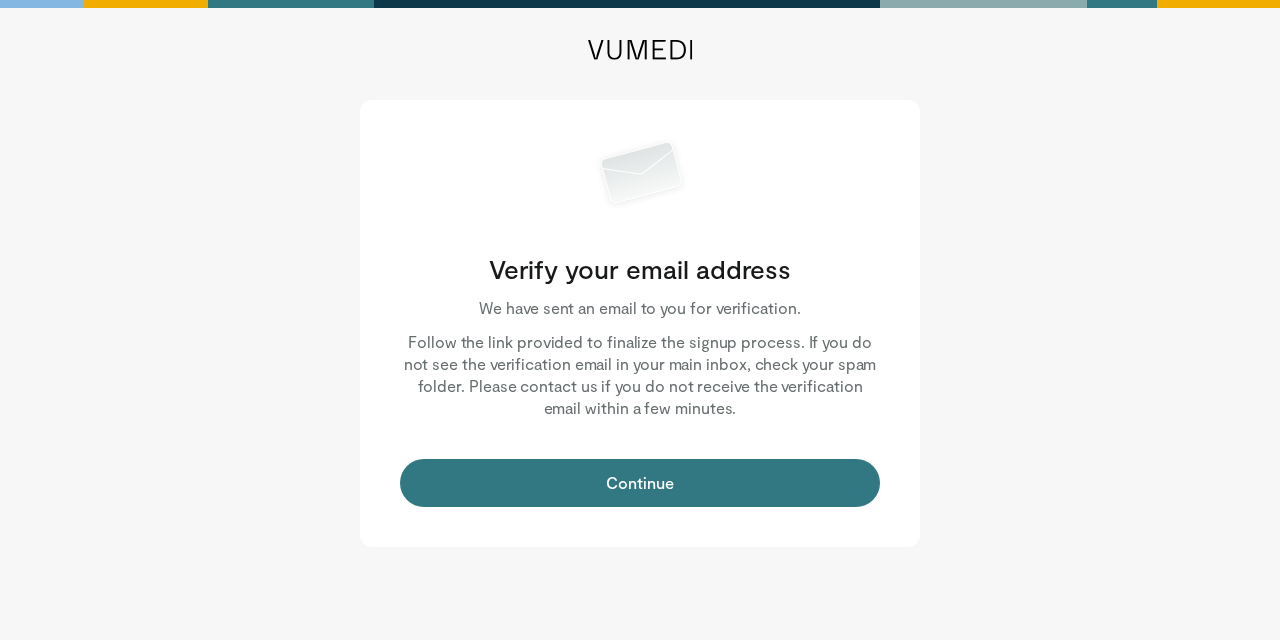 scroll, scrollTop: 0, scrollLeft: 0, axis: both 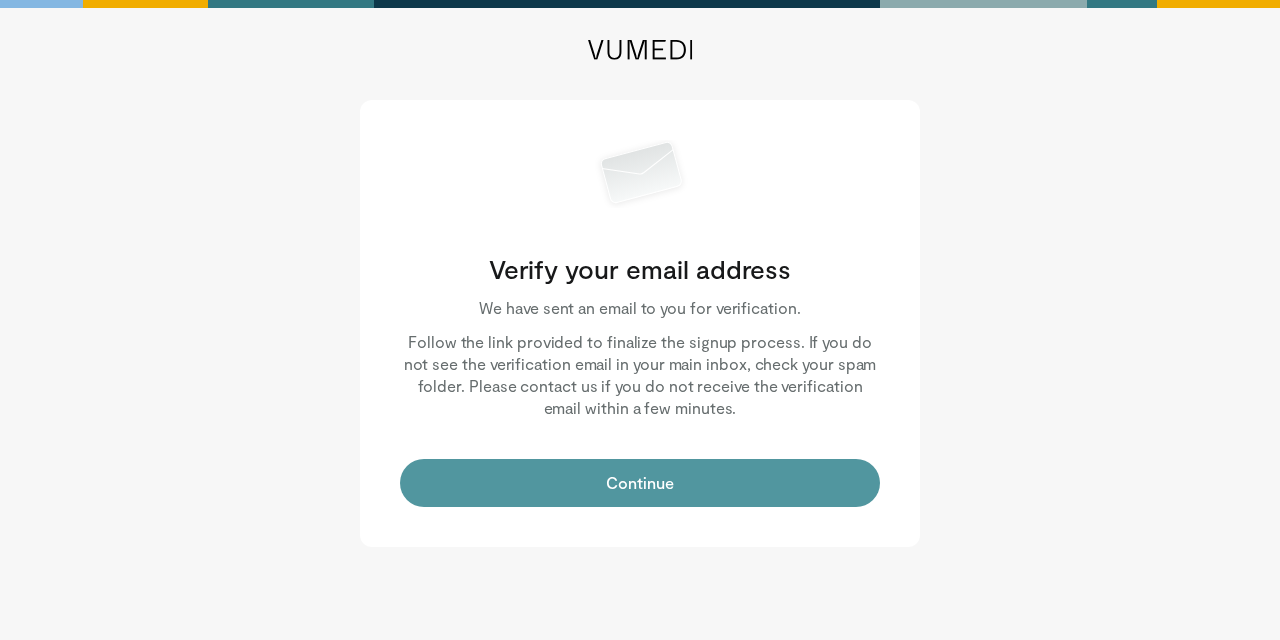 click on "Continue" at bounding box center (640, 483) 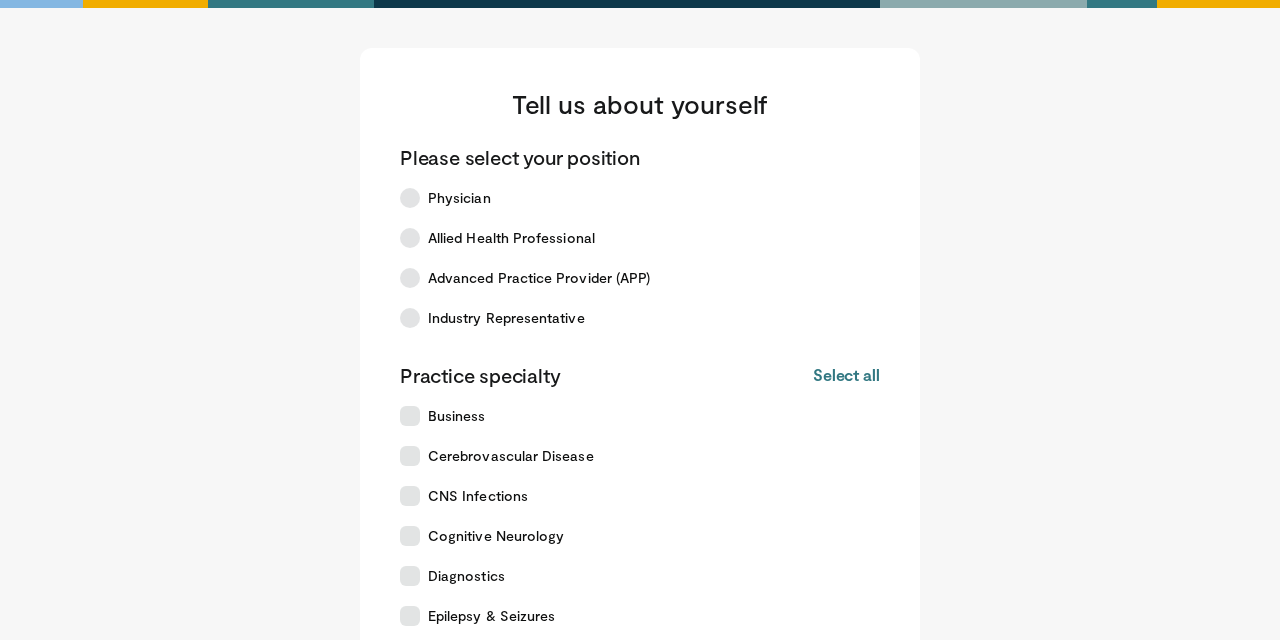 scroll, scrollTop: 0, scrollLeft: 0, axis: both 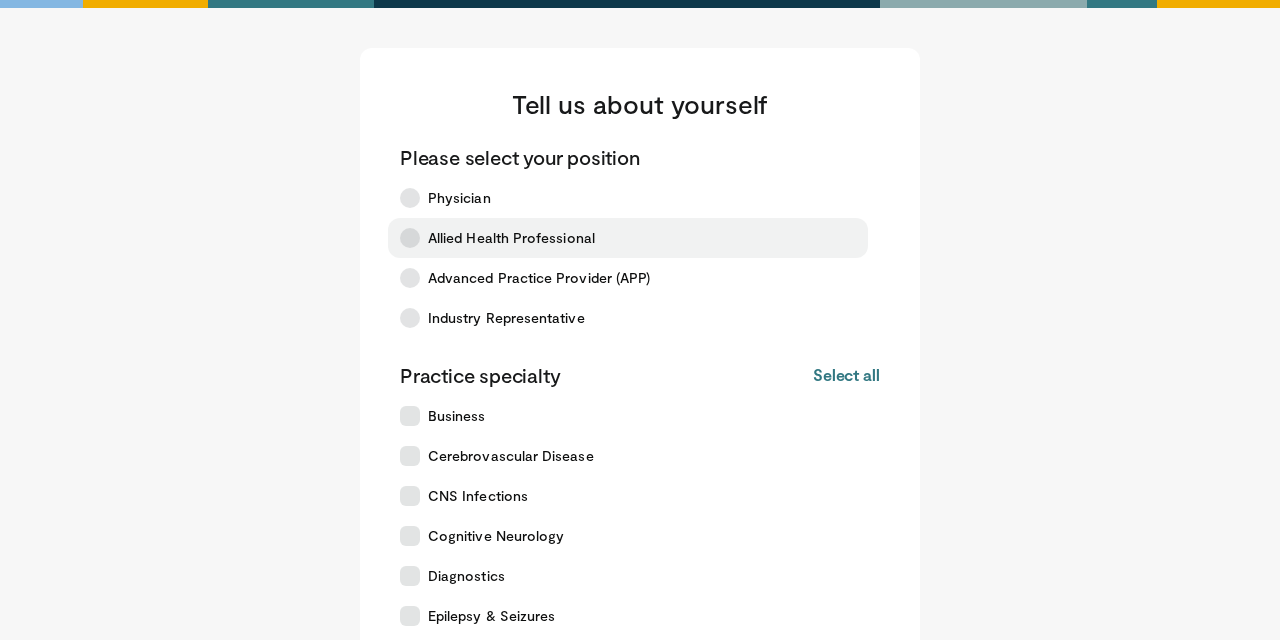 click on "Allied Health Professional" at bounding box center (628, 238) 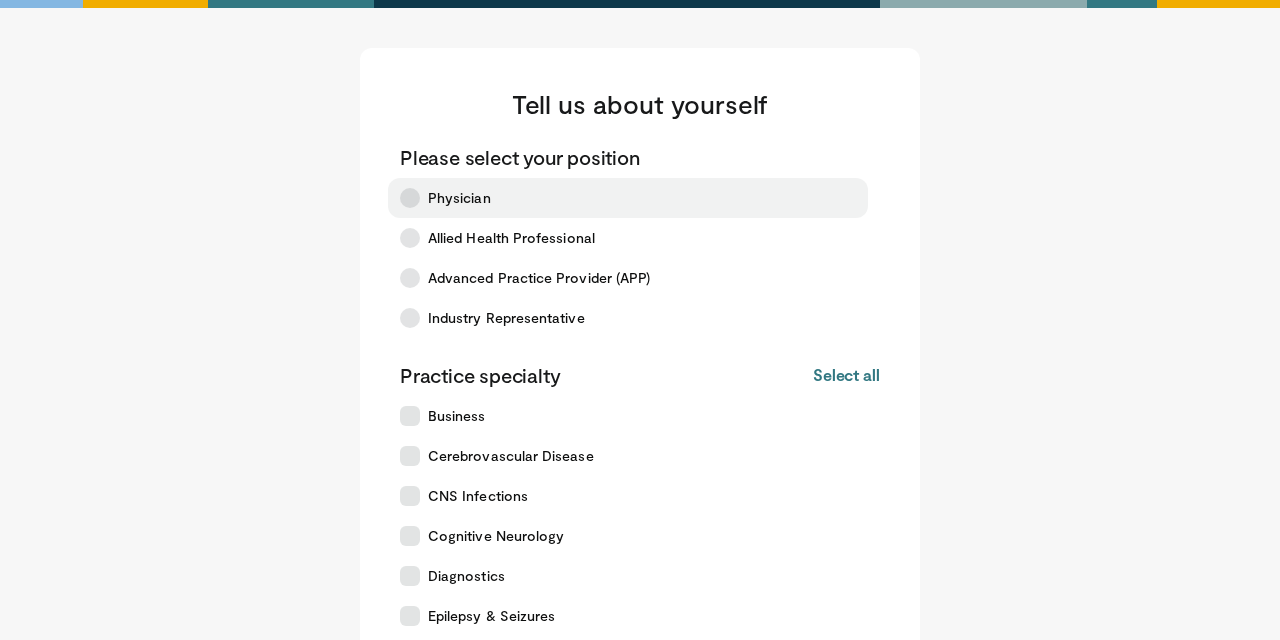 click on "Physician" at bounding box center [628, 198] 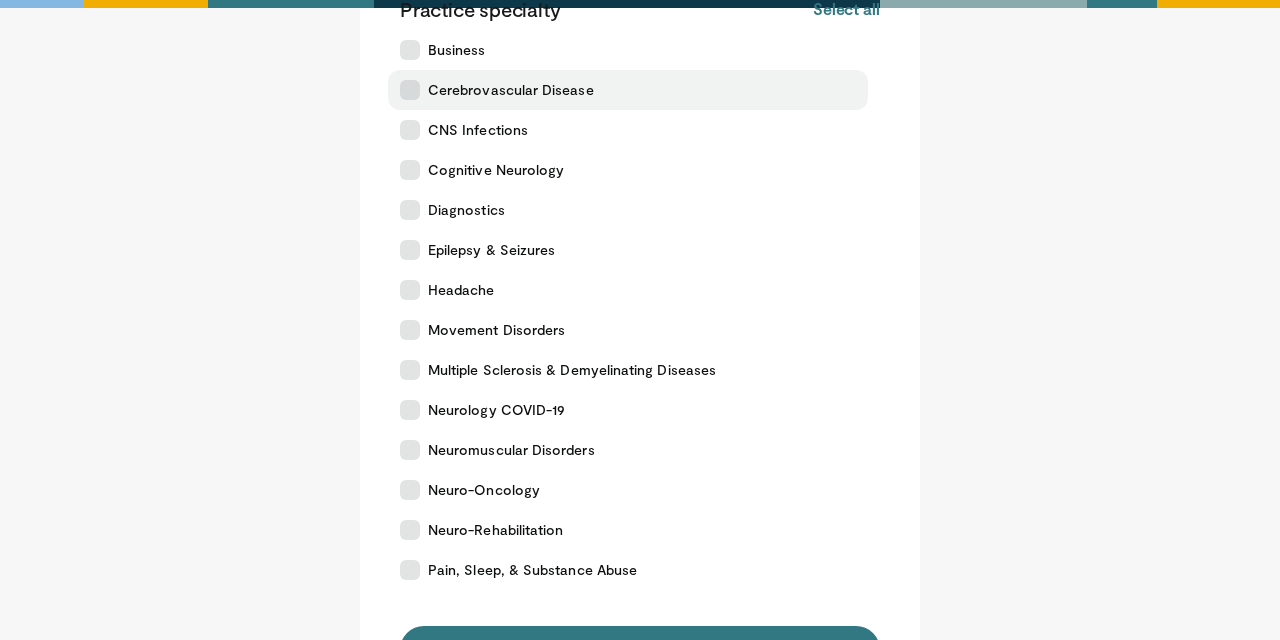 scroll, scrollTop: 367, scrollLeft: 0, axis: vertical 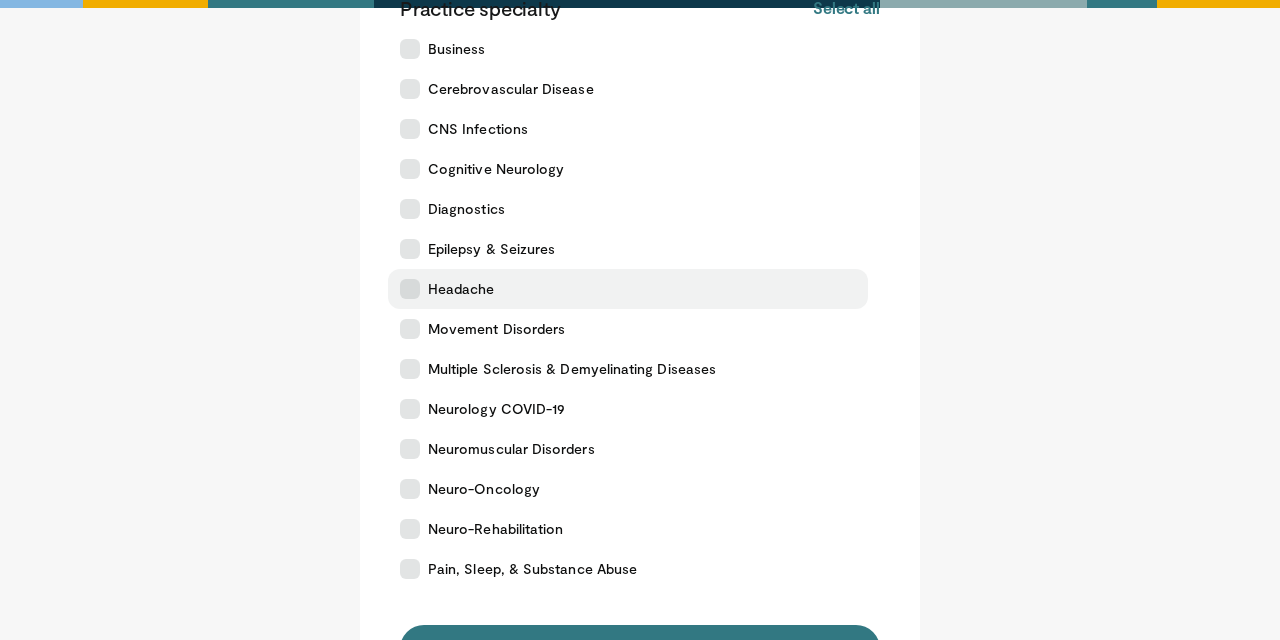 click on "Headache" at bounding box center (461, 289) 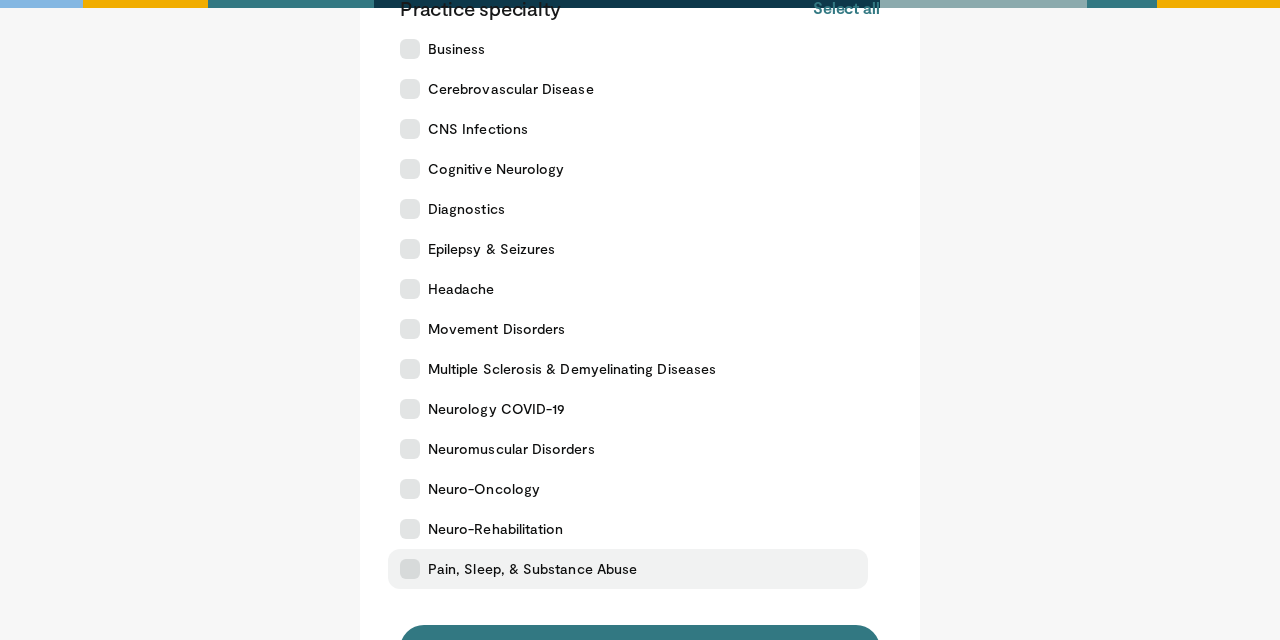 click on "Pain, Sleep, & Substance Abuse" at bounding box center (628, 569) 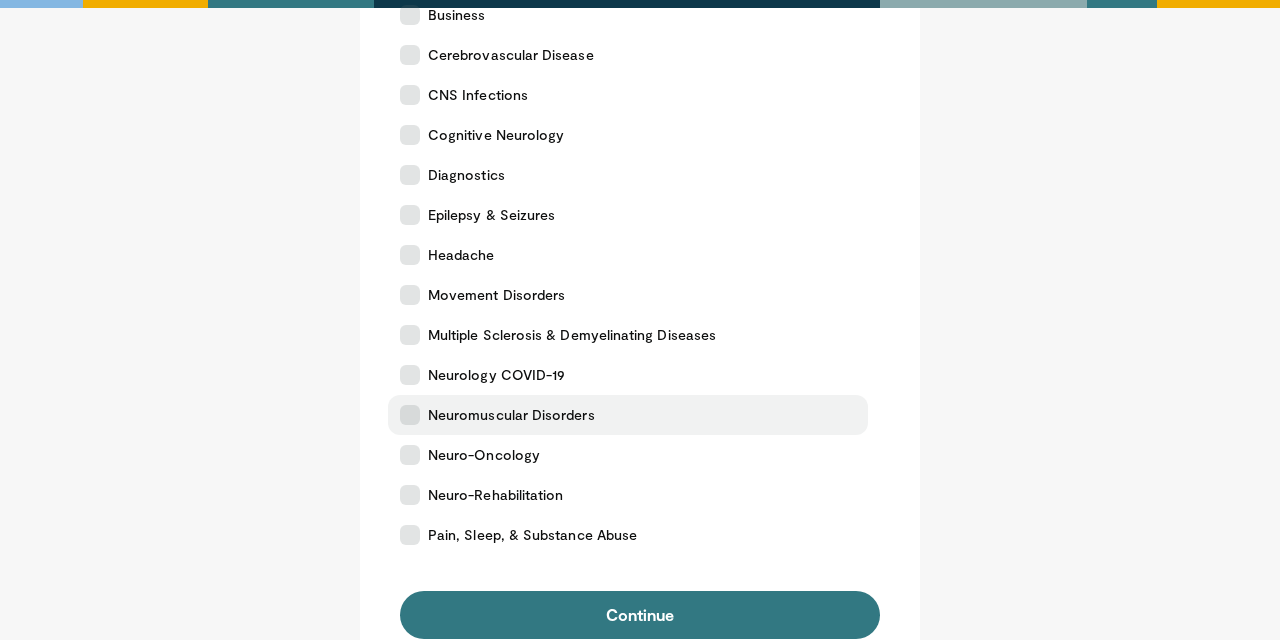scroll, scrollTop: 410, scrollLeft: 0, axis: vertical 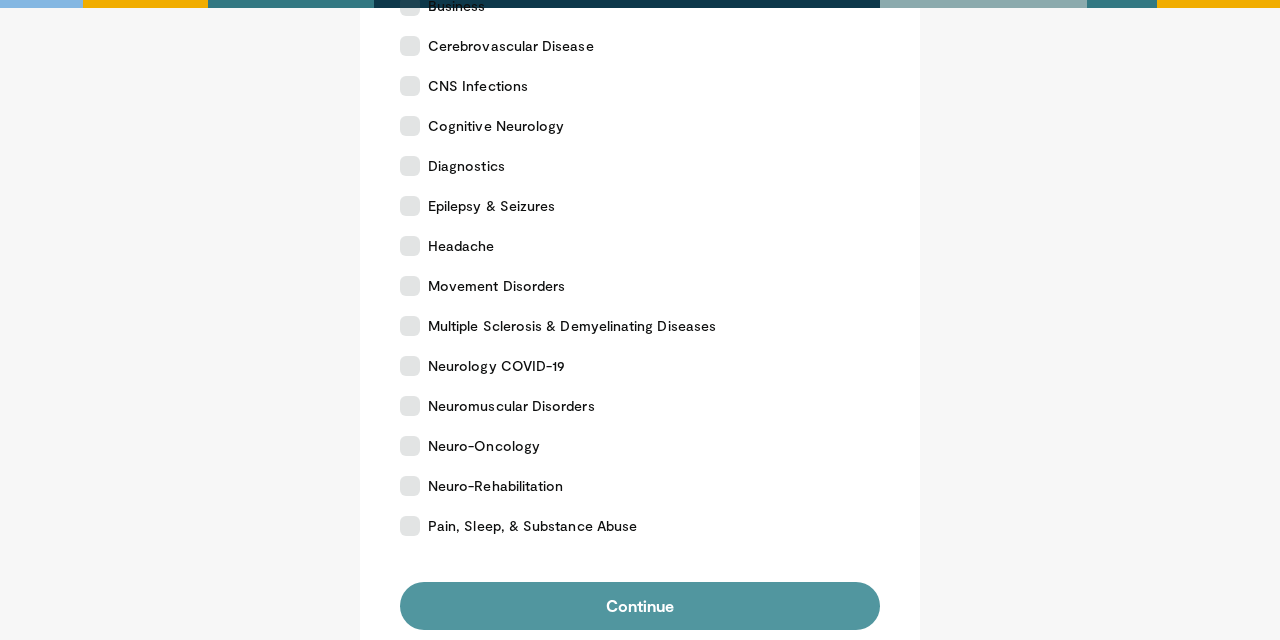 click on "Continue" at bounding box center [640, 606] 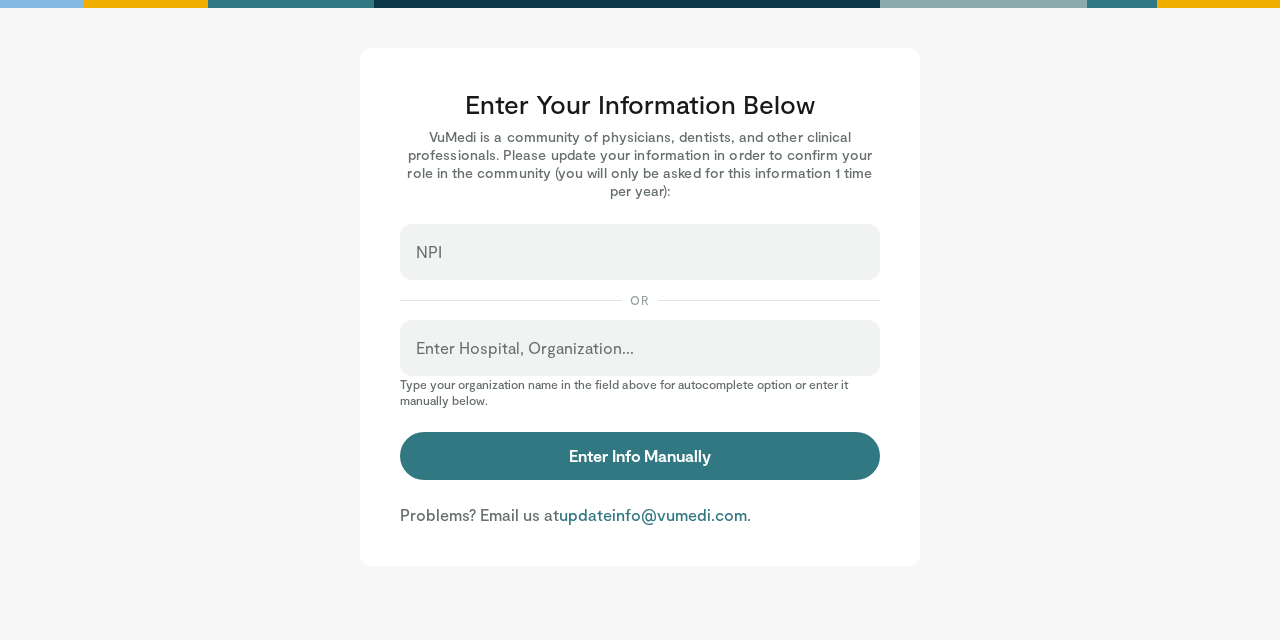 scroll, scrollTop: 0, scrollLeft: 0, axis: both 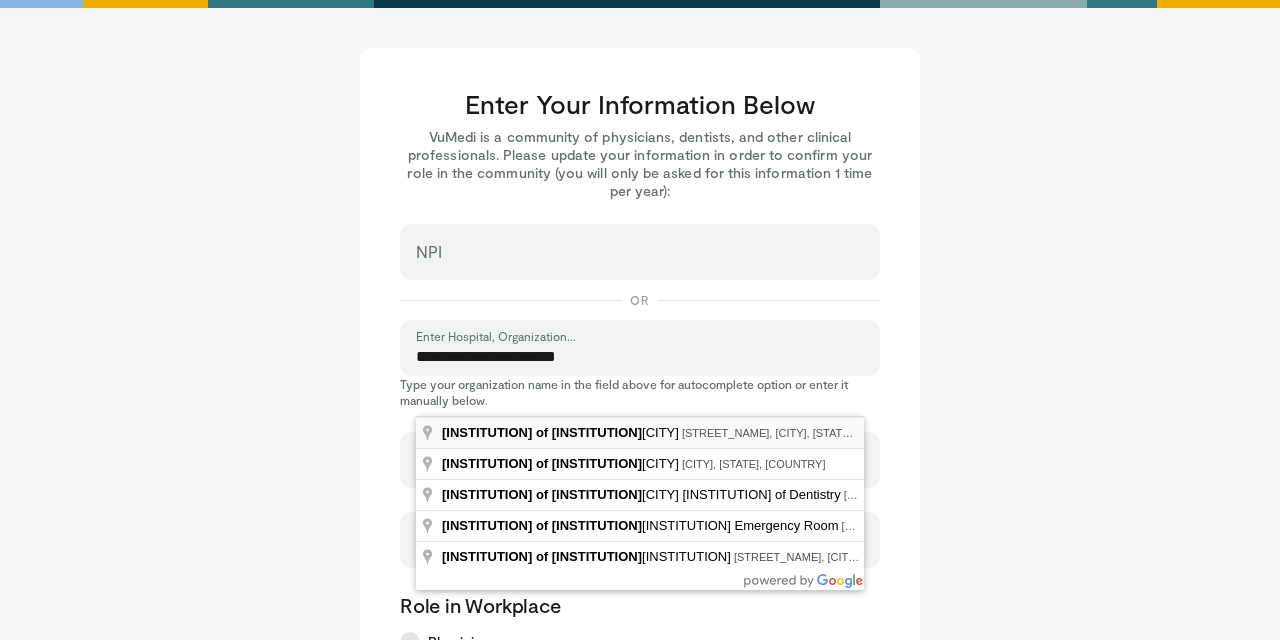 type on "**********" 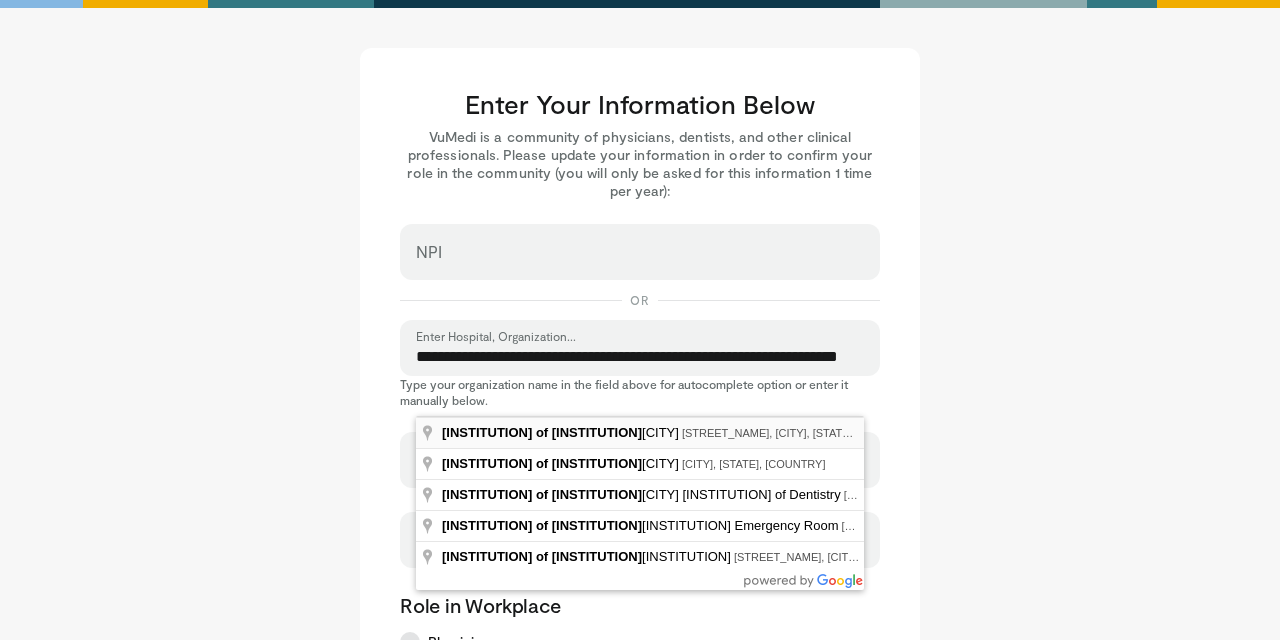 select on "**" 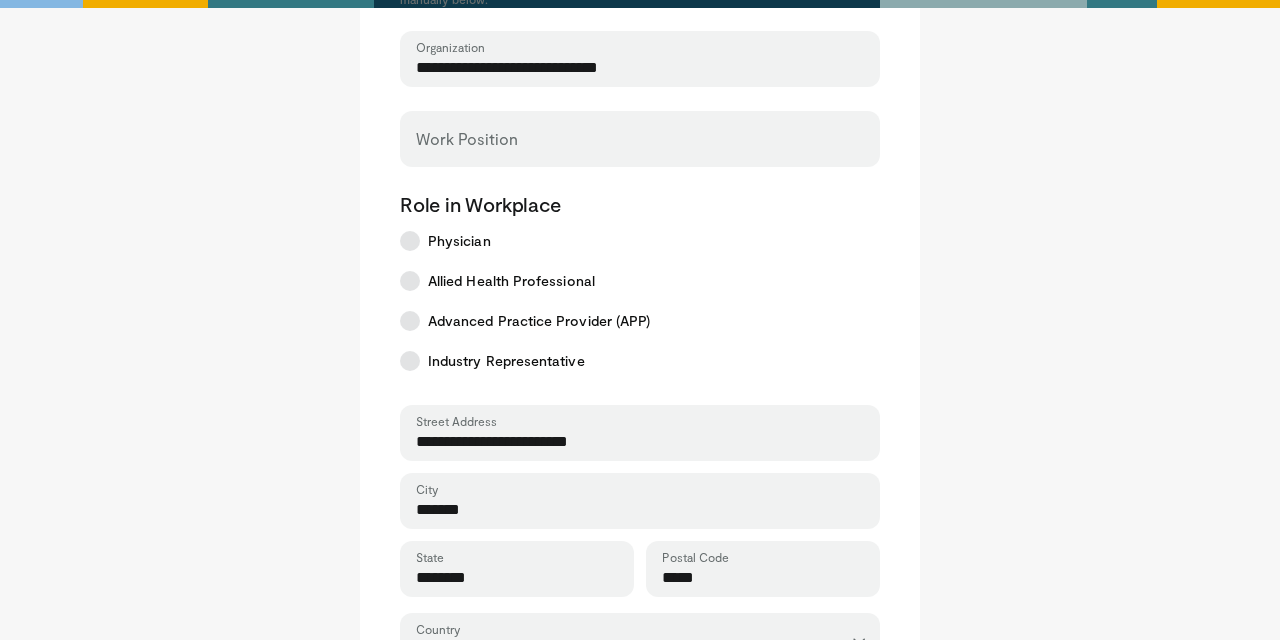 scroll, scrollTop: 402, scrollLeft: 0, axis: vertical 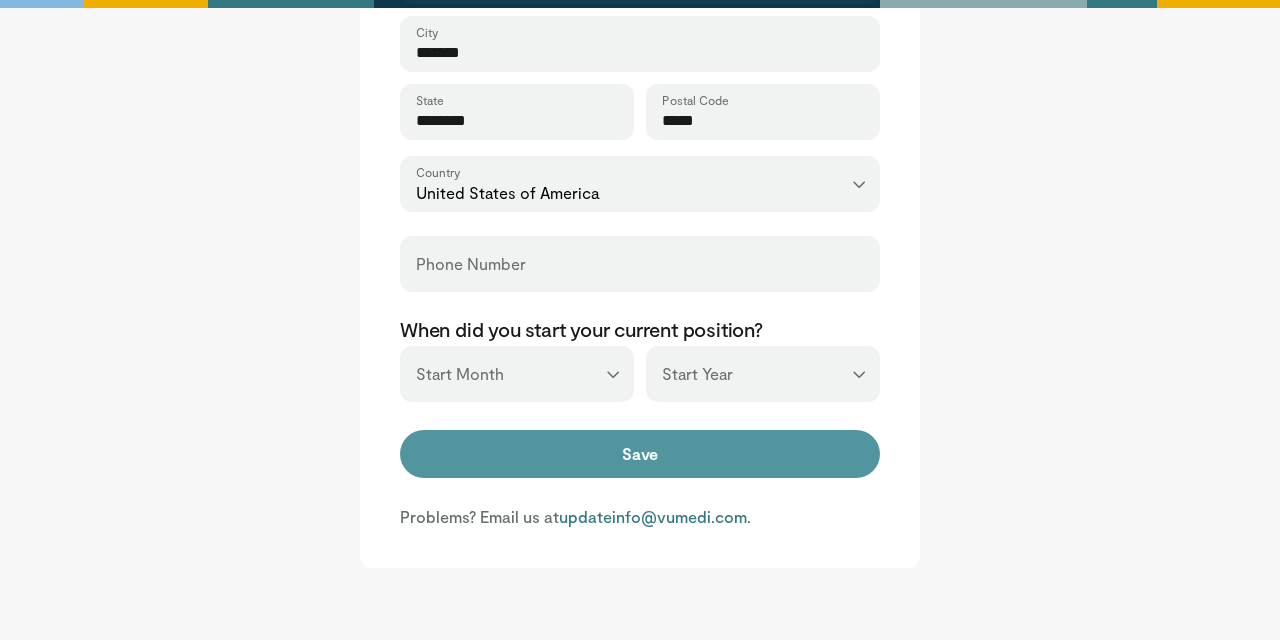 click on "Save" at bounding box center (640, 454) 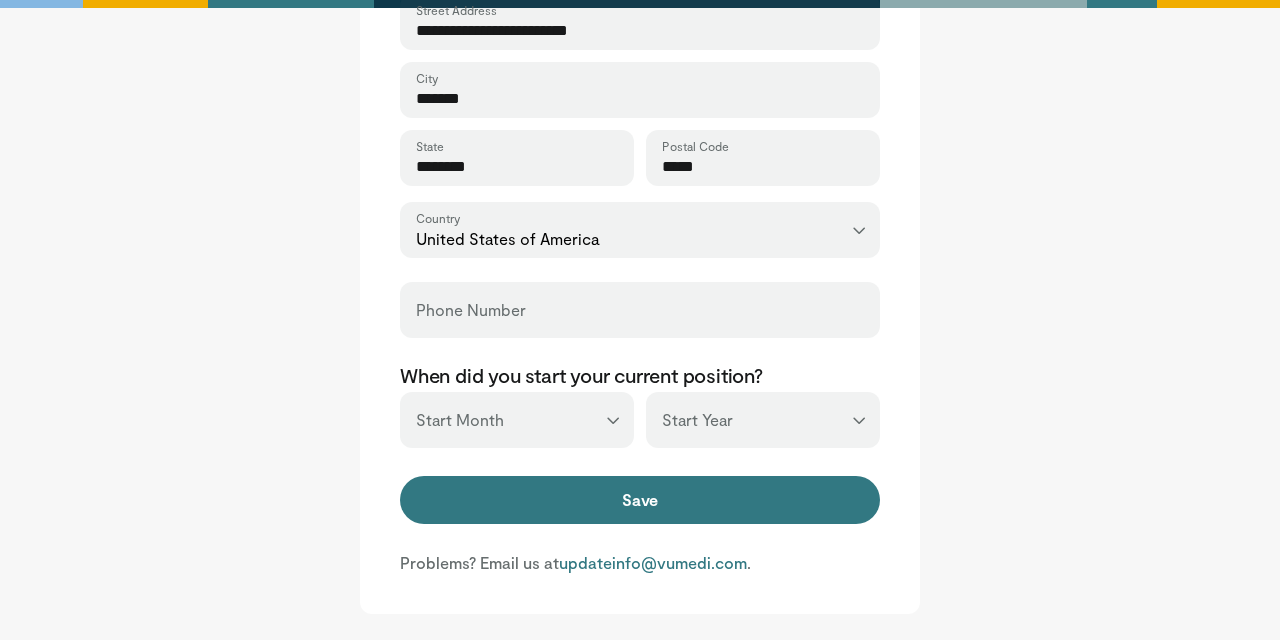 scroll, scrollTop: 813, scrollLeft: 0, axis: vertical 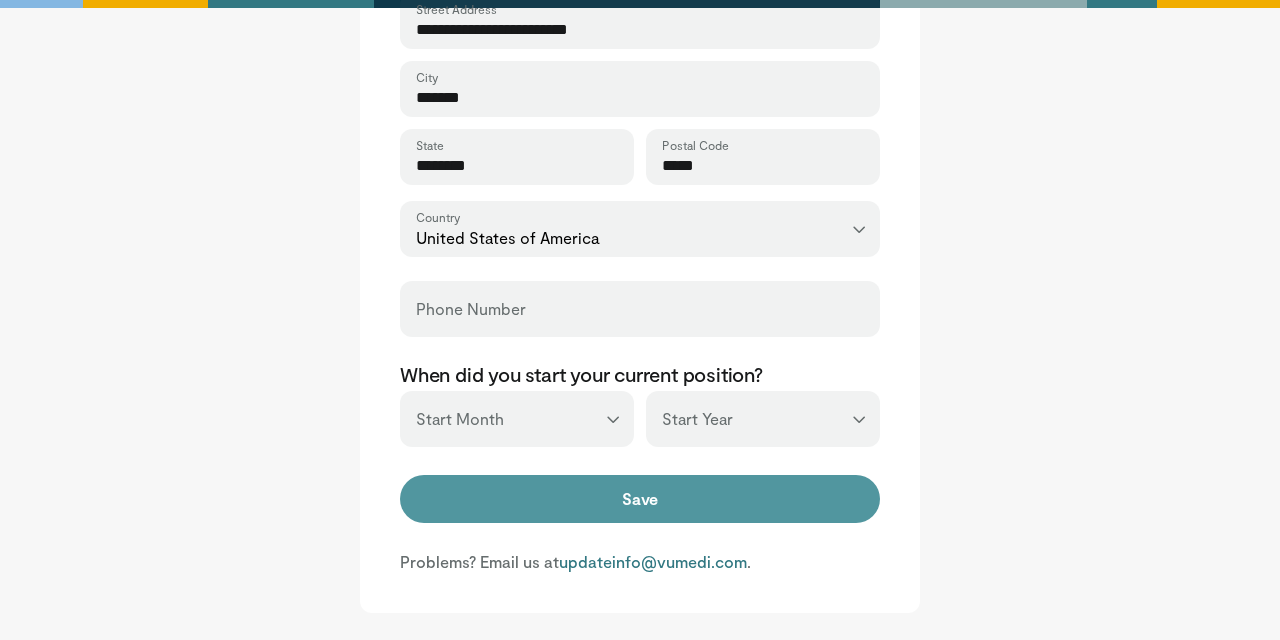 type on "**********" 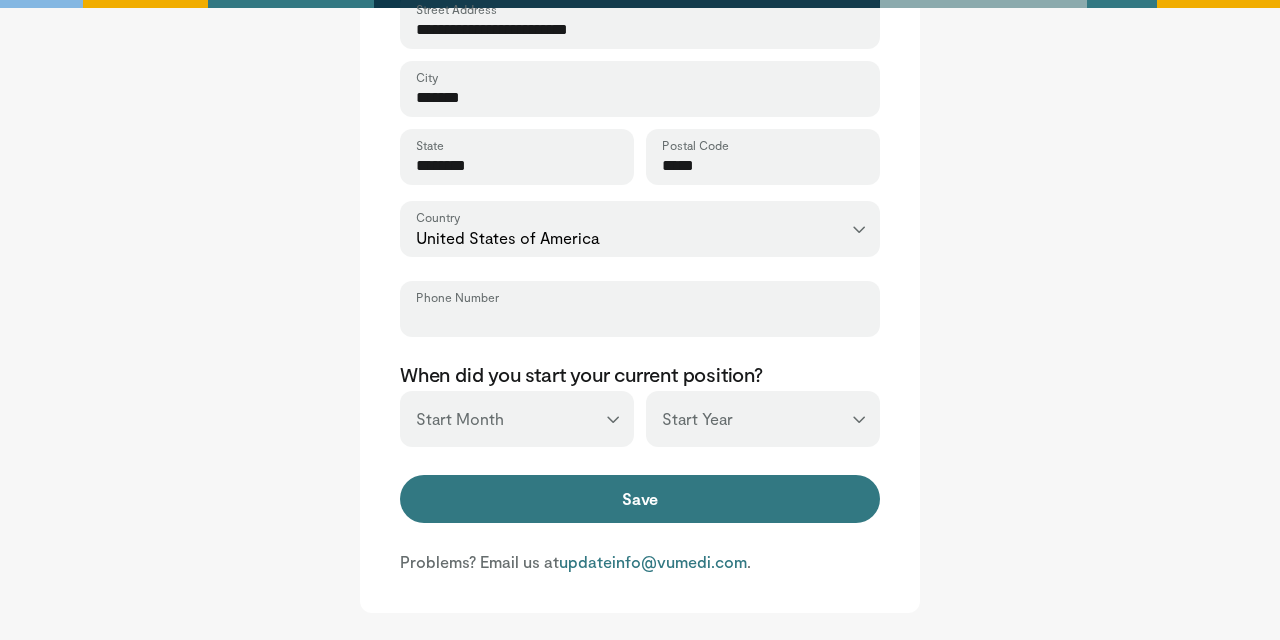 type on "*" 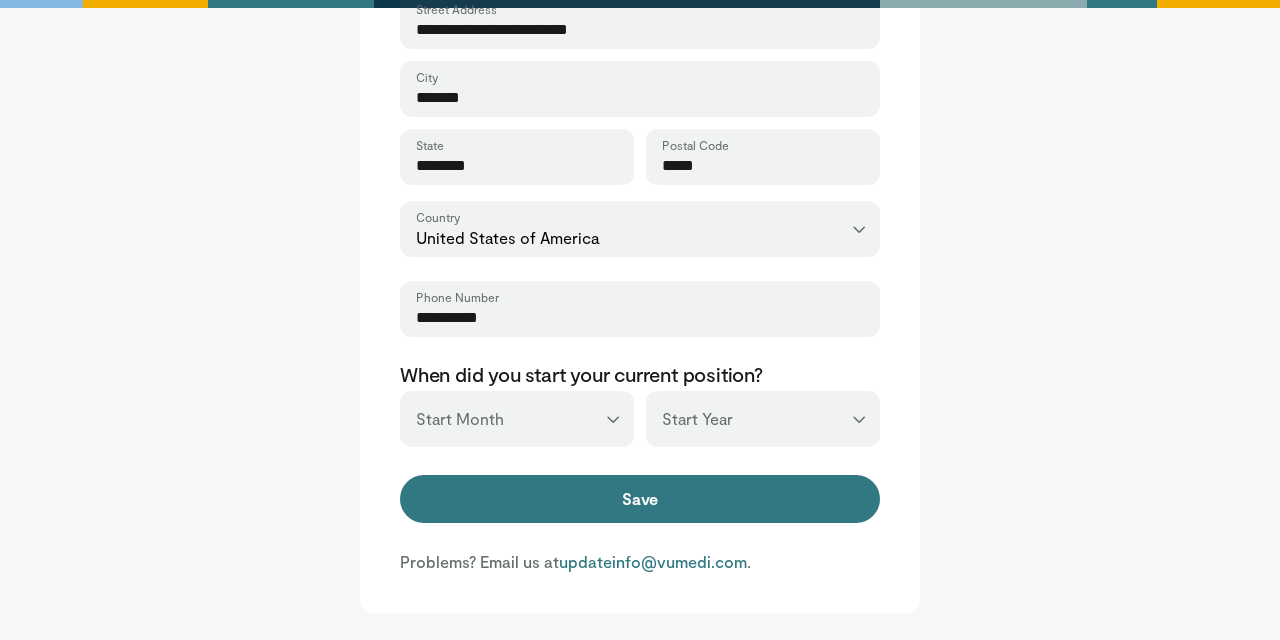 type on "**********" 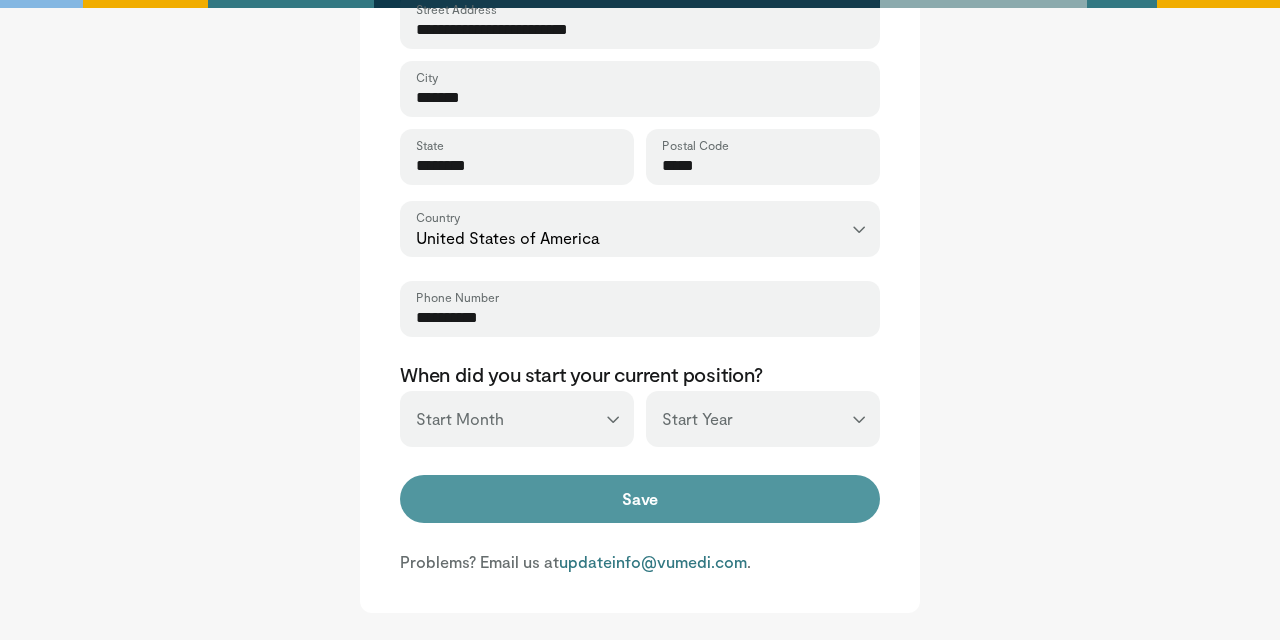 click on "Save" at bounding box center [640, 499] 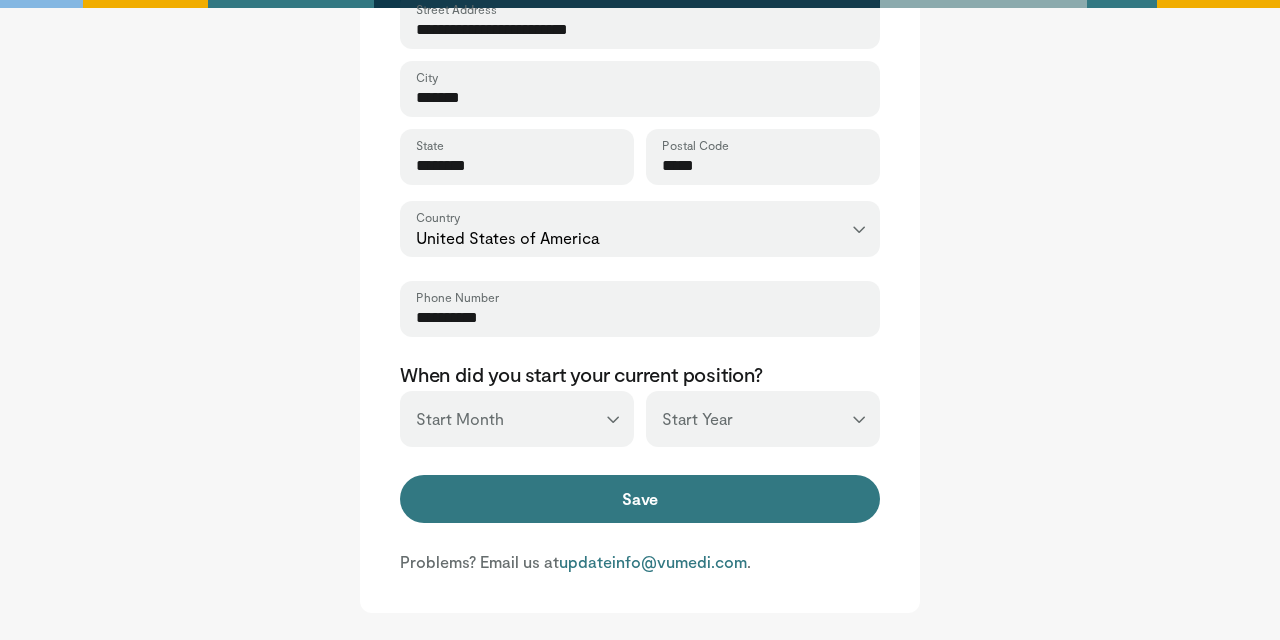 select on "*" 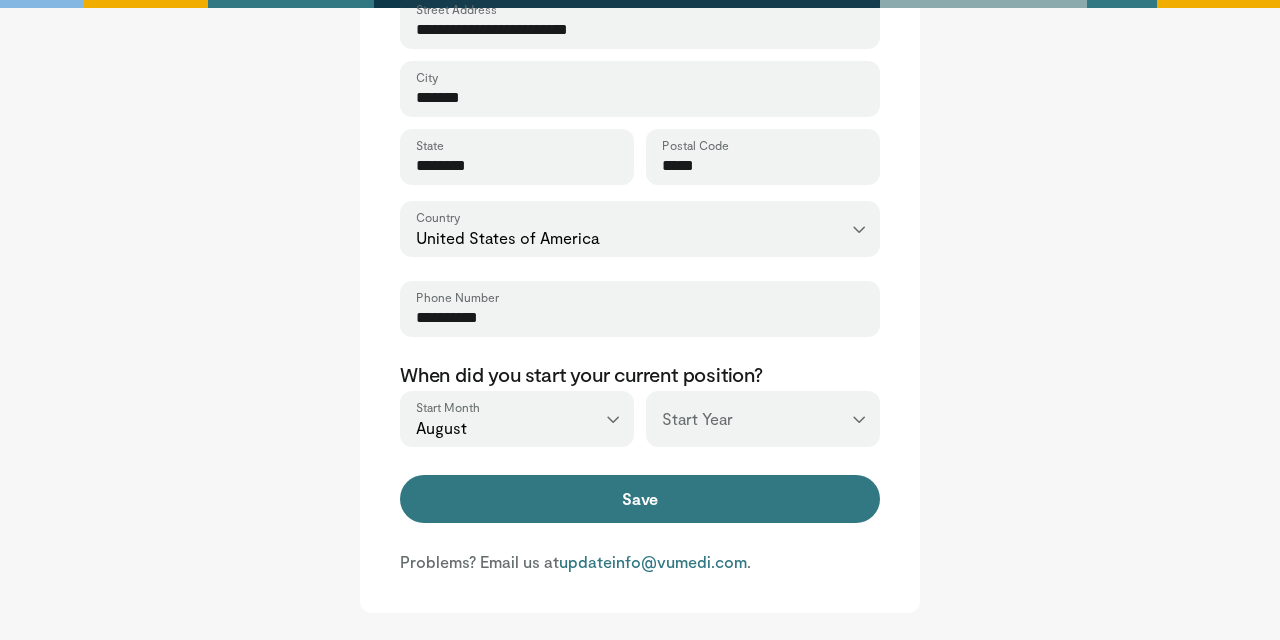 select on "****" 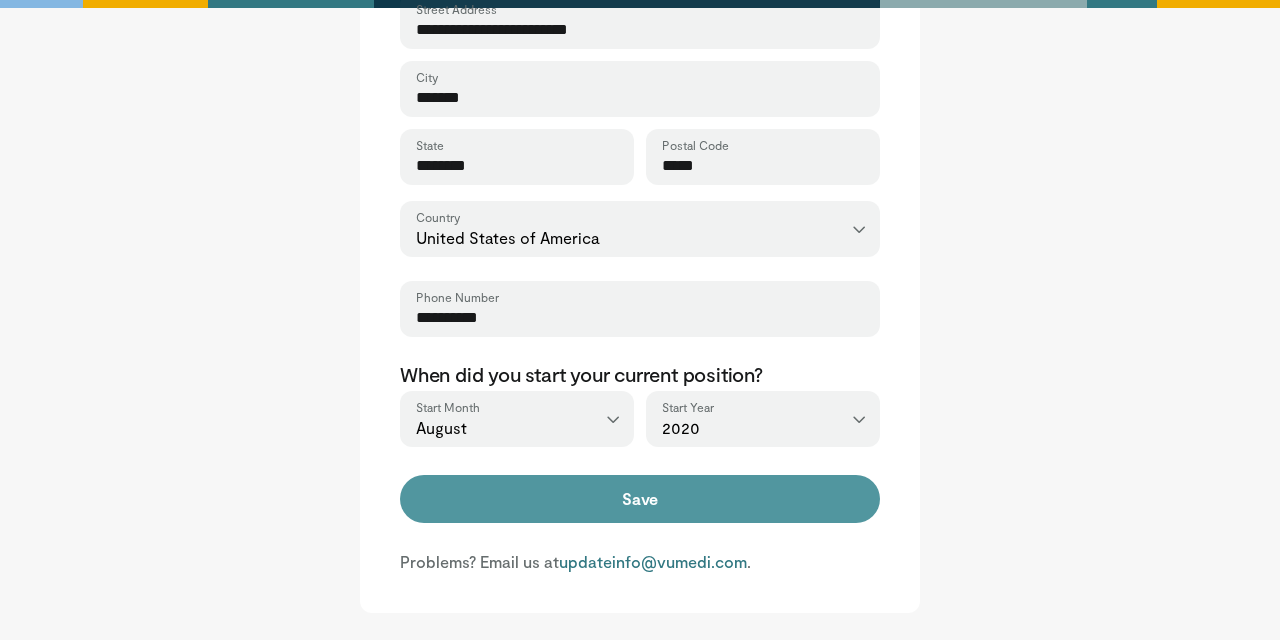 click on "Save" at bounding box center (640, 499) 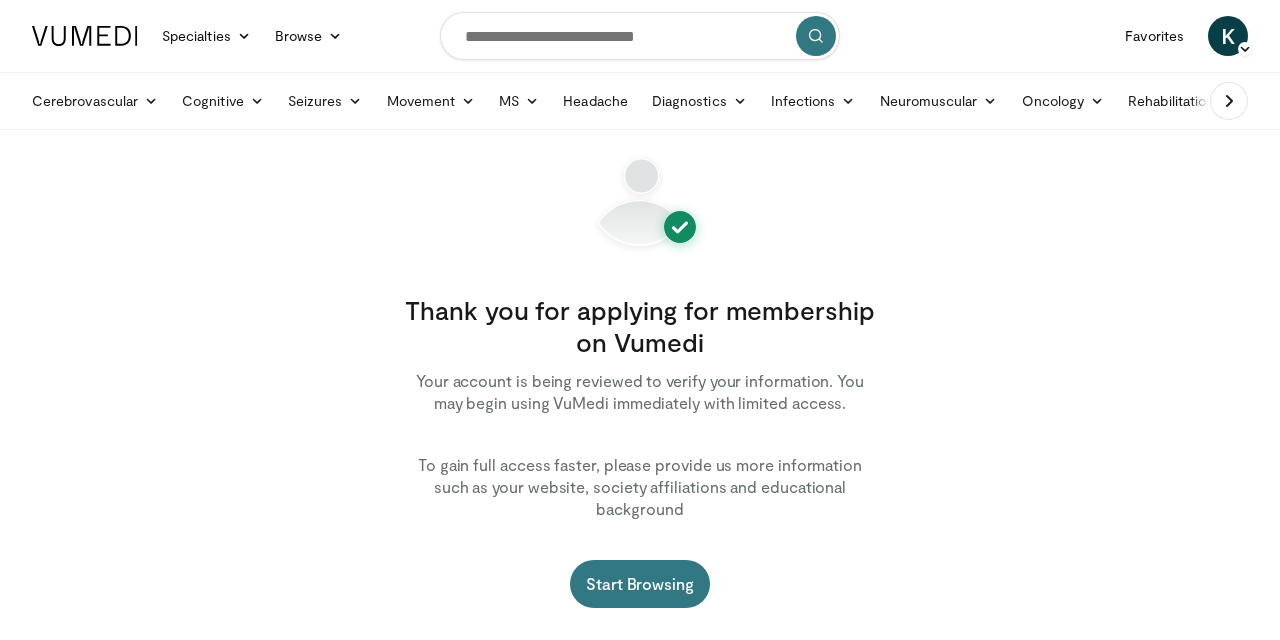 scroll, scrollTop: 0, scrollLeft: 0, axis: both 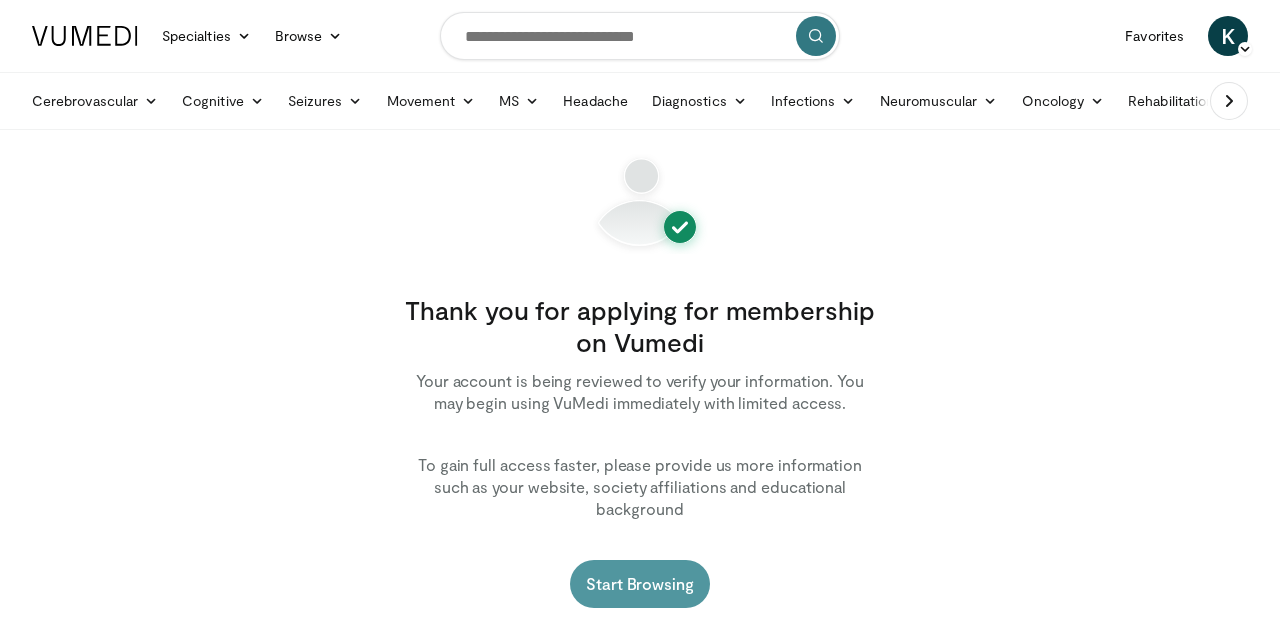 click on "Start Browsing" at bounding box center (640, 584) 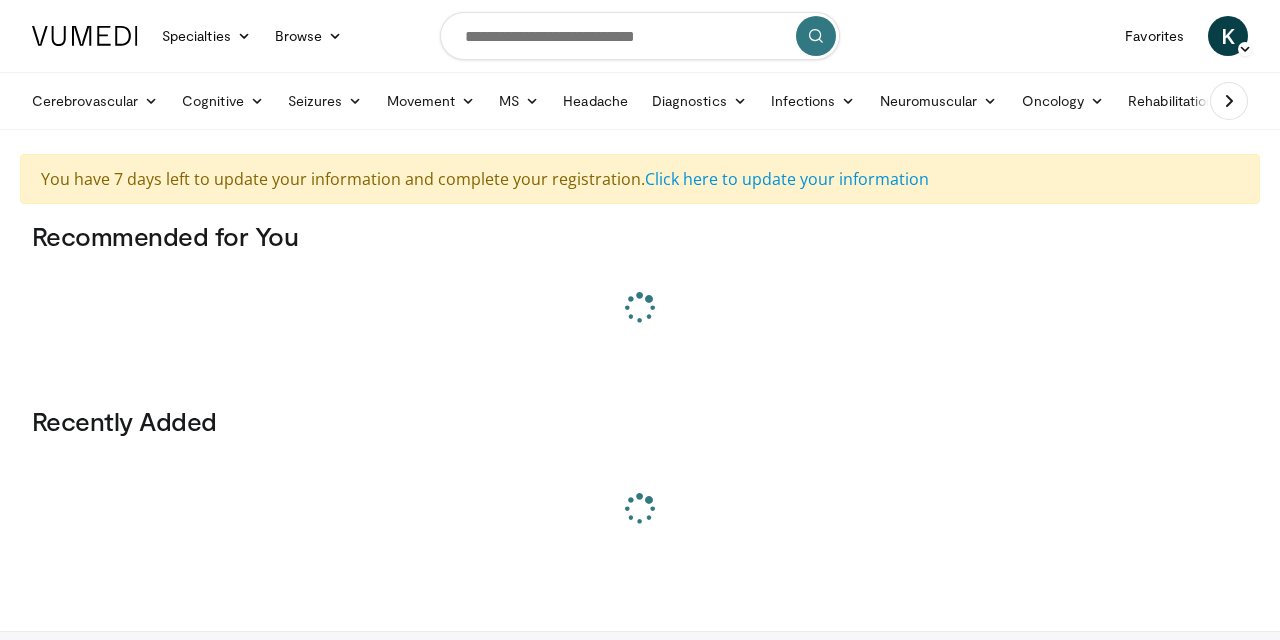 scroll, scrollTop: 0, scrollLeft: 0, axis: both 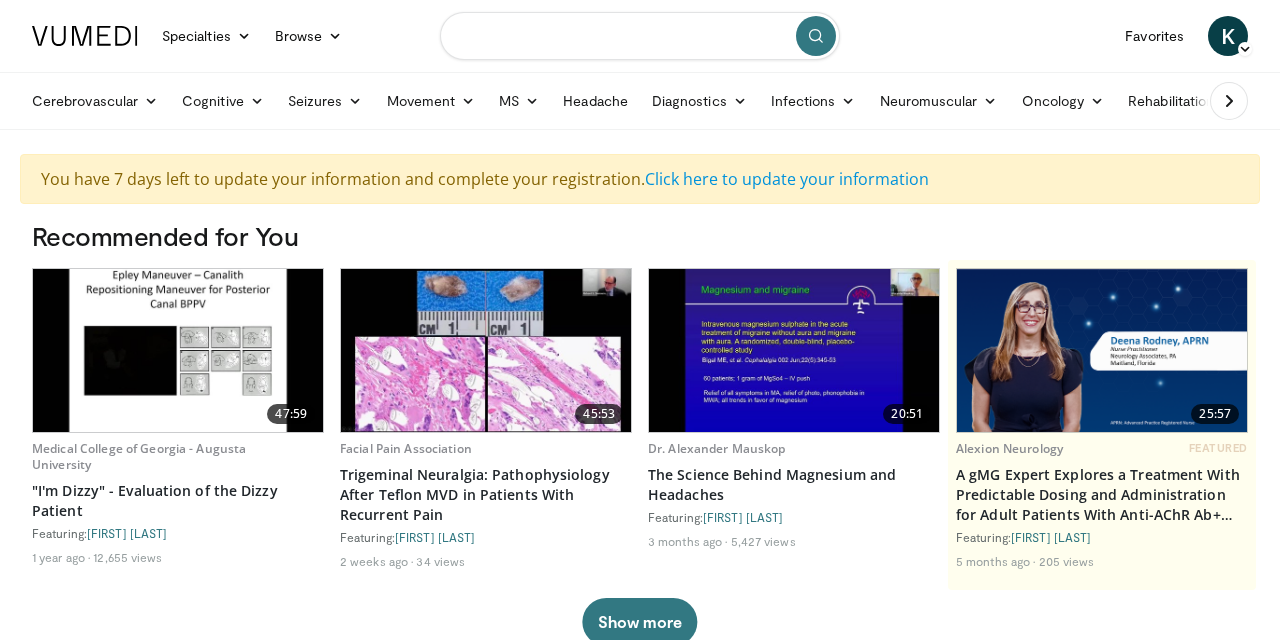click at bounding box center [640, 36] 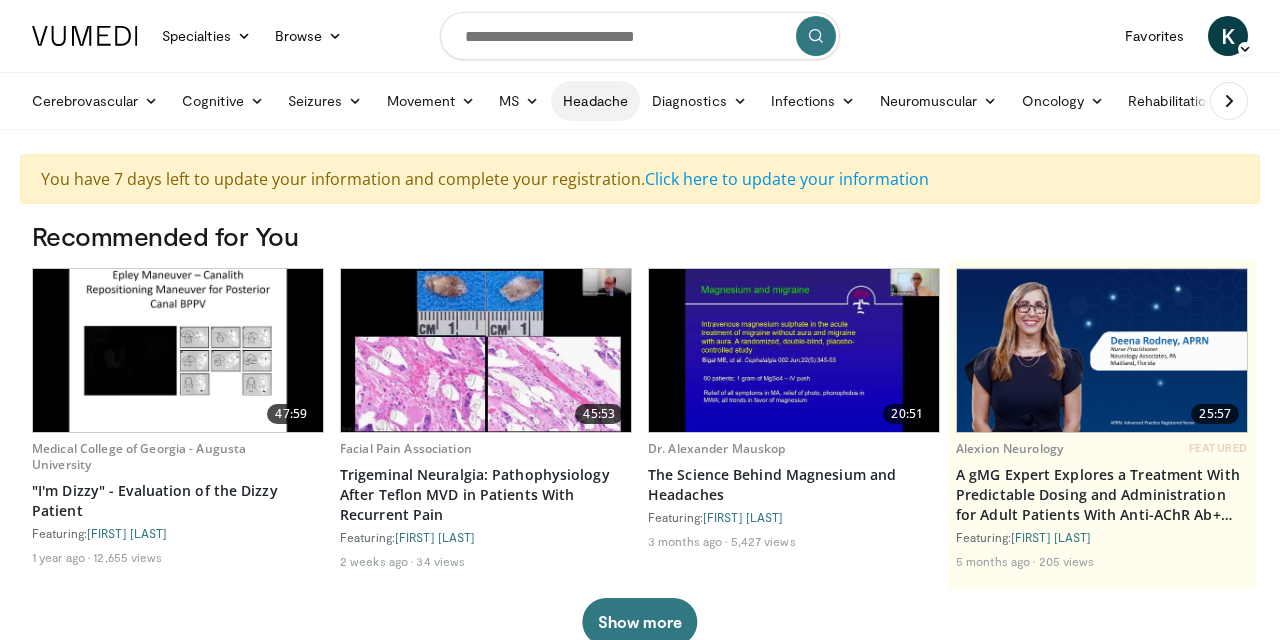 click on "Headache" at bounding box center [595, 101] 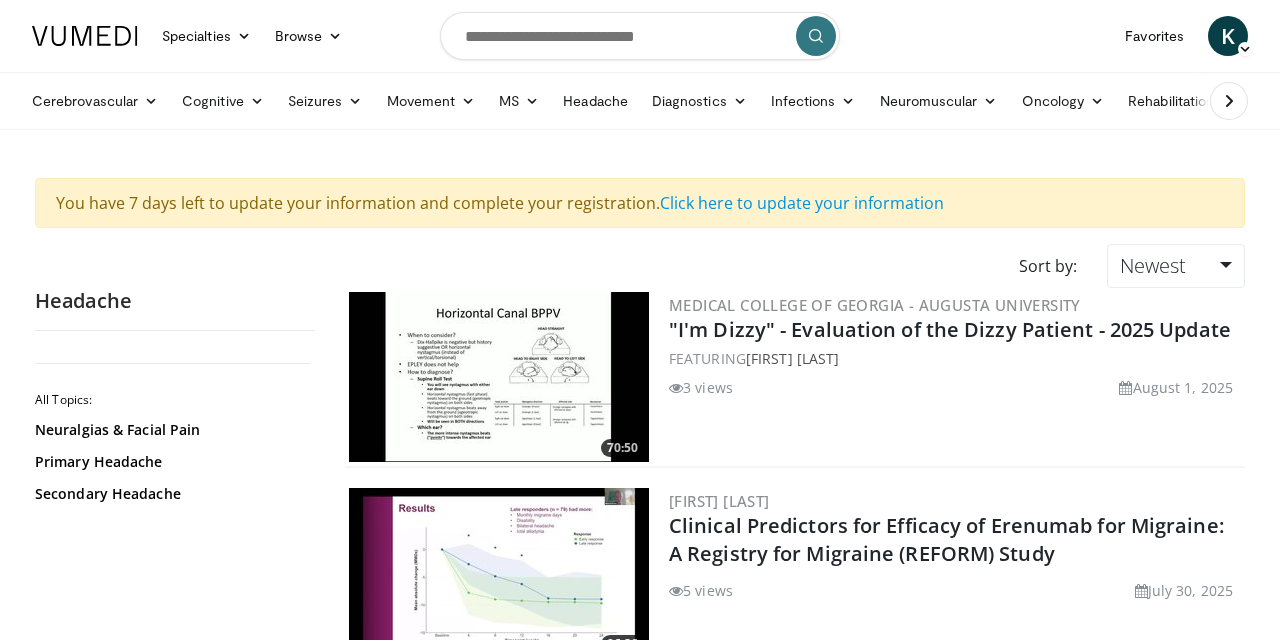 scroll, scrollTop: 0, scrollLeft: 0, axis: both 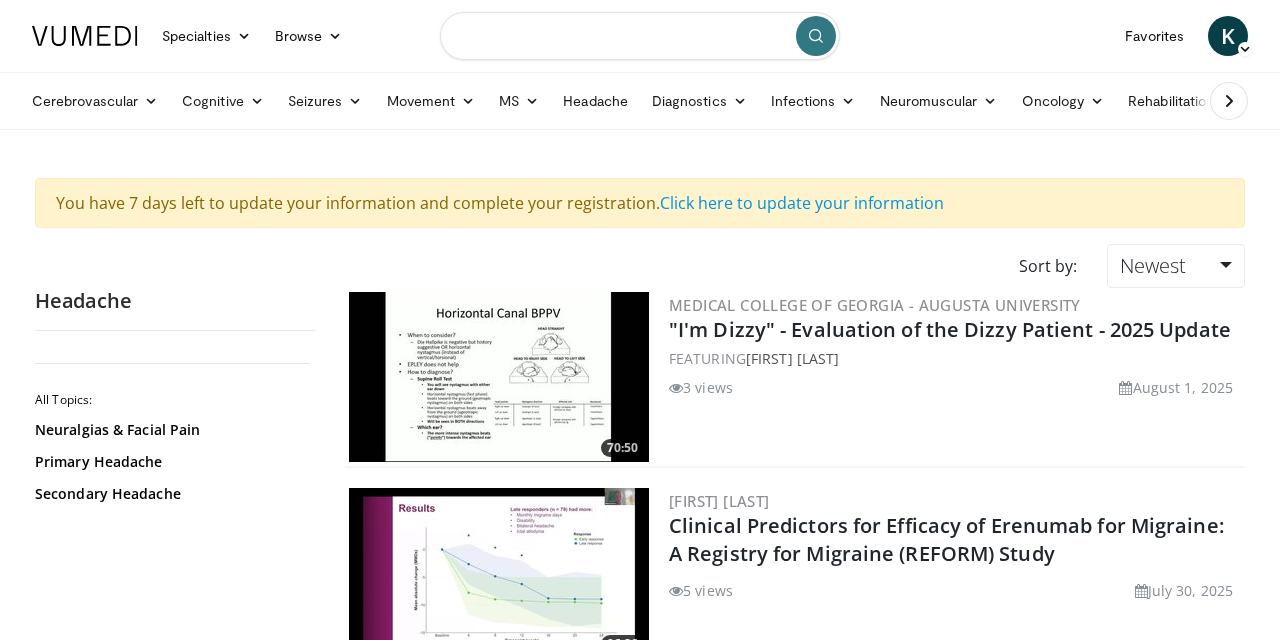 click at bounding box center (640, 36) 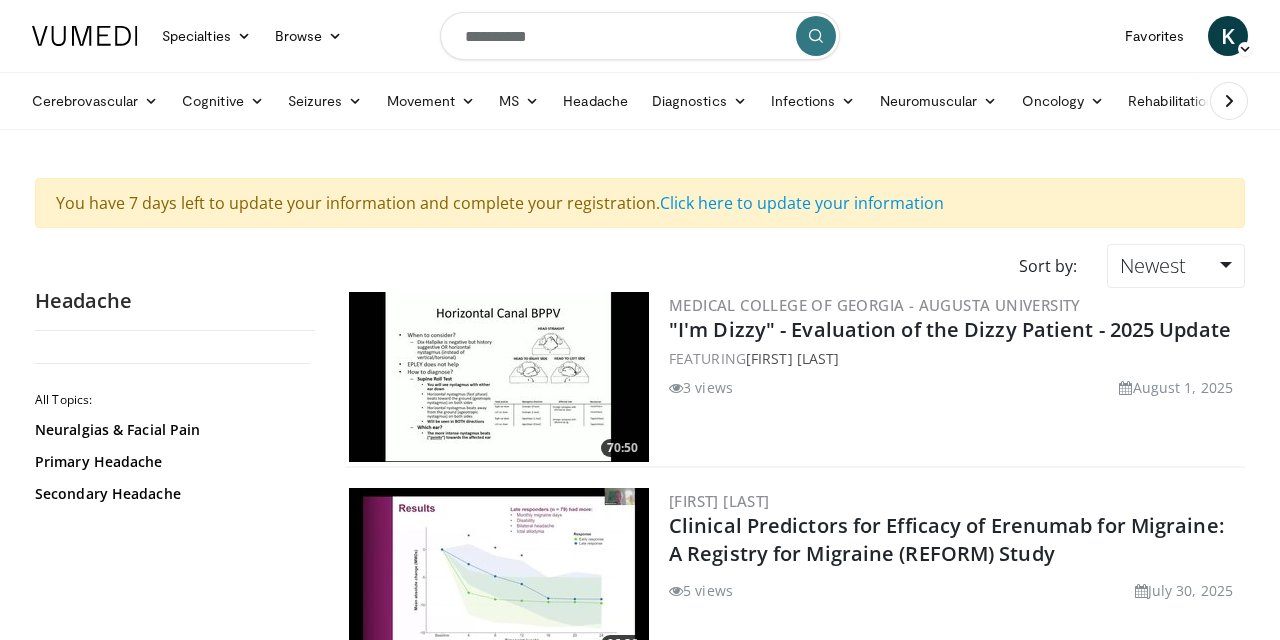 type on "**********" 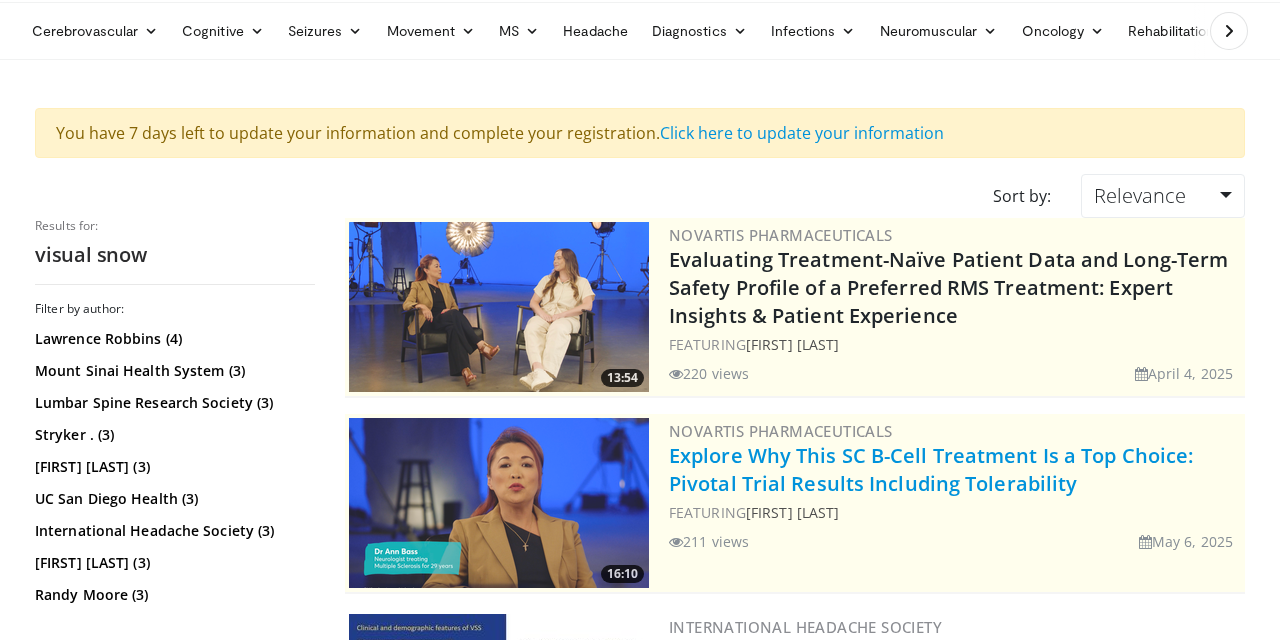 scroll, scrollTop: 75, scrollLeft: 0, axis: vertical 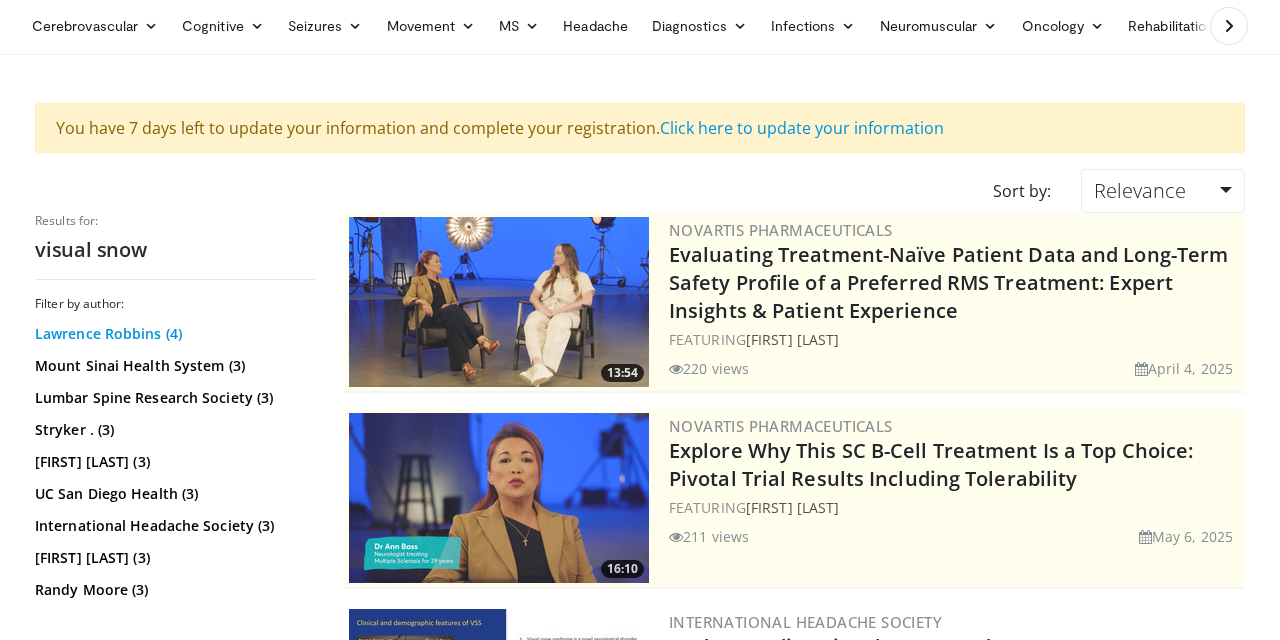 click on "Lawrence Robbins (4)" at bounding box center (172, 334) 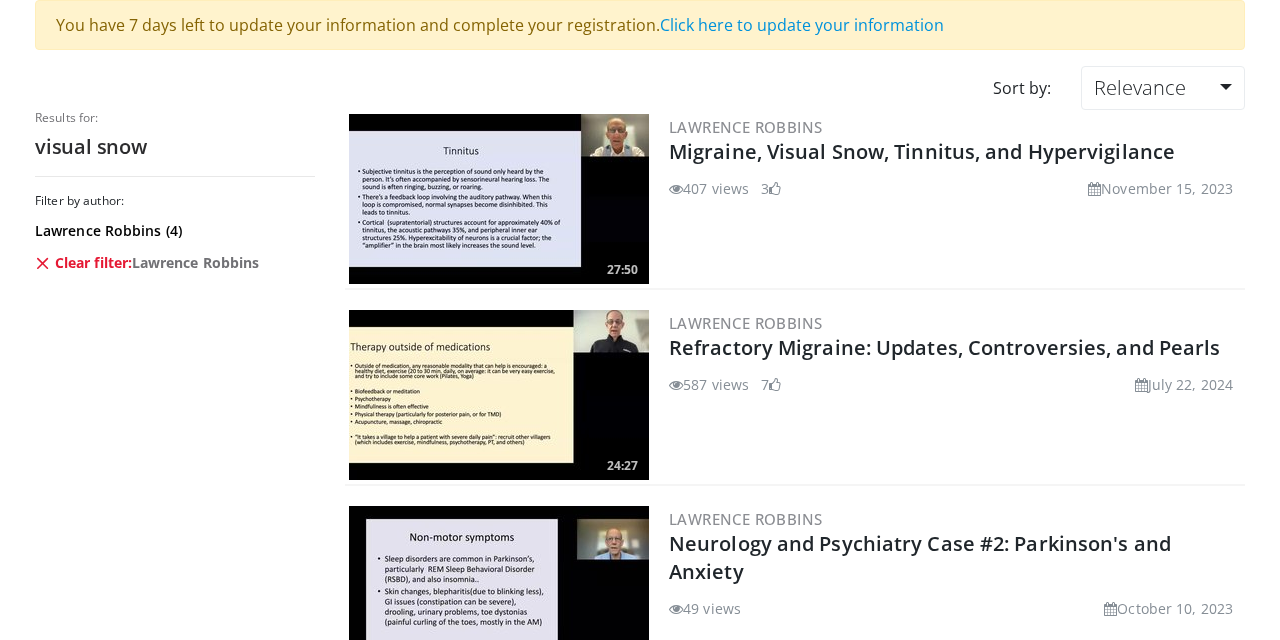 scroll, scrollTop: 188, scrollLeft: 0, axis: vertical 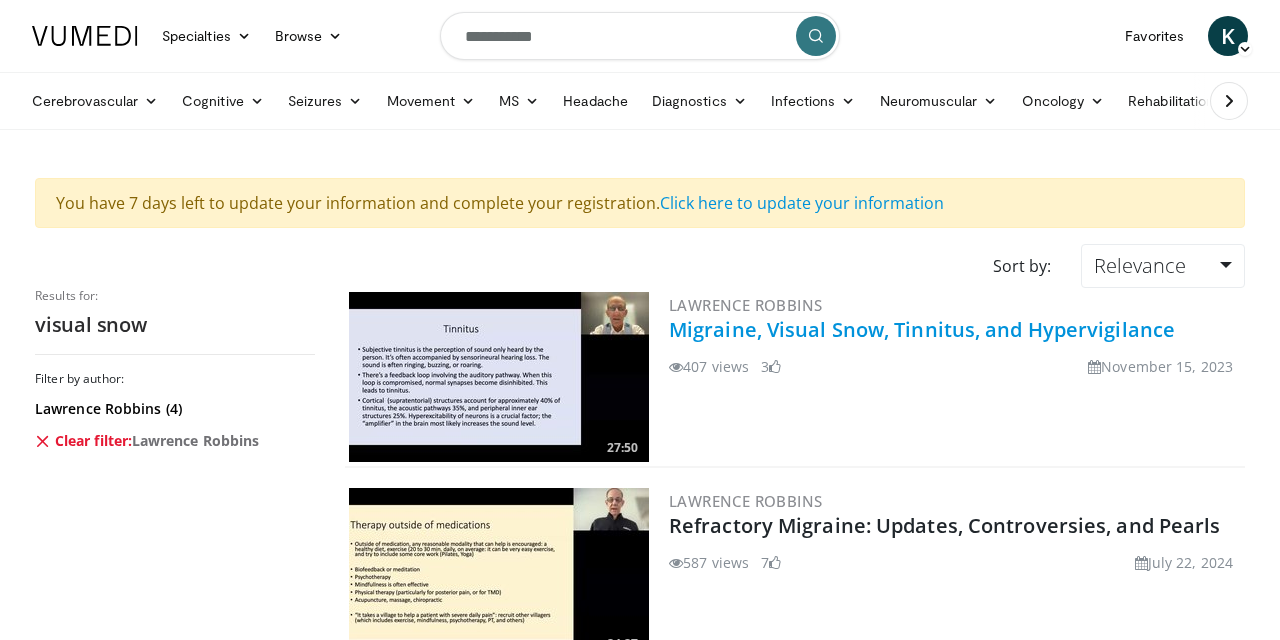 click on "Migraine, Visual Snow, Tinnitus, and Hypervigilance" at bounding box center [922, 329] 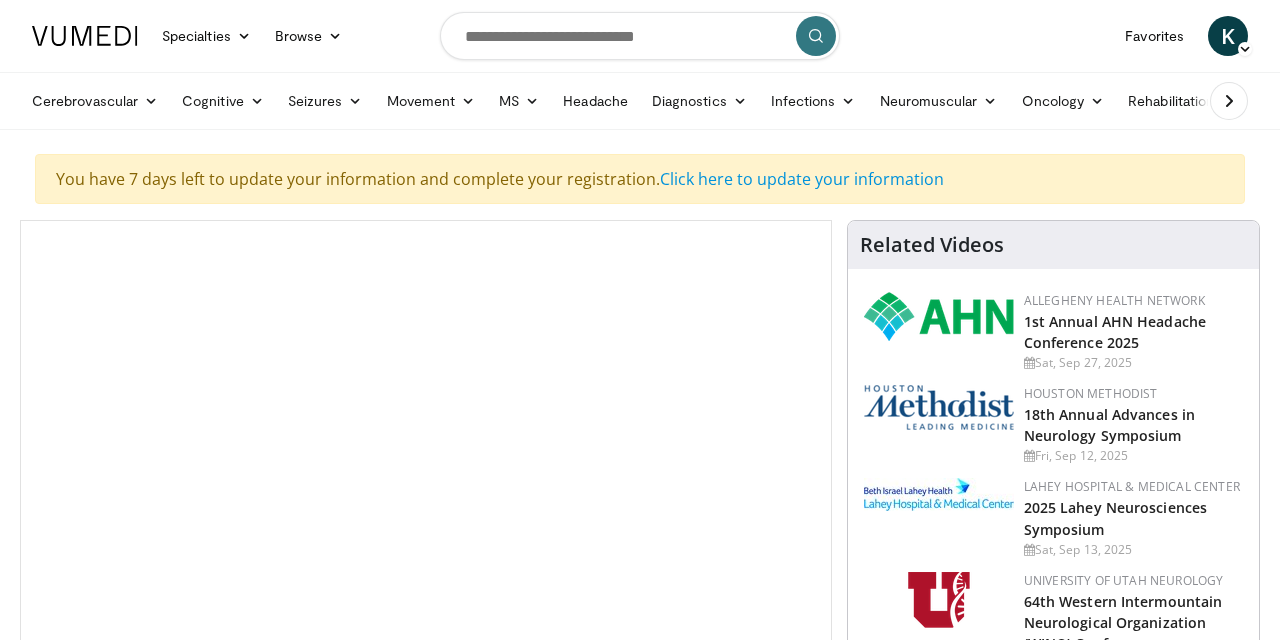 scroll, scrollTop: 0, scrollLeft: 0, axis: both 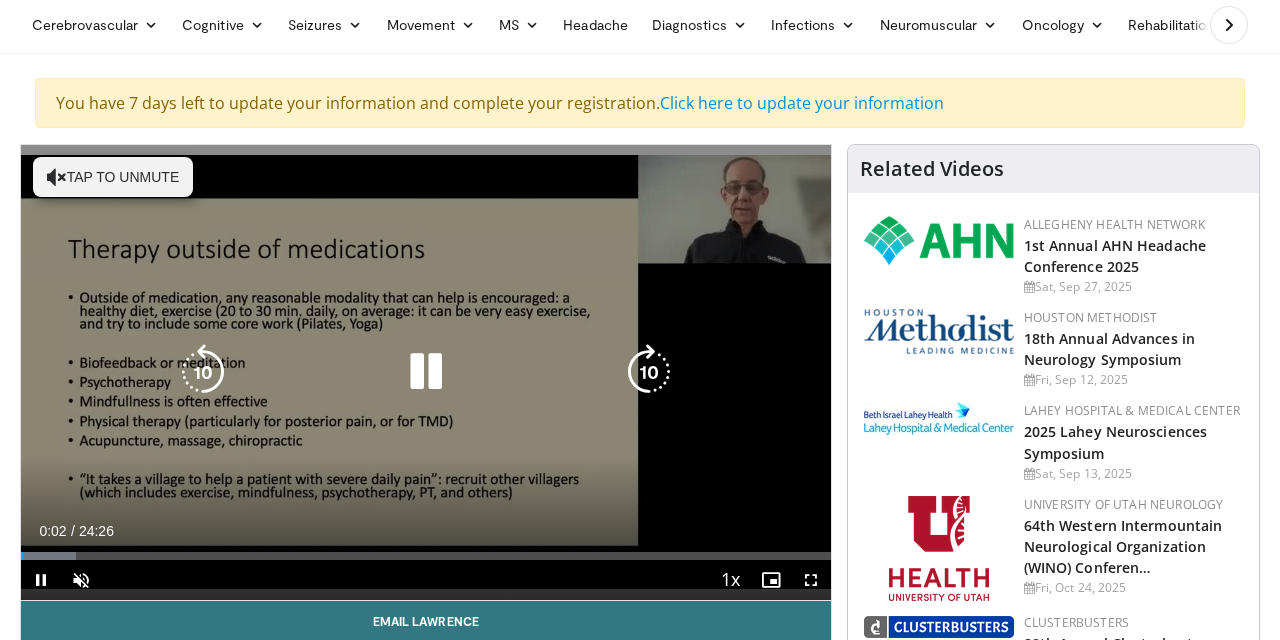 click at bounding box center [426, 372] 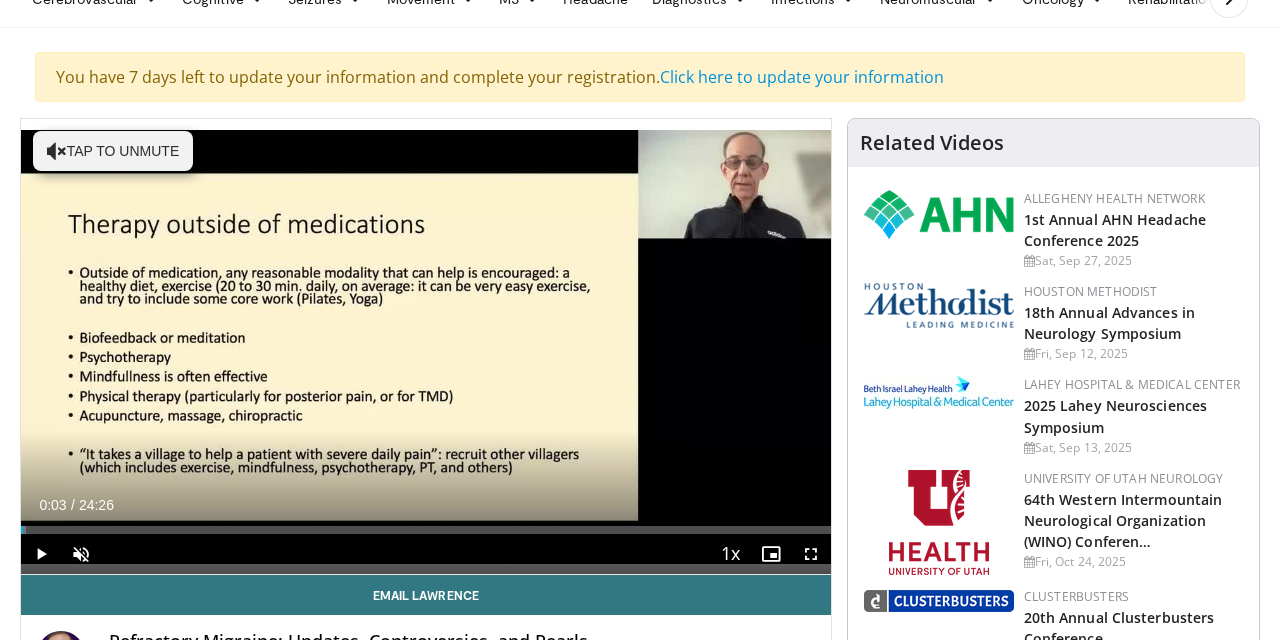 scroll, scrollTop: 103, scrollLeft: 0, axis: vertical 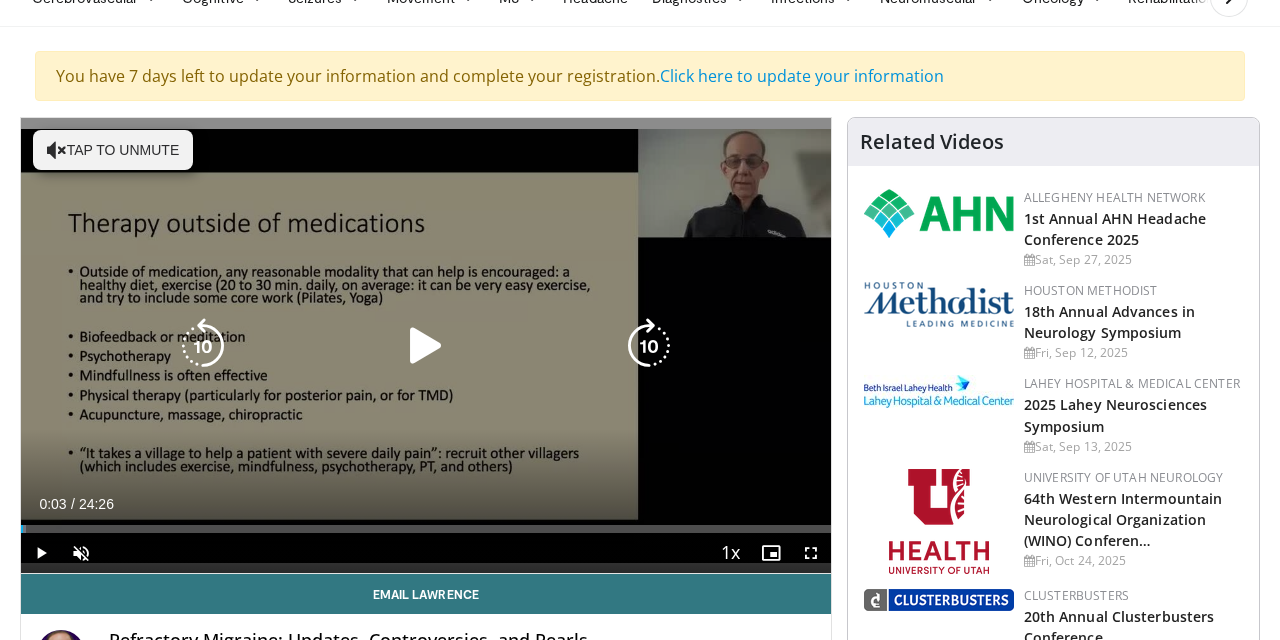 click at bounding box center (426, 346) 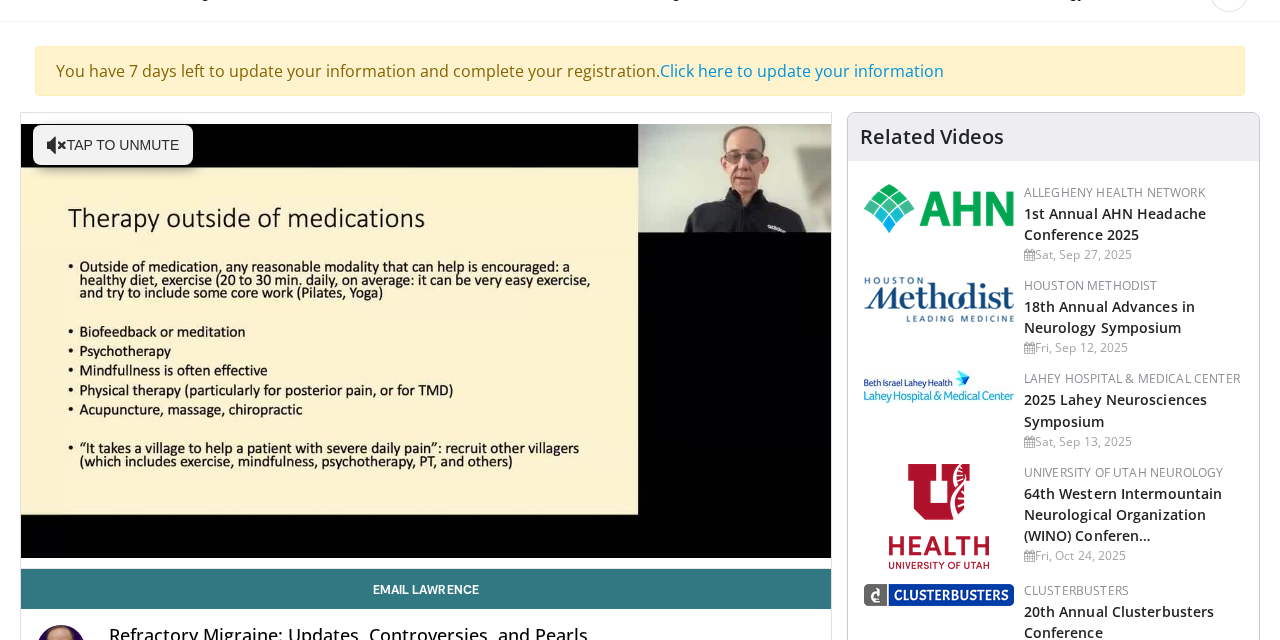 scroll, scrollTop: 93, scrollLeft: 0, axis: vertical 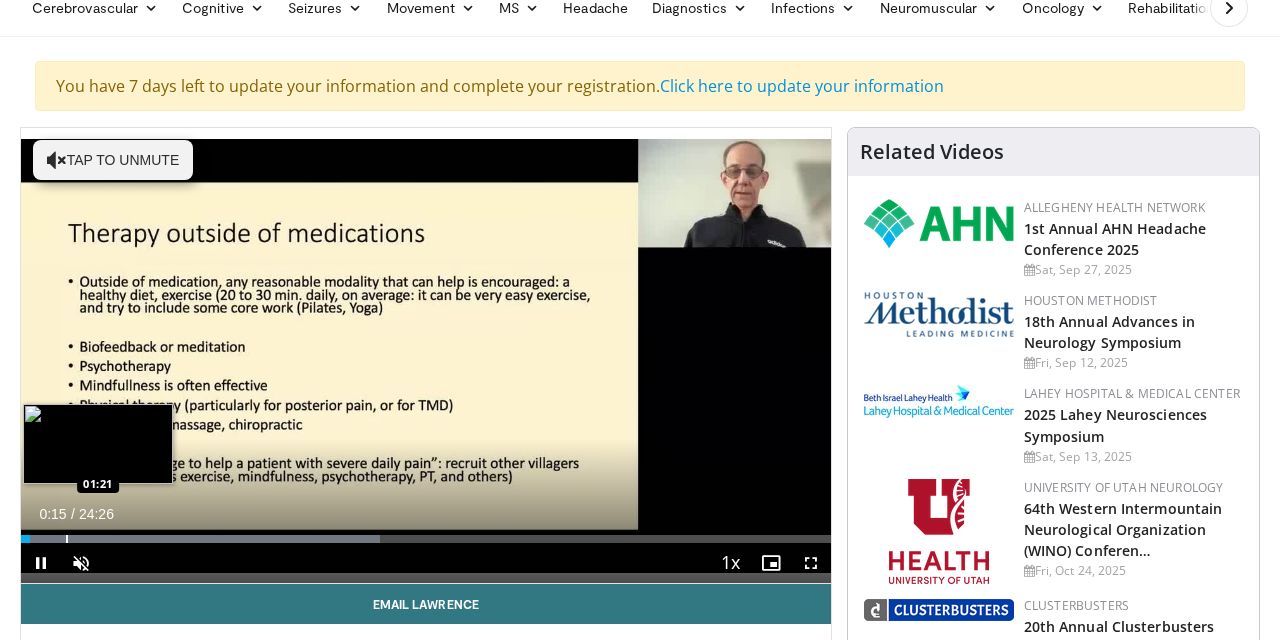 click at bounding box center (67, 539) 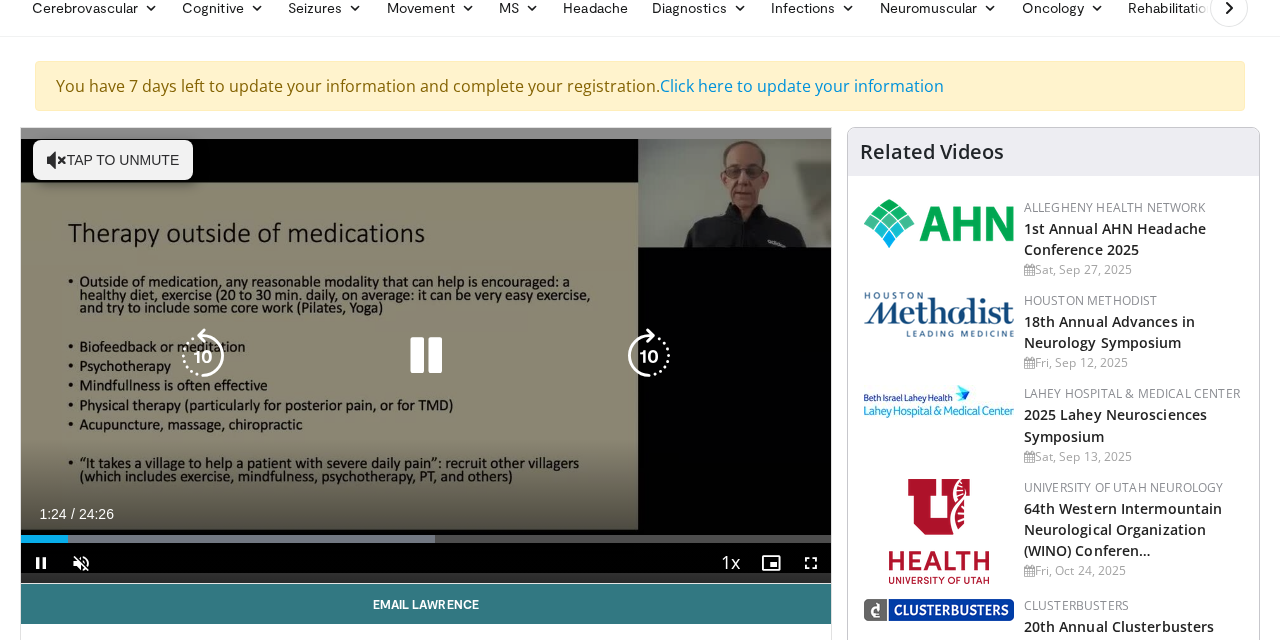 click at bounding box center [203, 356] 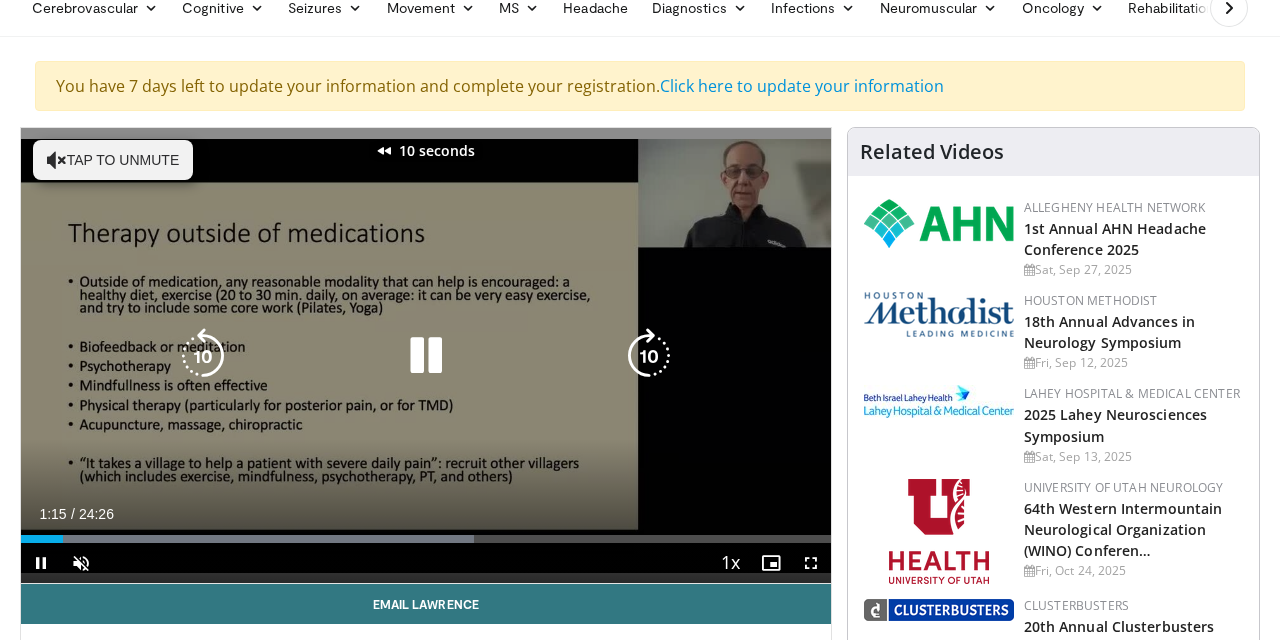 click at bounding box center (426, 356) 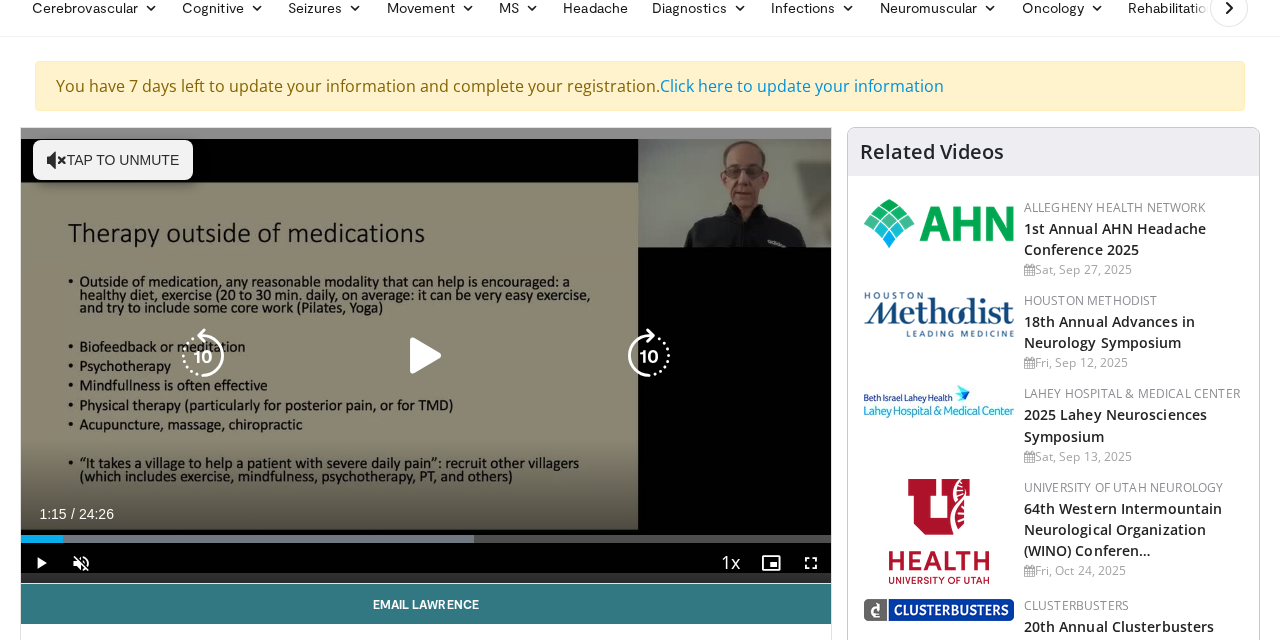 click at bounding box center (203, 356) 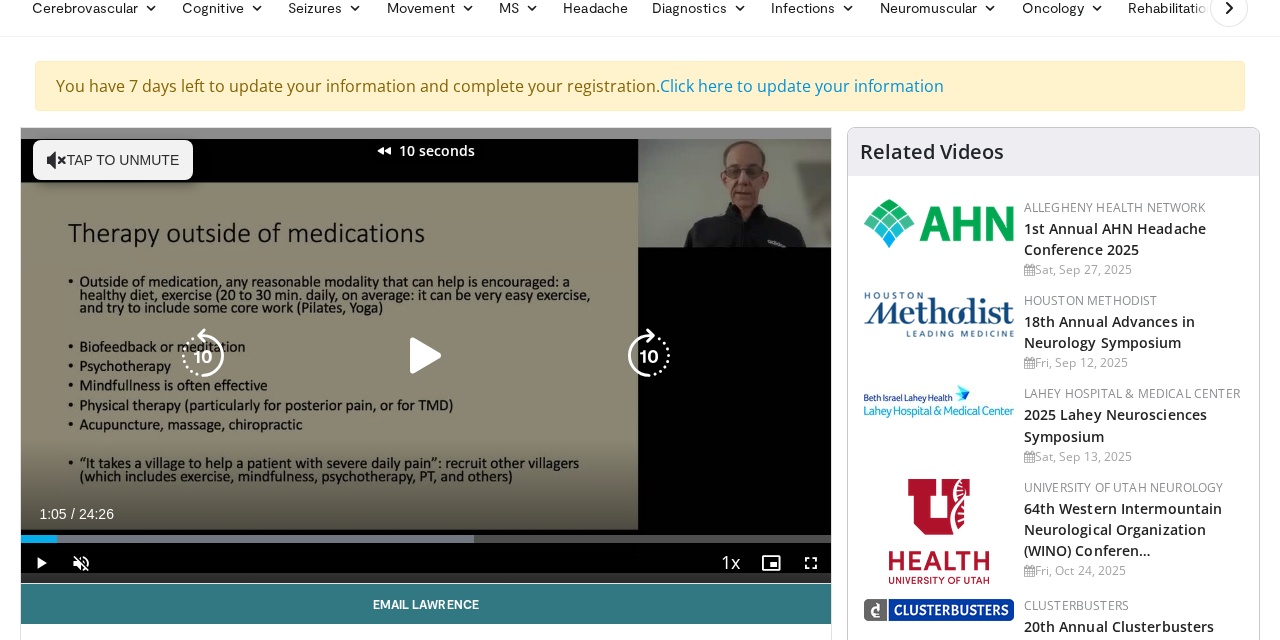 click at bounding box center [203, 356] 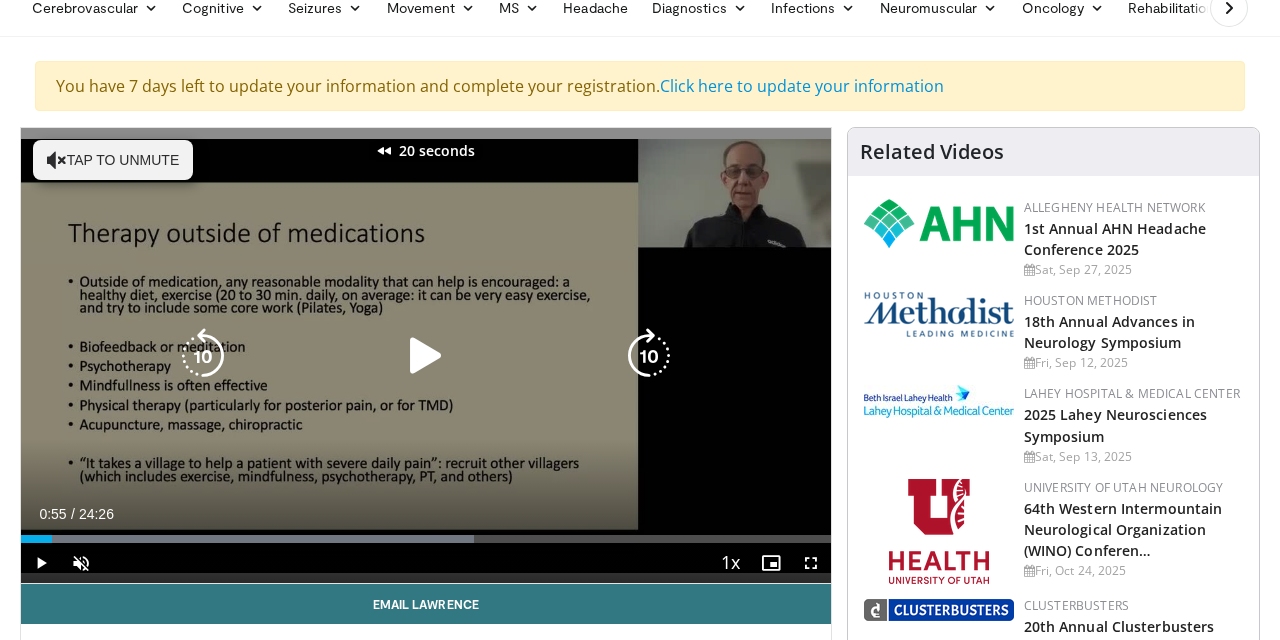 click at bounding box center [203, 356] 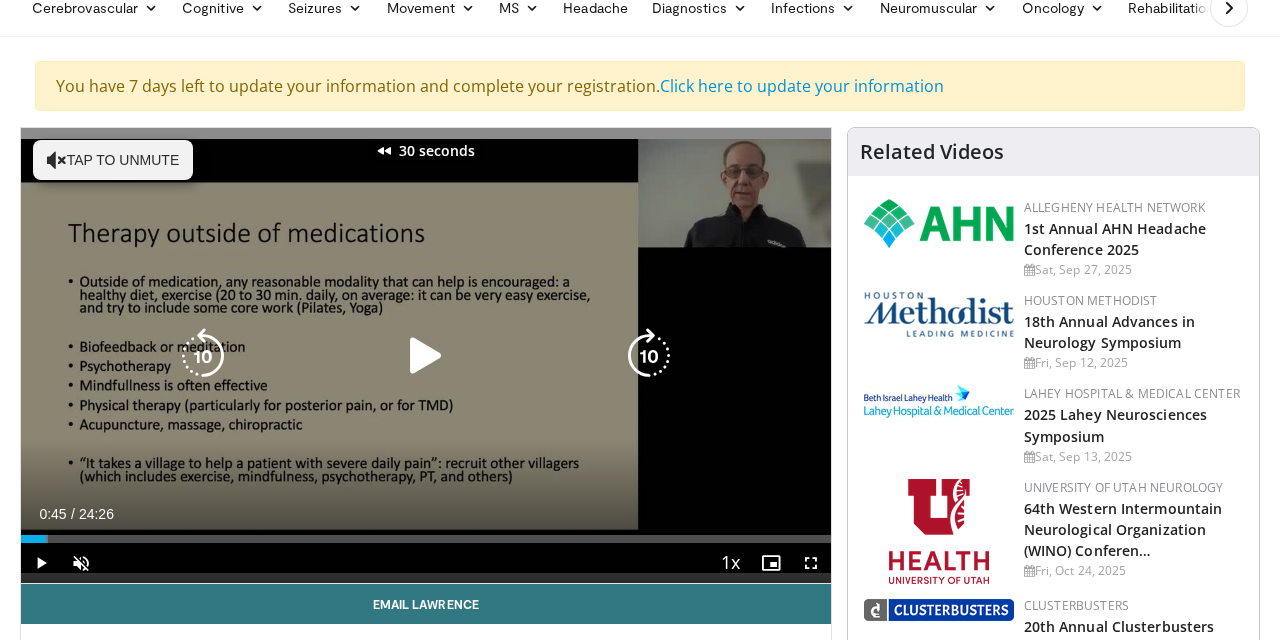 click at bounding box center [203, 356] 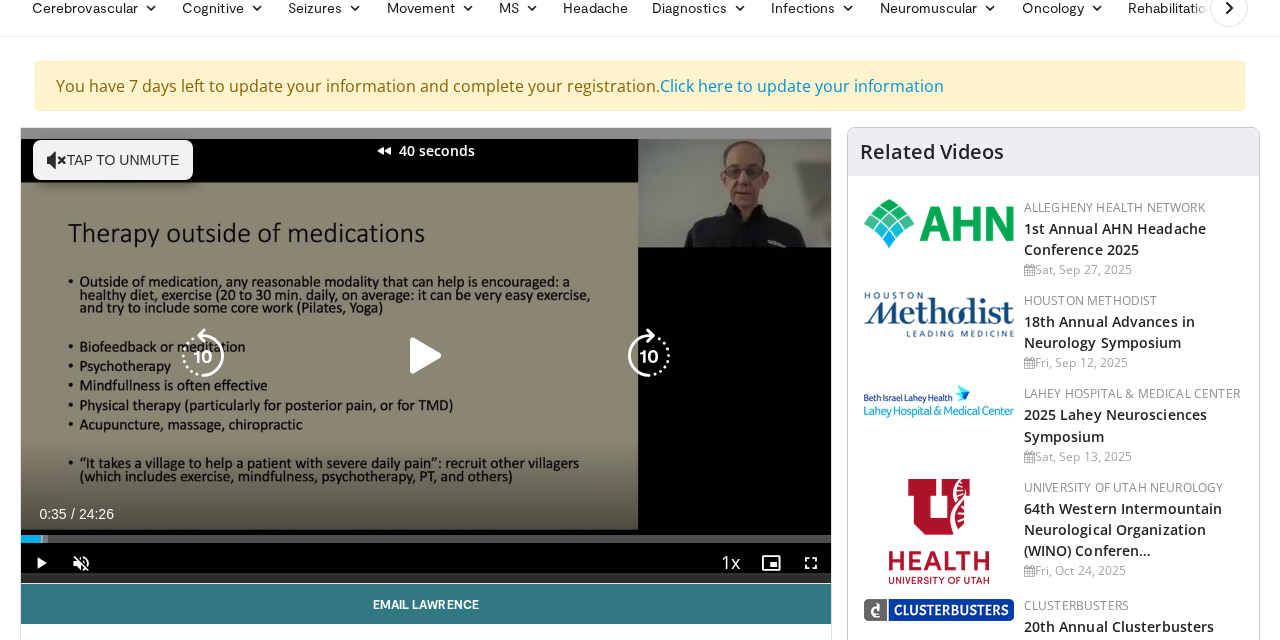 click at bounding box center (203, 356) 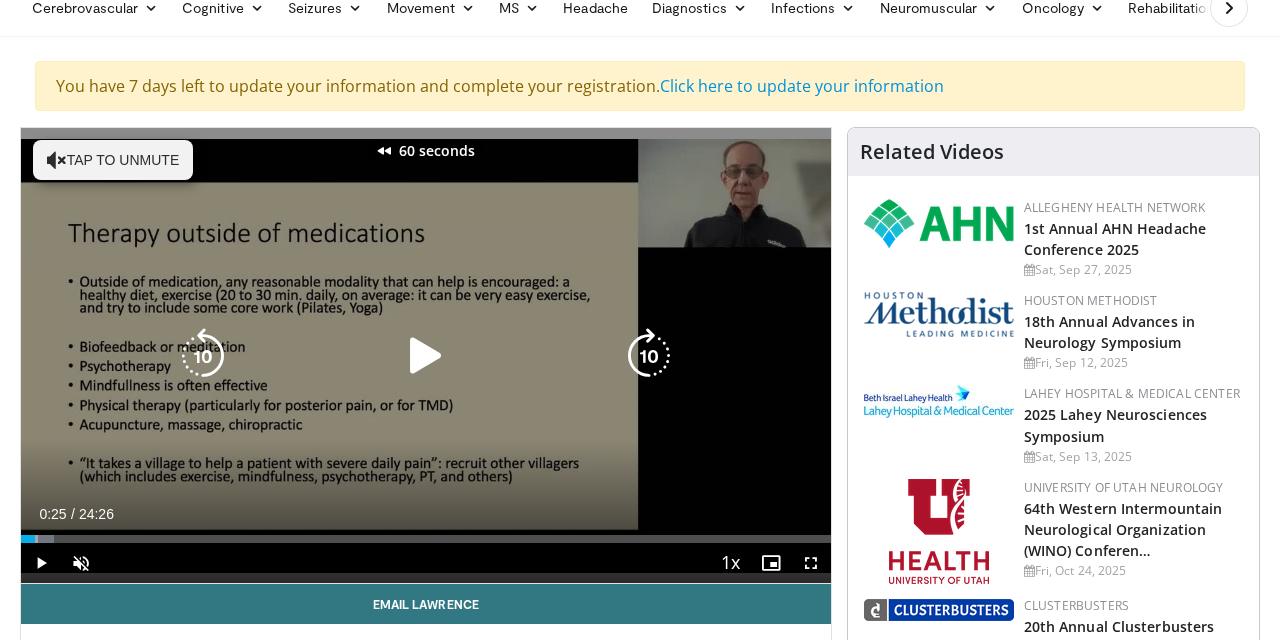 click at bounding box center [203, 356] 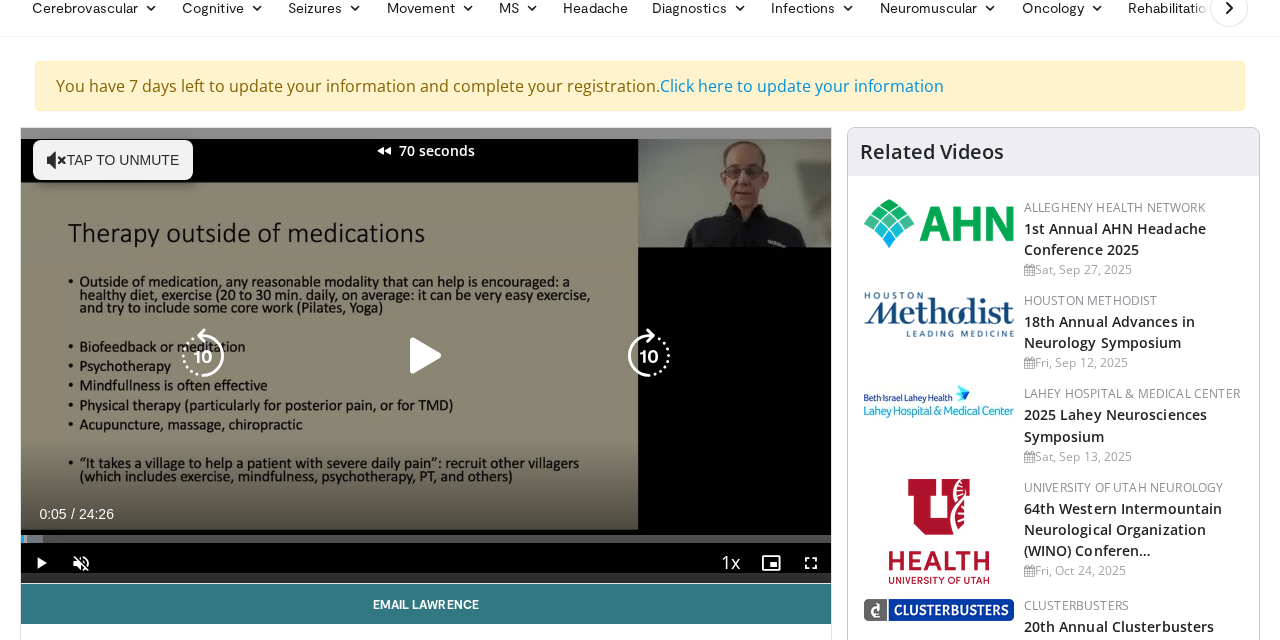 click at bounding box center [203, 356] 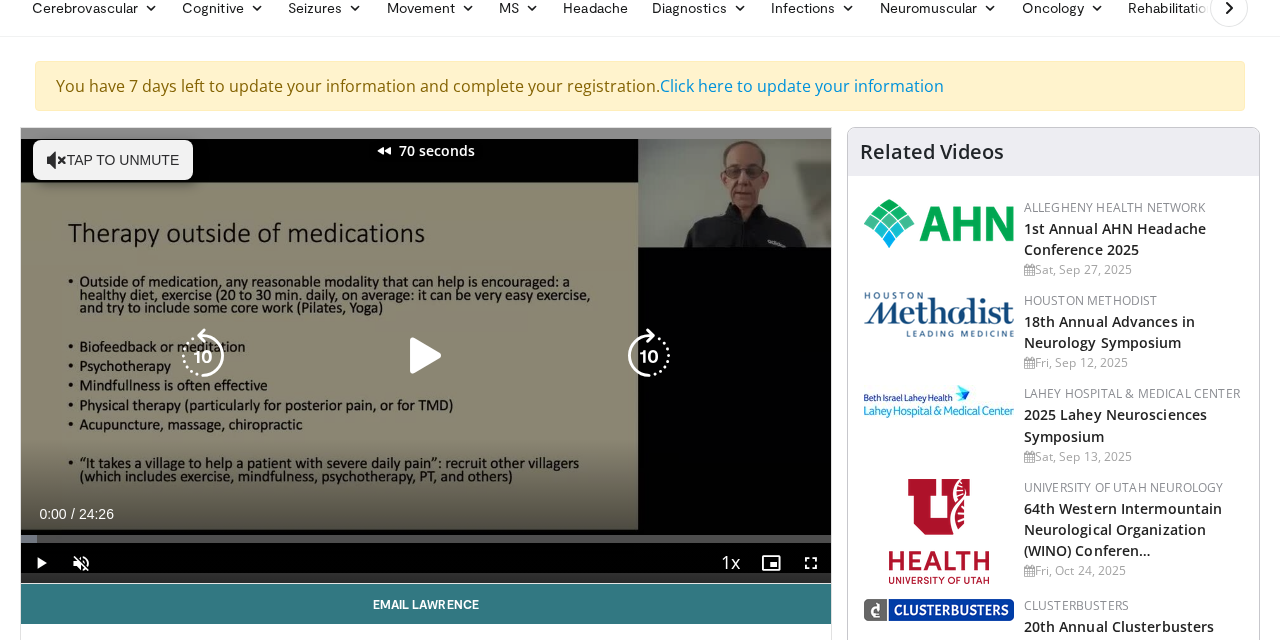 click at bounding box center (649, 356) 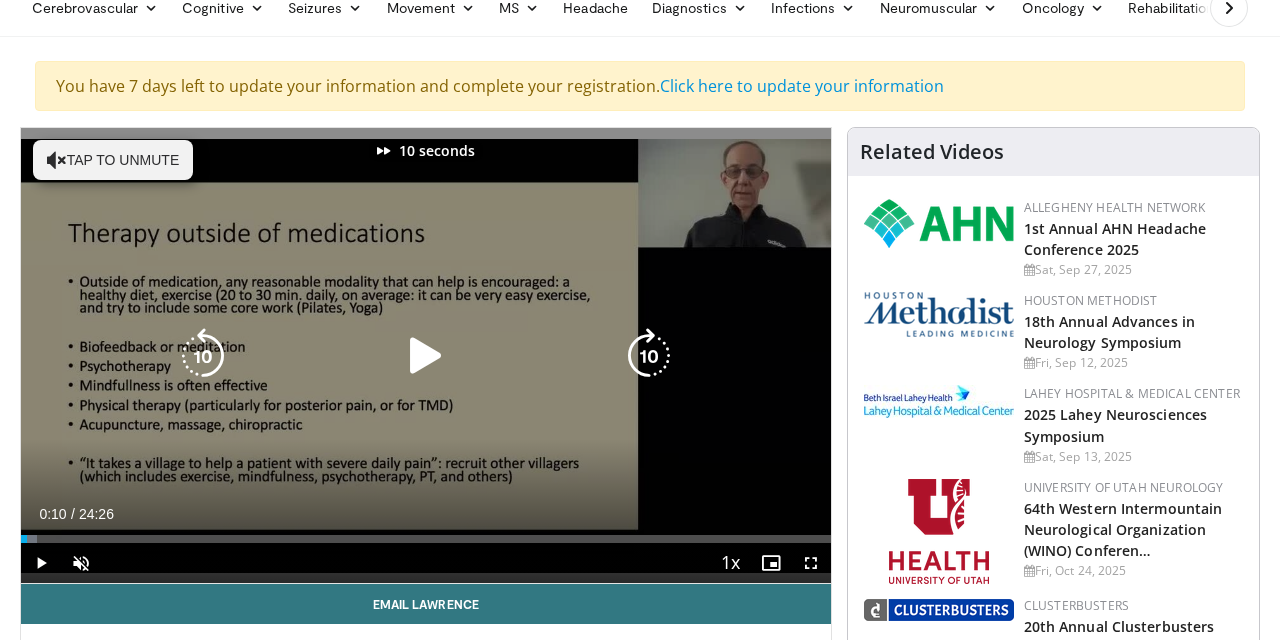 click at bounding box center (649, 356) 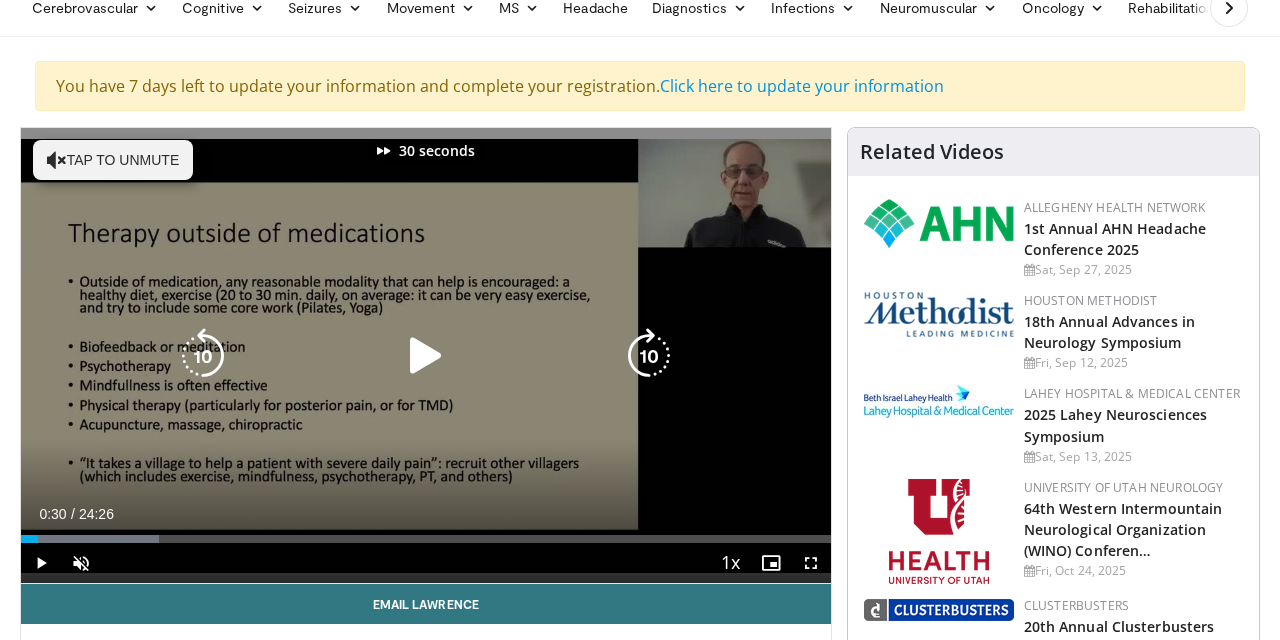 click at bounding box center (649, 356) 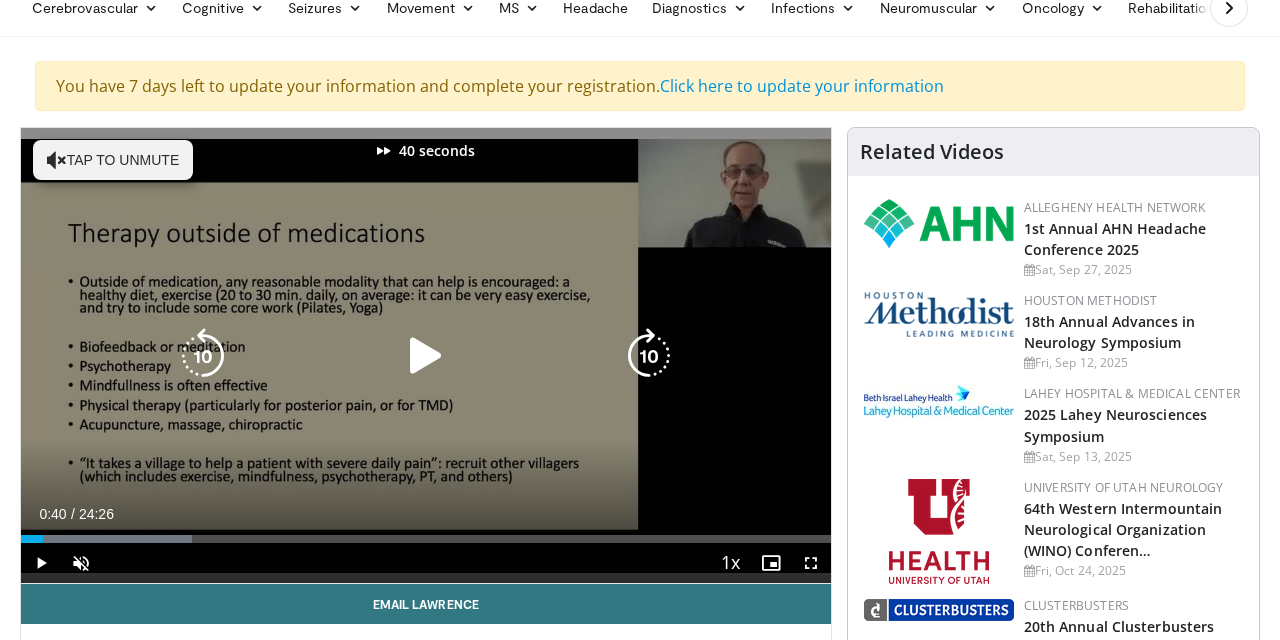 click at bounding box center [649, 356] 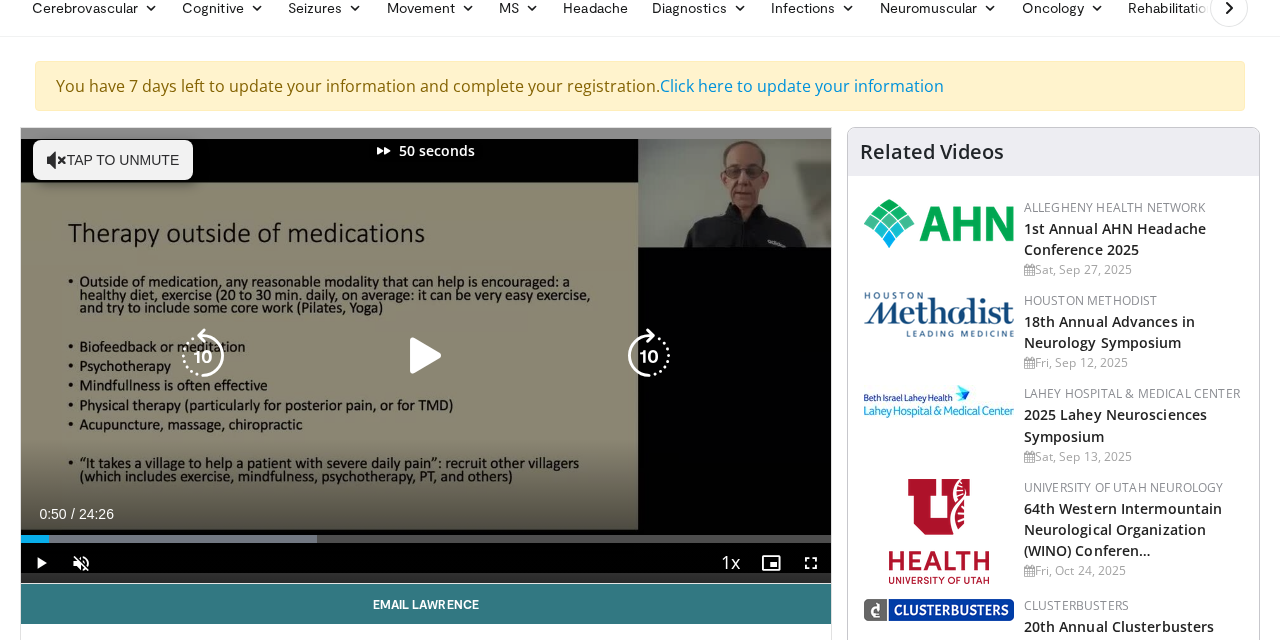 click at bounding box center (649, 356) 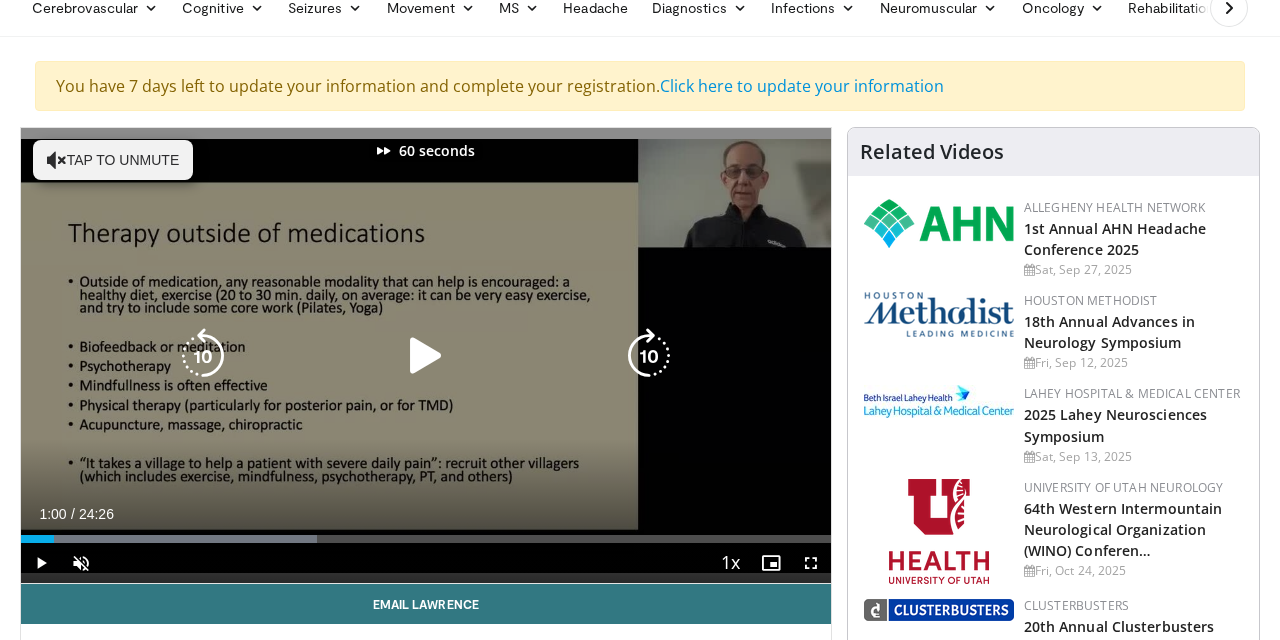 click at bounding box center [649, 356] 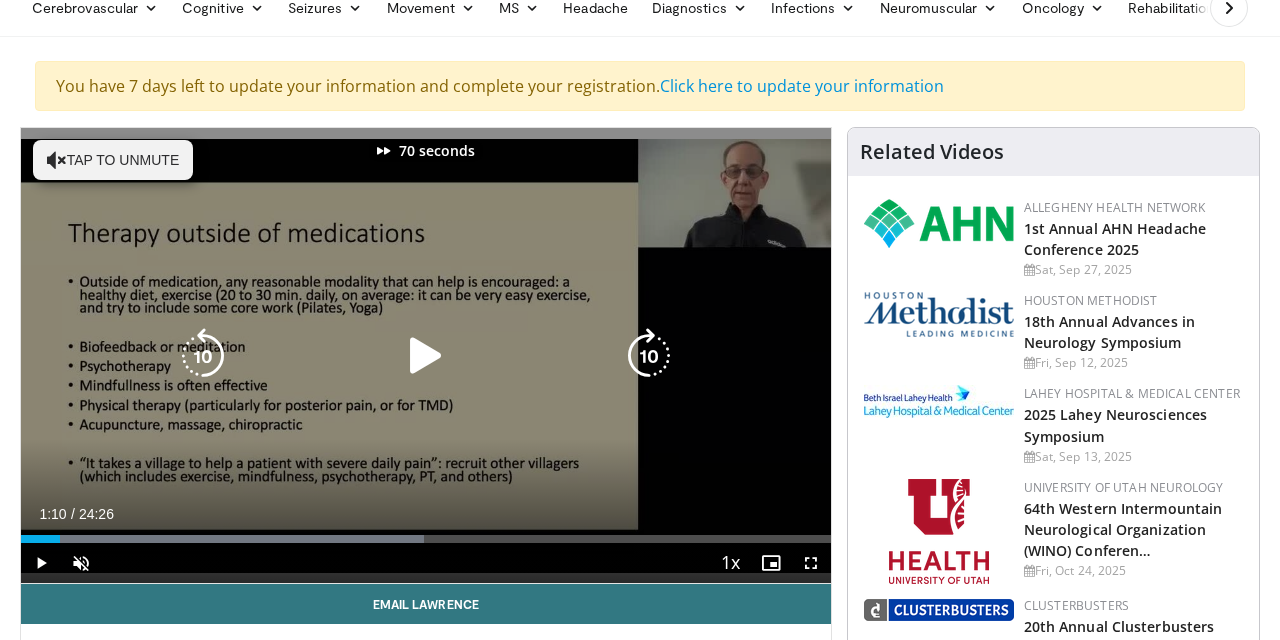click at bounding box center [649, 356] 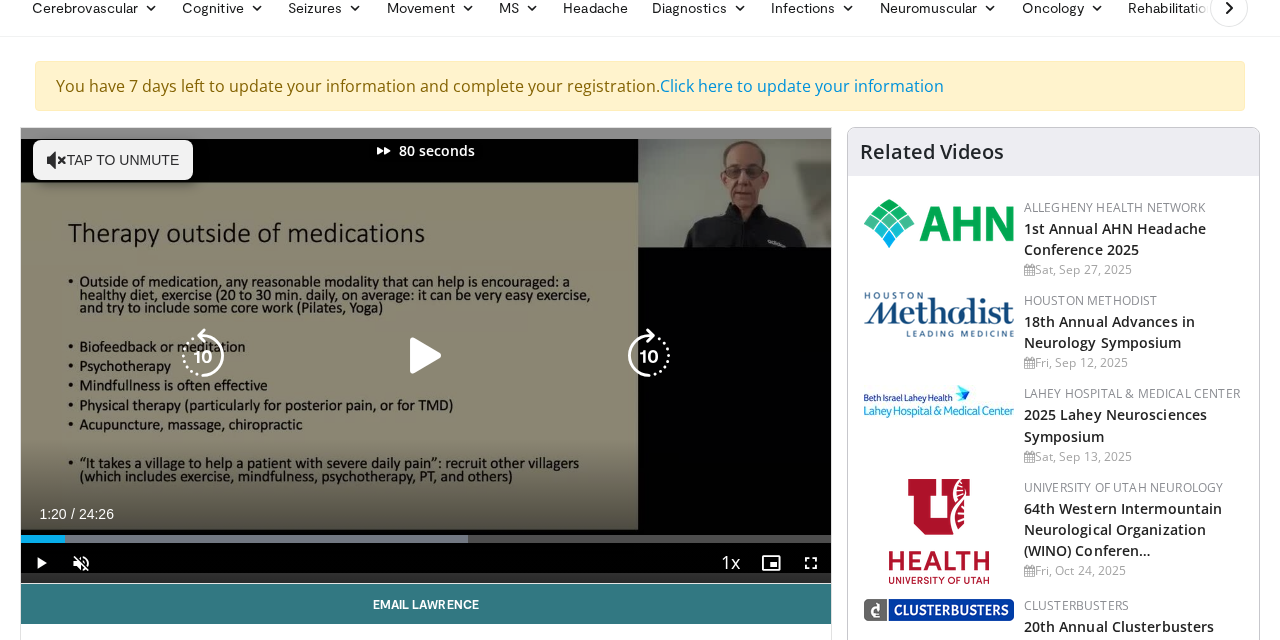 click at bounding box center (649, 356) 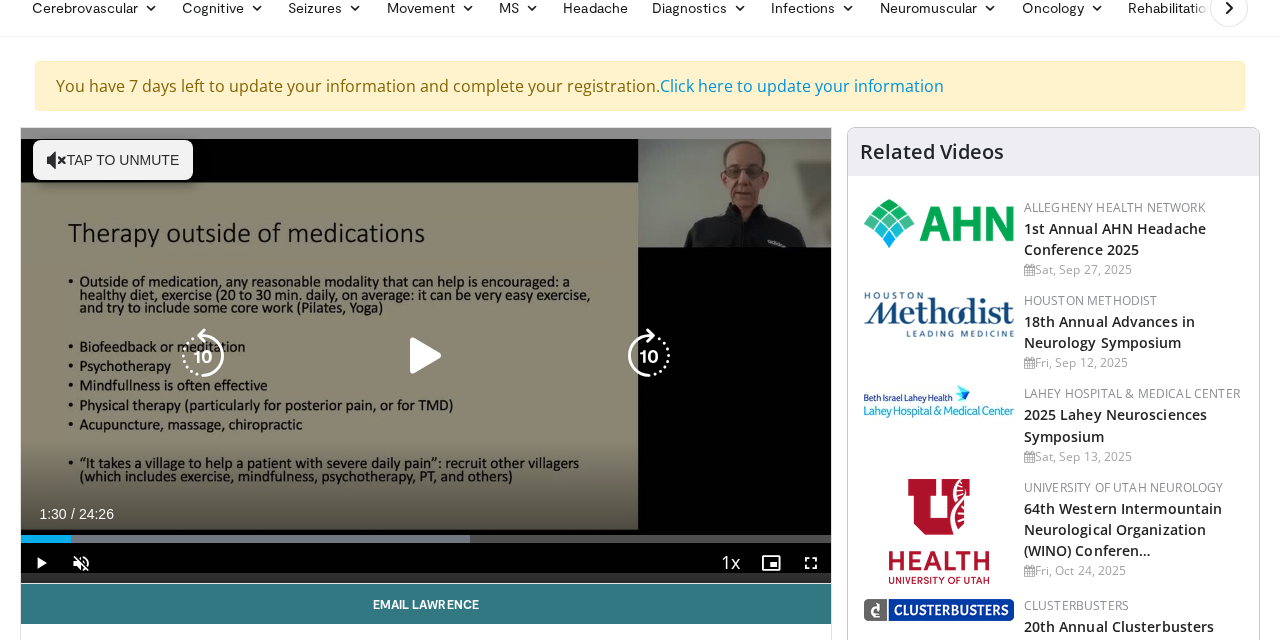 click at bounding box center (649, 356) 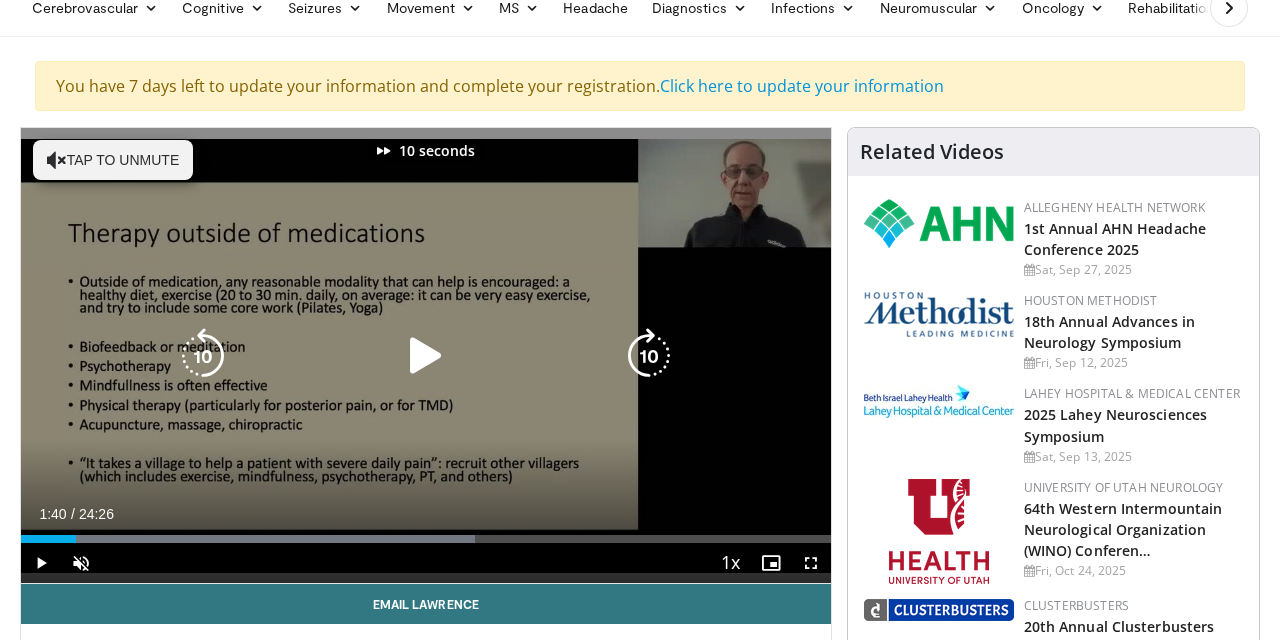 click at bounding box center (649, 356) 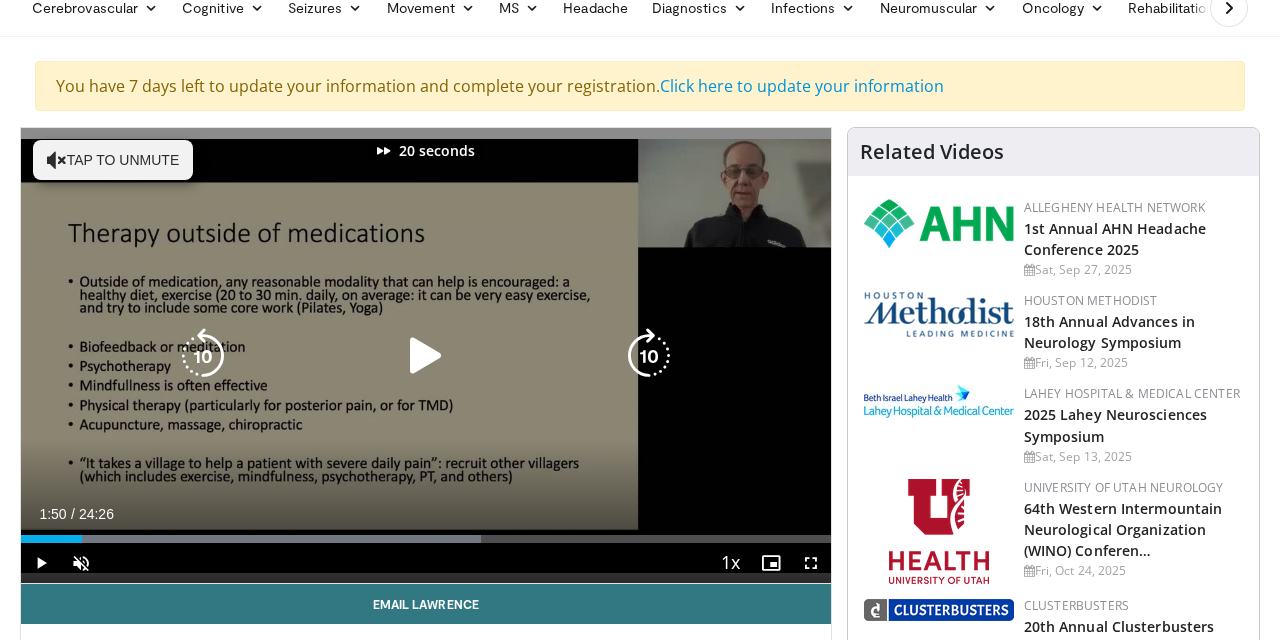 click at bounding box center [649, 356] 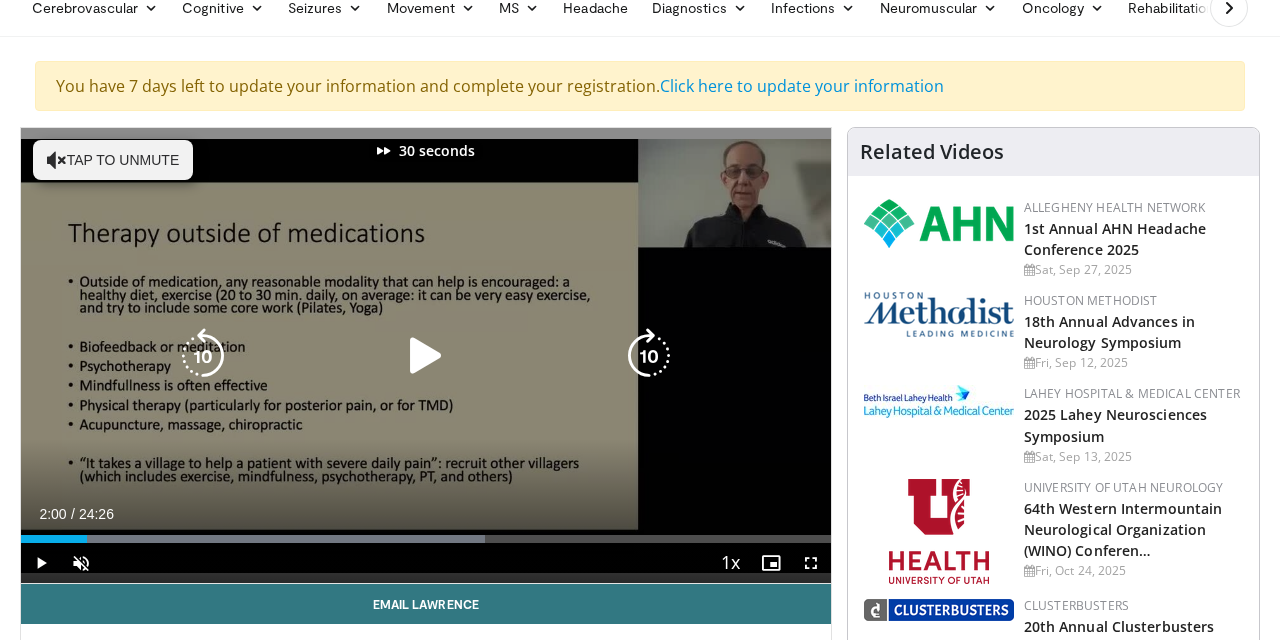 click at bounding box center [649, 356] 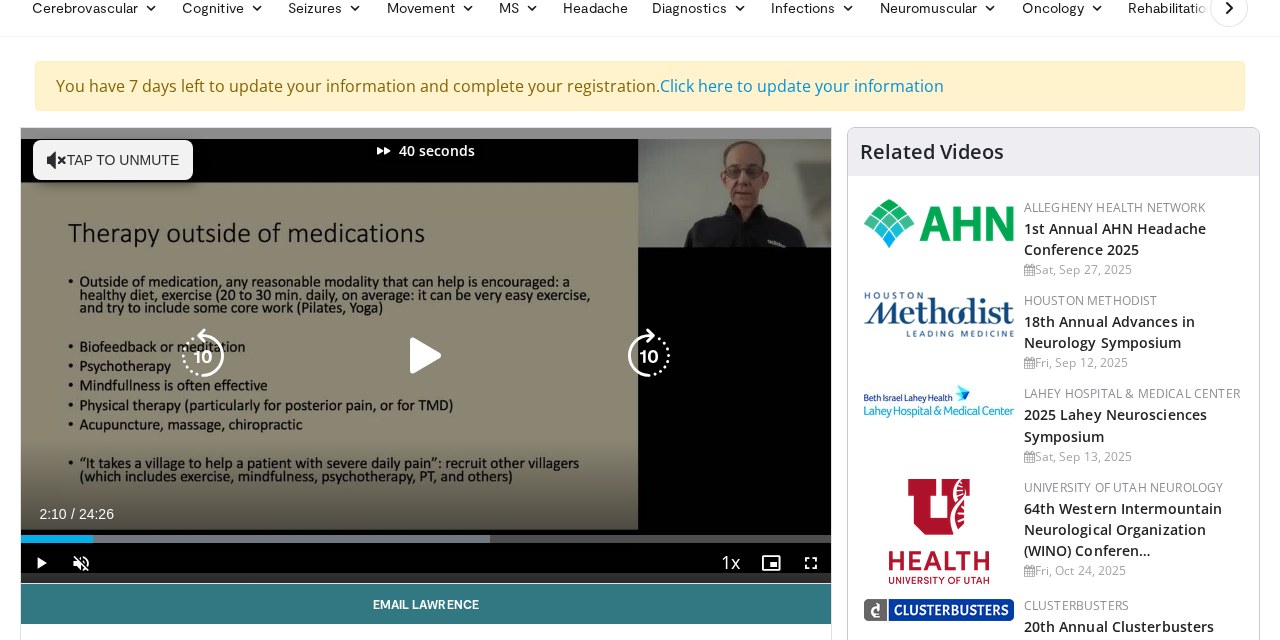 click at bounding box center (649, 356) 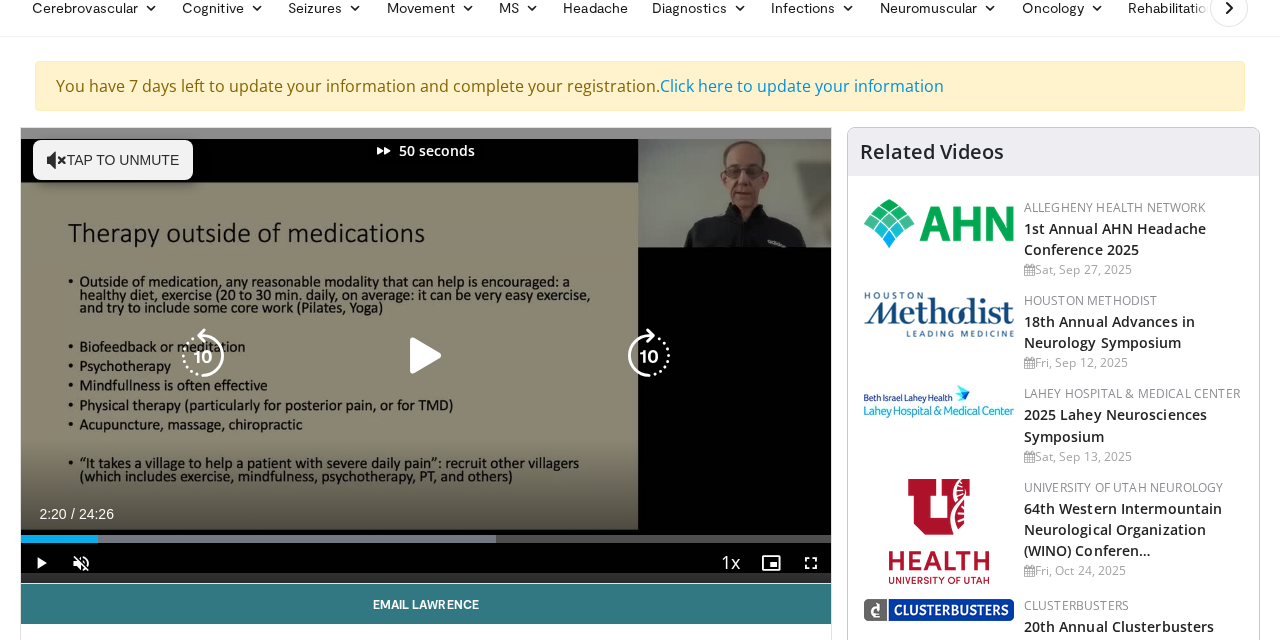 click at bounding box center (649, 356) 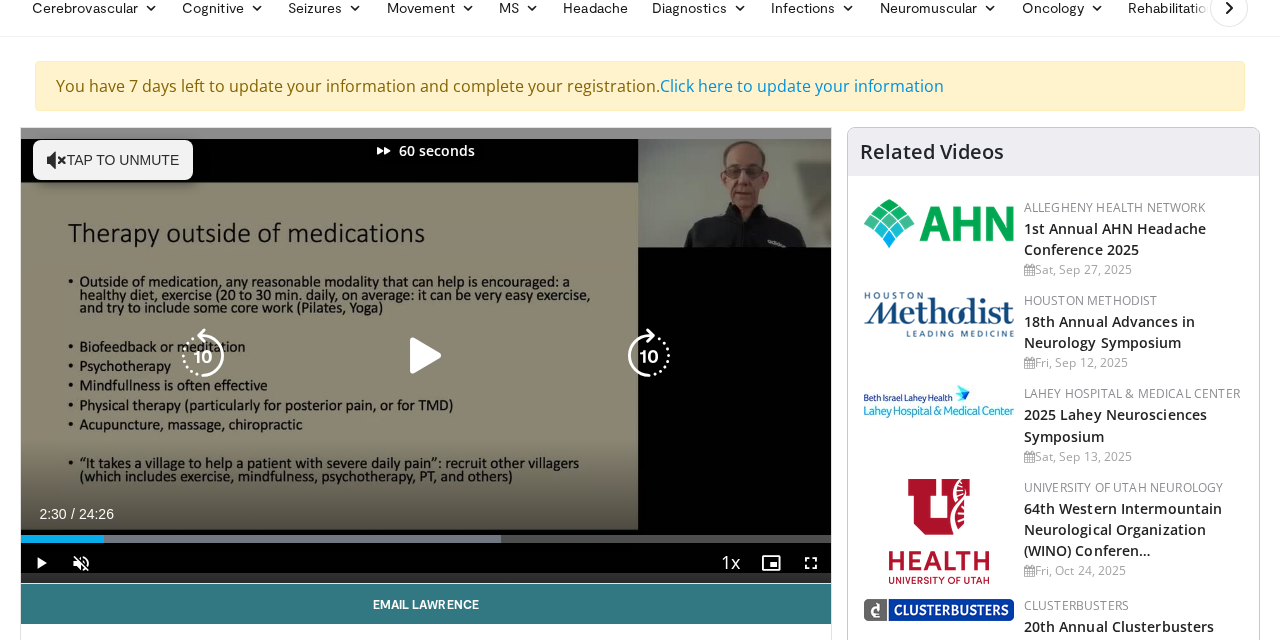 click at bounding box center (649, 356) 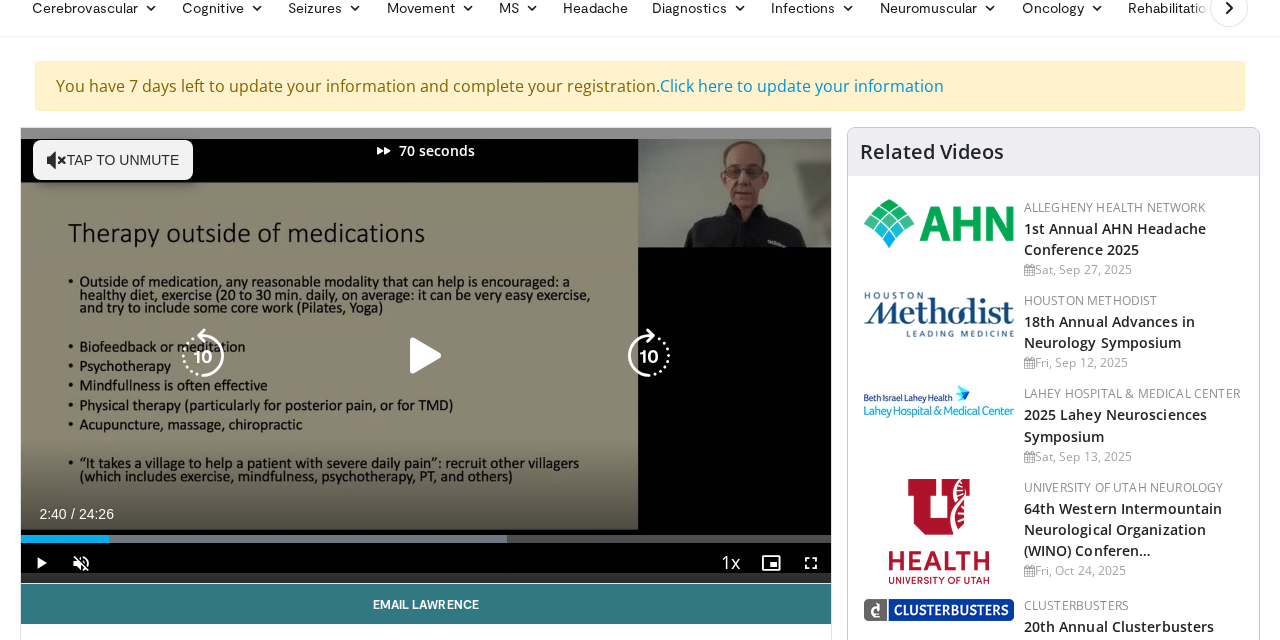 drag, startPoint x: 651, startPoint y: 354, endPoint x: 666, endPoint y: 292, distance: 63.788715 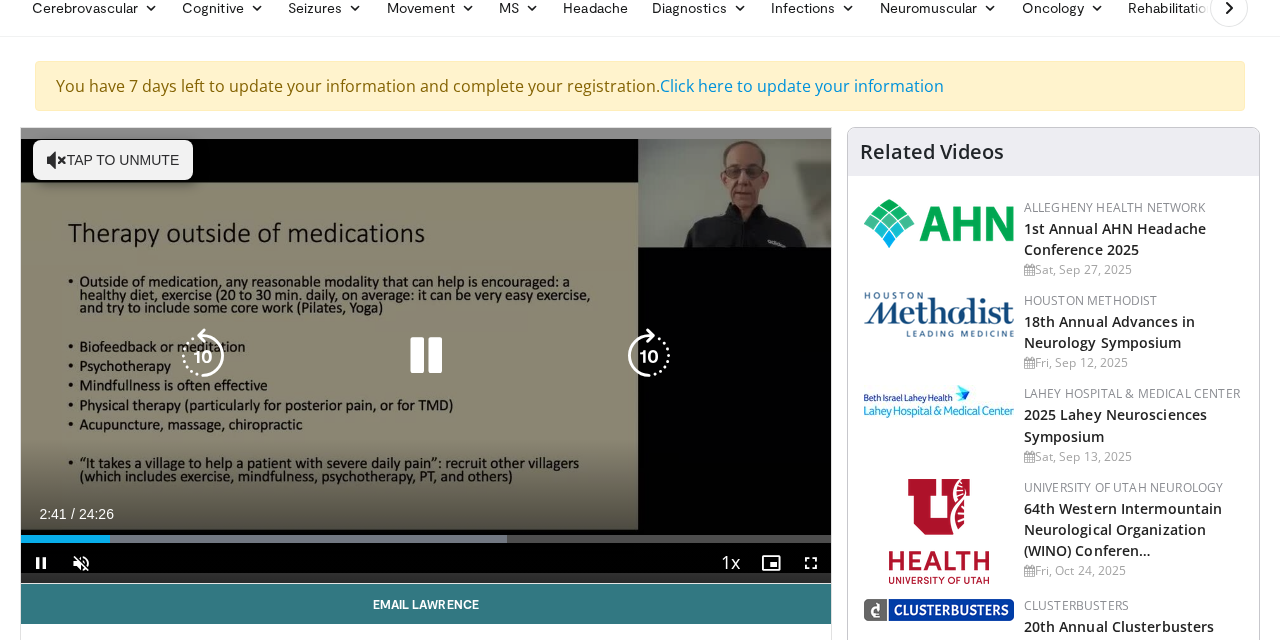 click at bounding box center [426, 356] 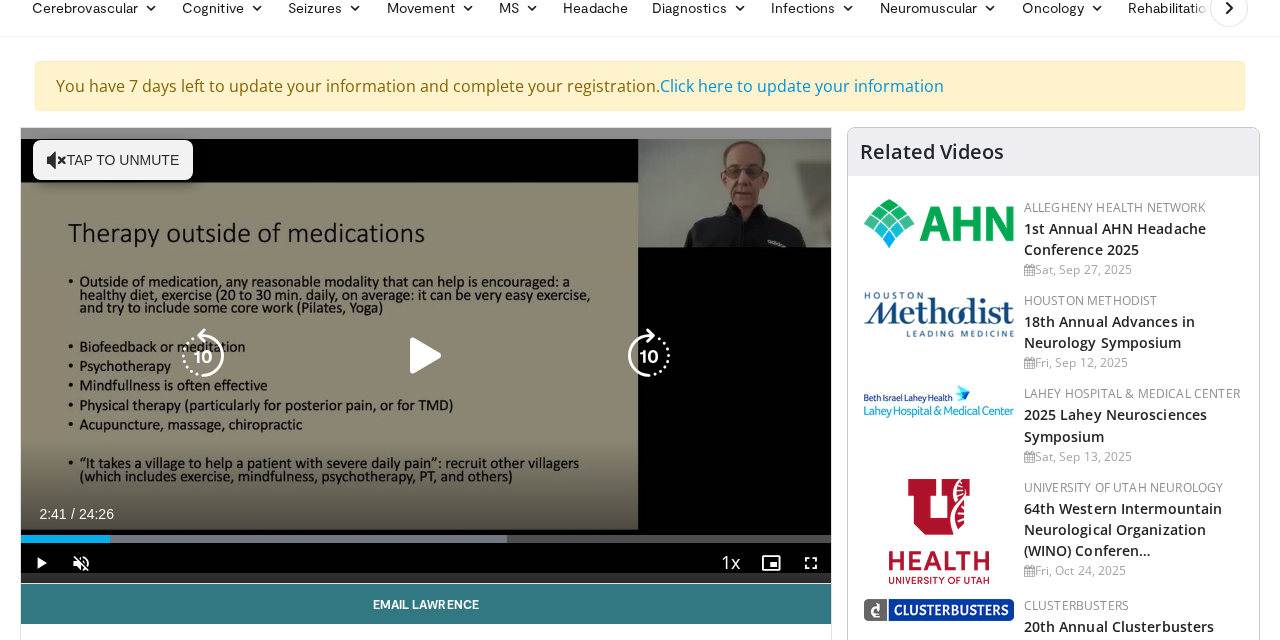 click at bounding box center [649, 356] 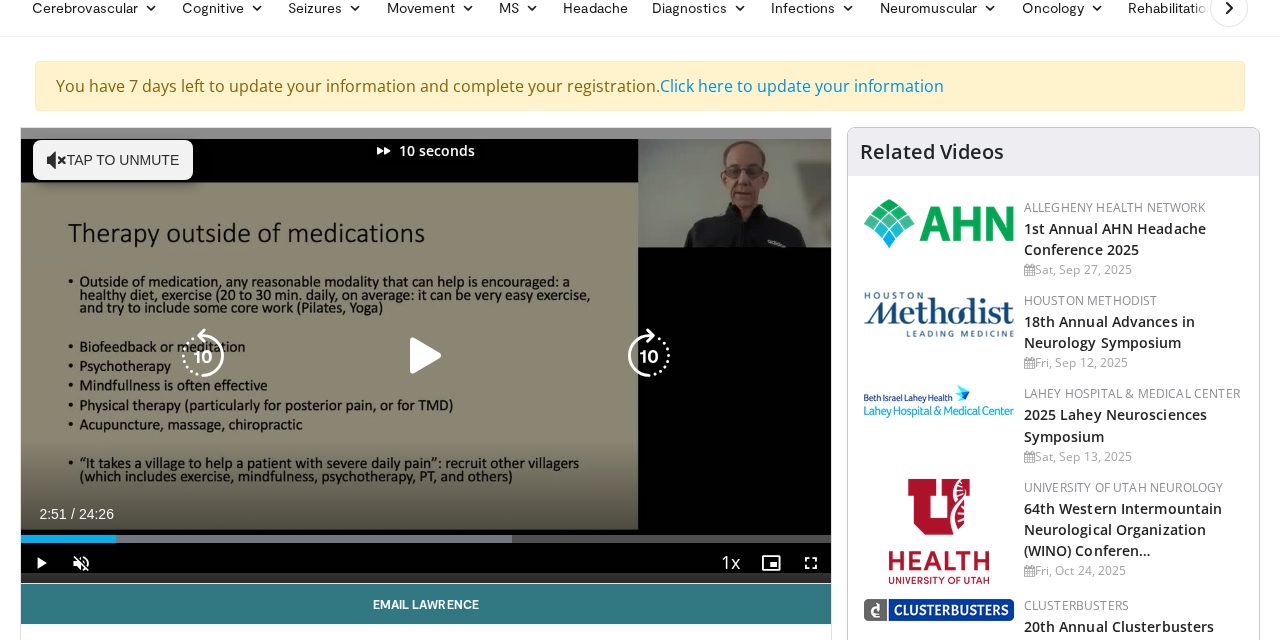 click at bounding box center (649, 356) 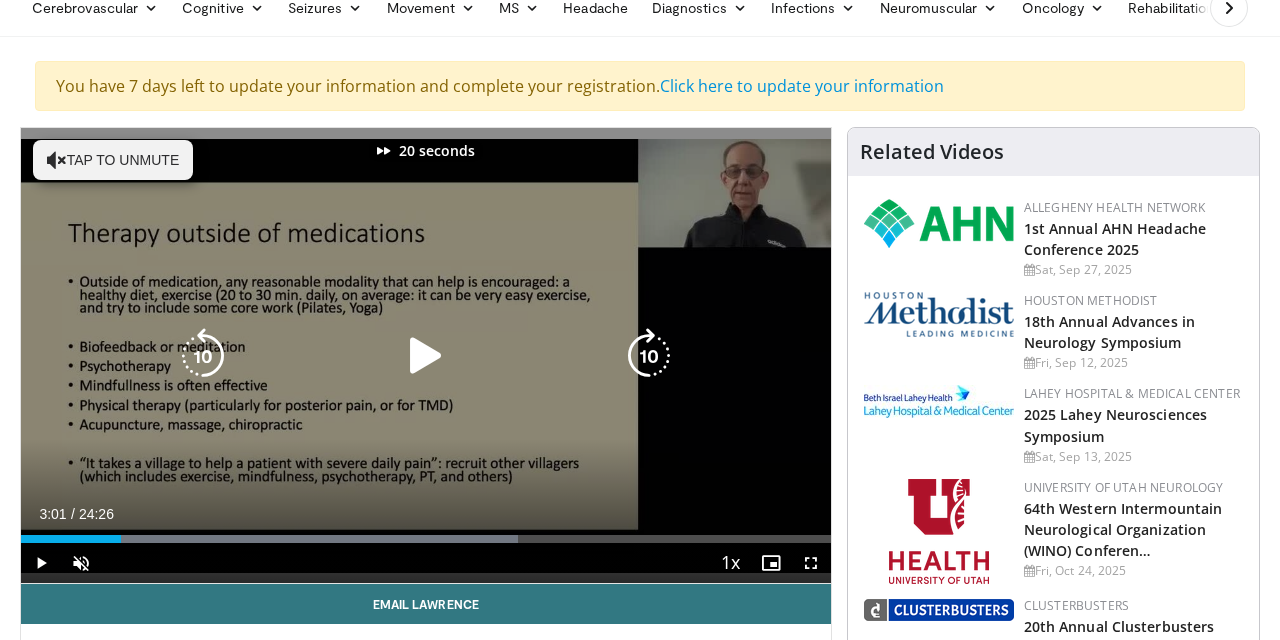click at bounding box center [649, 356] 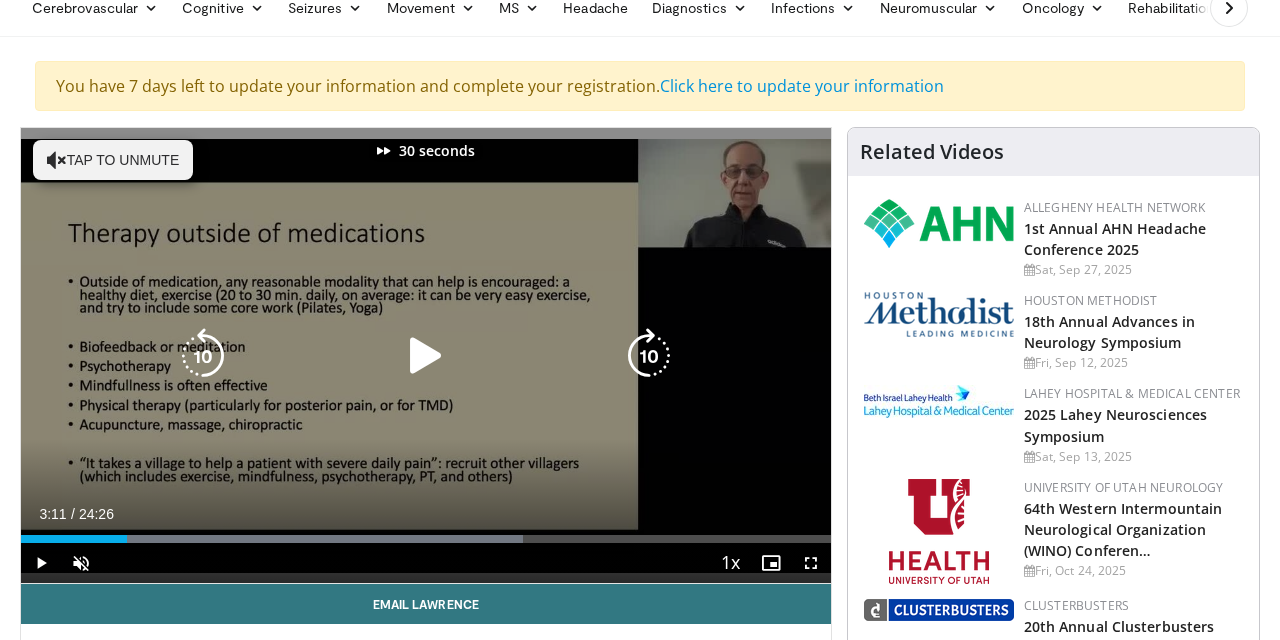 click at bounding box center [649, 356] 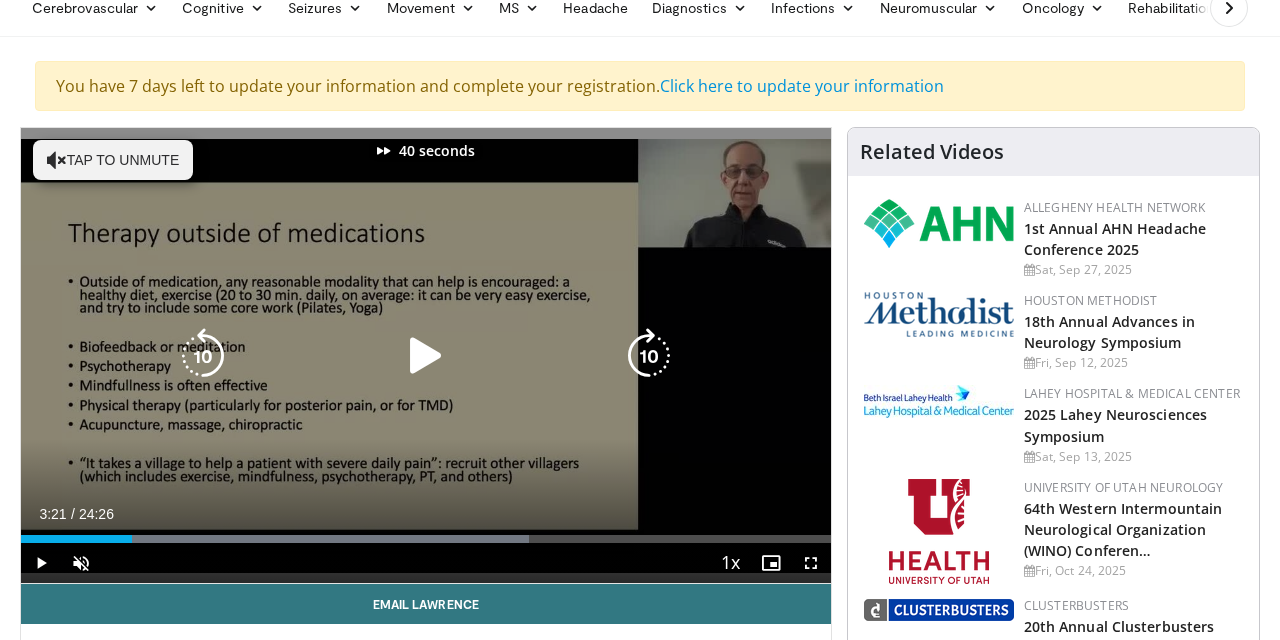 click at bounding box center [649, 356] 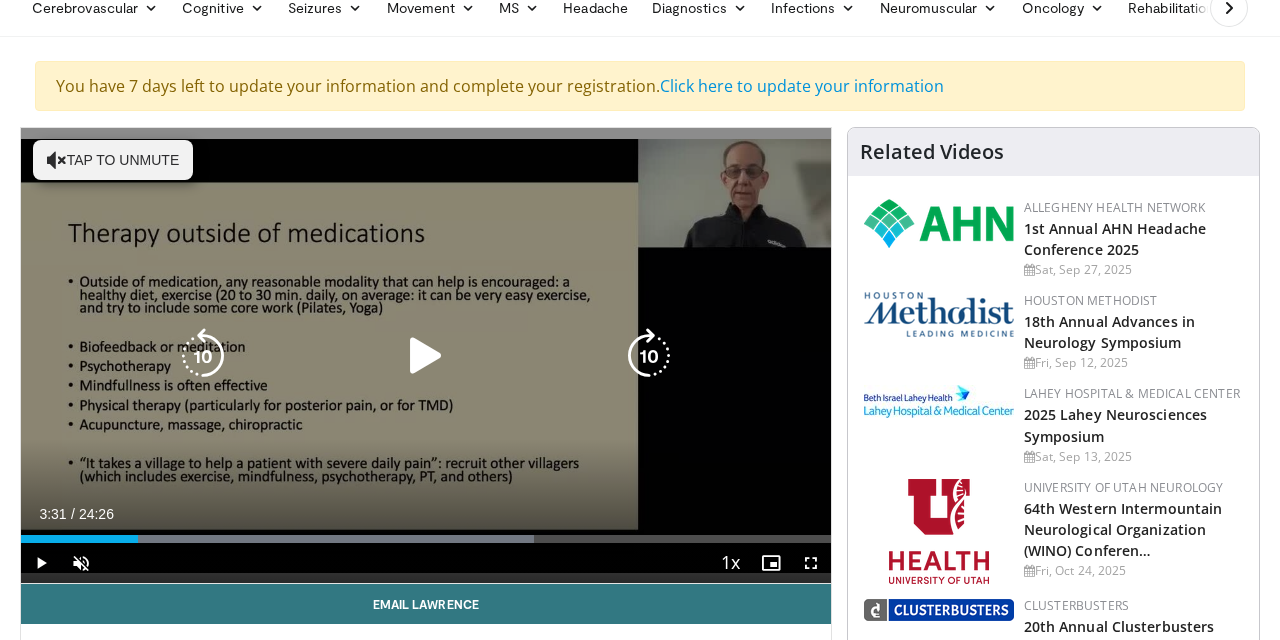 click at bounding box center (649, 356) 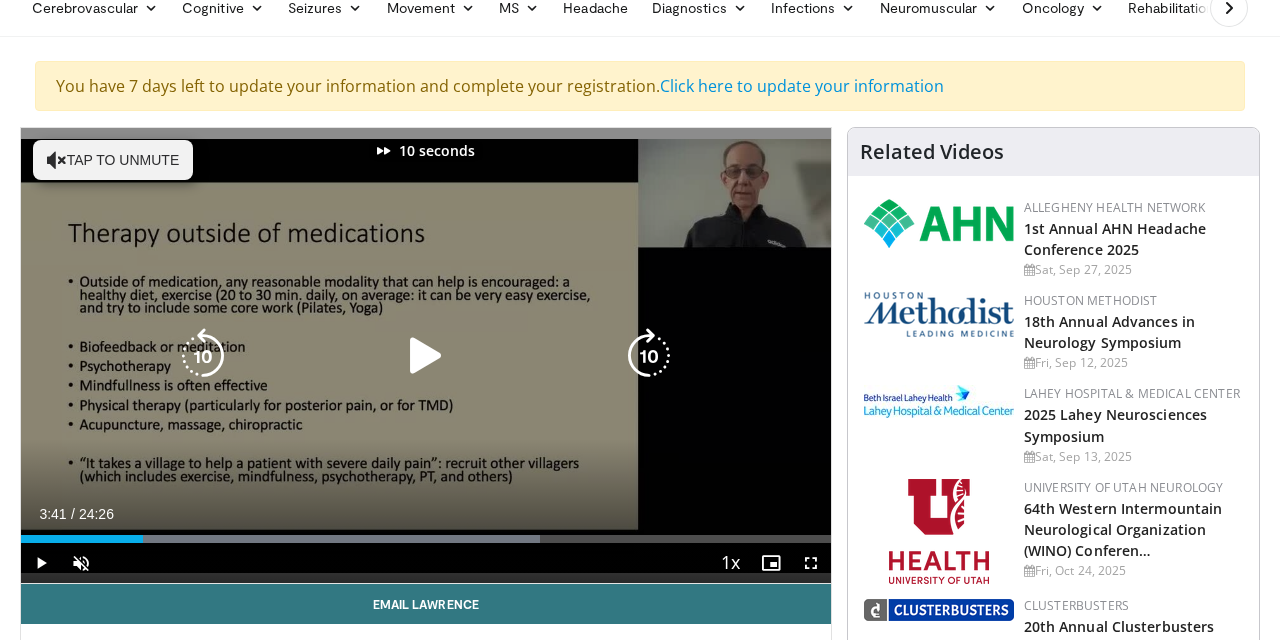 click at bounding box center [649, 356] 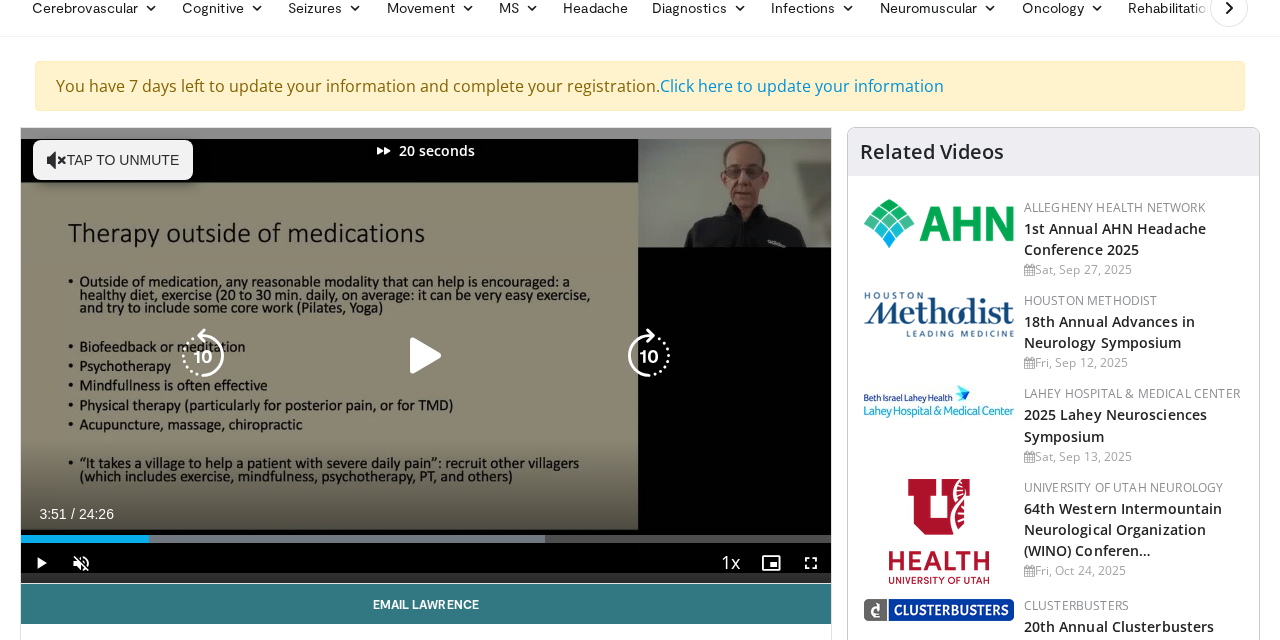 click at bounding box center (649, 356) 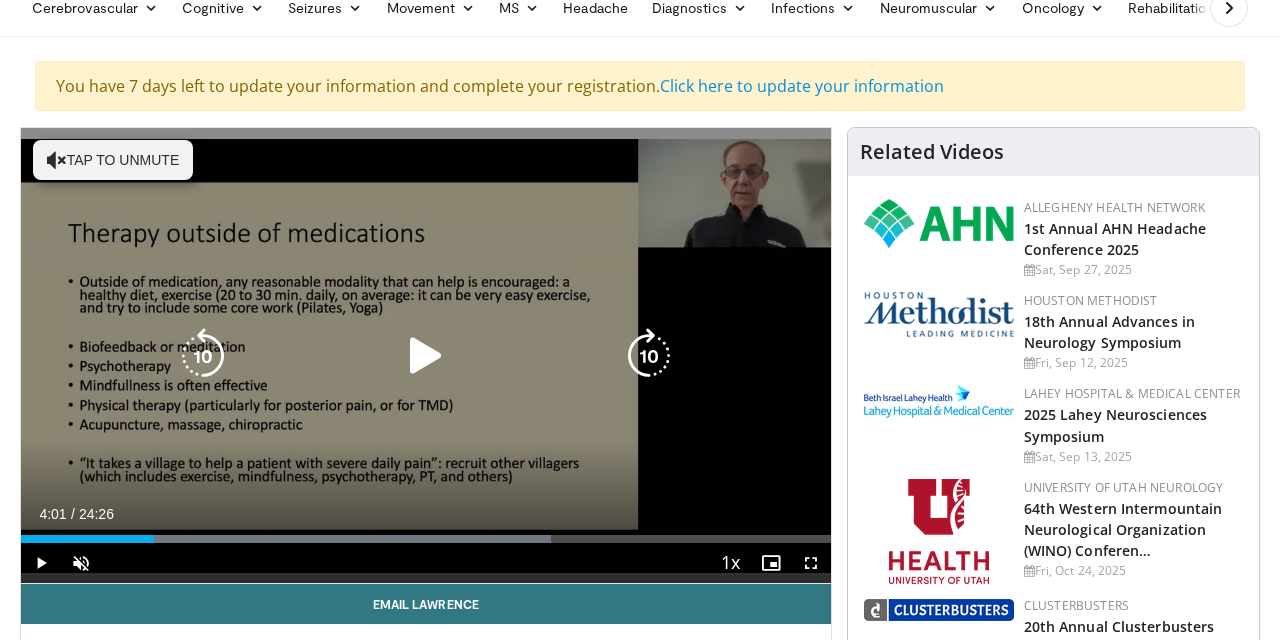 click at bounding box center [649, 356] 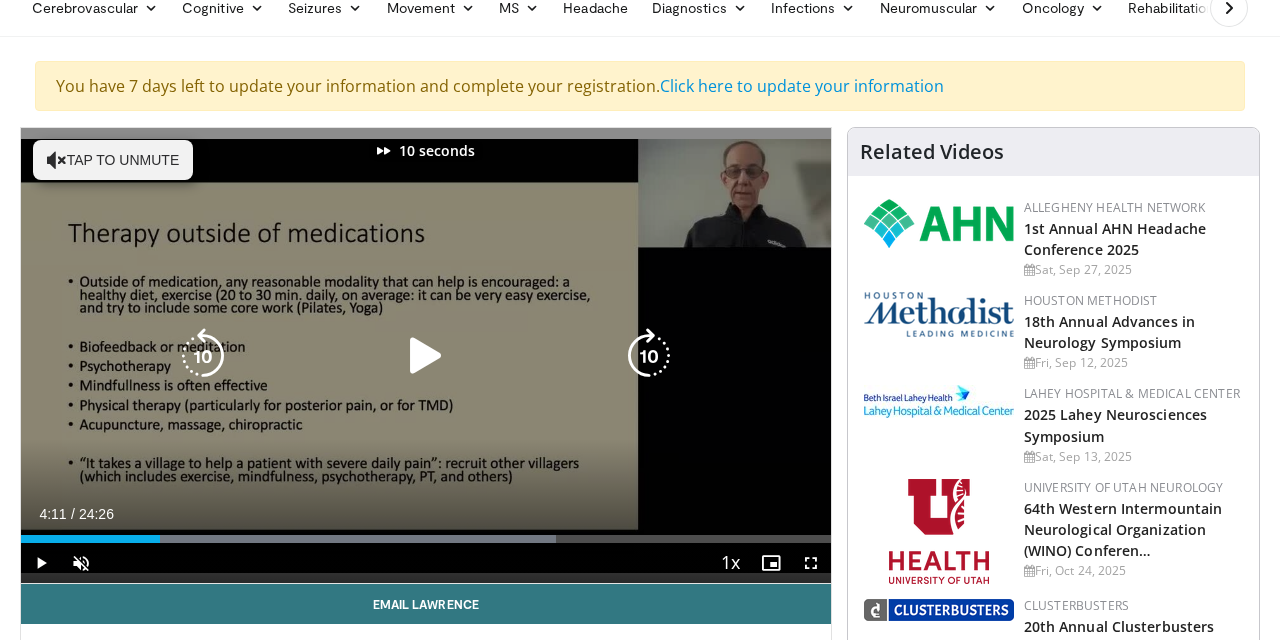 click at bounding box center [649, 356] 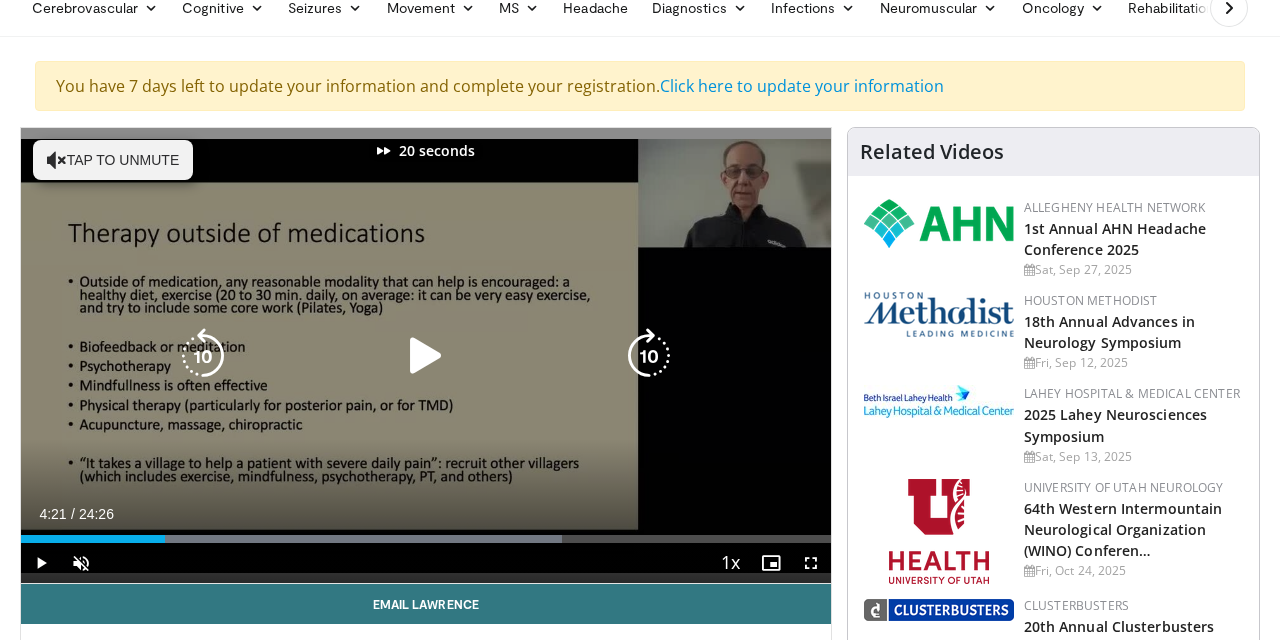 click at bounding box center [649, 356] 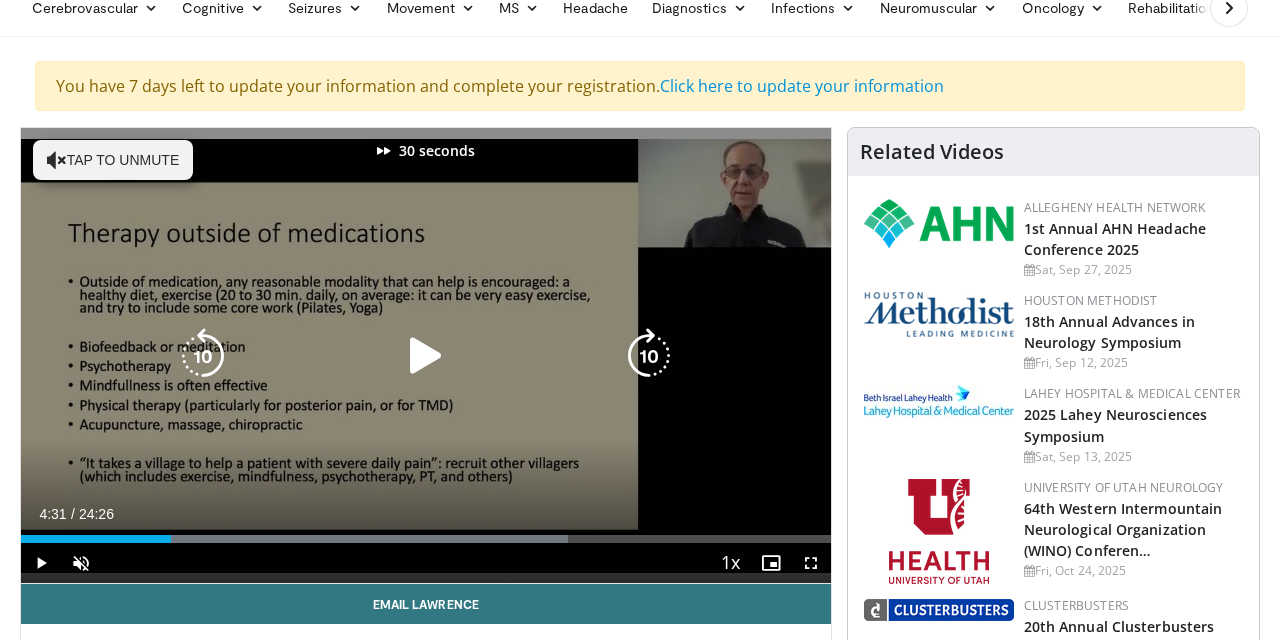 click at bounding box center [649, 356] 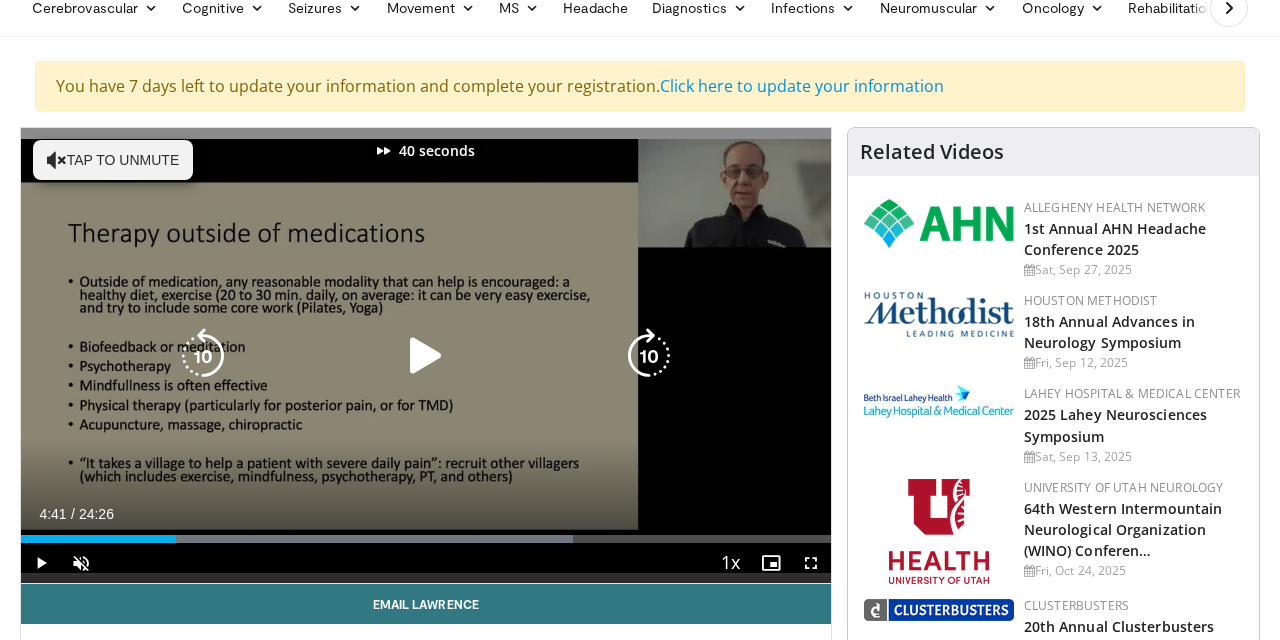 click at bounding box center (649, 356) 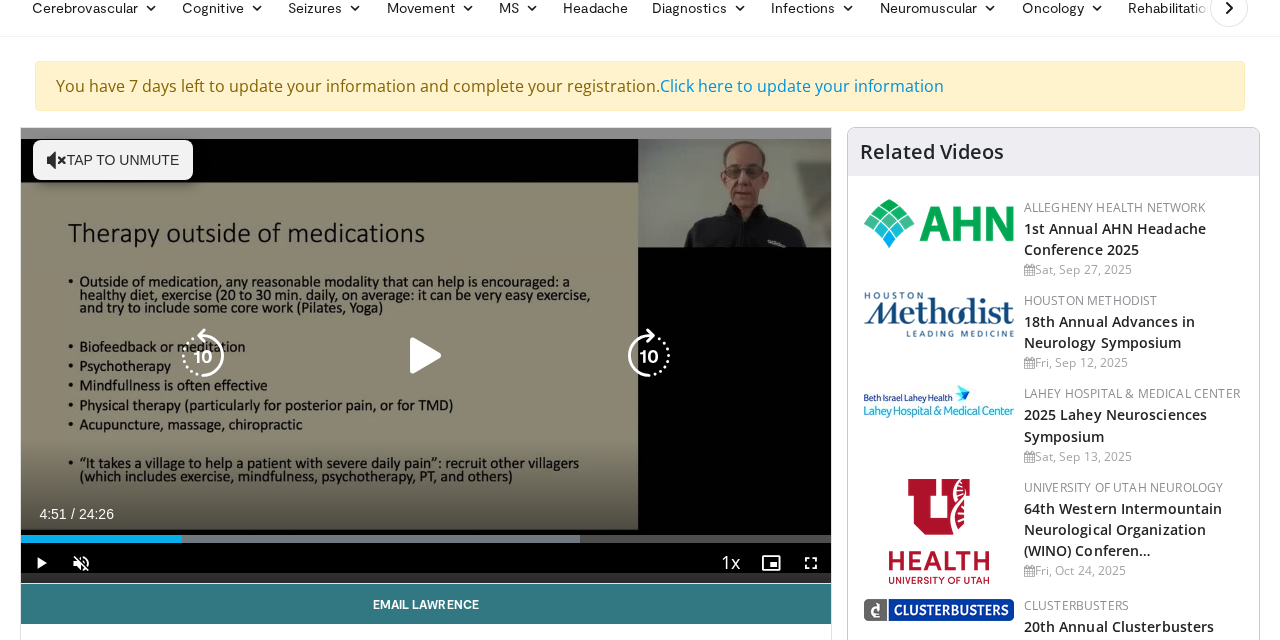 click at bounding box center [649, 356] 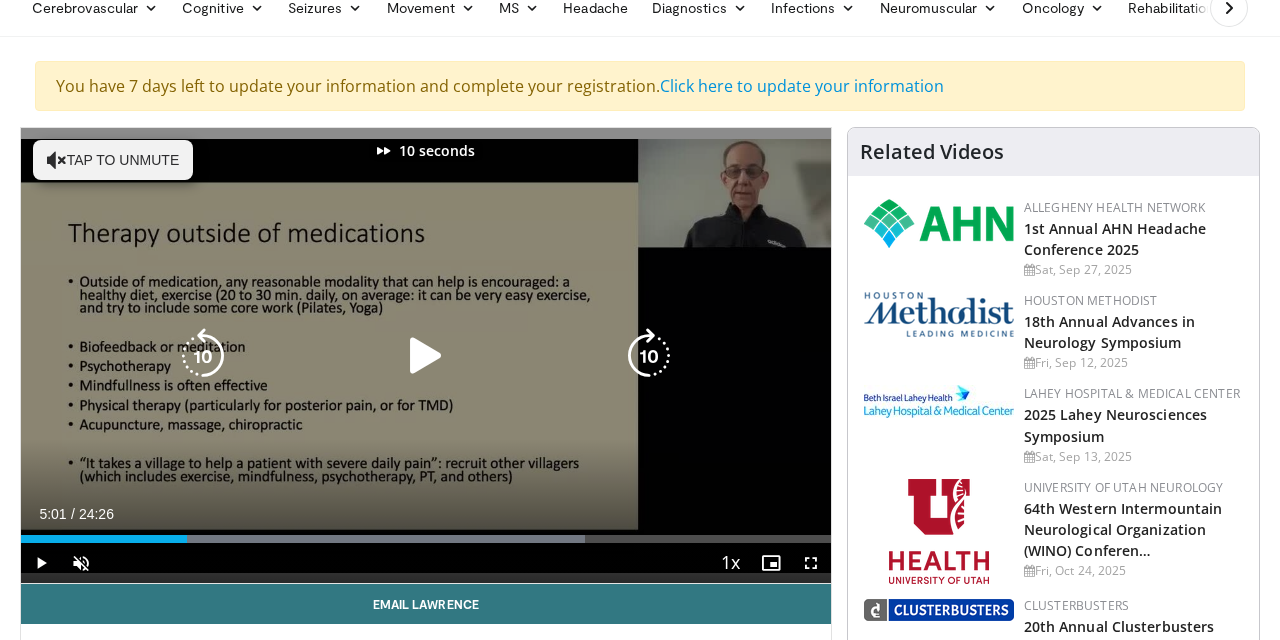 click at bounding box center (649, 356) 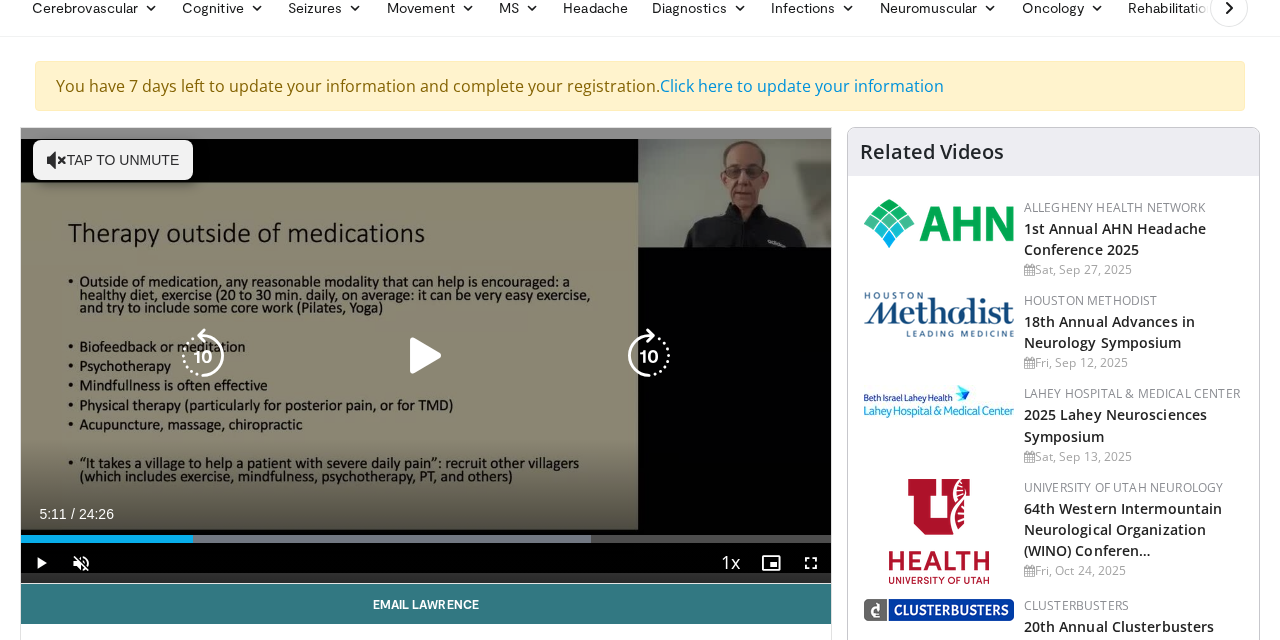 click at bounding box center [649, 356] 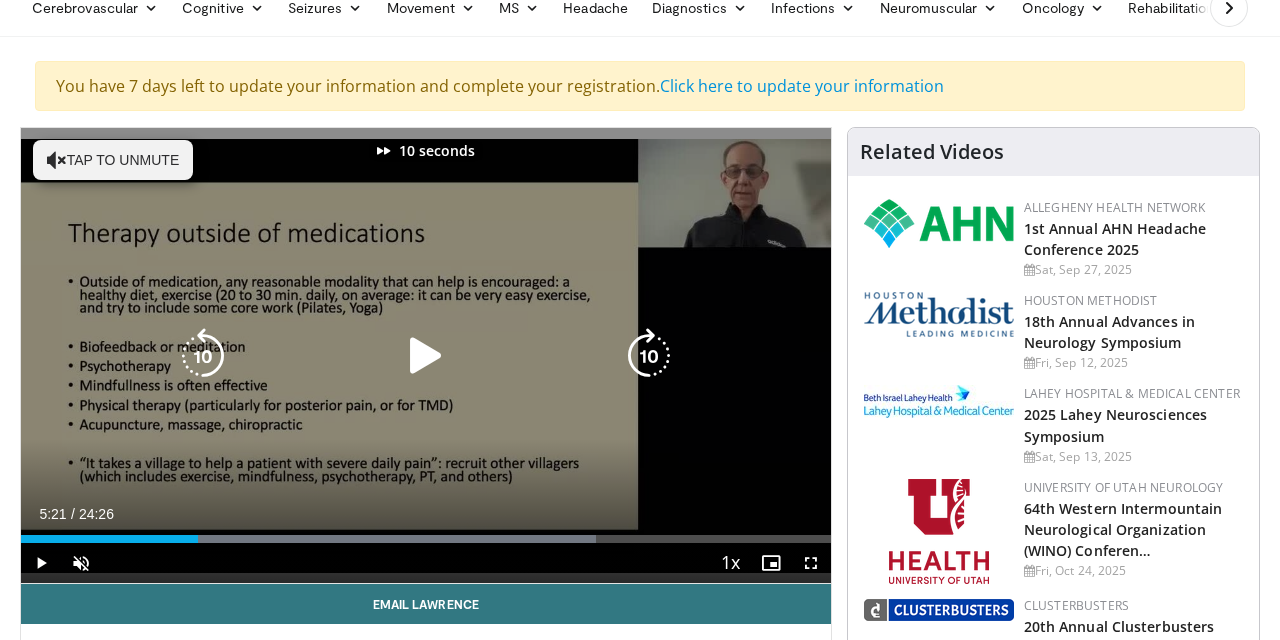 click at bounding box center [649, 356] 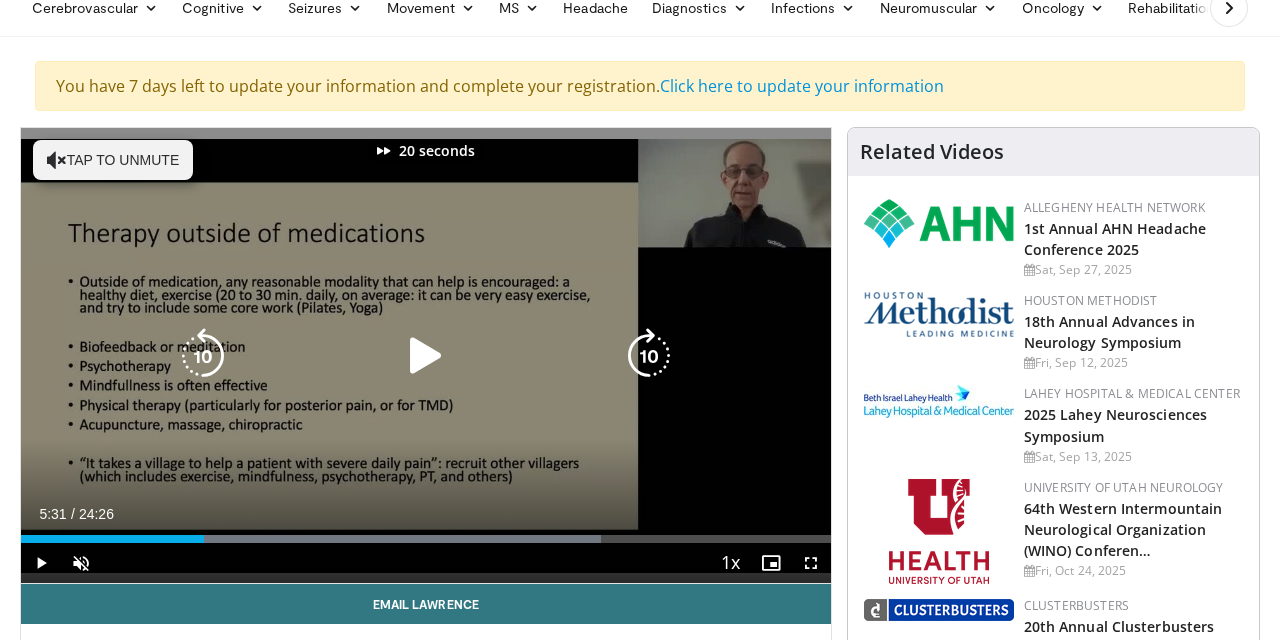 click at bounding box center [649, 356] 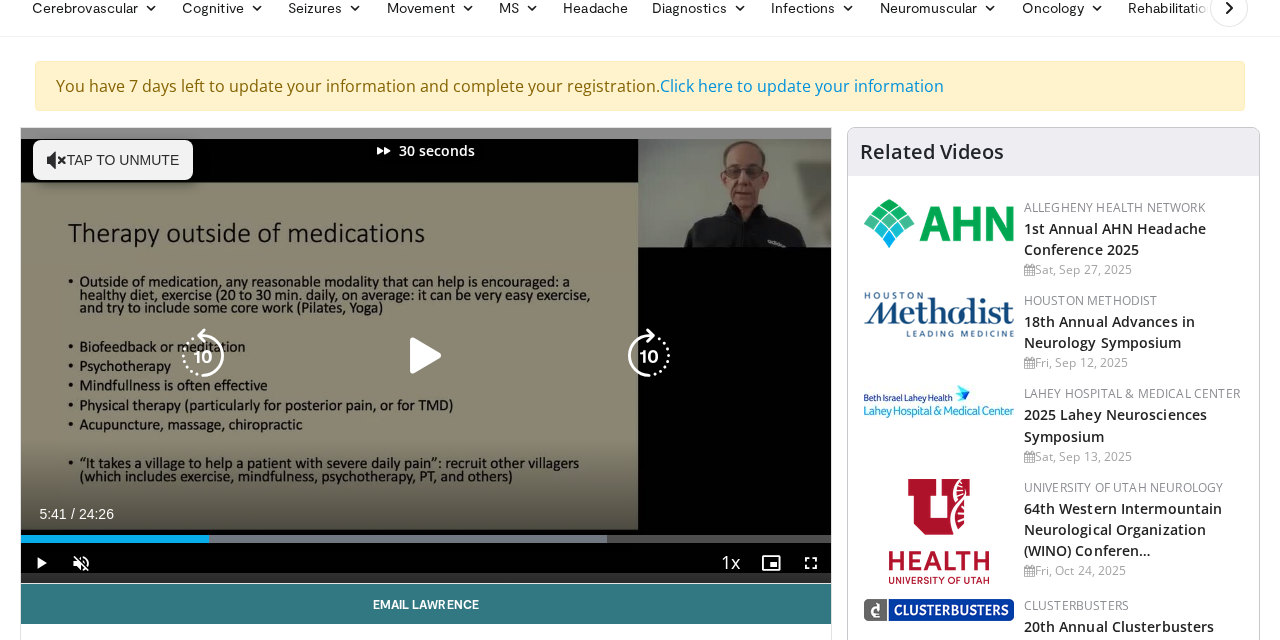click at bounding box center [649, 356] 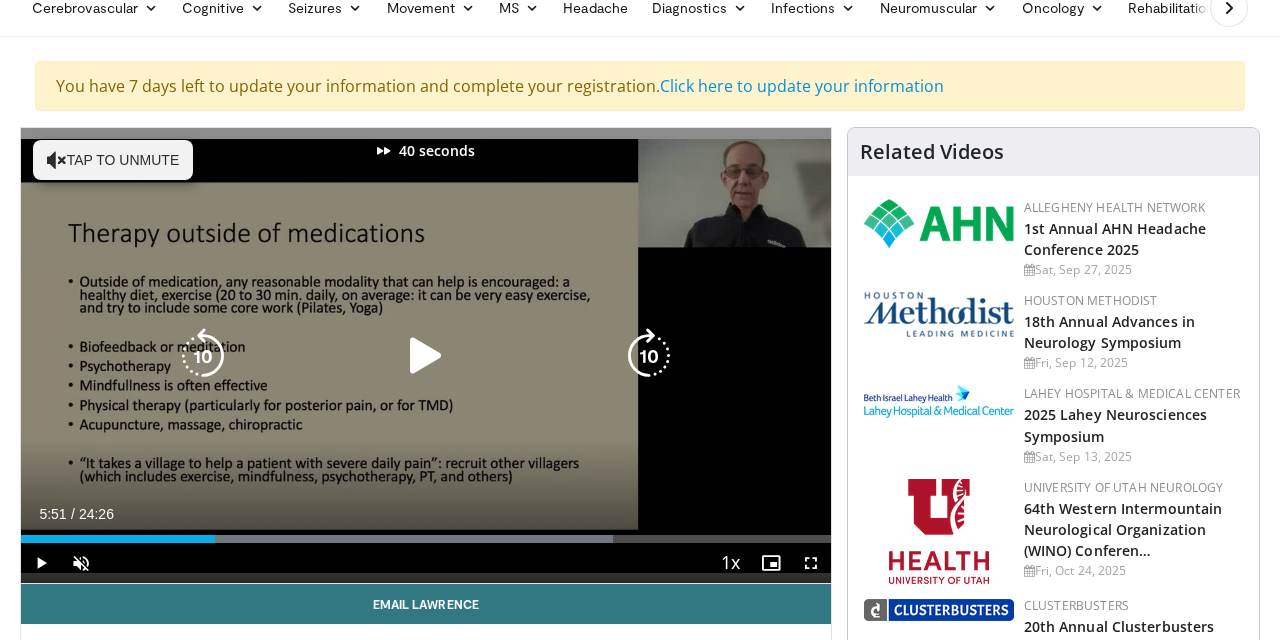 click at bounding box center (649, 356) 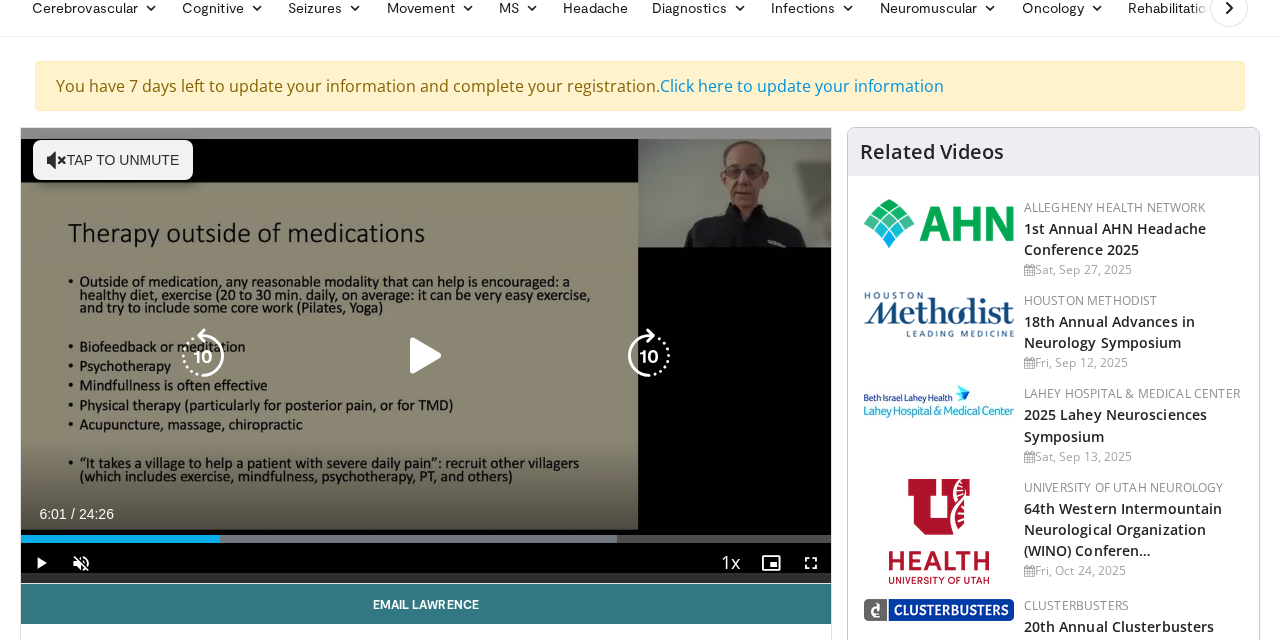 click at bounding box center [649, 356] 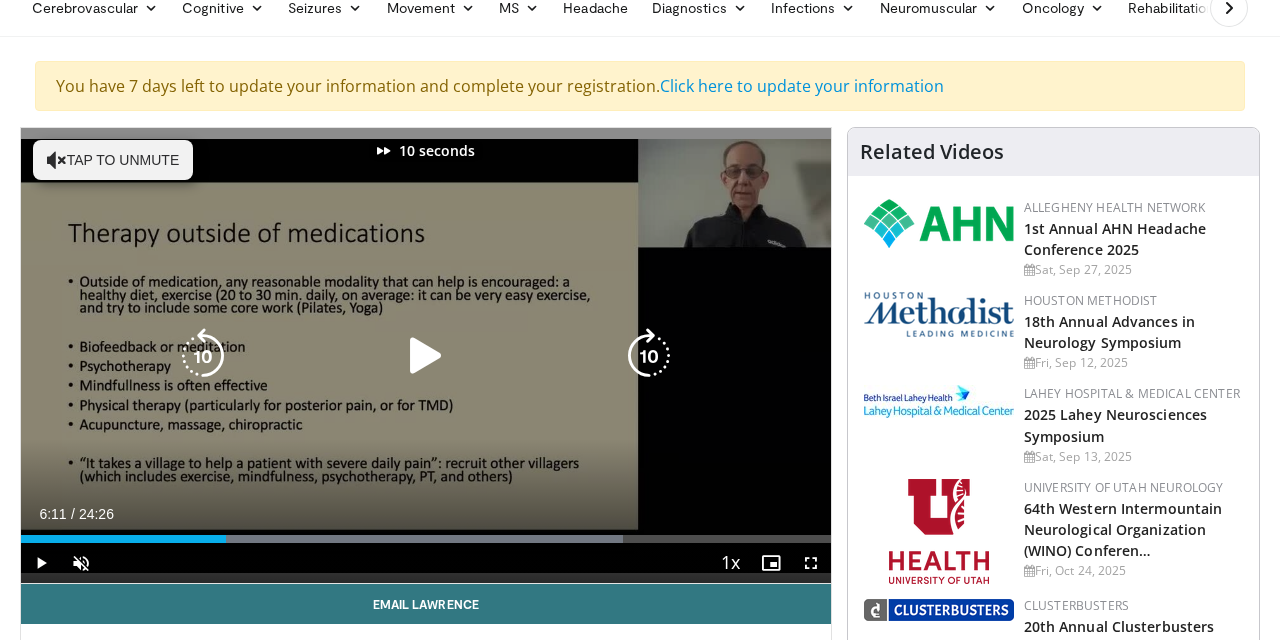 click at bounding box center [649, 356] 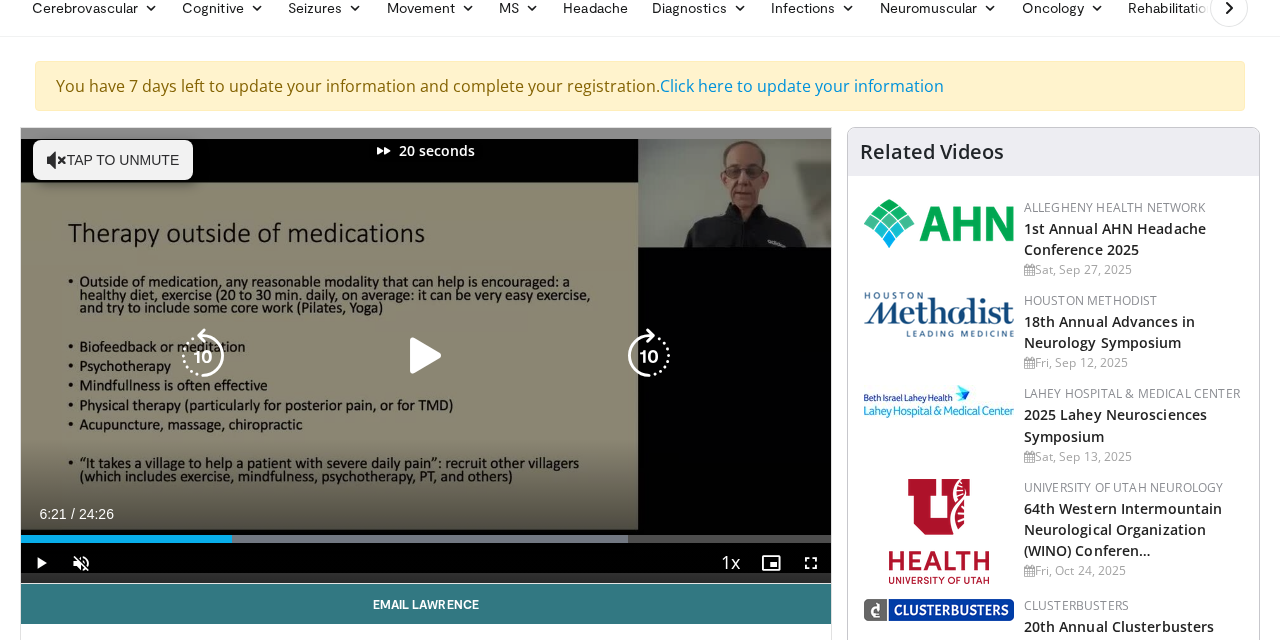 click at bounding box center [649, 356] 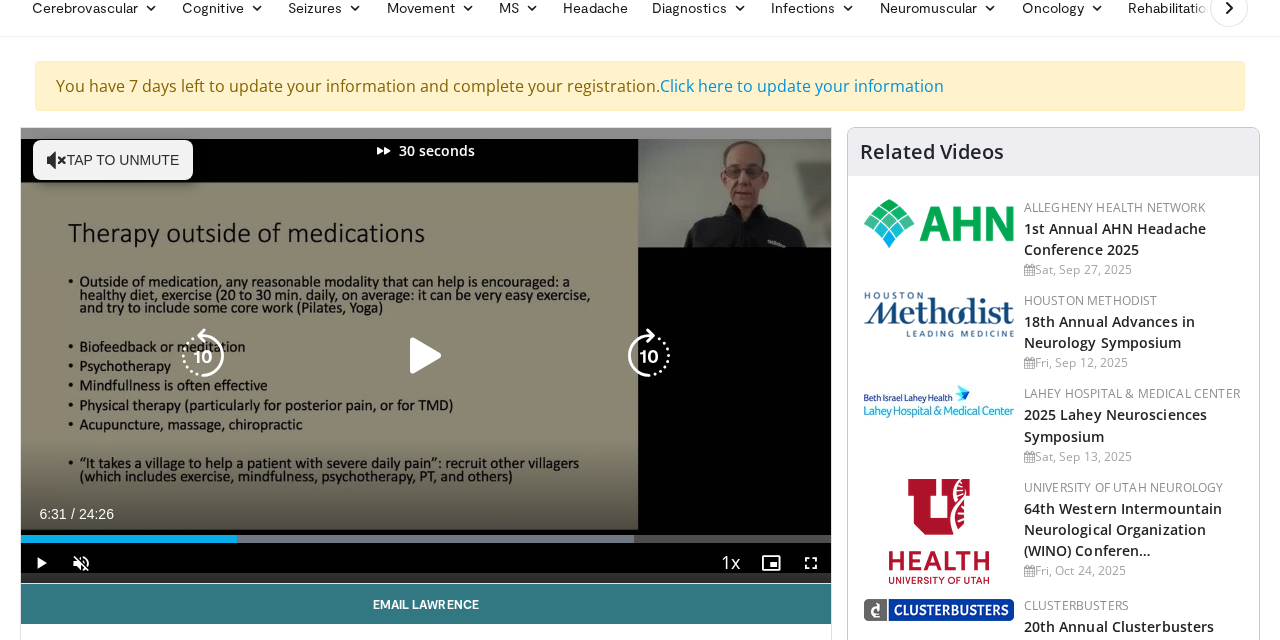 click at bounding box center [649, 356] 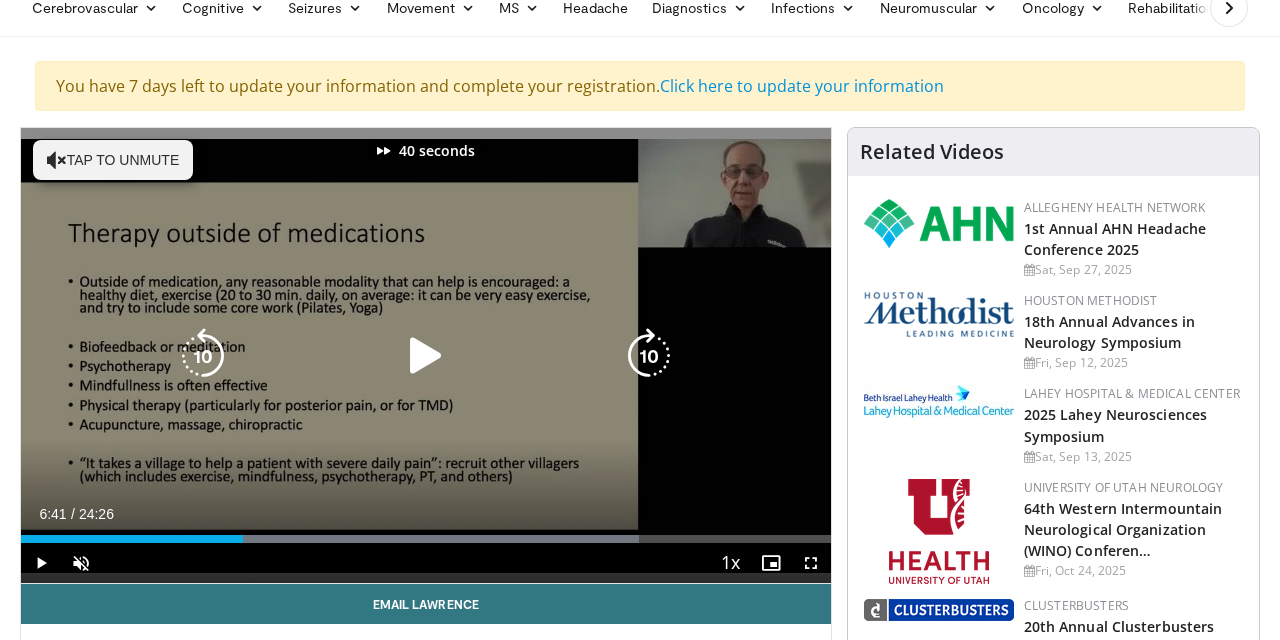 click at bounding box center [649, 356] 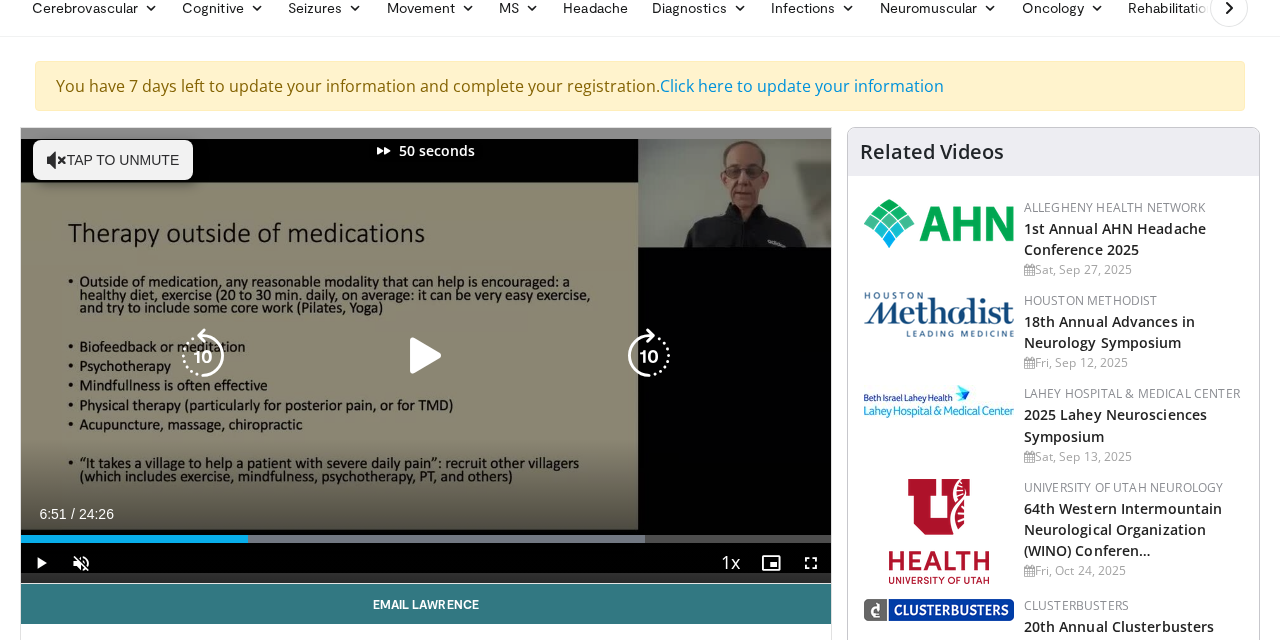 click at bounding box center (649, 356) 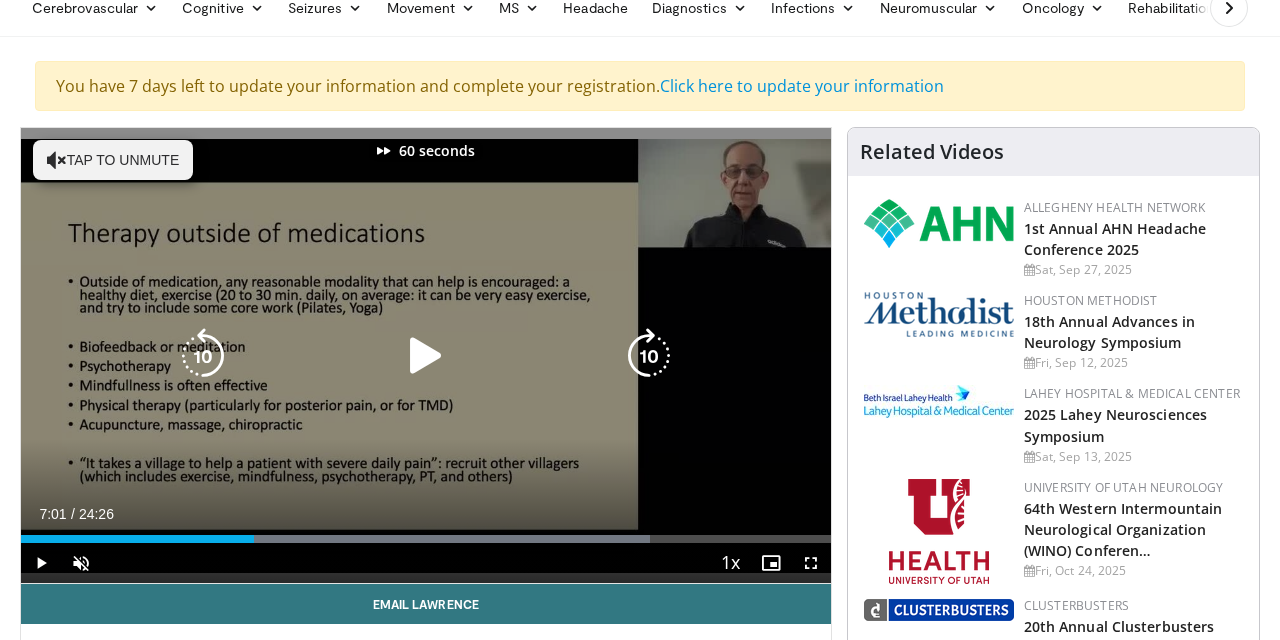 click at bounding box center (649, 356) 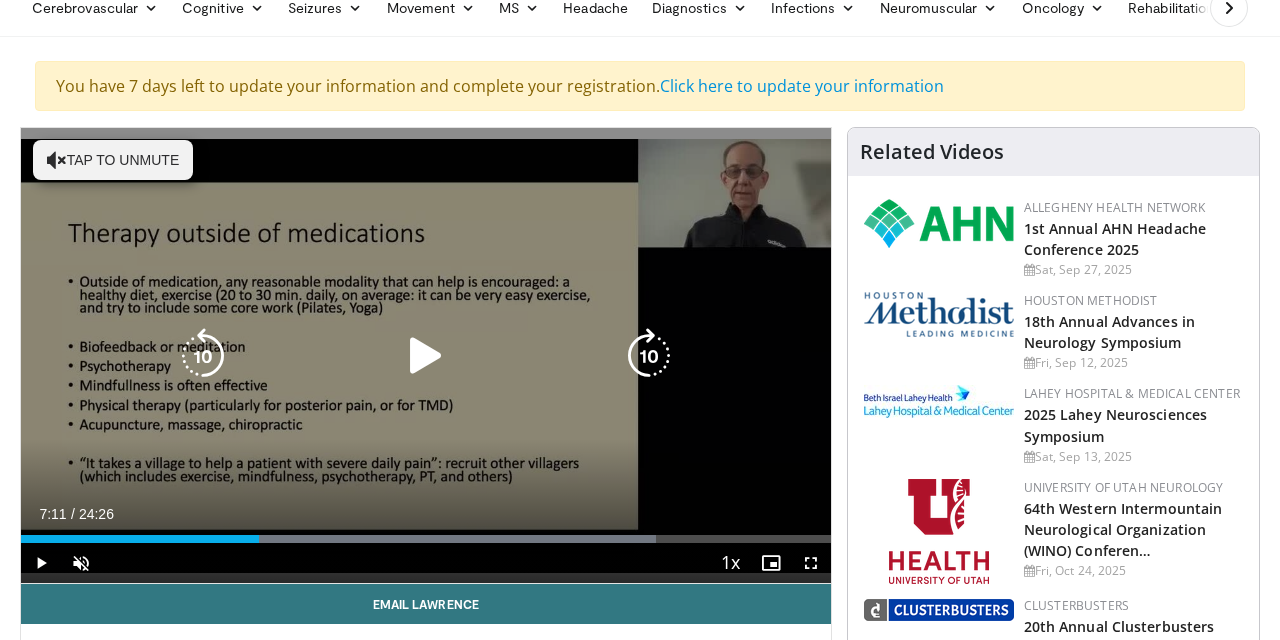click at bounding box center (649, 356) 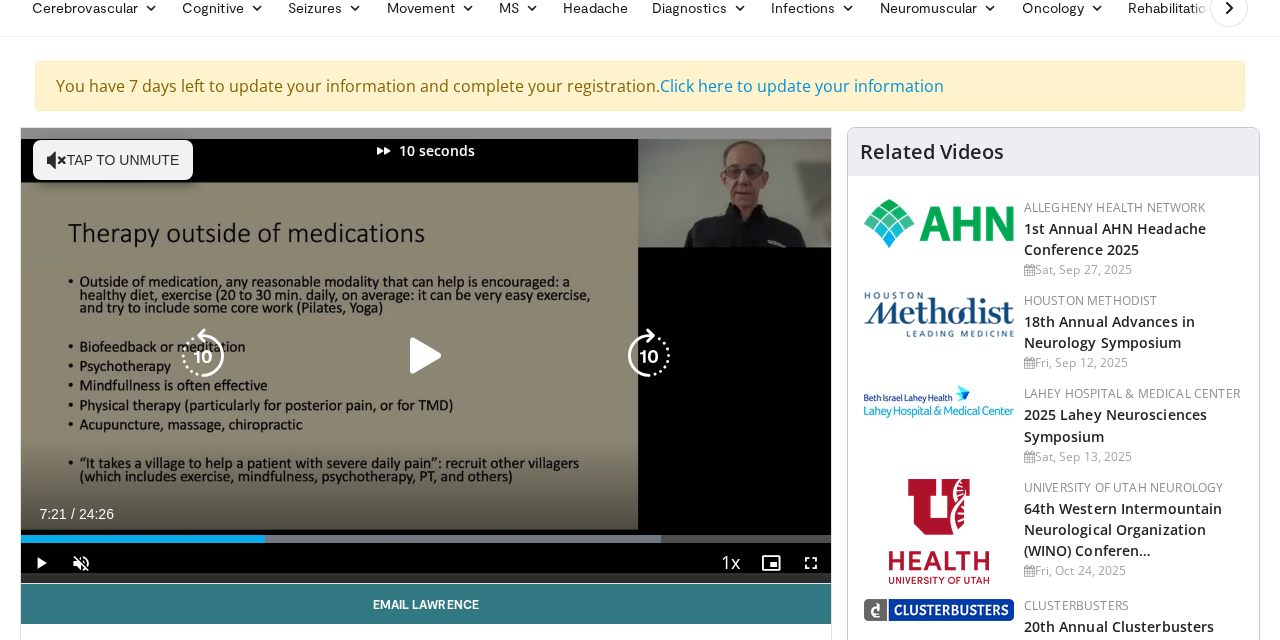 click at bounding box center (649, 356) 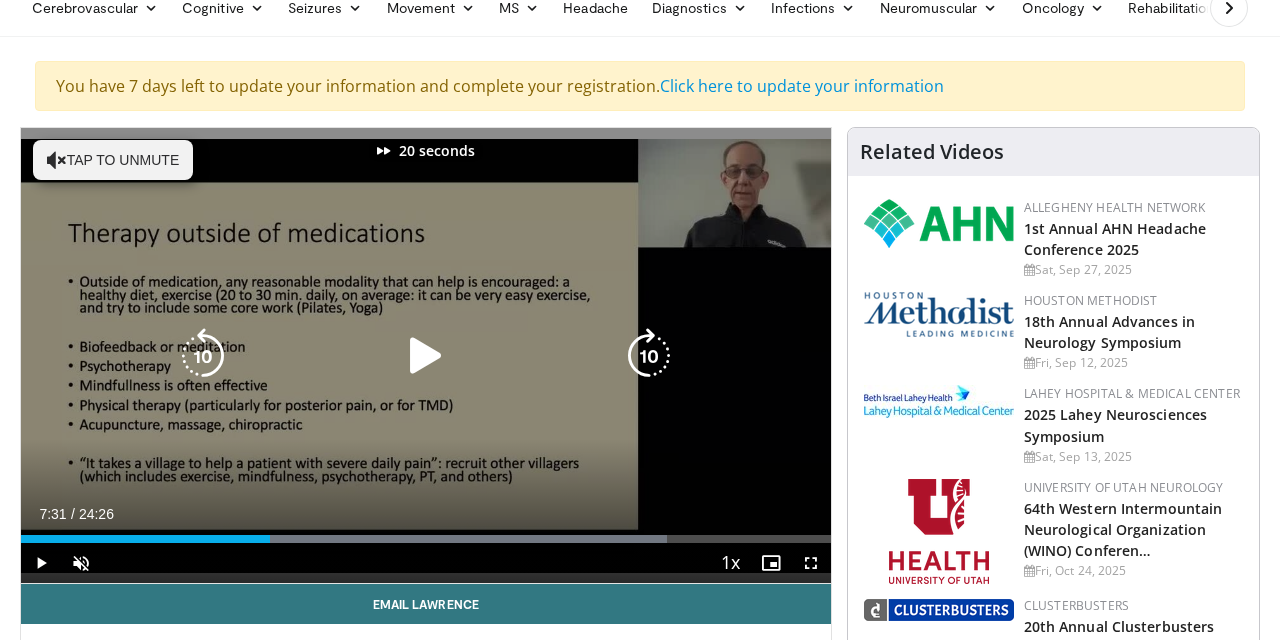 click at bounding box center [649, 356] 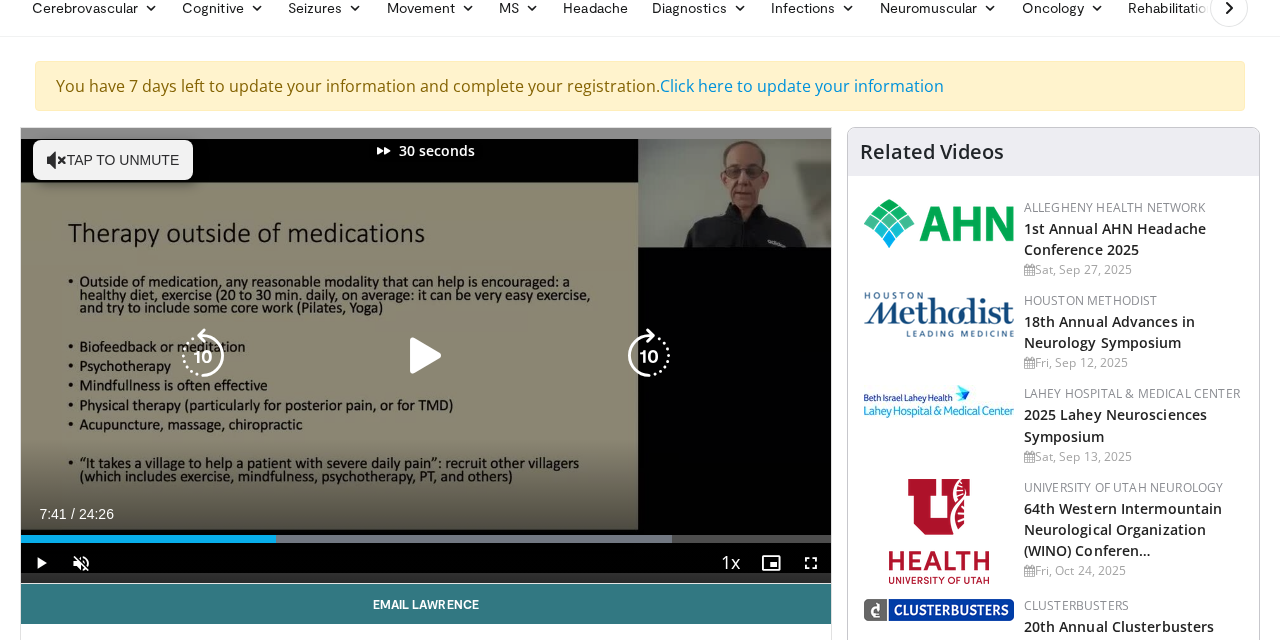 click at bounding box center [649, 356] 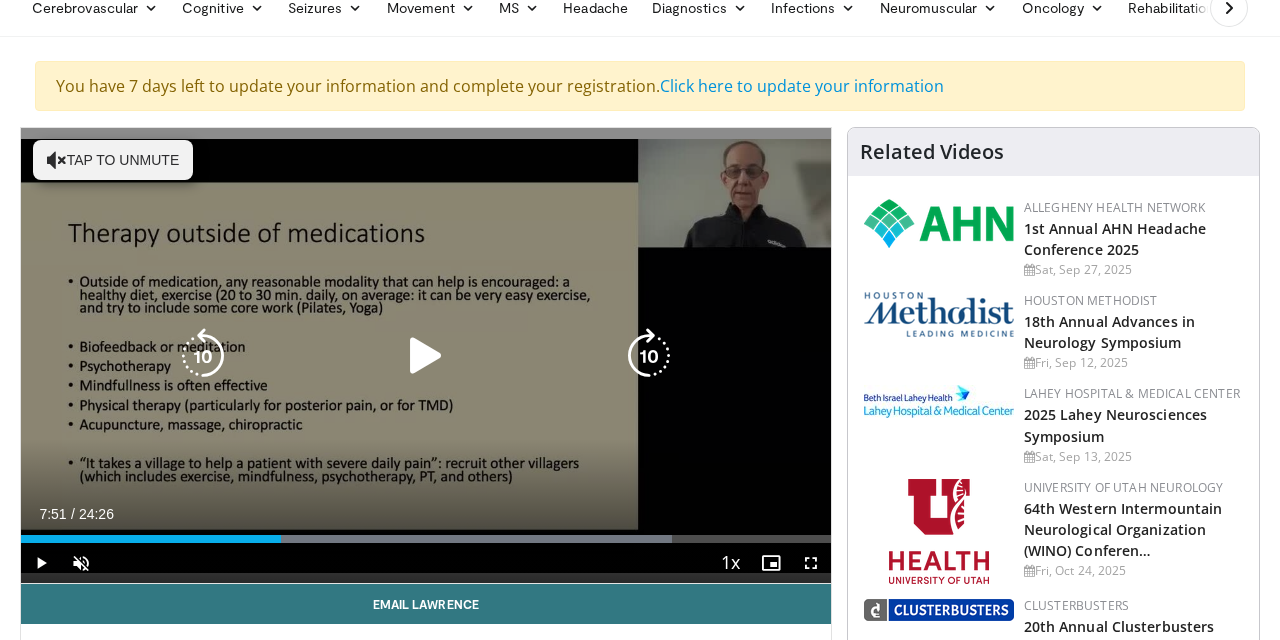 click at bounding box center [649, 356] 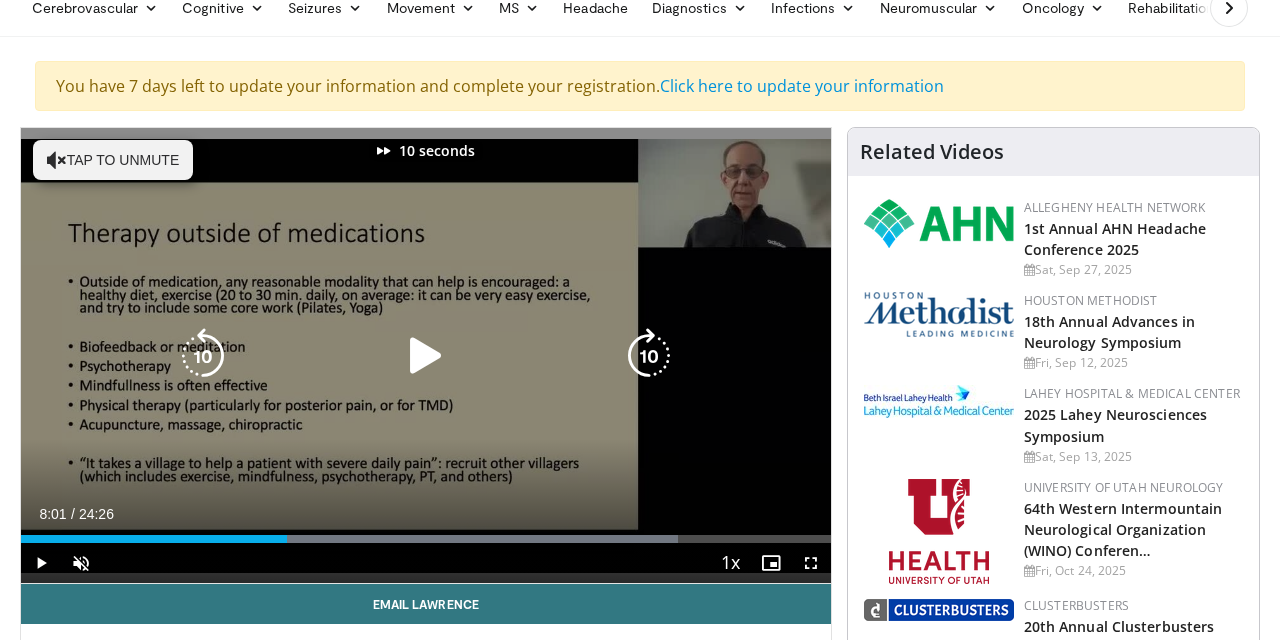 click at bounding box center (649, 356) 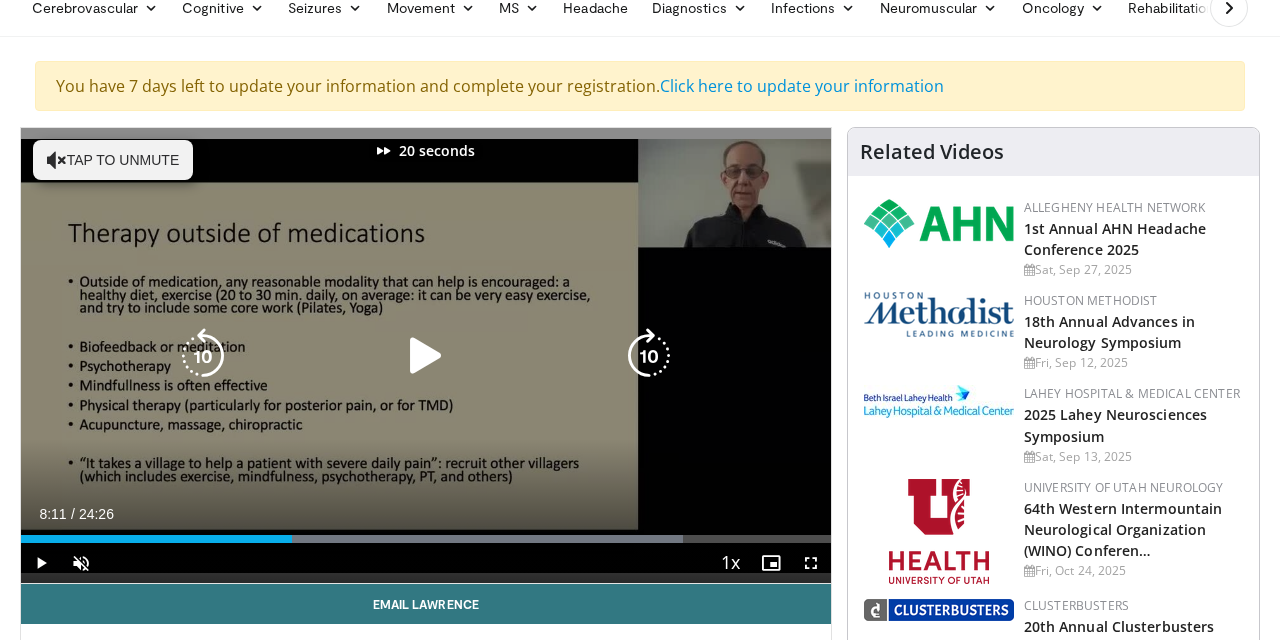 click at bounding box center (649, 356) 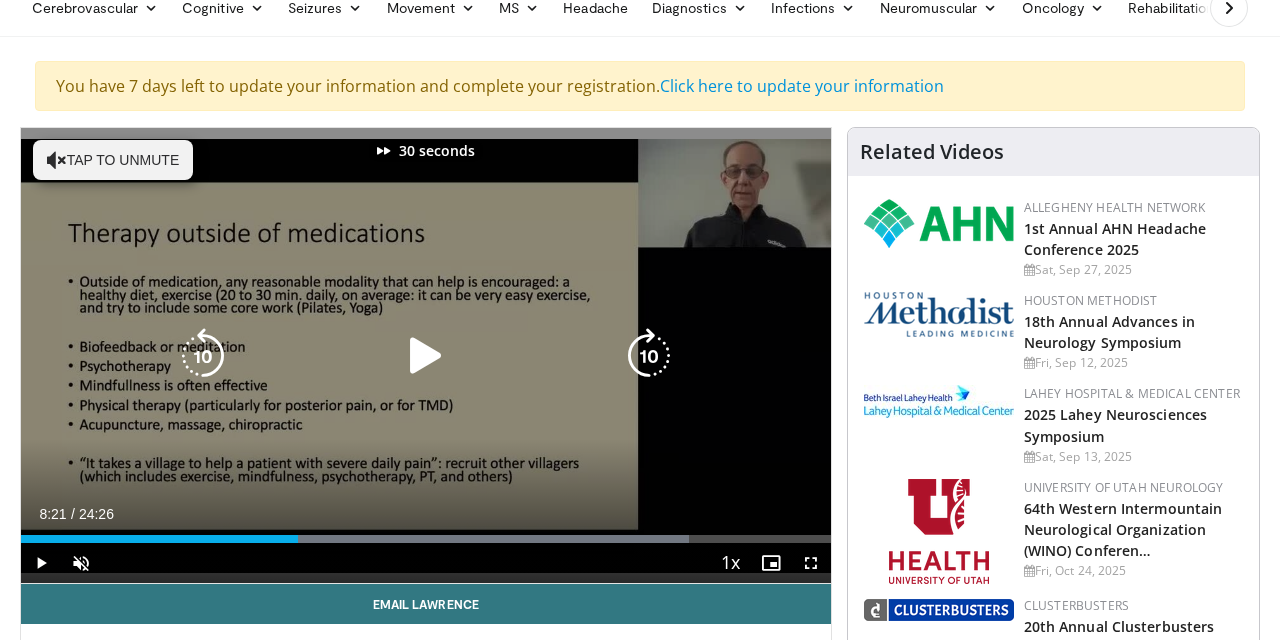 click at bounding box center [649, 356] 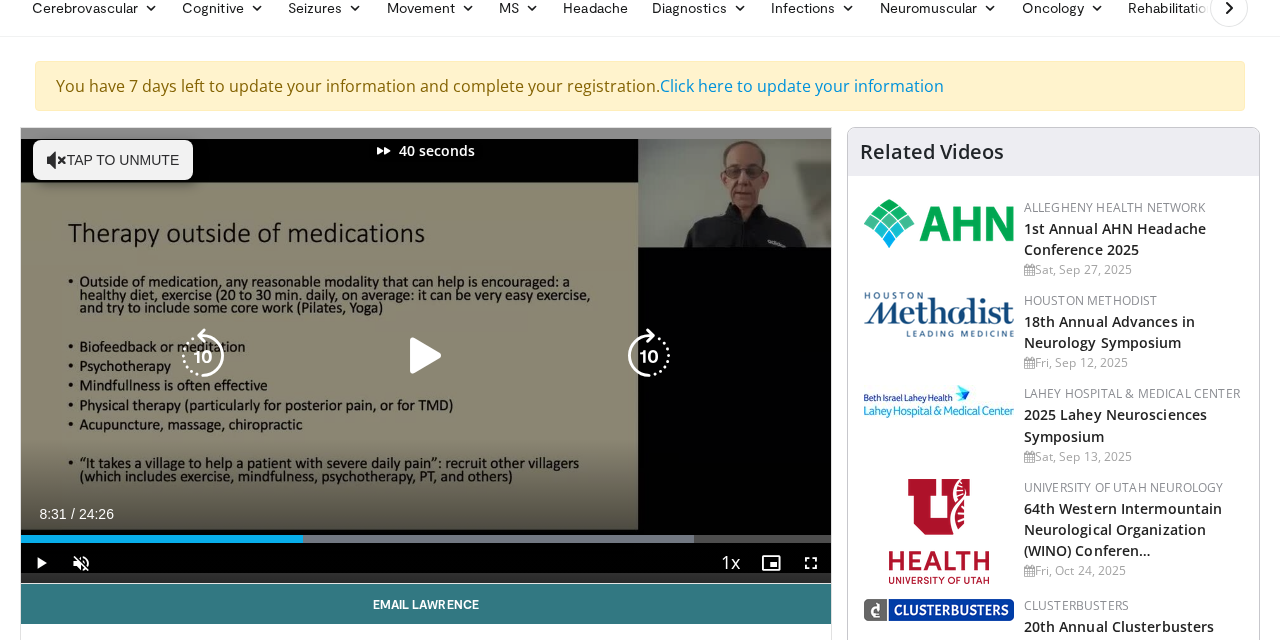 click at bounding box center (649, 356) 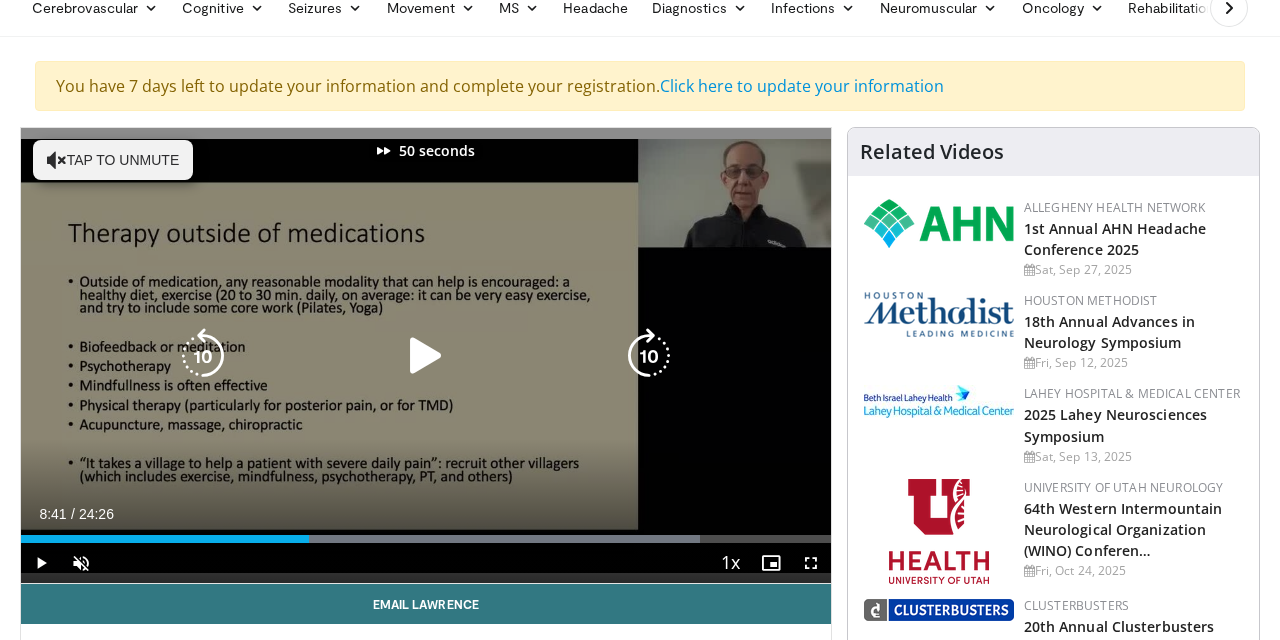 click at bounding box center (649, 356) 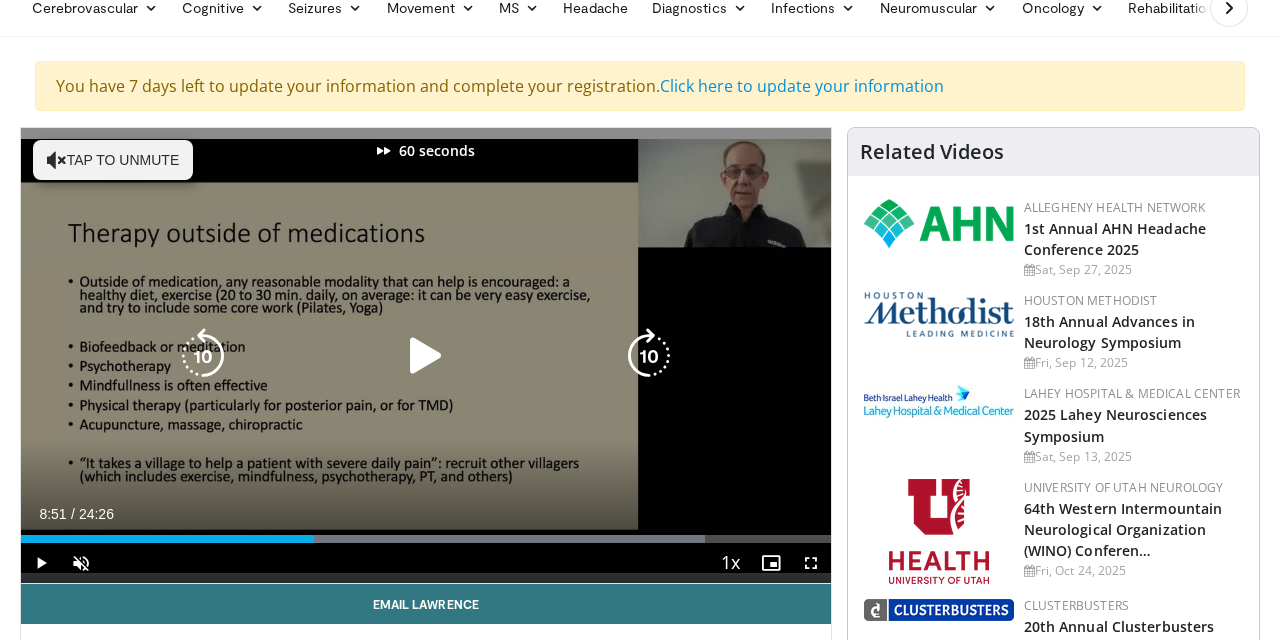 click at bounding box center [649, 356] 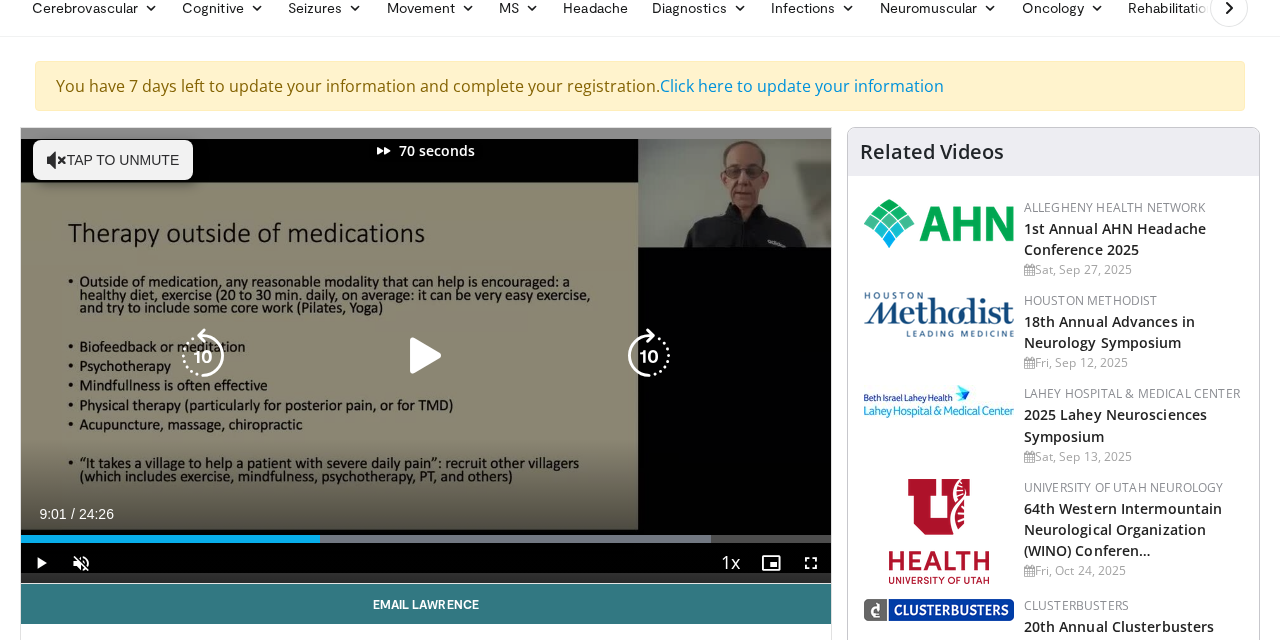 click at bounding box center [649, 356] 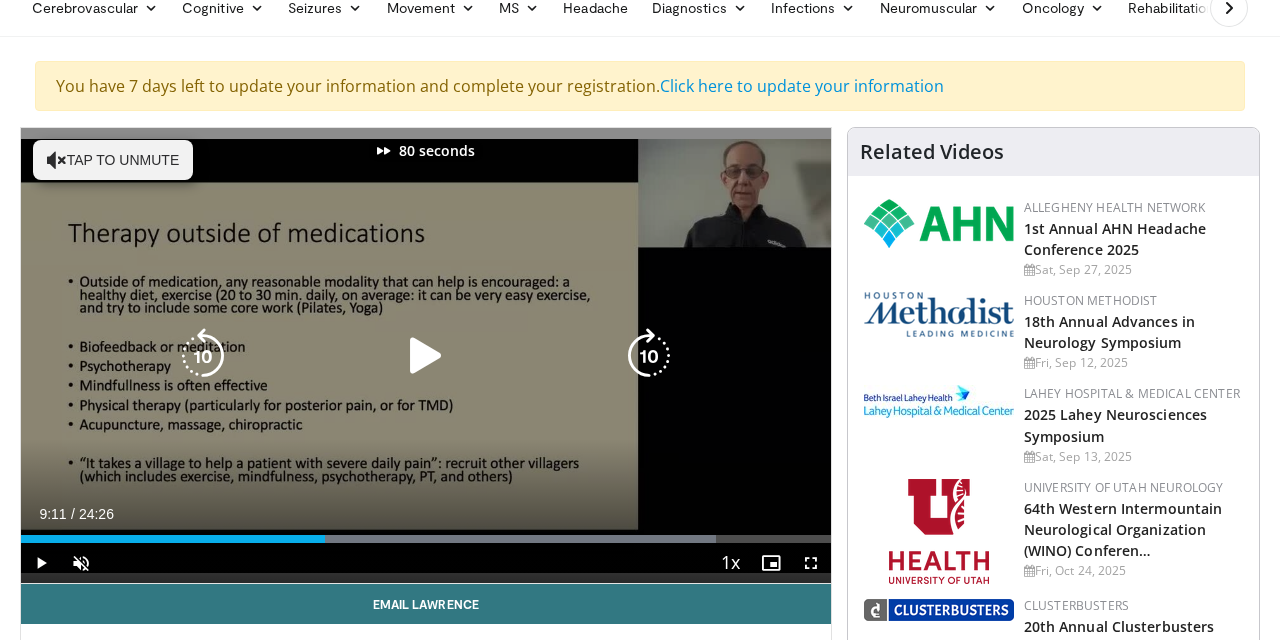 click at bounding box center (649, 356) 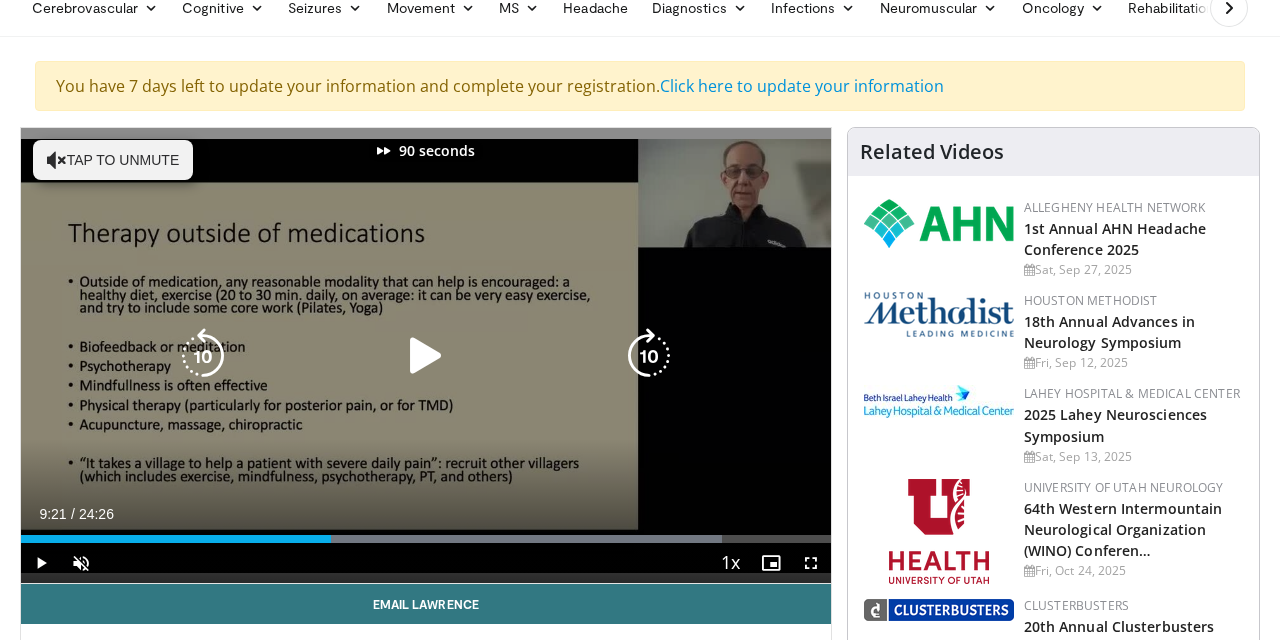 click at bounding box center [649, 356] 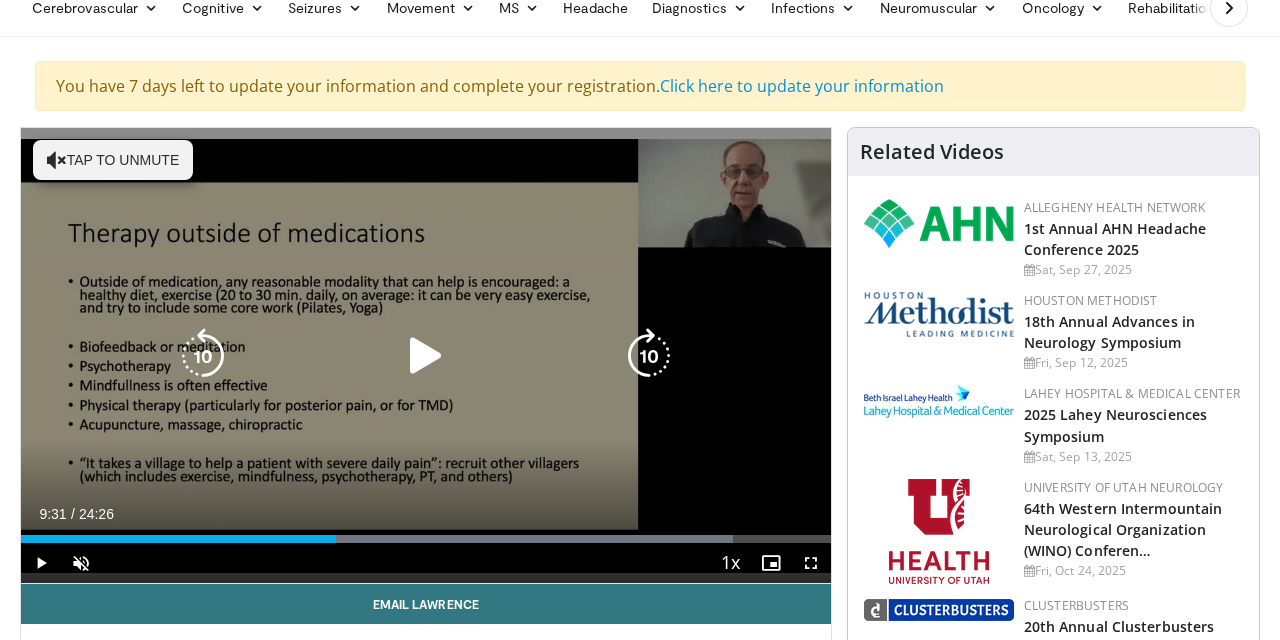 click at bounding box center (649, 356) 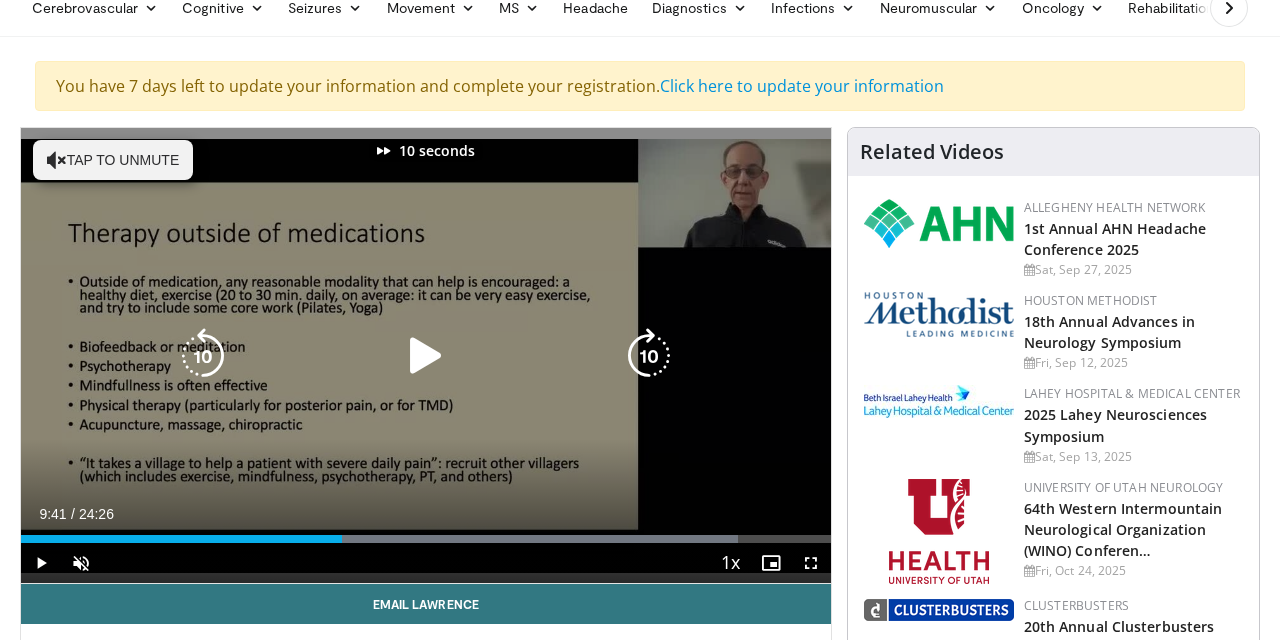 click at bounding box center (649, 356) 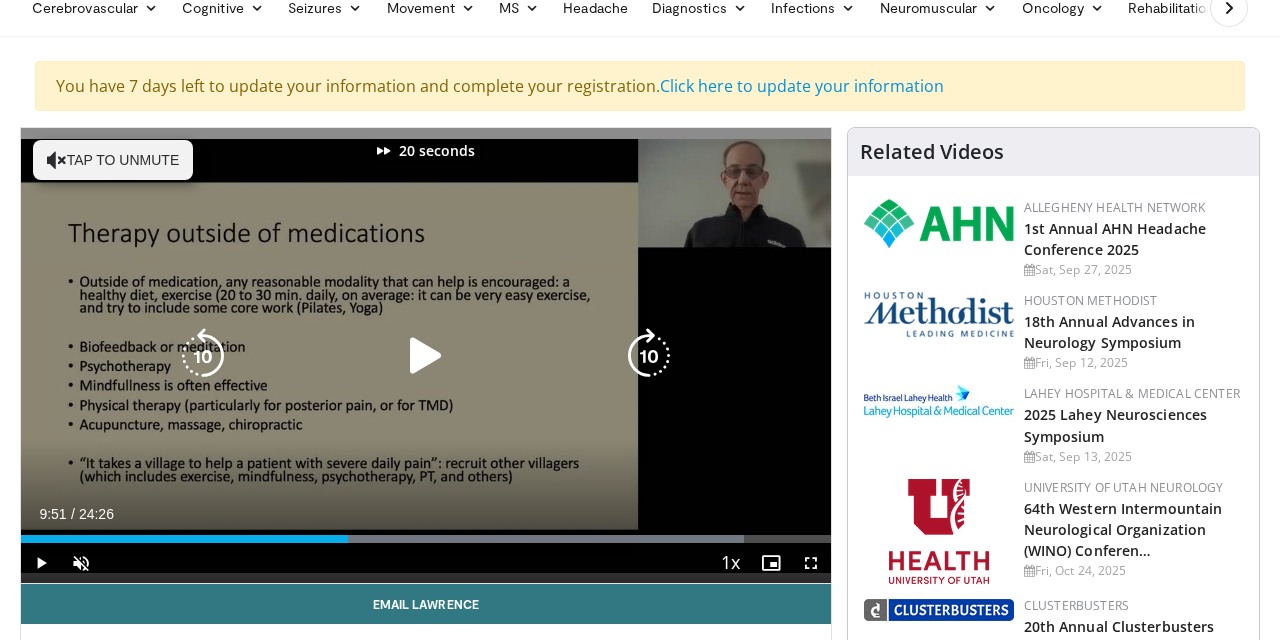 click at bounding box center (649, 356) 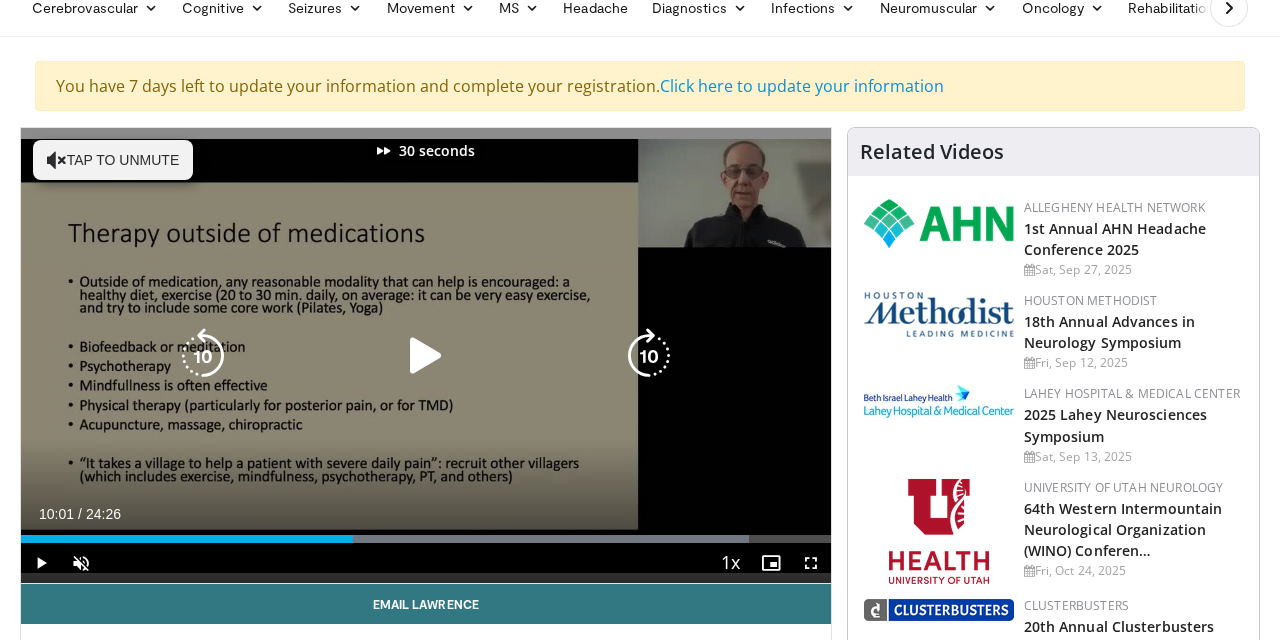 click at bounding box center [649, 356] 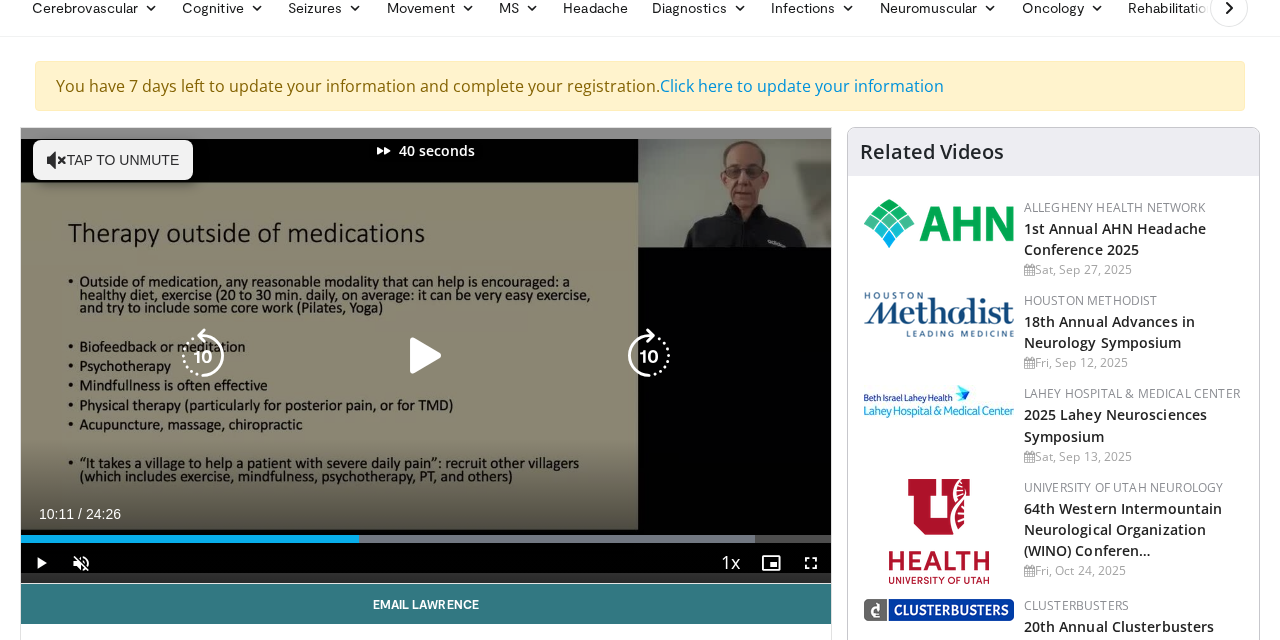 click at bounding box center (649, 356) 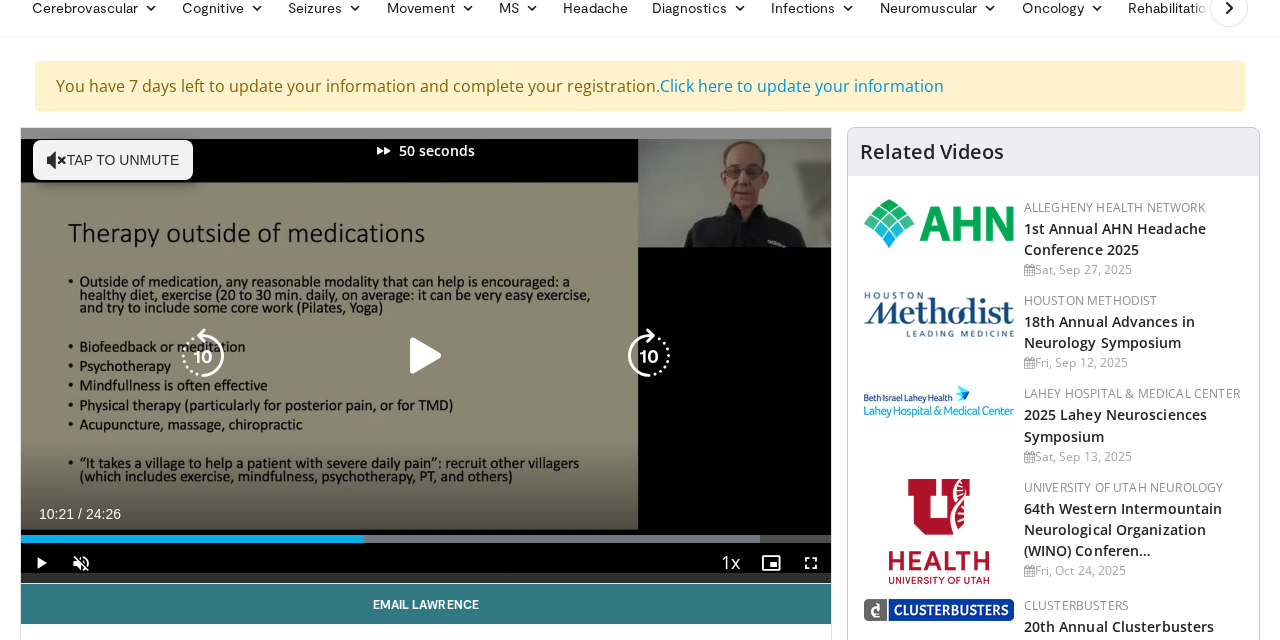 click at bounding box center (649, 356) 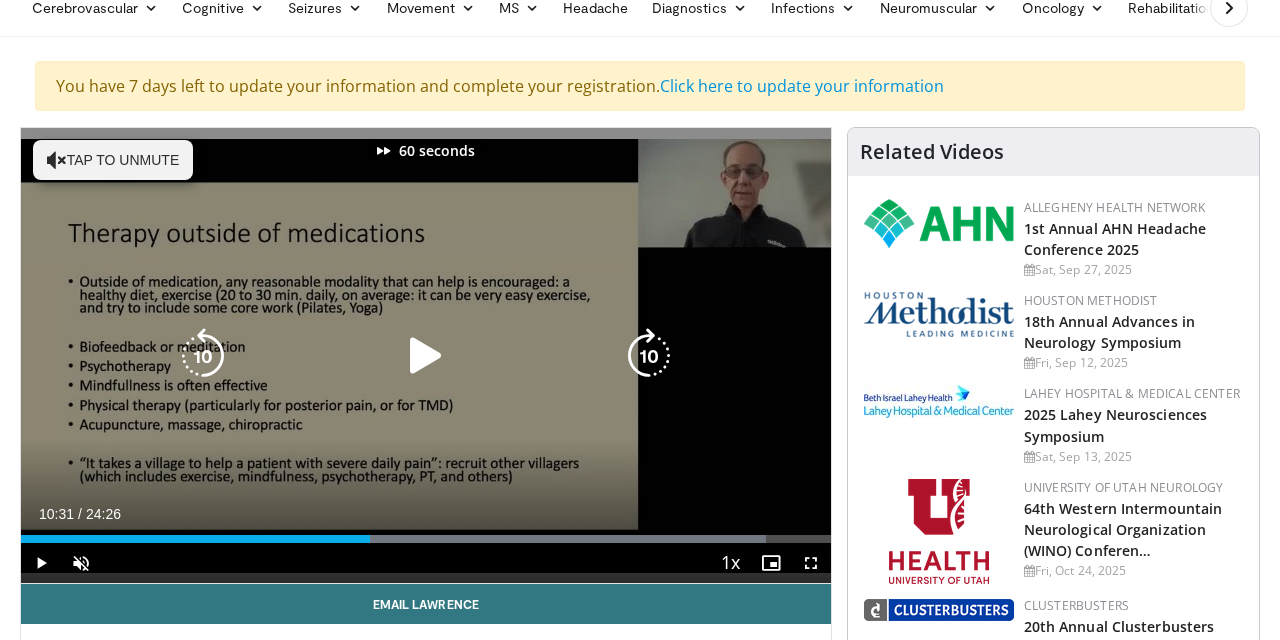 click at bounding box center [649, 356] 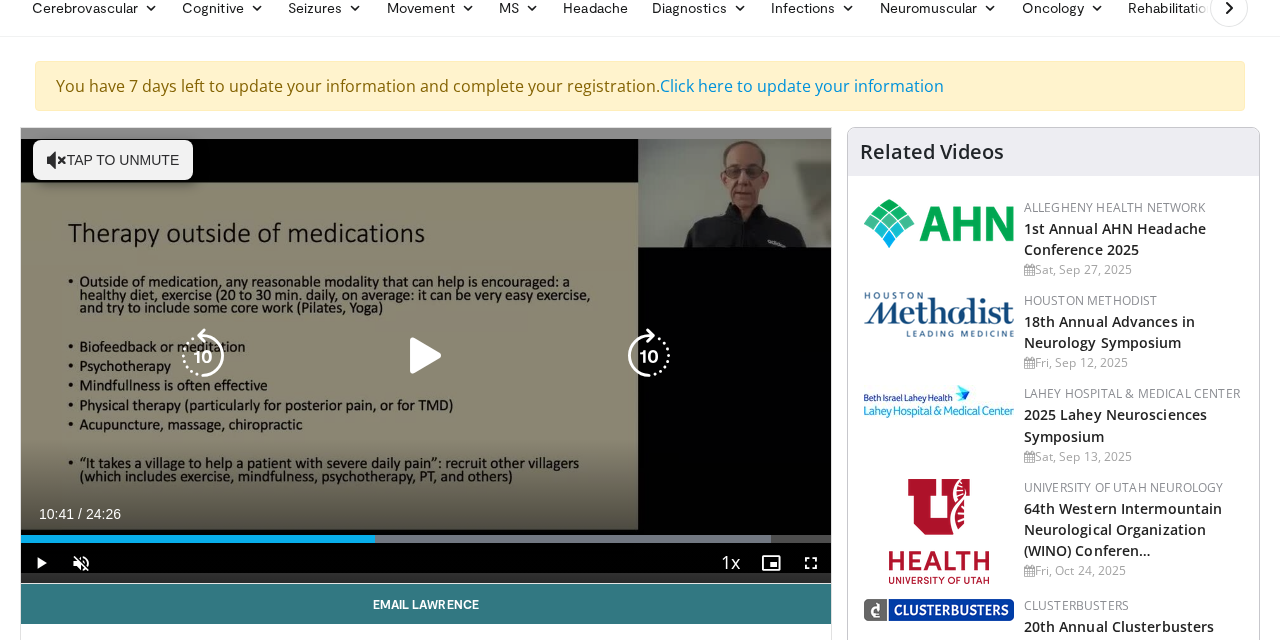 click at bounding box center (649, 356) 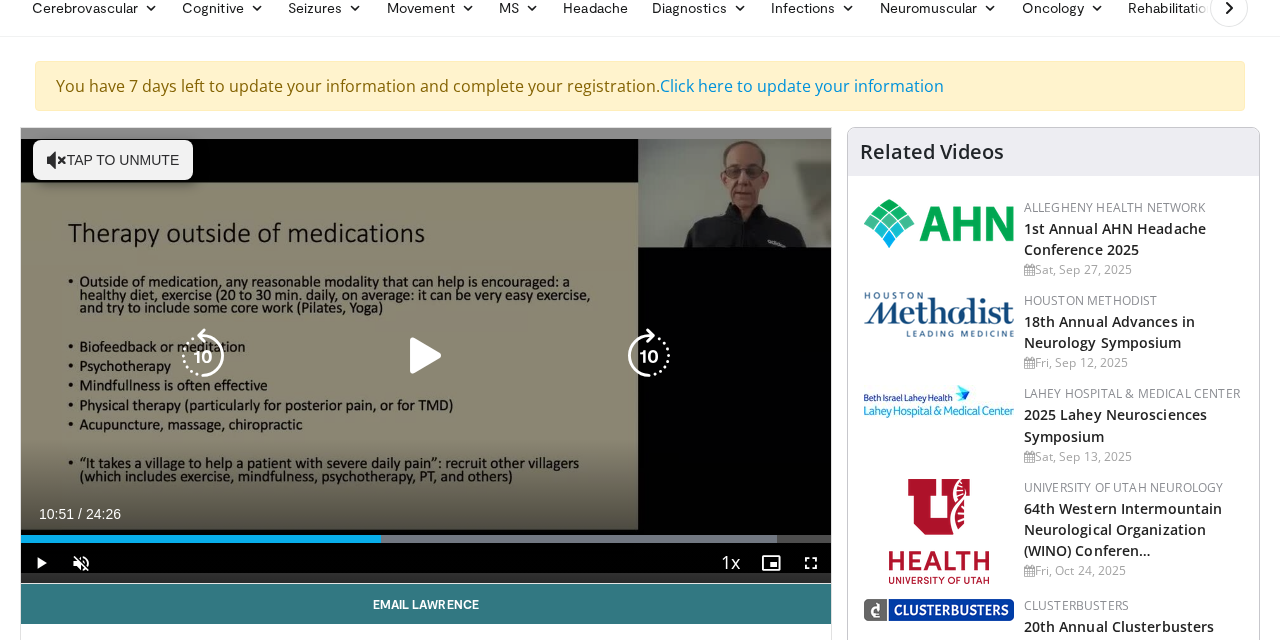 click on "10 seconds
Tap to unmute" at bounding box center (426, 355) 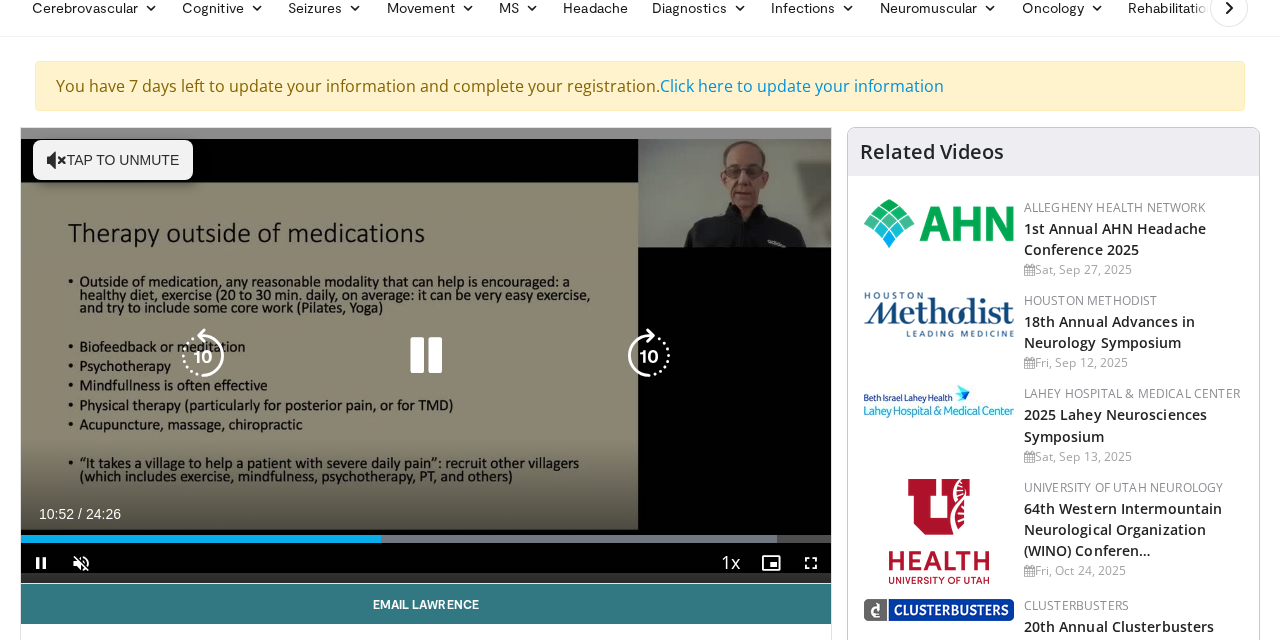 click at bounding box center [426, 356] 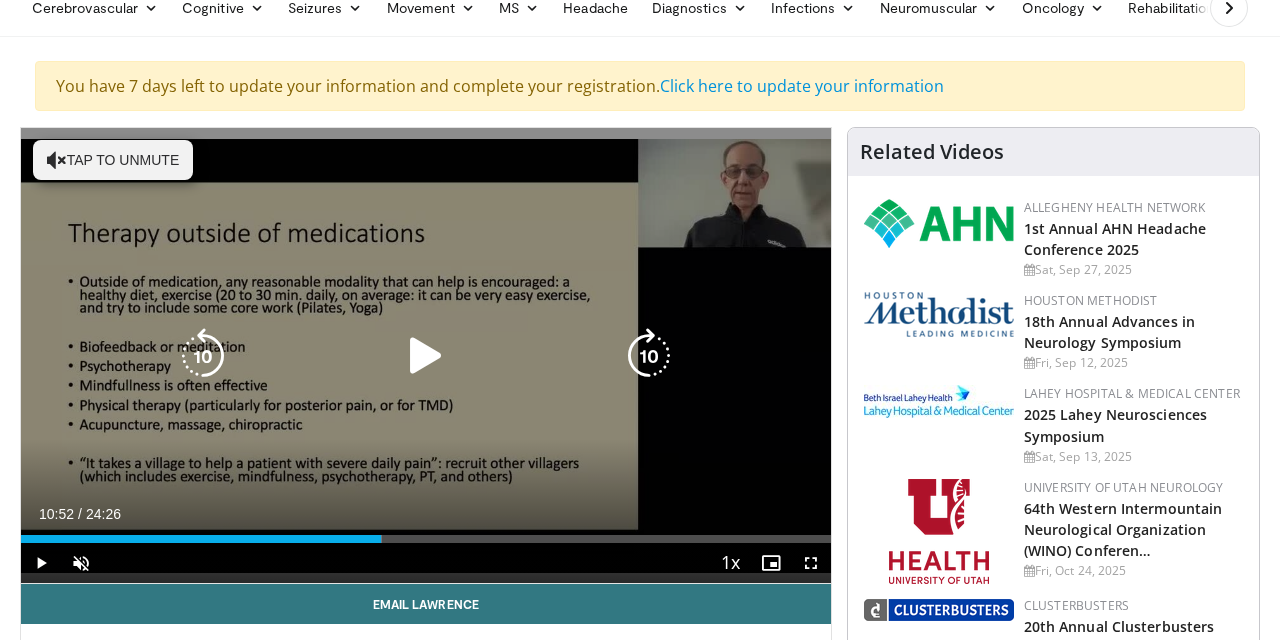 click at bounding box center [426, 356] 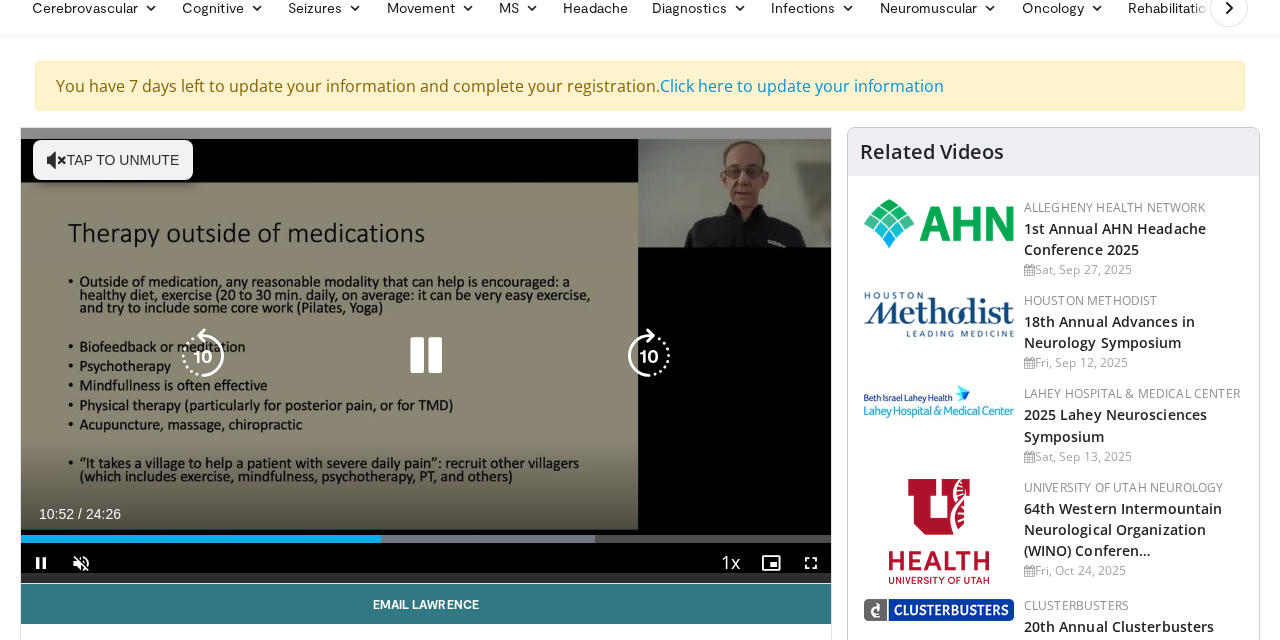 click at bounding box center (426, 356) 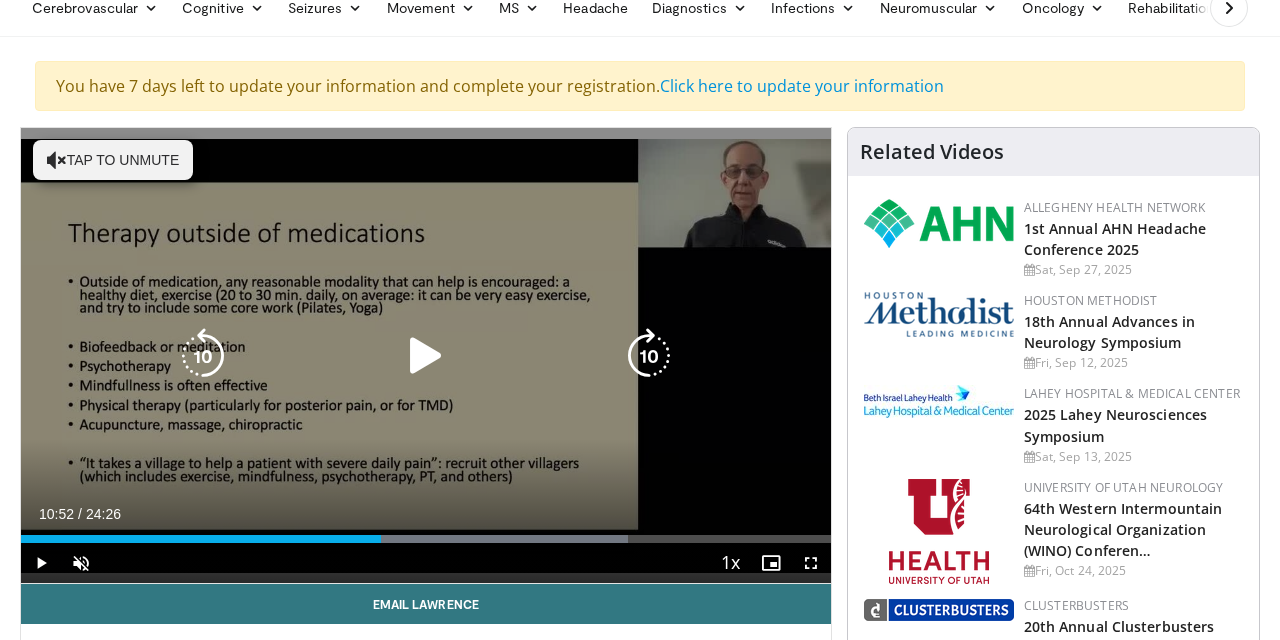click at bounding box center (649, 356) 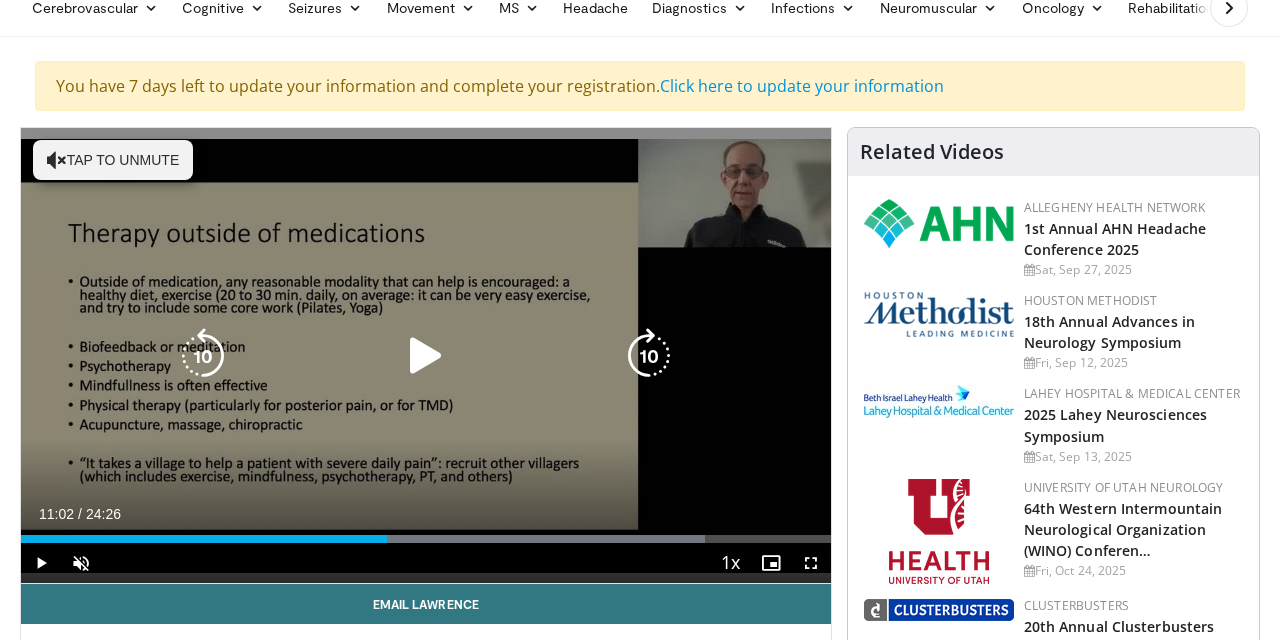 click at bounding box center (649, 356) 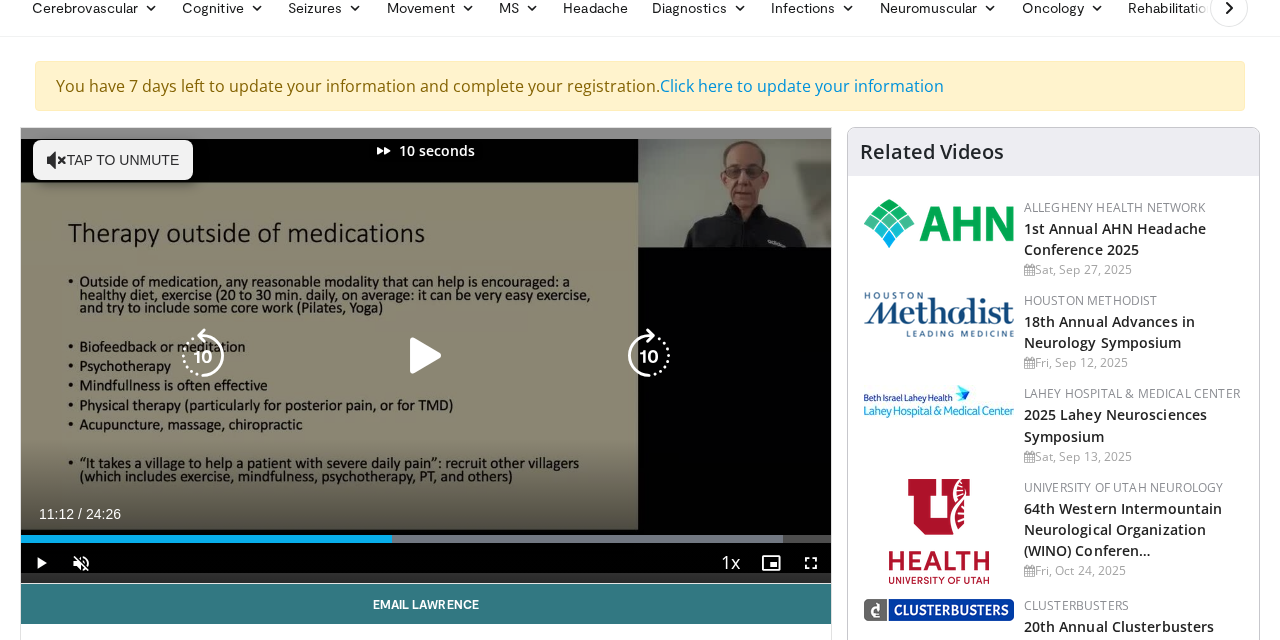 click at bounding box center (649, 356) 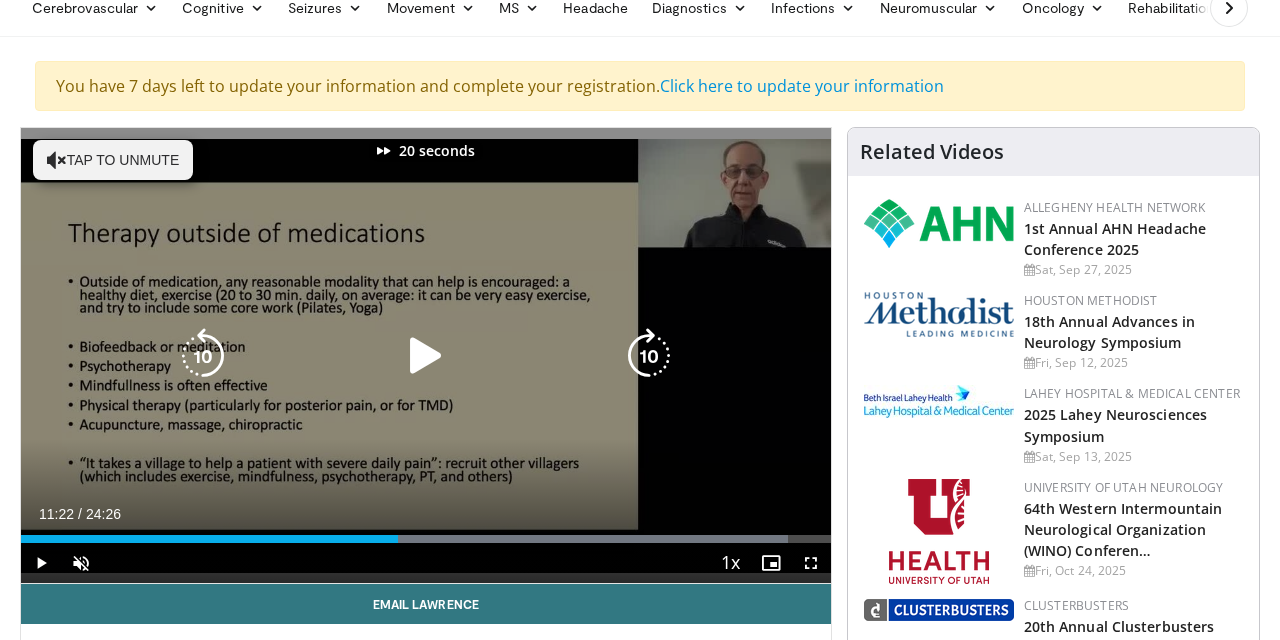 click at bounding box center (649, 356) 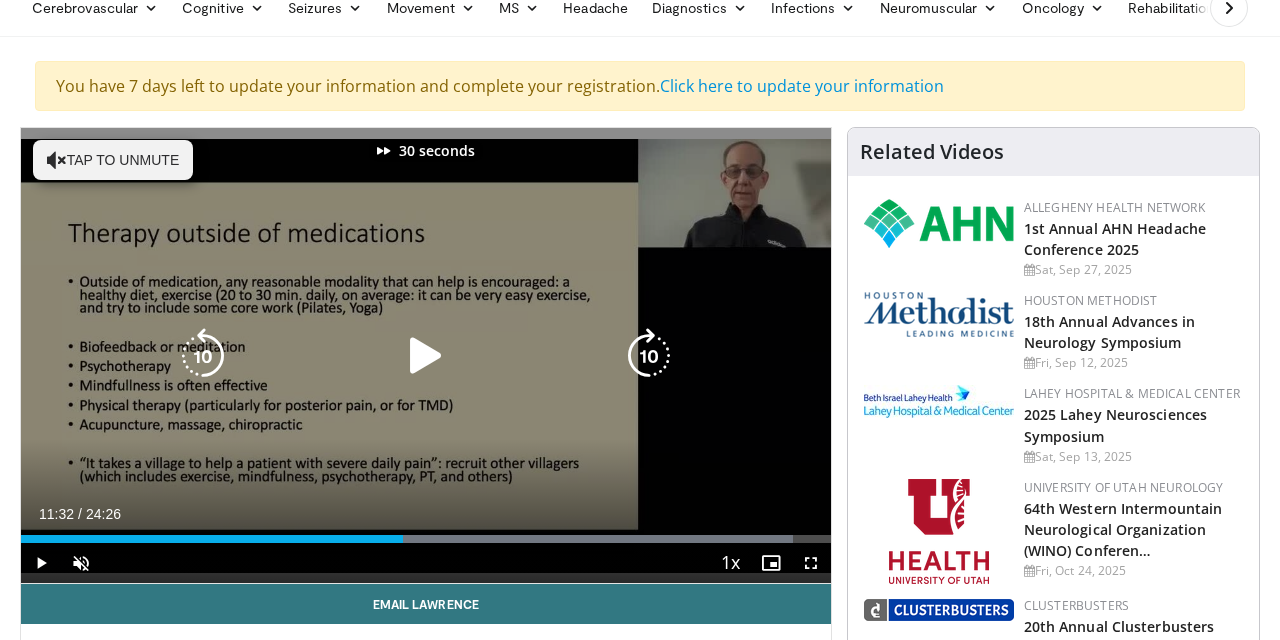 click at bounding box center [649, 356] 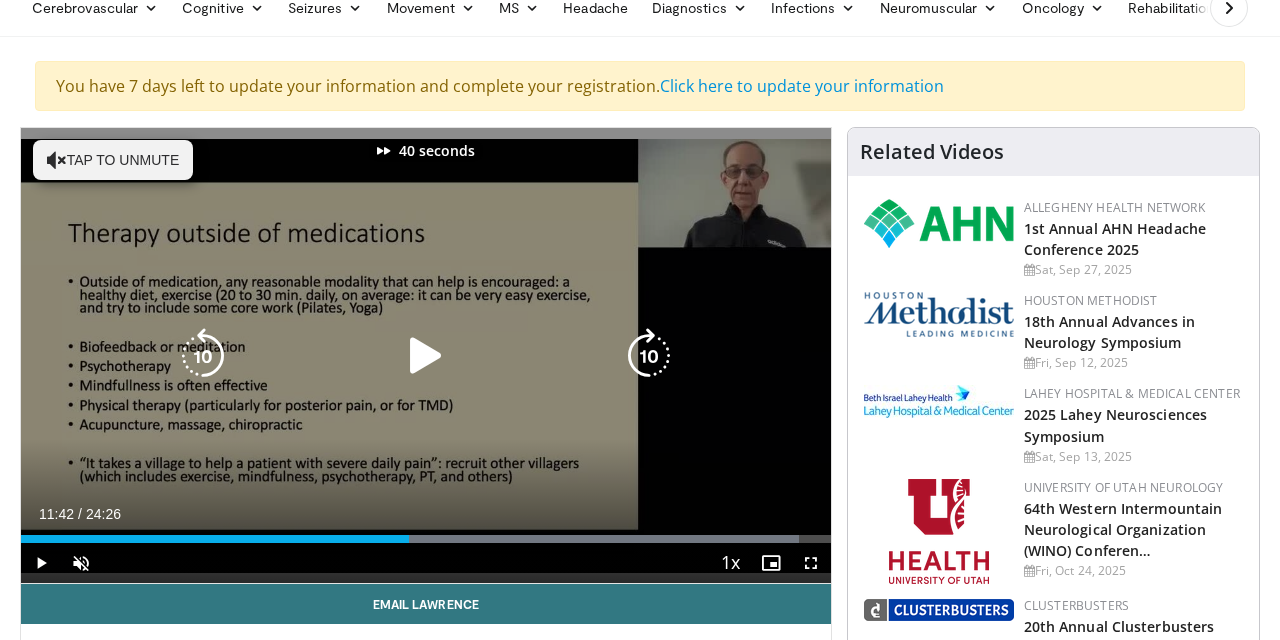 click at bounding box center (649, 356) 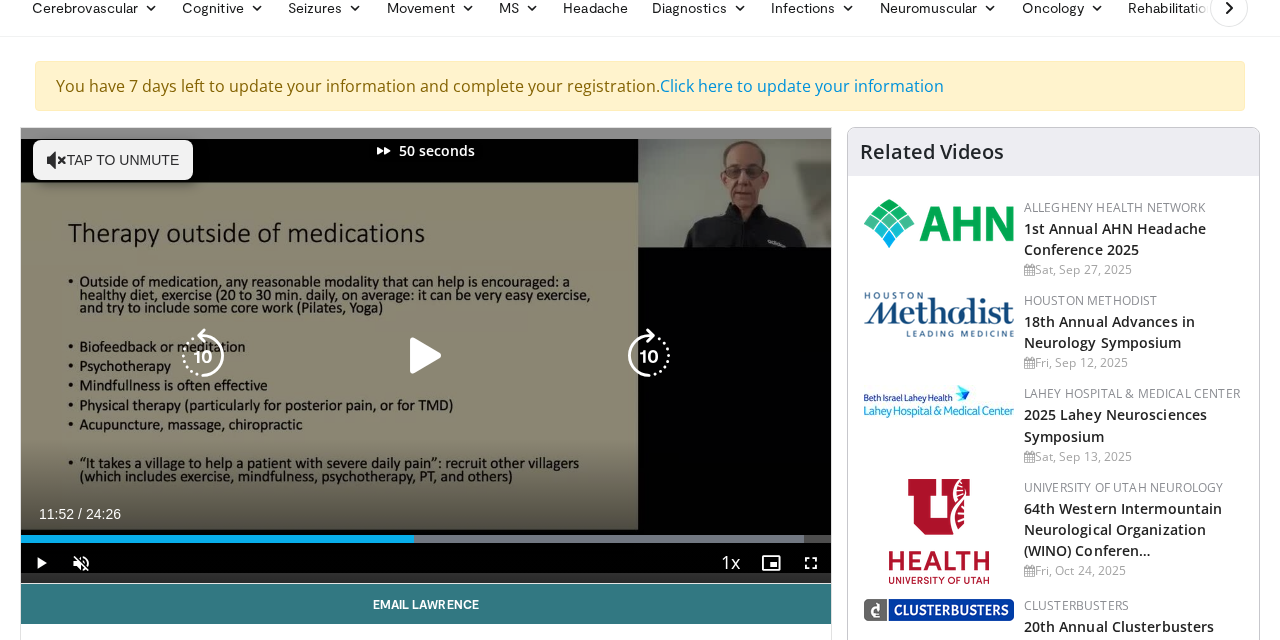 click at bounding box center [649, 356] 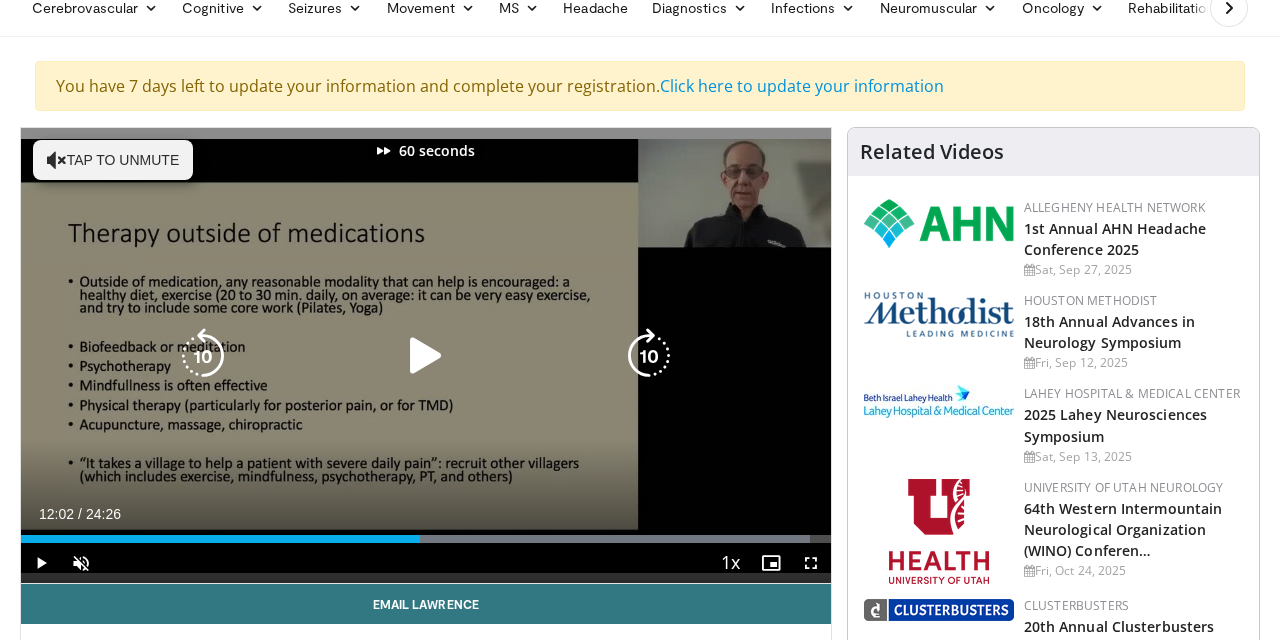 click at bounding box center (649, 356) 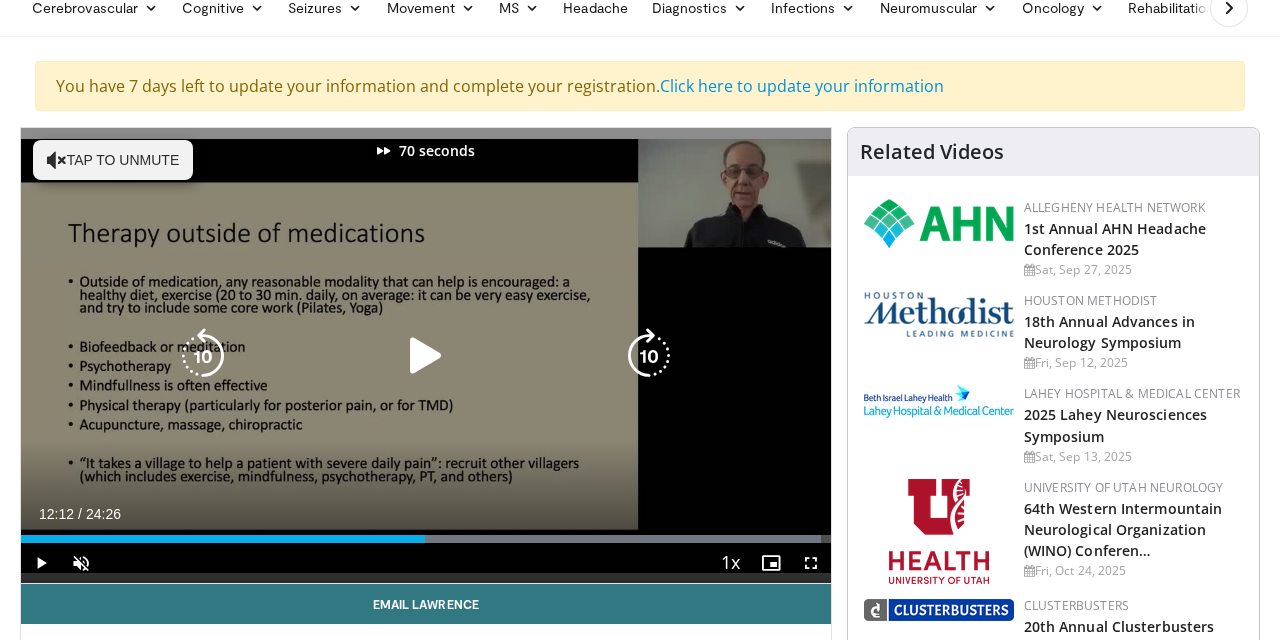 click at bounding box center (649, 356) 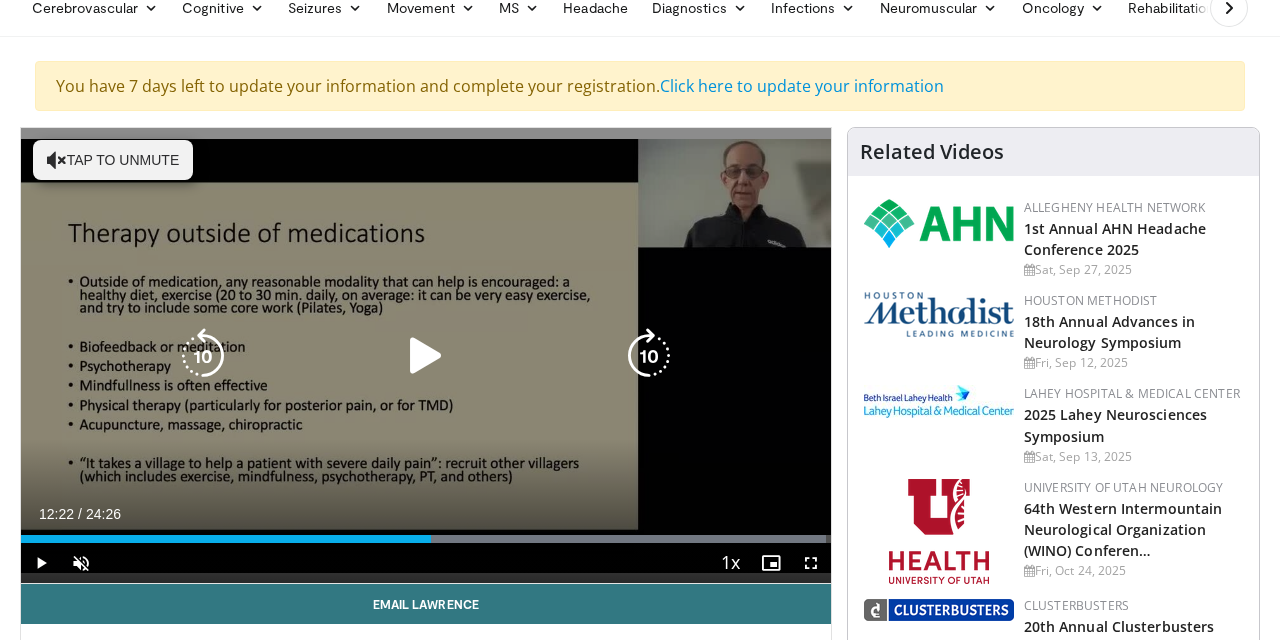 click at bounding box center [426, 356] 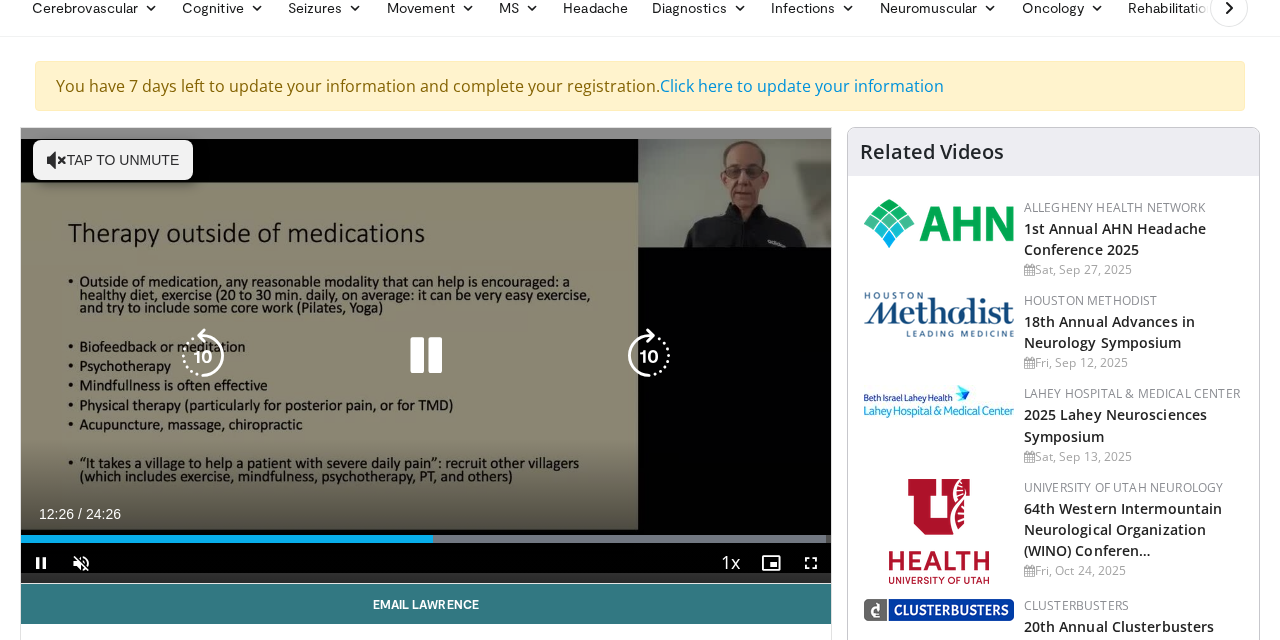 click at bounding box center [426, 356] 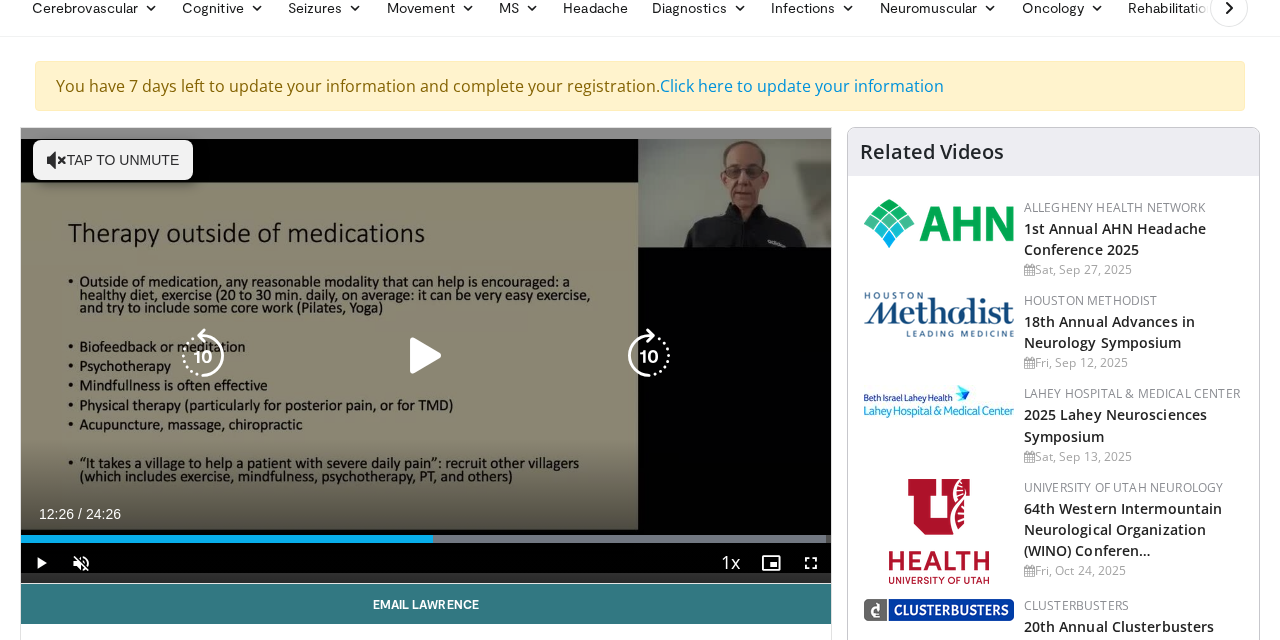 click at bounding box center [649, 356] 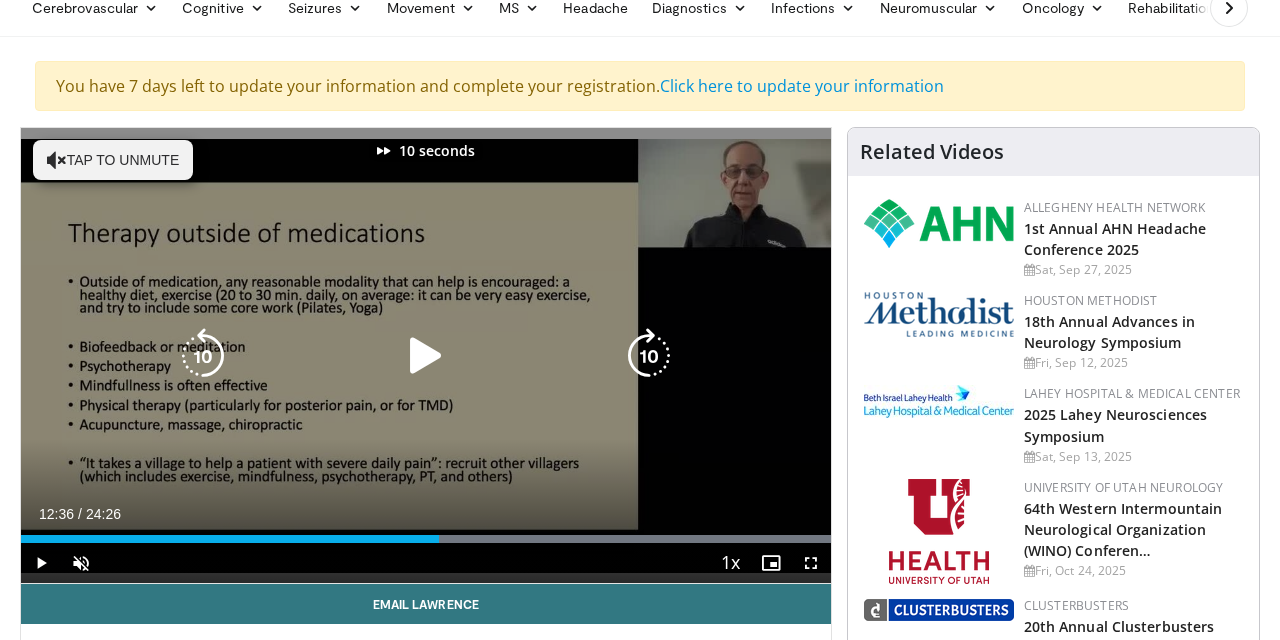 click at bounding box center [649, 356] 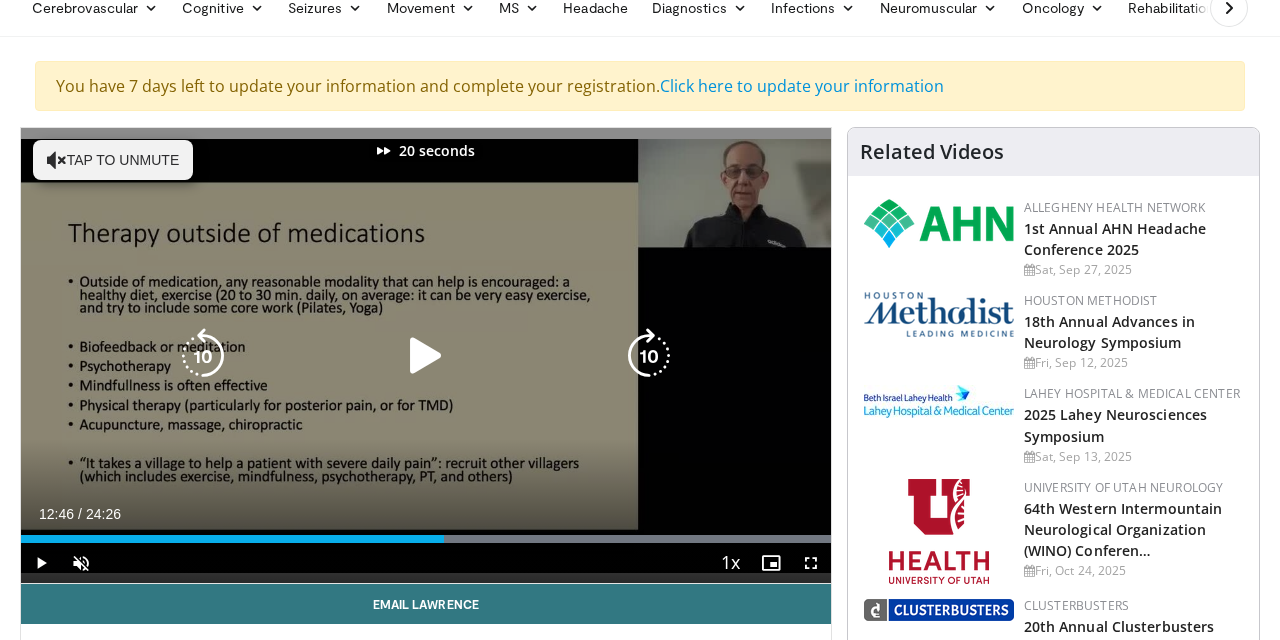 click at bounding box center (649, 356) 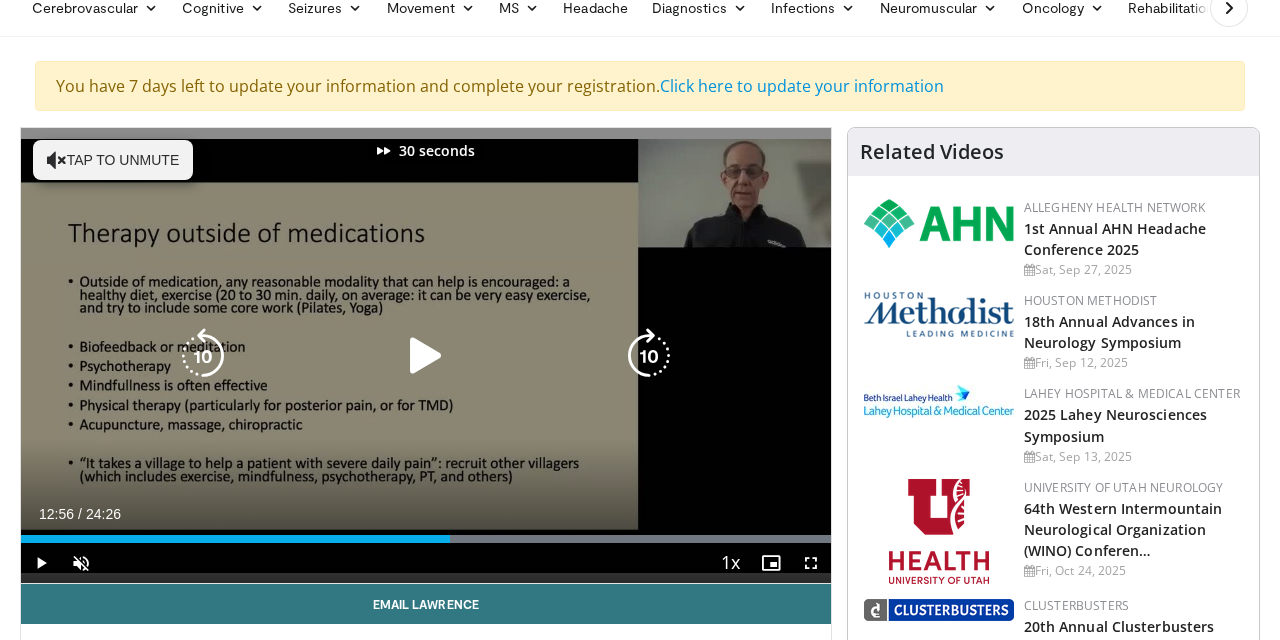 click at bounding box center (649, 356) 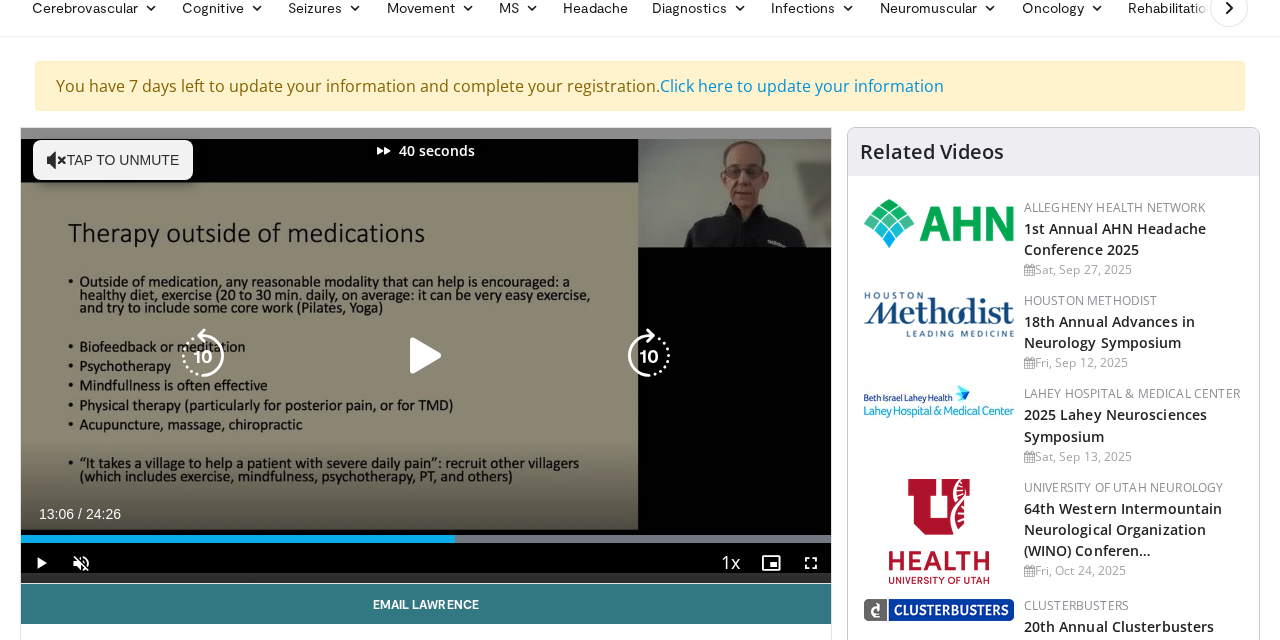 click at bounding box center (649, 356) 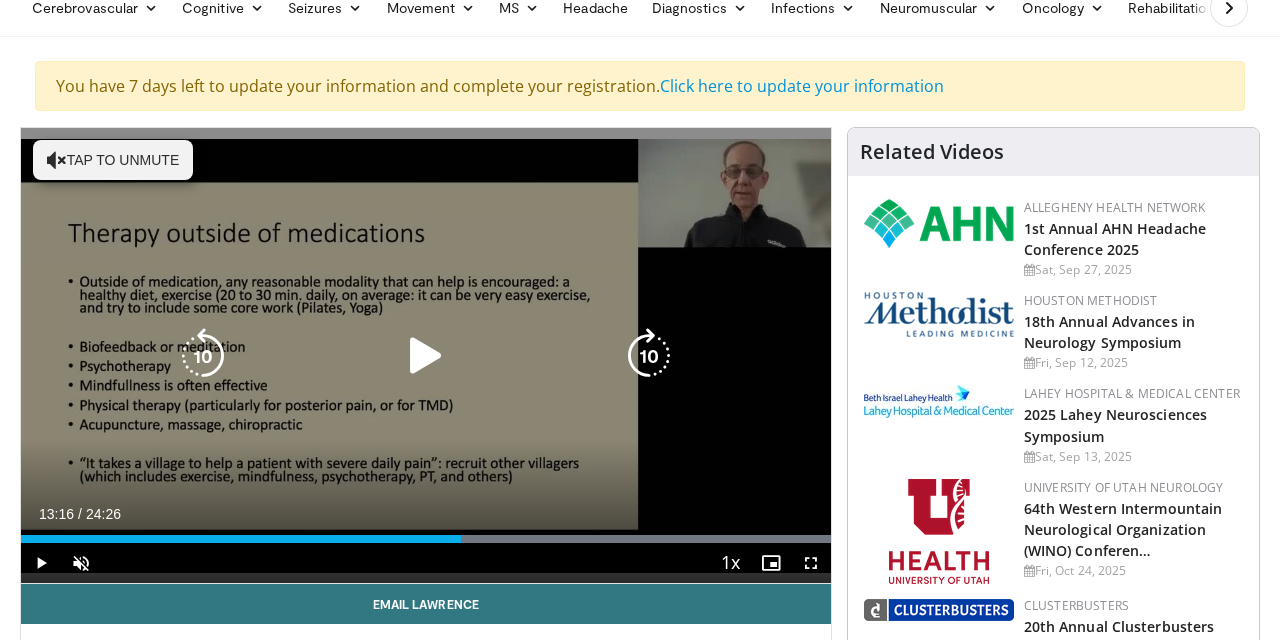 click at bounding box center (426, 356) 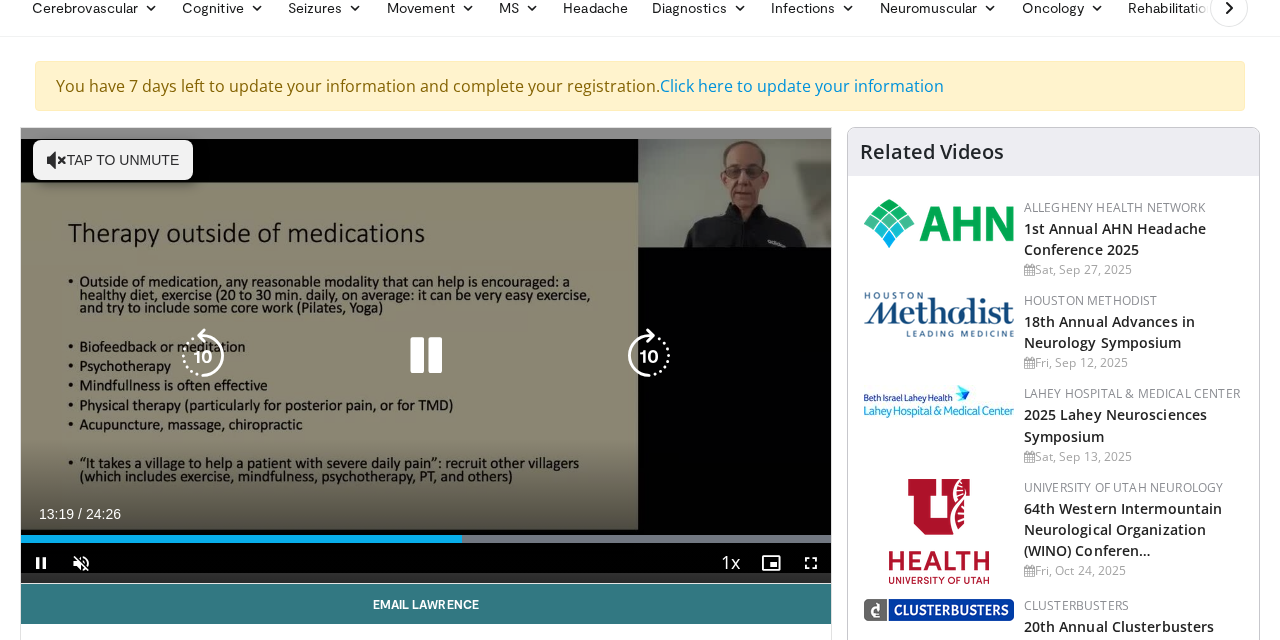 click at bounding box center [426, 356] 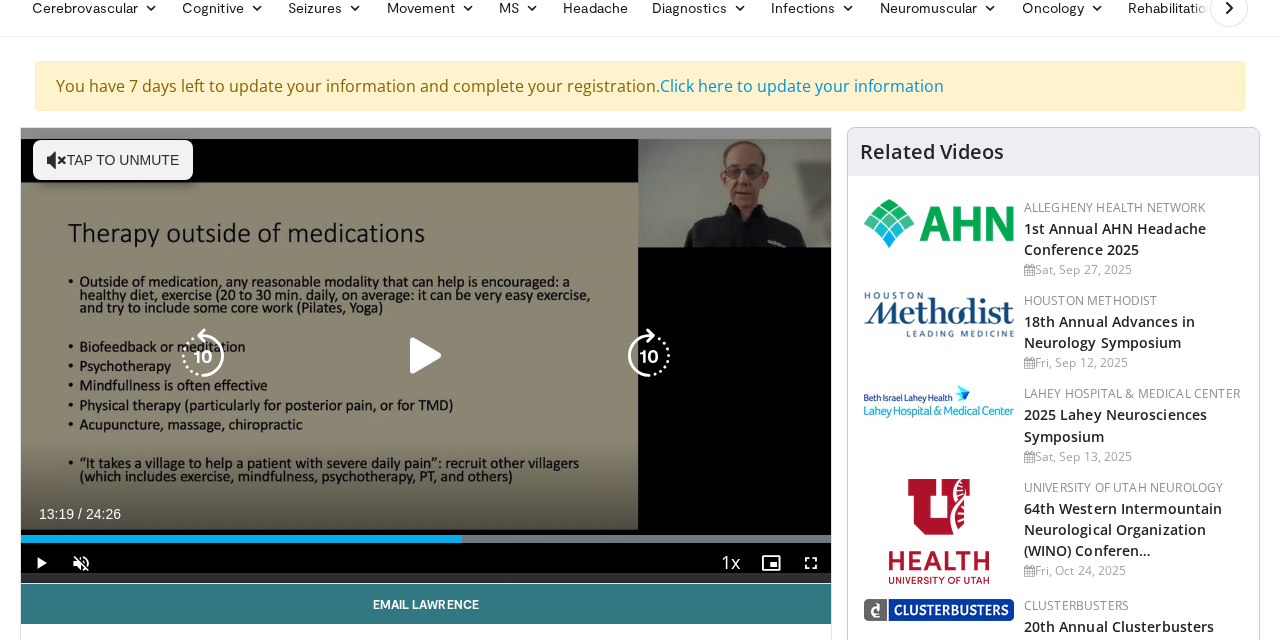 click at bounding box center (649, 356) 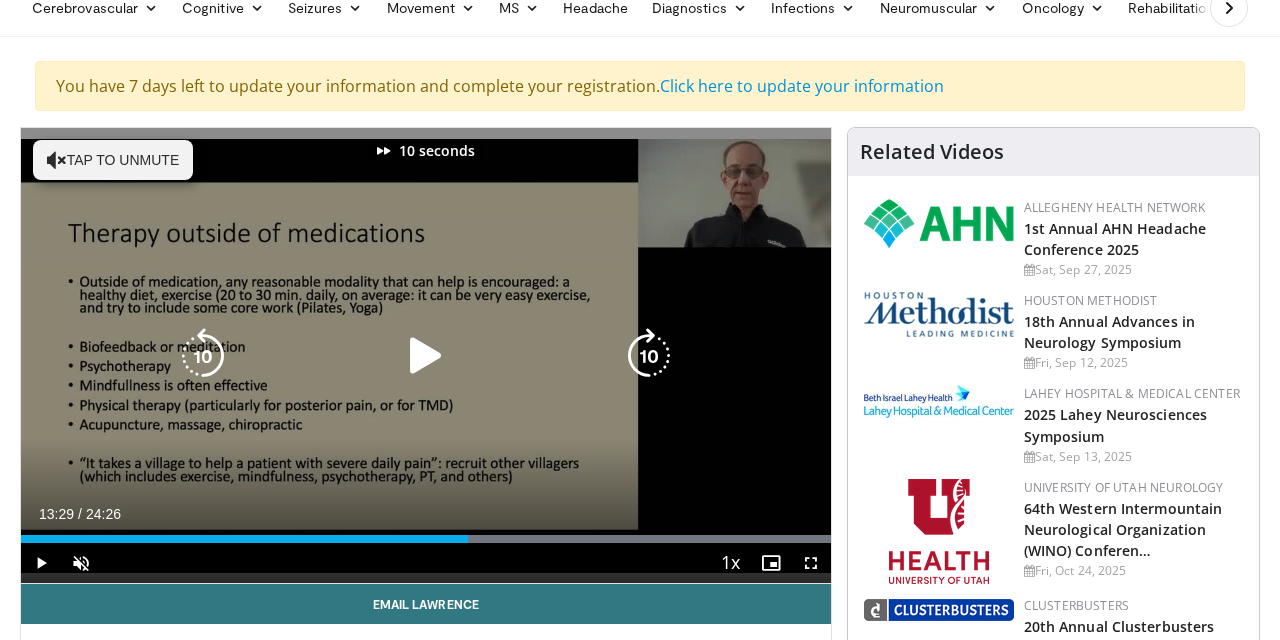 click at bounding box center [649, 356] 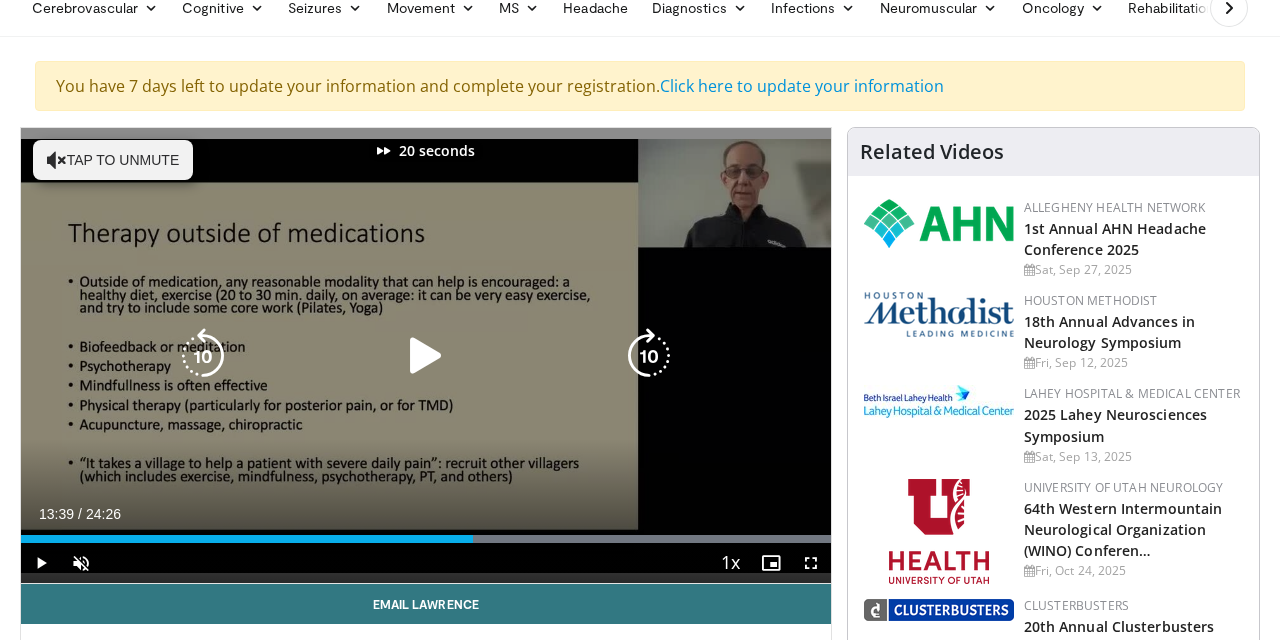 click at bounding box center [649, 356] 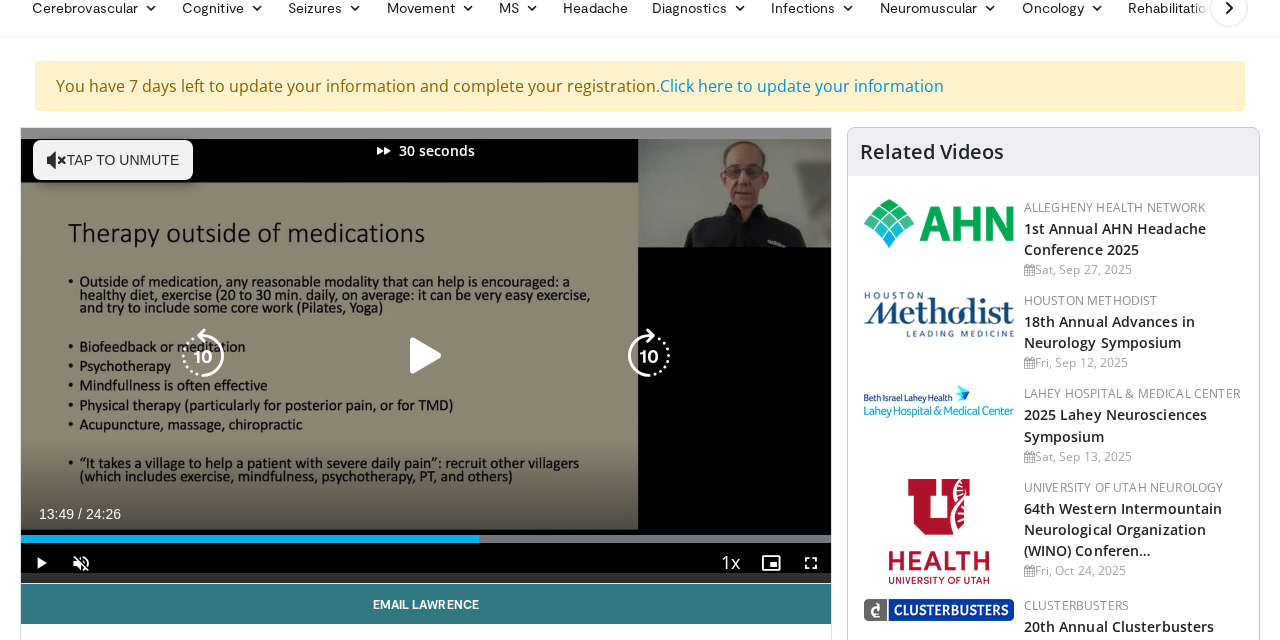 click at bounding box center (649, 356) 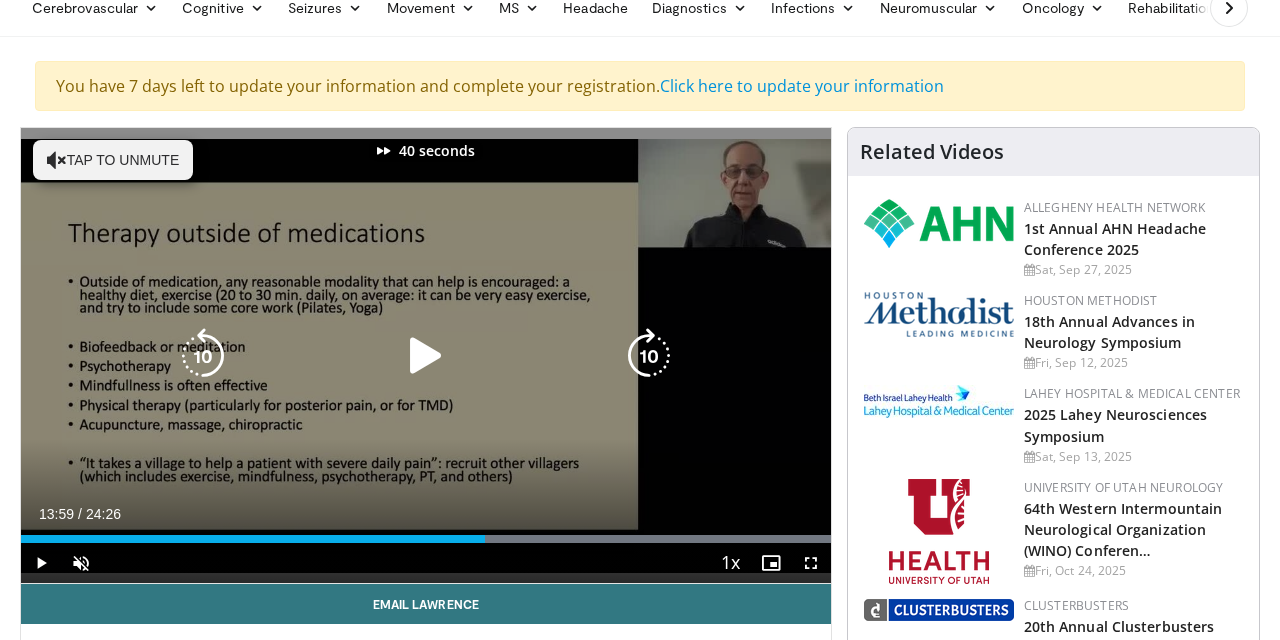 click at bounding box center [649, 356] 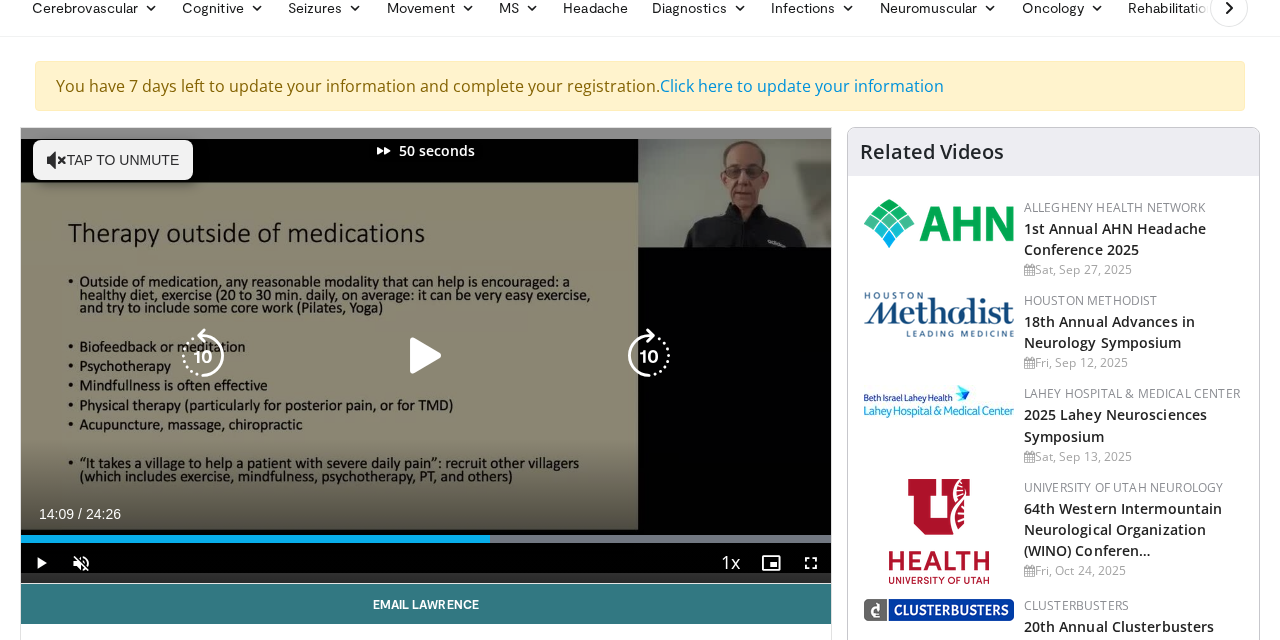 click at bounding box center (649, 356) 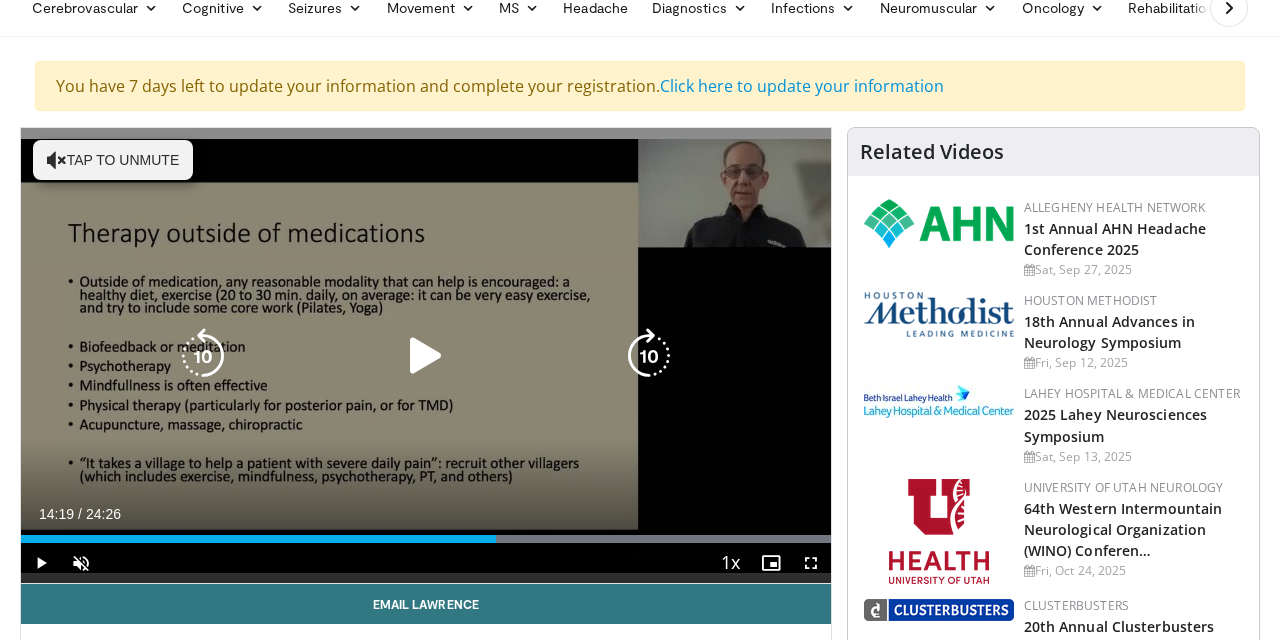 click at bounding box center [649, 356] 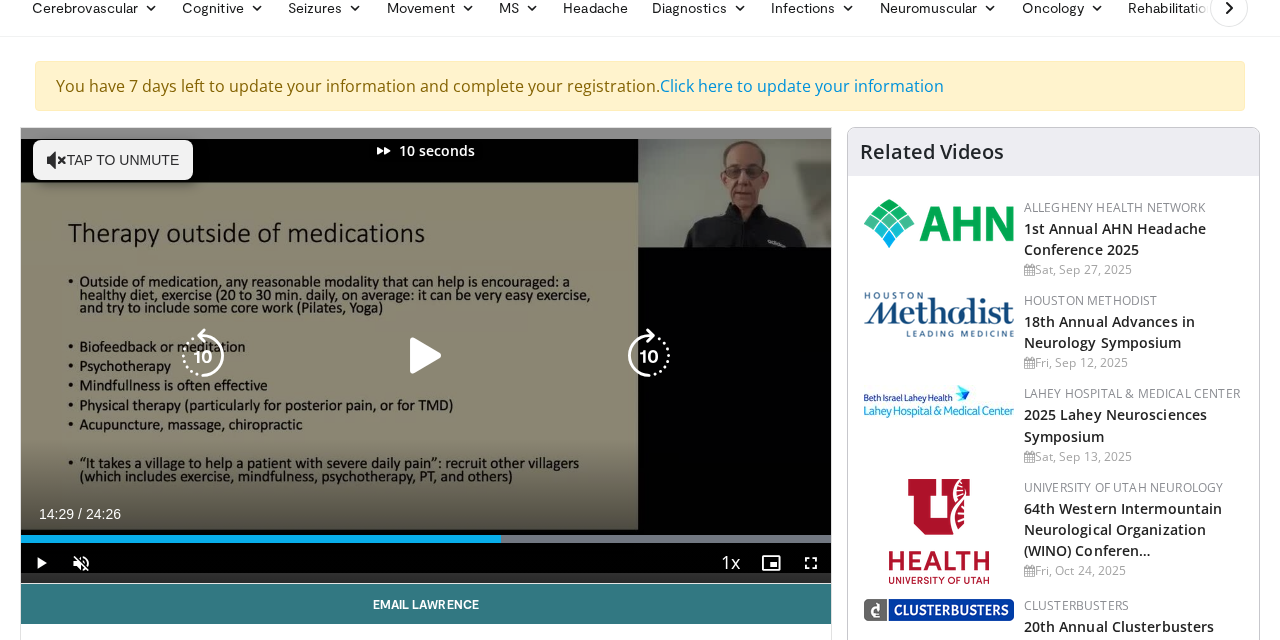 click at bounding box center (649, 356) 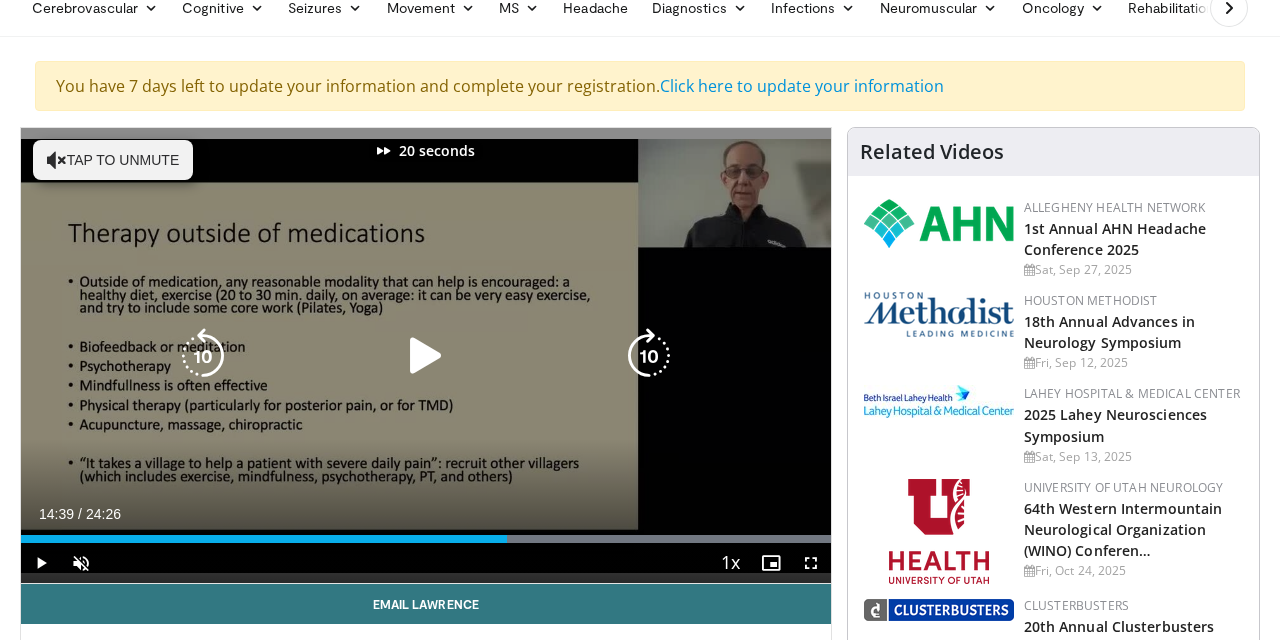 click at bounding box center [649, 356] 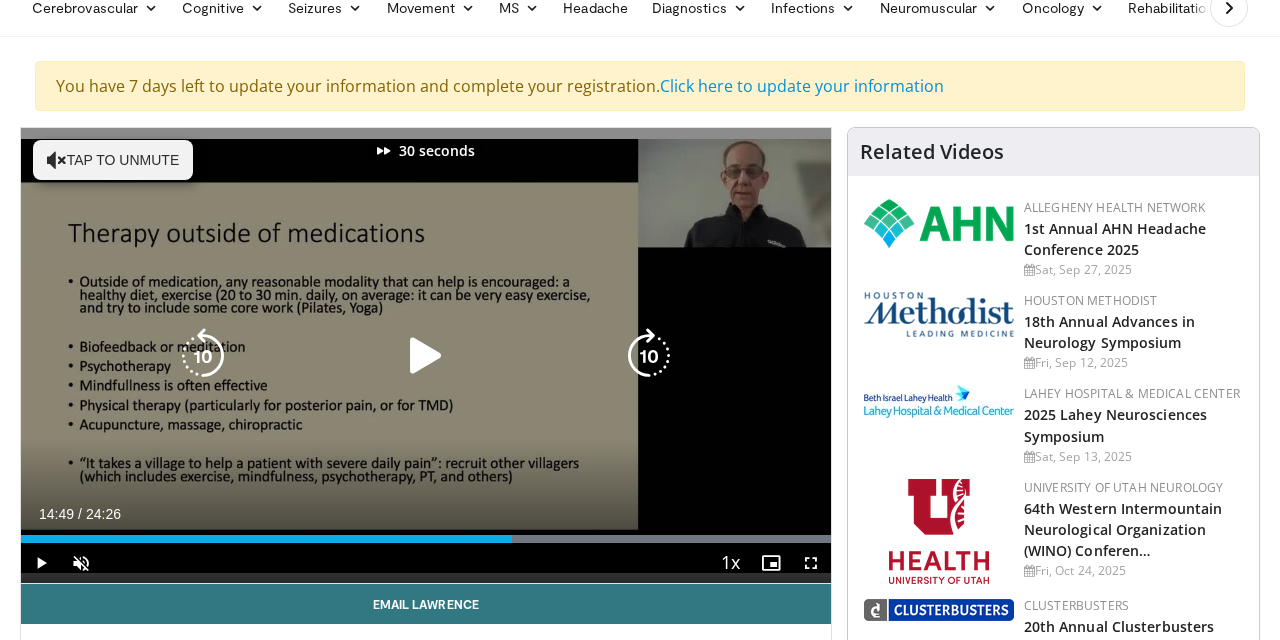click at bounding box center [649, 356] 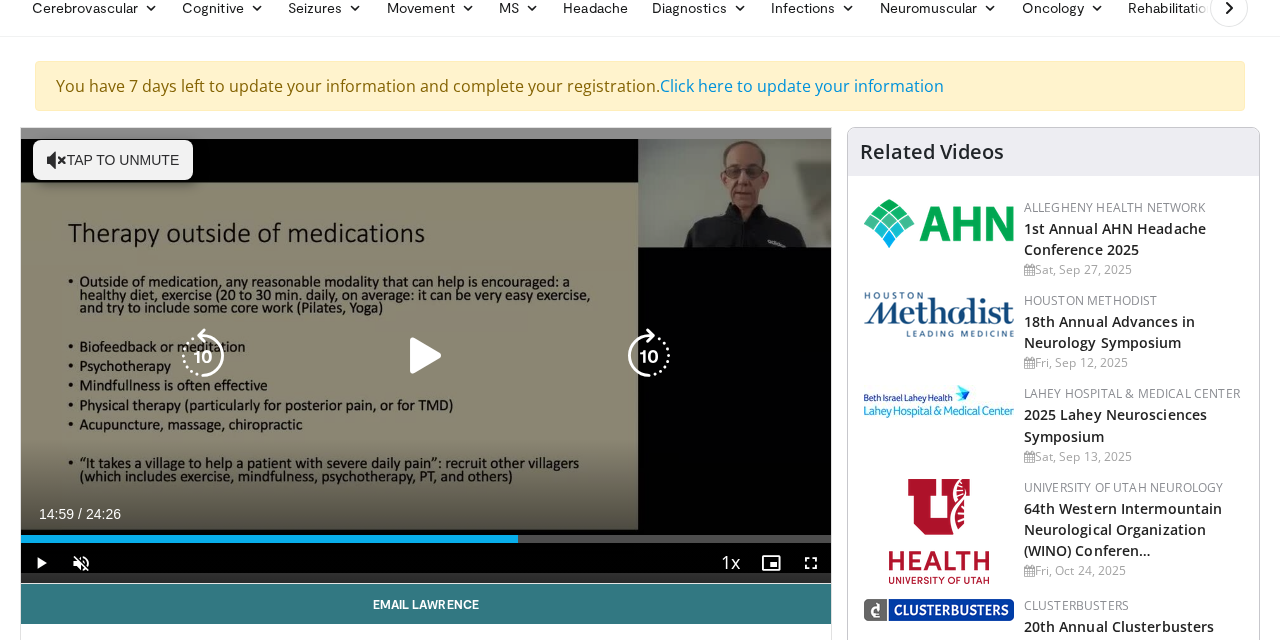 click at bounding box center [426, 356] 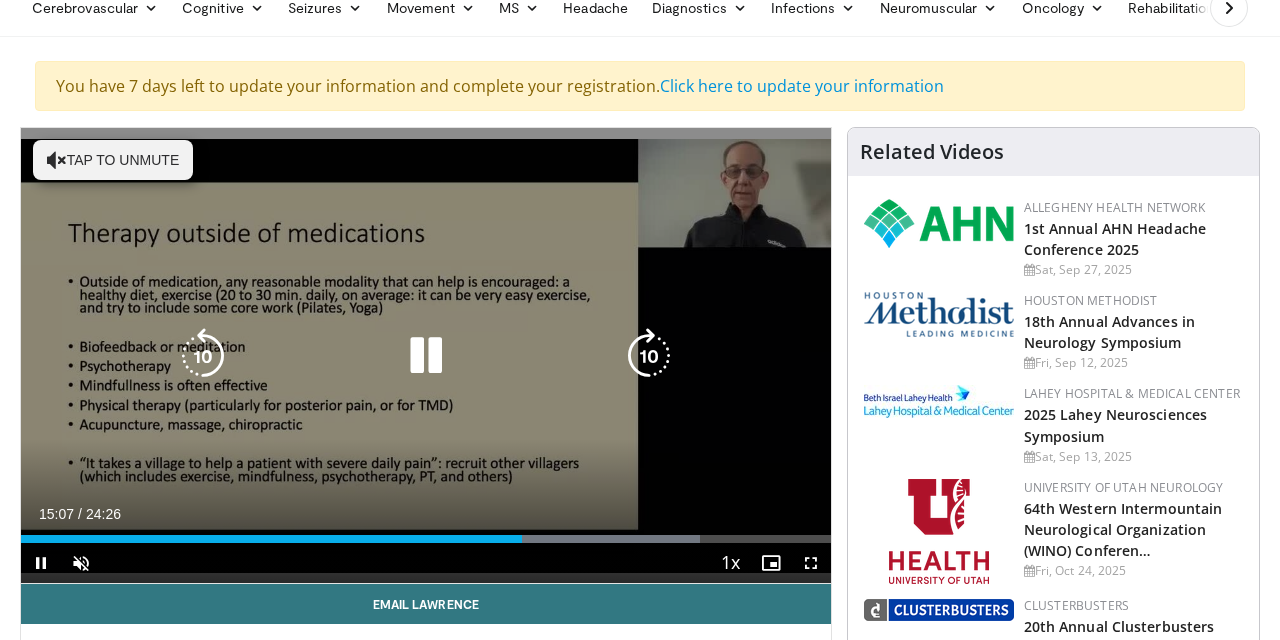 click at bounding box center (426, 356) 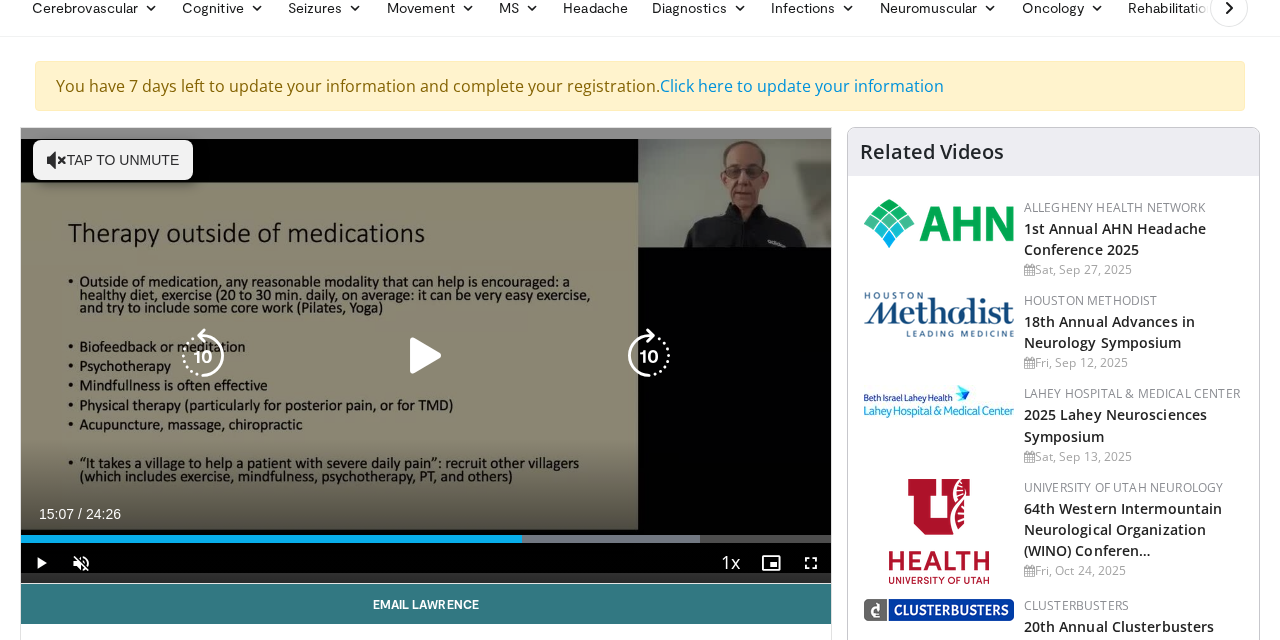 click at bounding box center [649, 356] 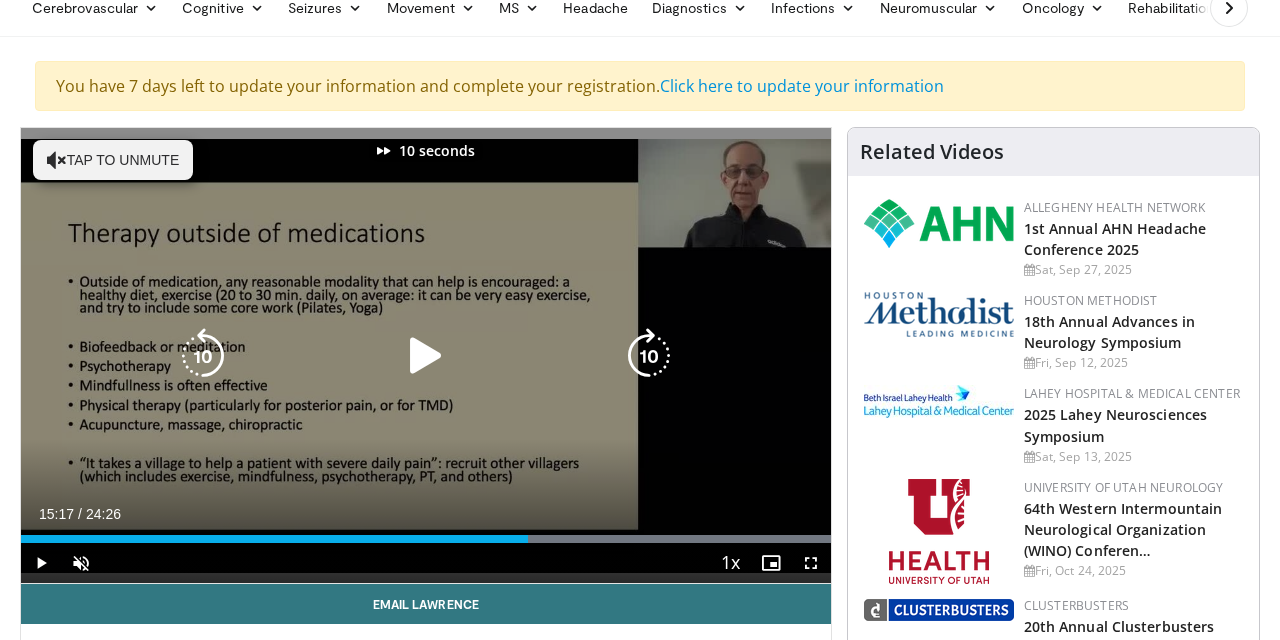 click at bounding box center (649, 356) 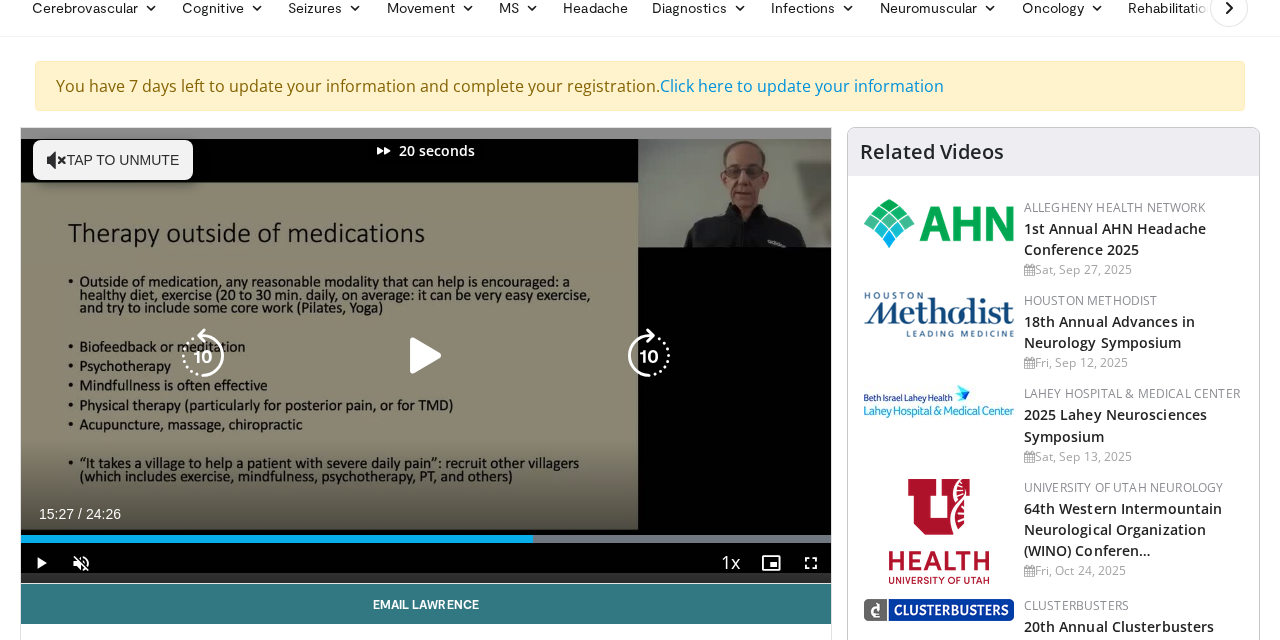 click at bounding box center [649, 356] 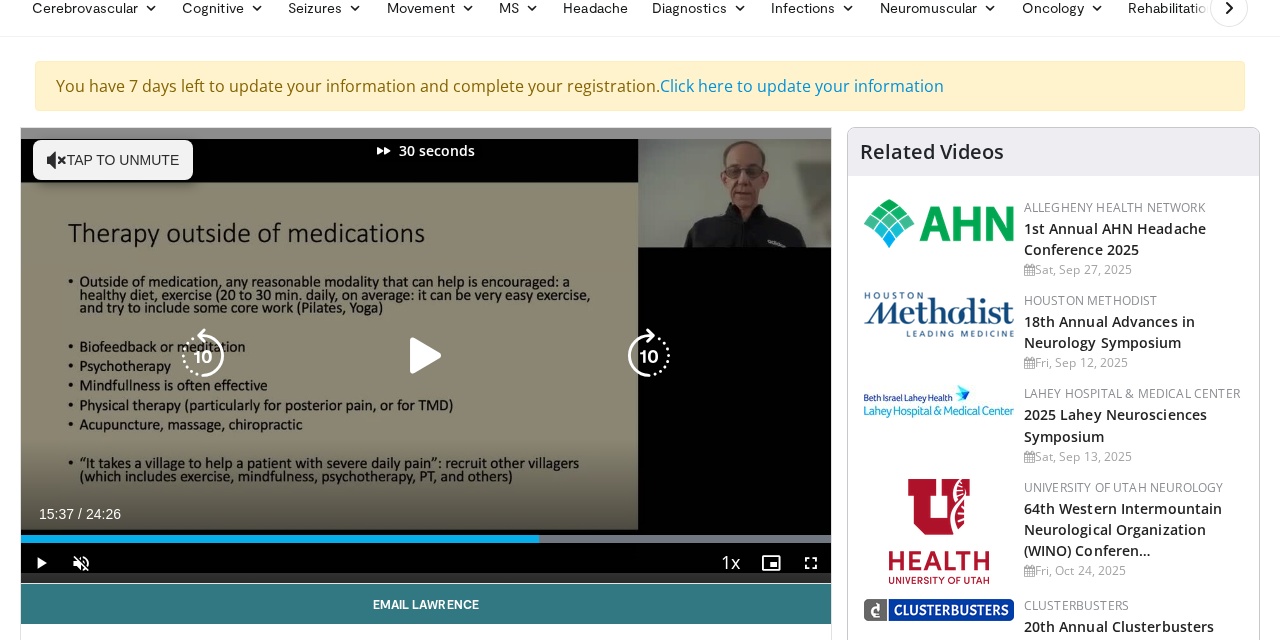 click at bounding box center [649, 356] 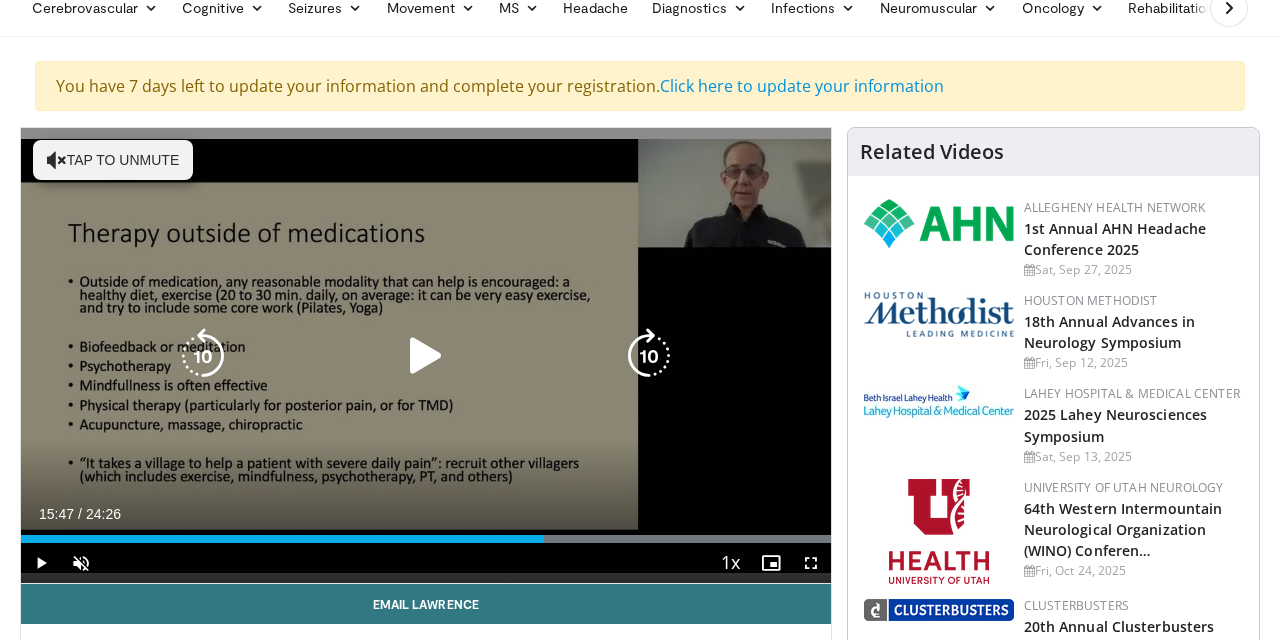 click at bounding box center [649, 356] 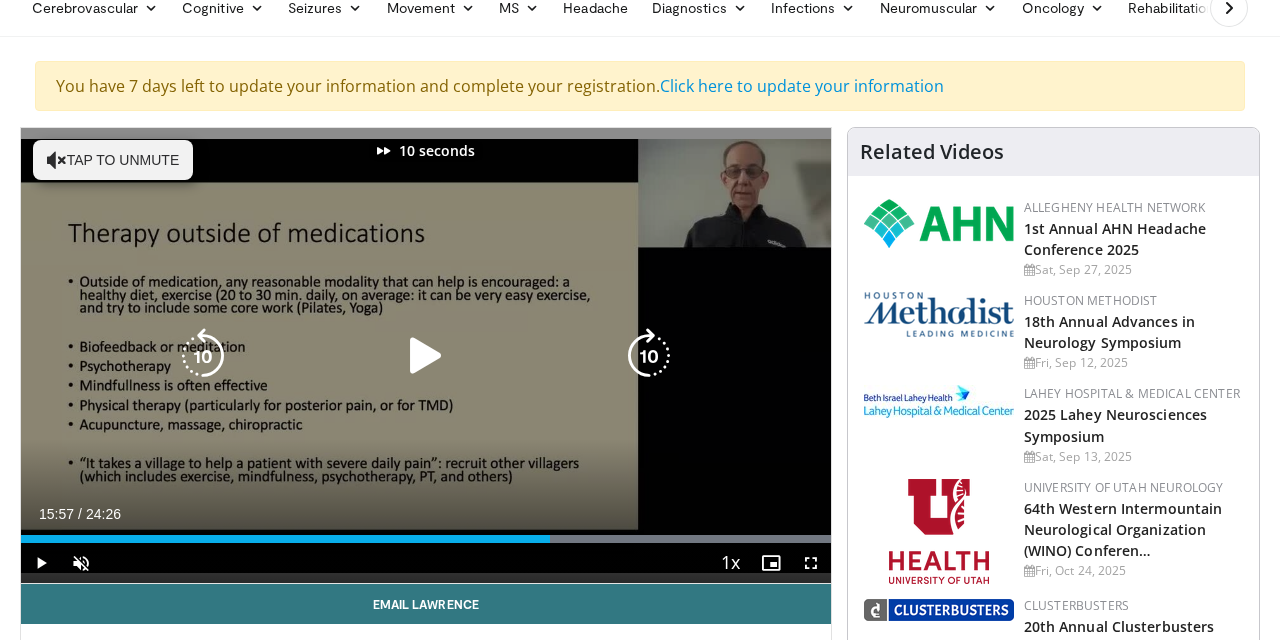 click at bounding box center [649, 356] 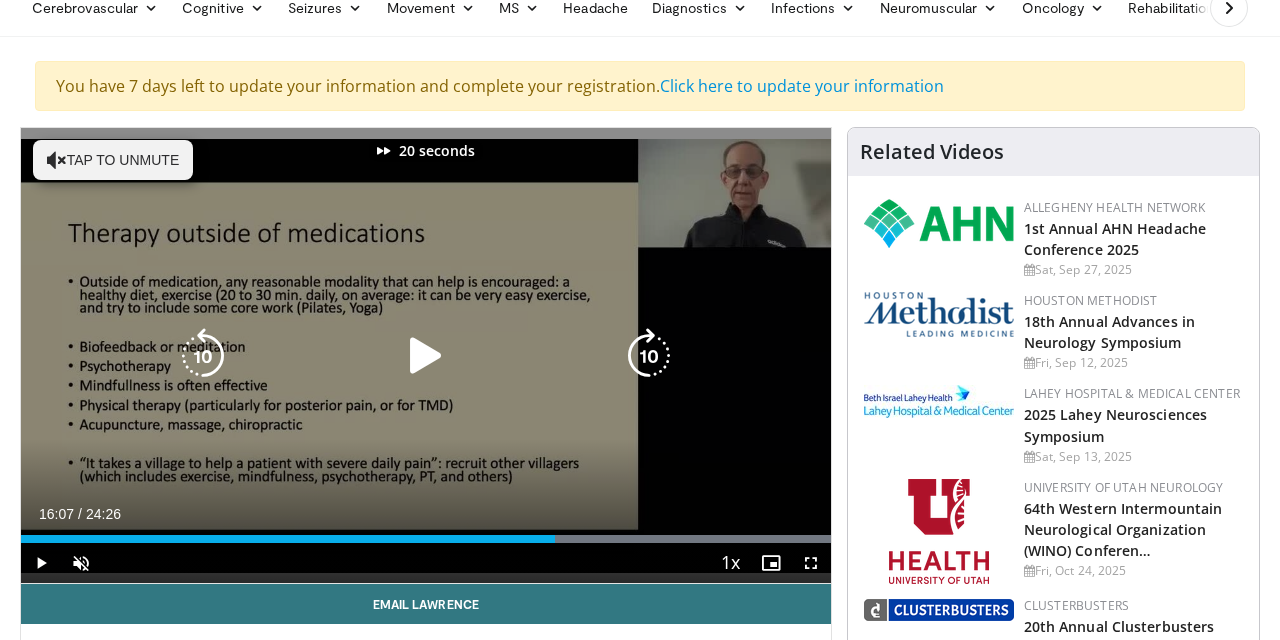 click at bounding box center (649, 356) 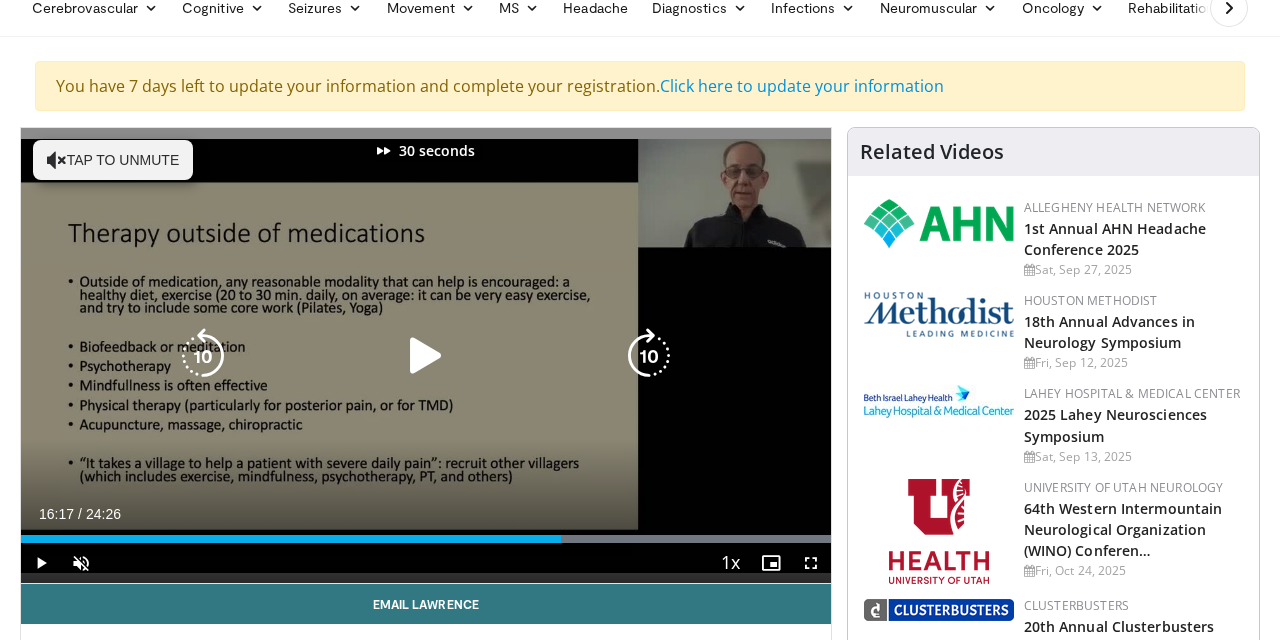 click at bounding box center [649, 356] 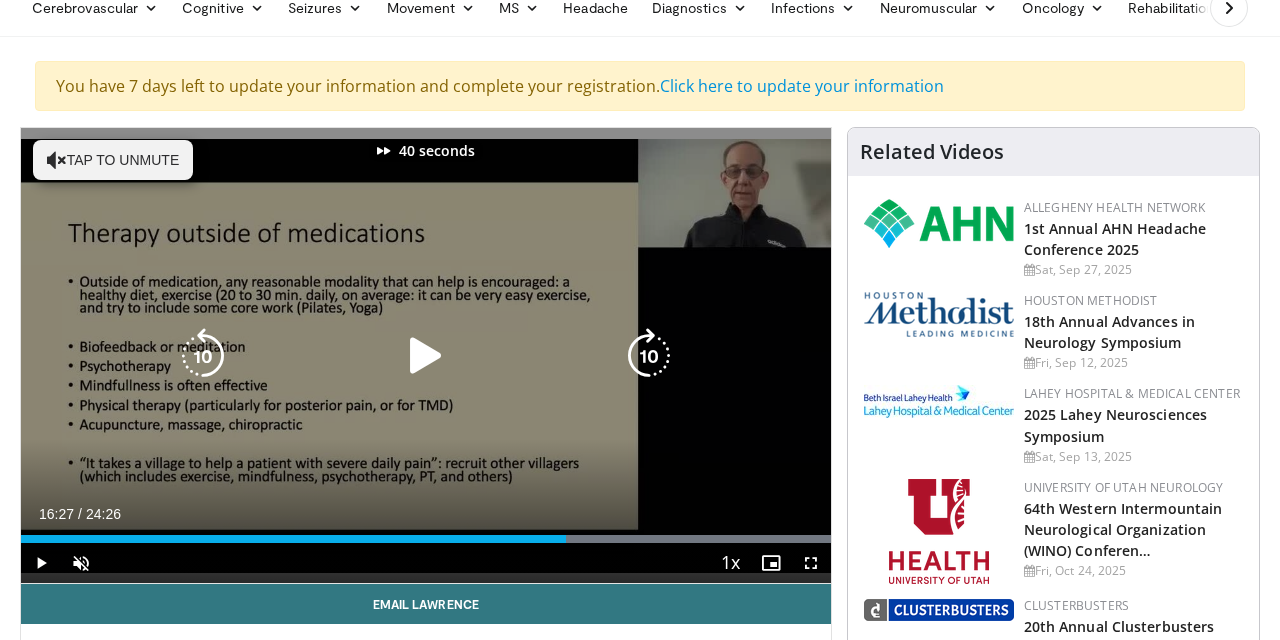 click at bounding box center (649, 356) 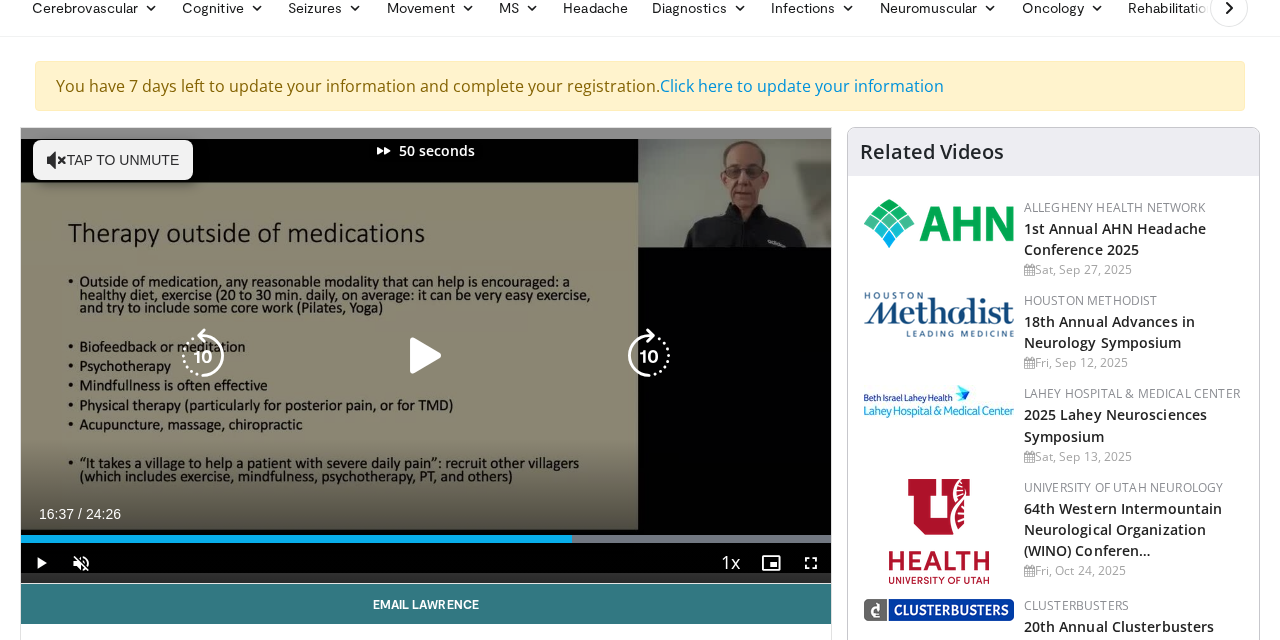 click at bounding box center [649, 356] 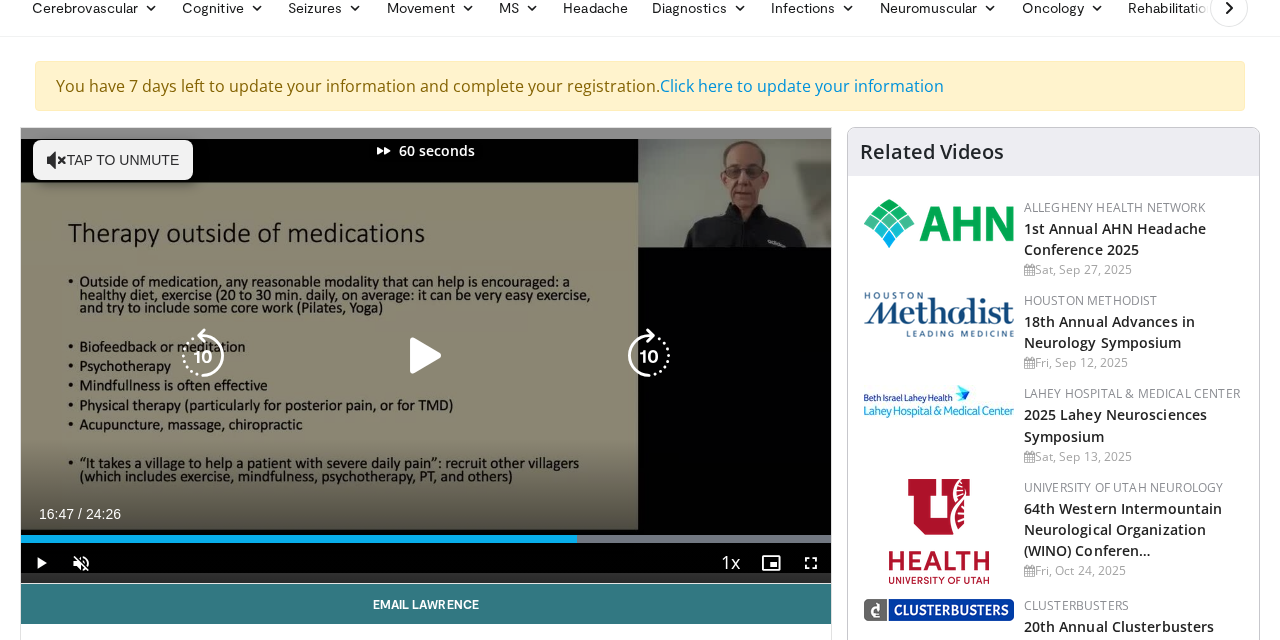 click at bounding box center [649, 356] 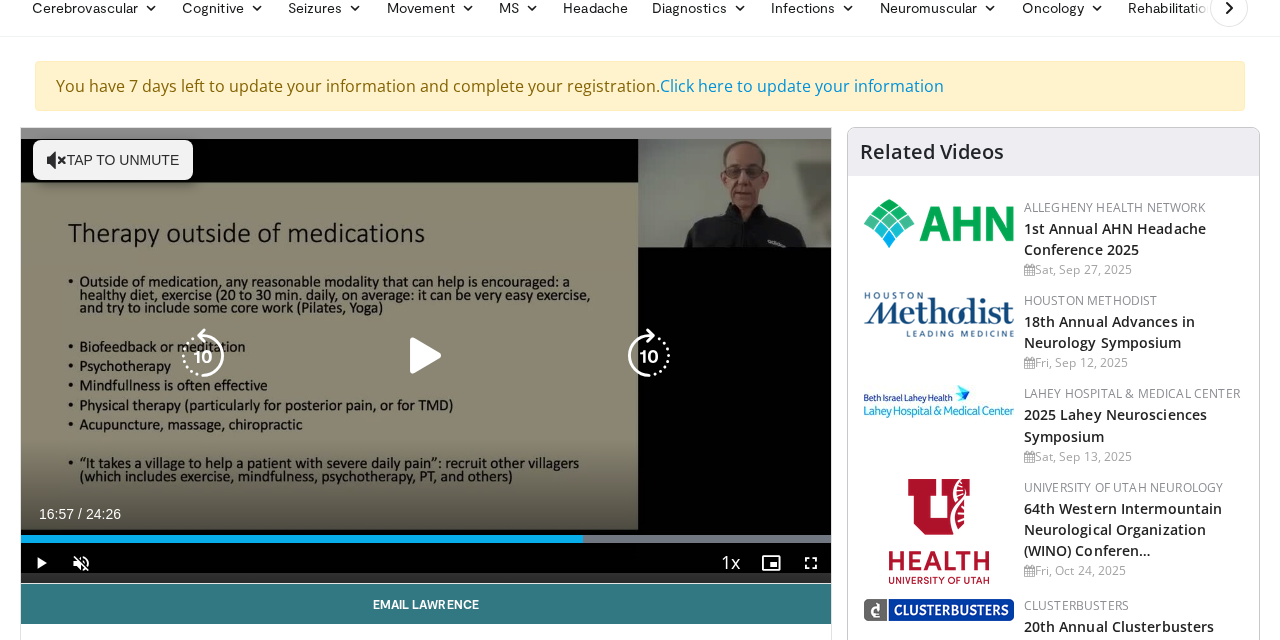 click at bounding box center (649, 356) 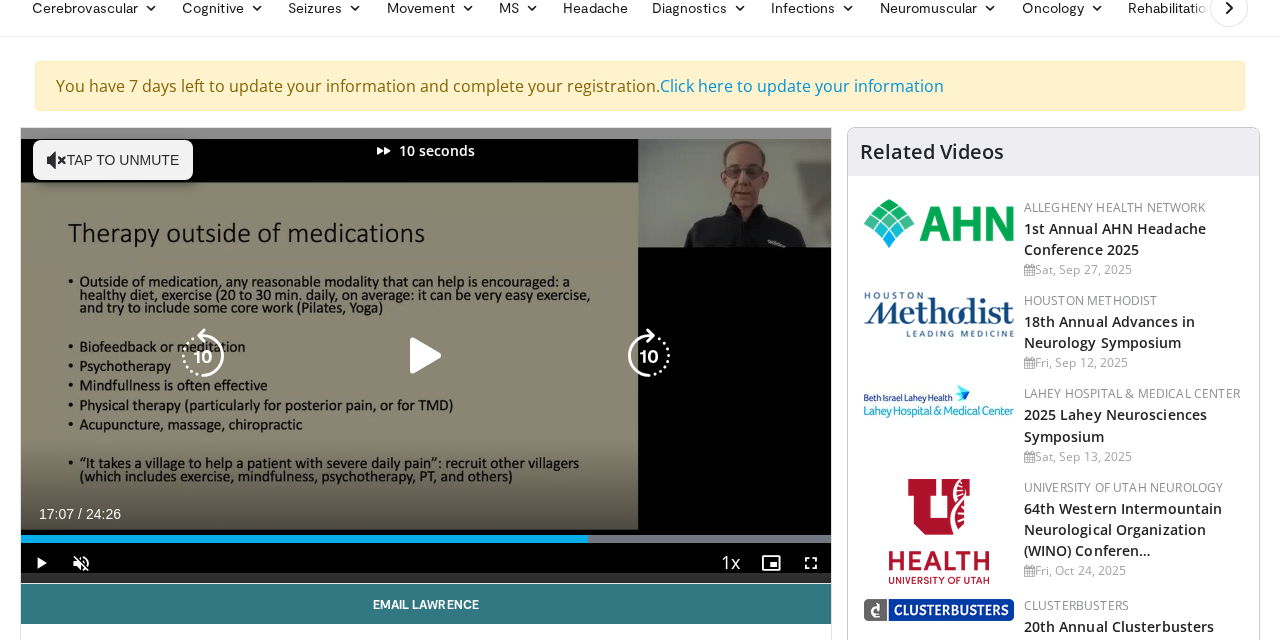 click at bounding box center (649, 356) 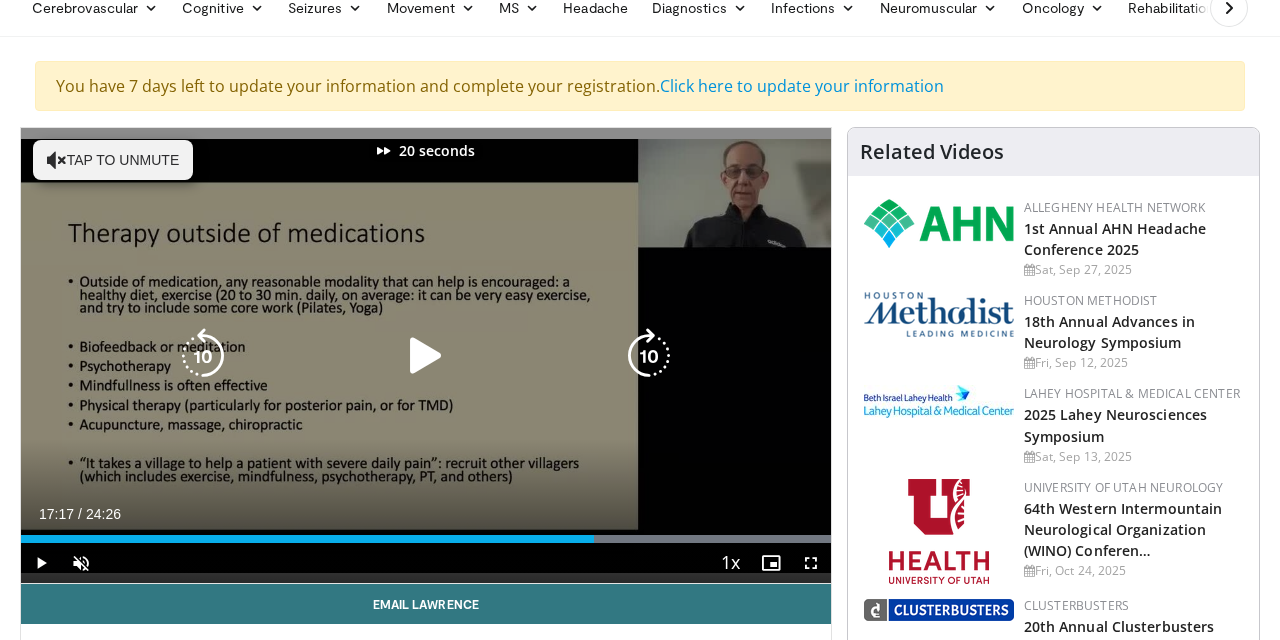 click at bounding box center [649, 356] 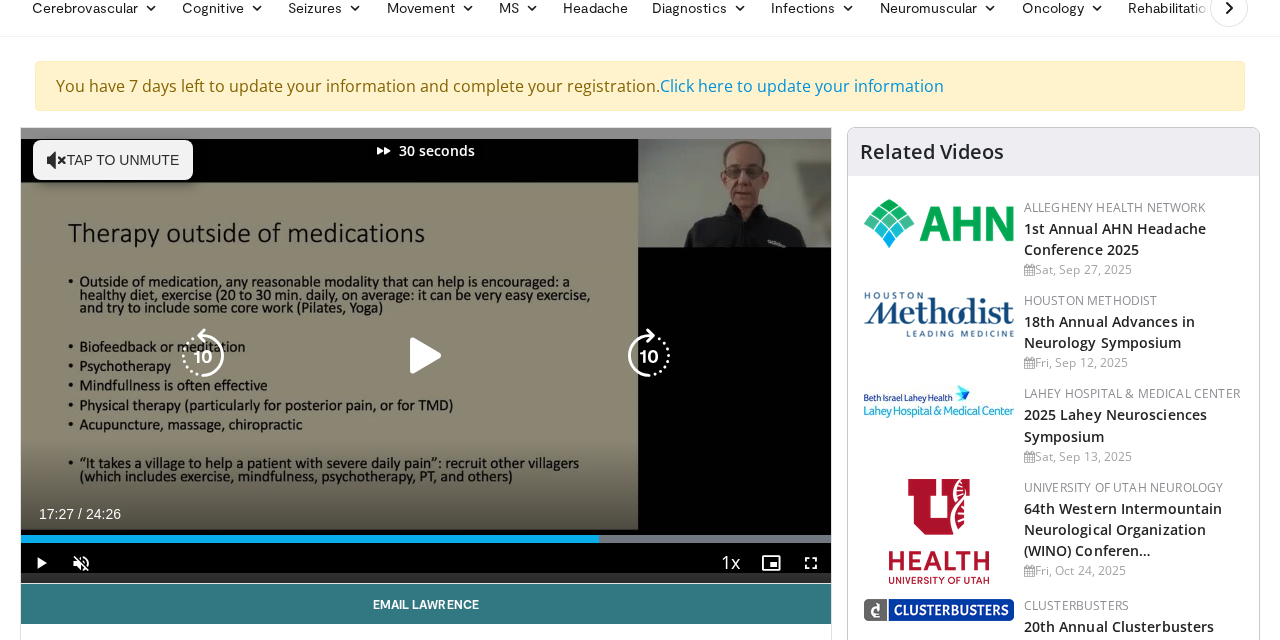 click at bounding box center [649, 356] 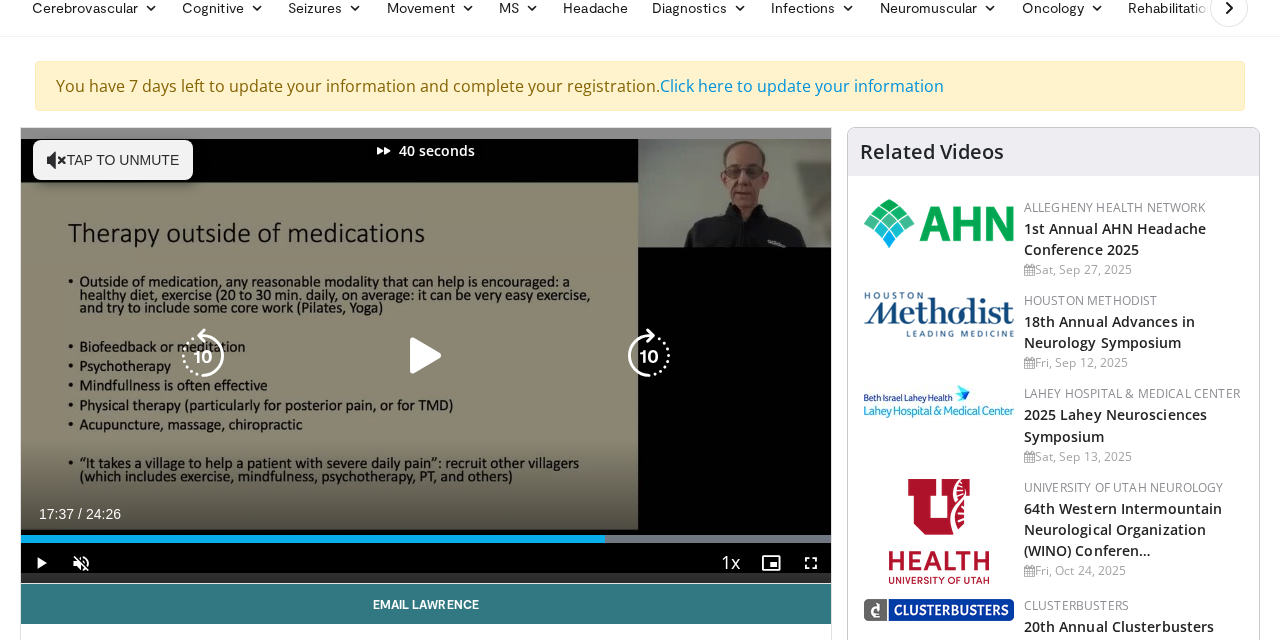 click at bounding box center [649, 356] 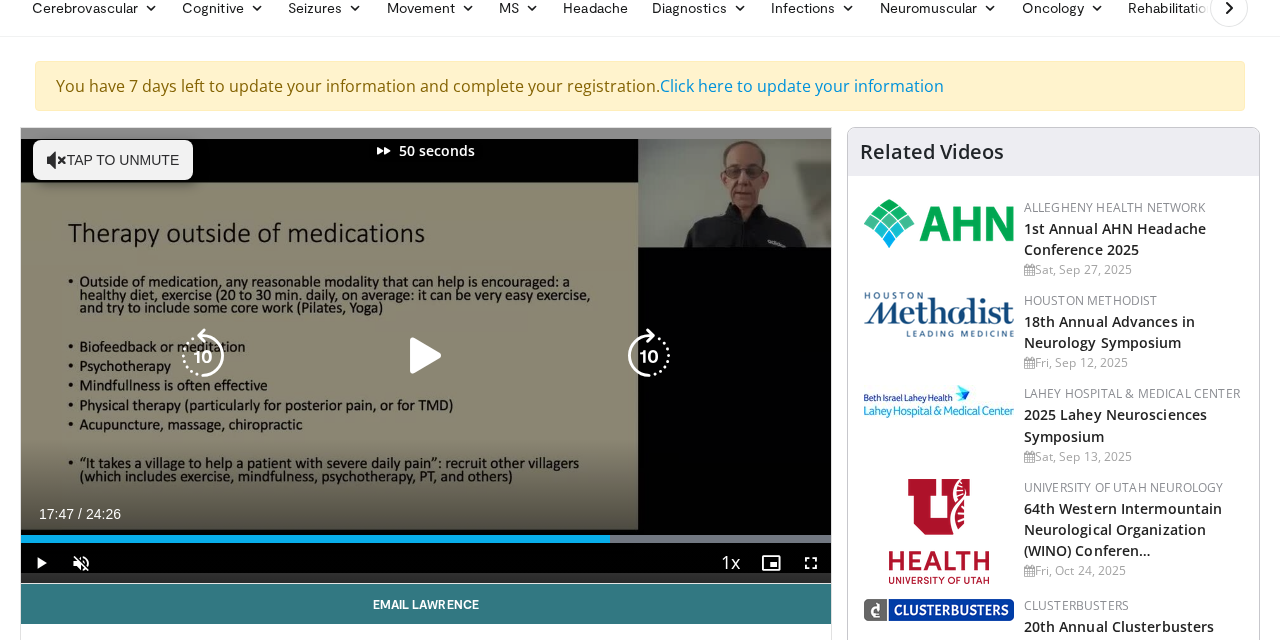 click at bounding box center [649, 356] 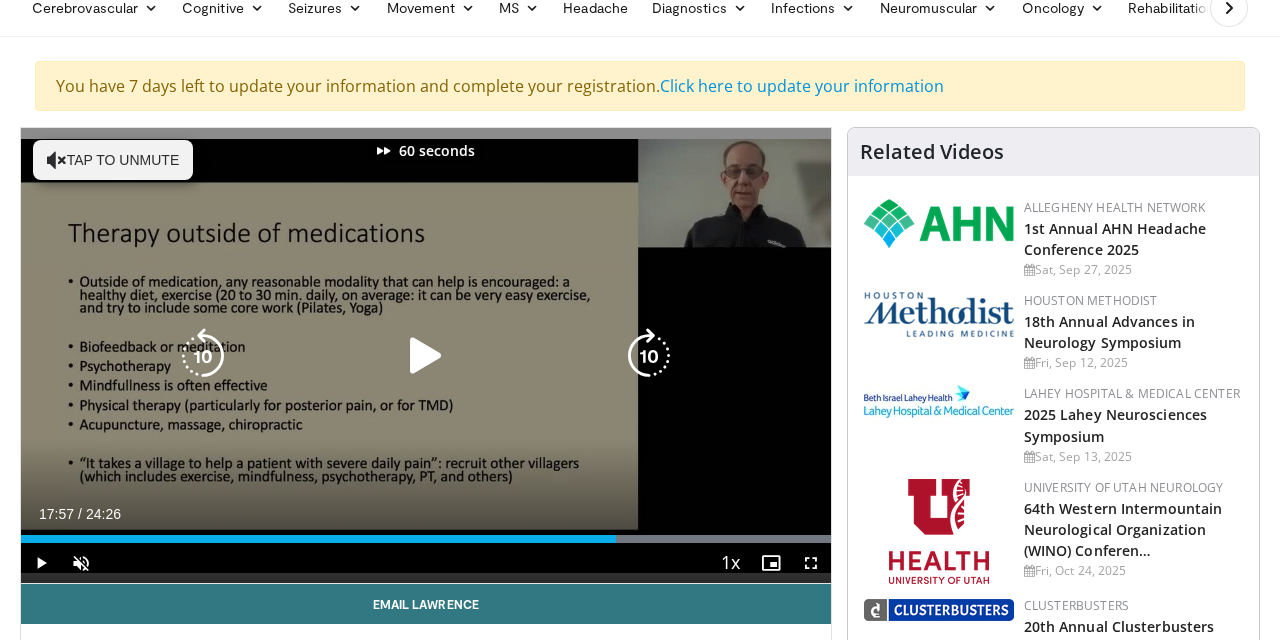 drag, startPoint x: 655, startPoint y: 333, endPoint x: 789, endPoint y: 149, distance: 227.6225 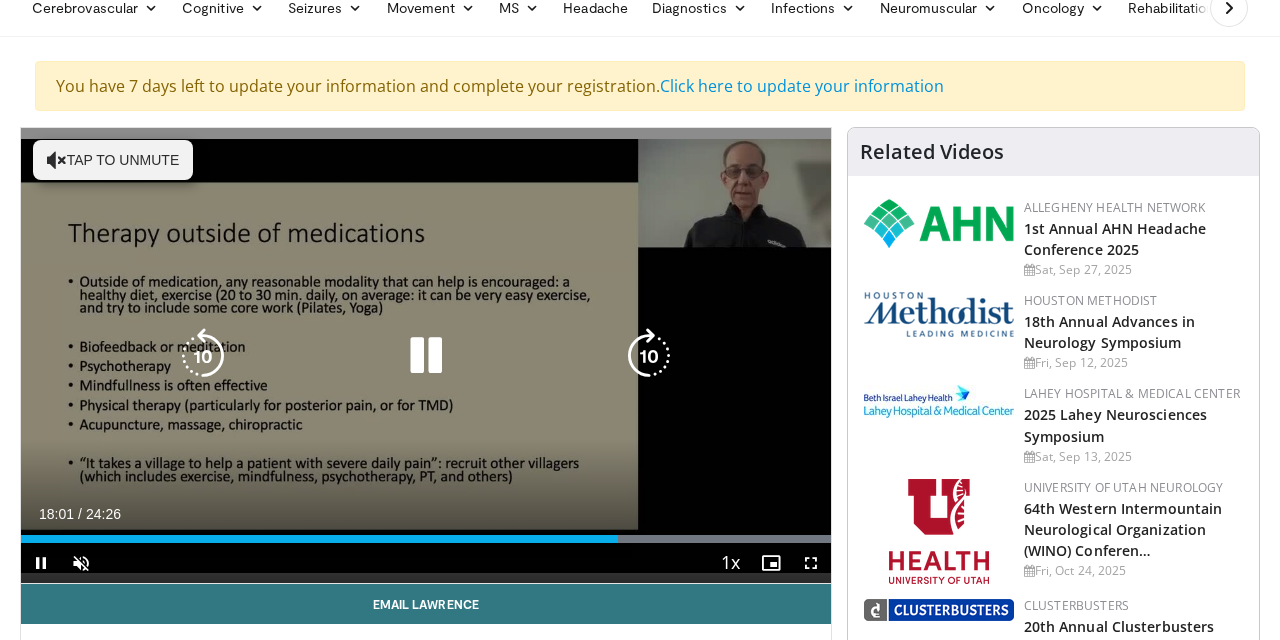 click at bounding box center (426, 356) 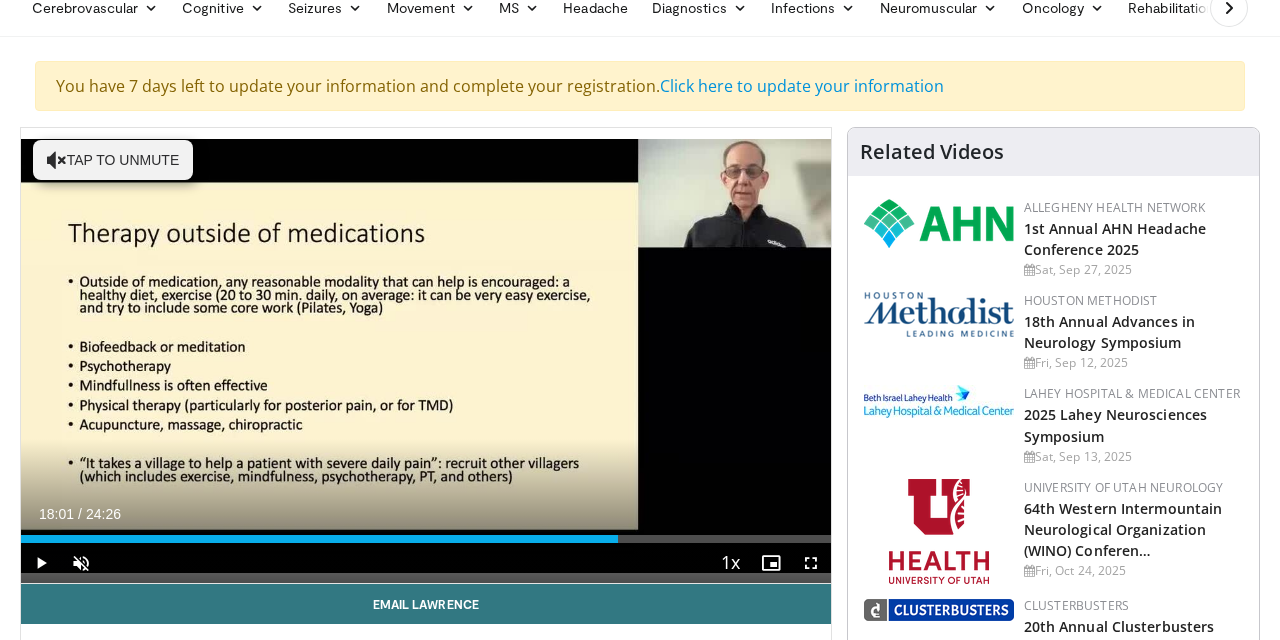 click at bounding box center (41, 563) 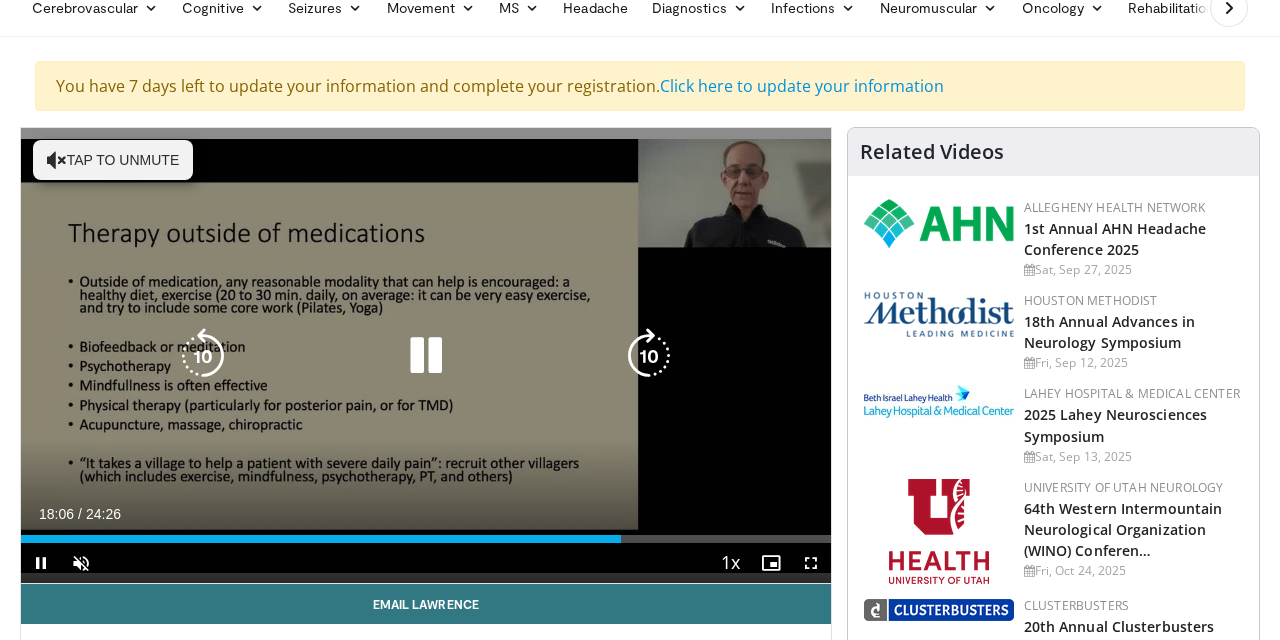 click on "Tap to unmute" at bounding box center [113, 160] 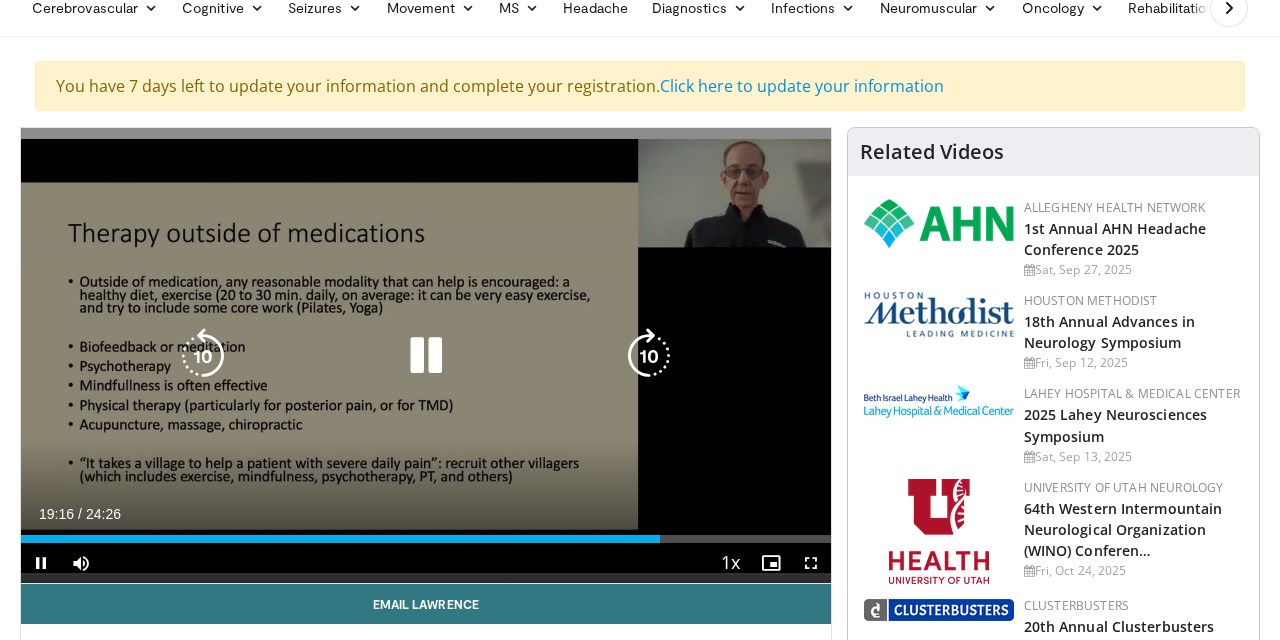 click at bounding box center (426, 356) 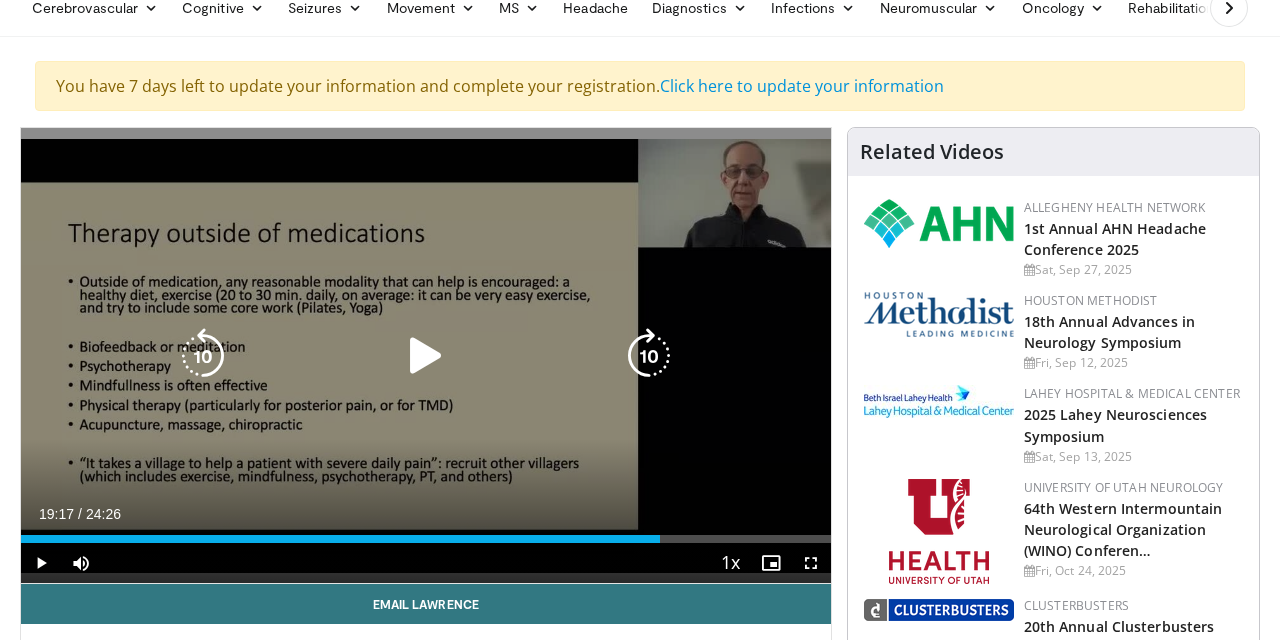 click at bounding box center [426, 356] 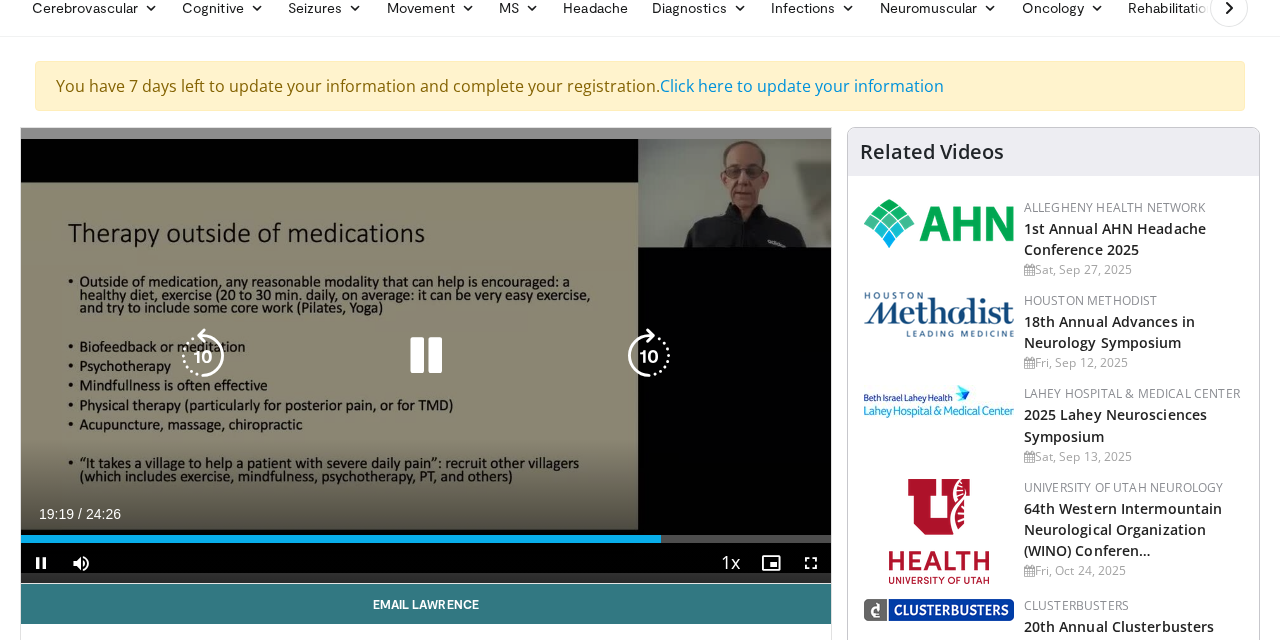 click at bounding box center (426, 356) 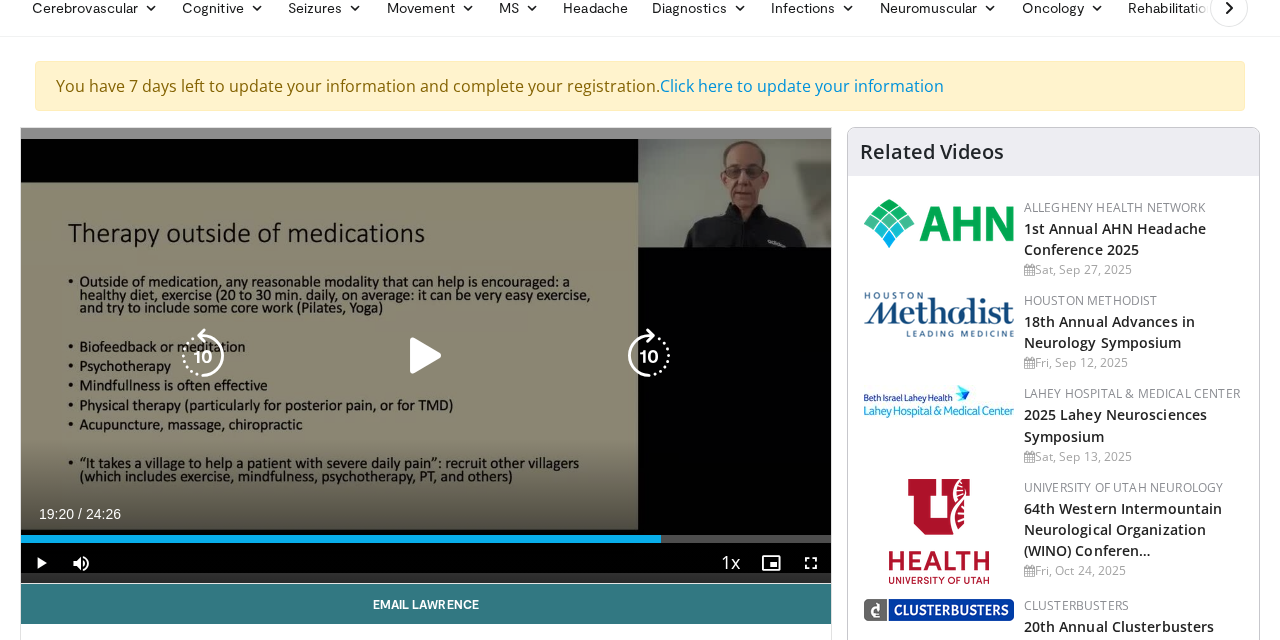 click at bounding box center [426, 356] 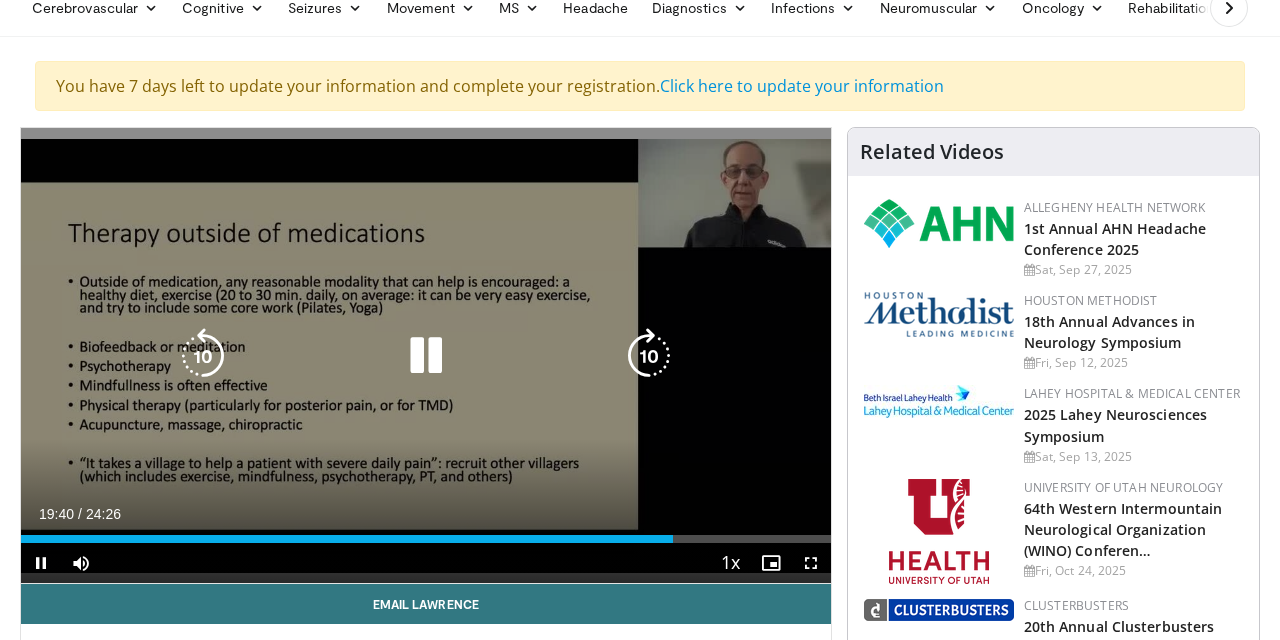 click at bounding box center [426, 356] 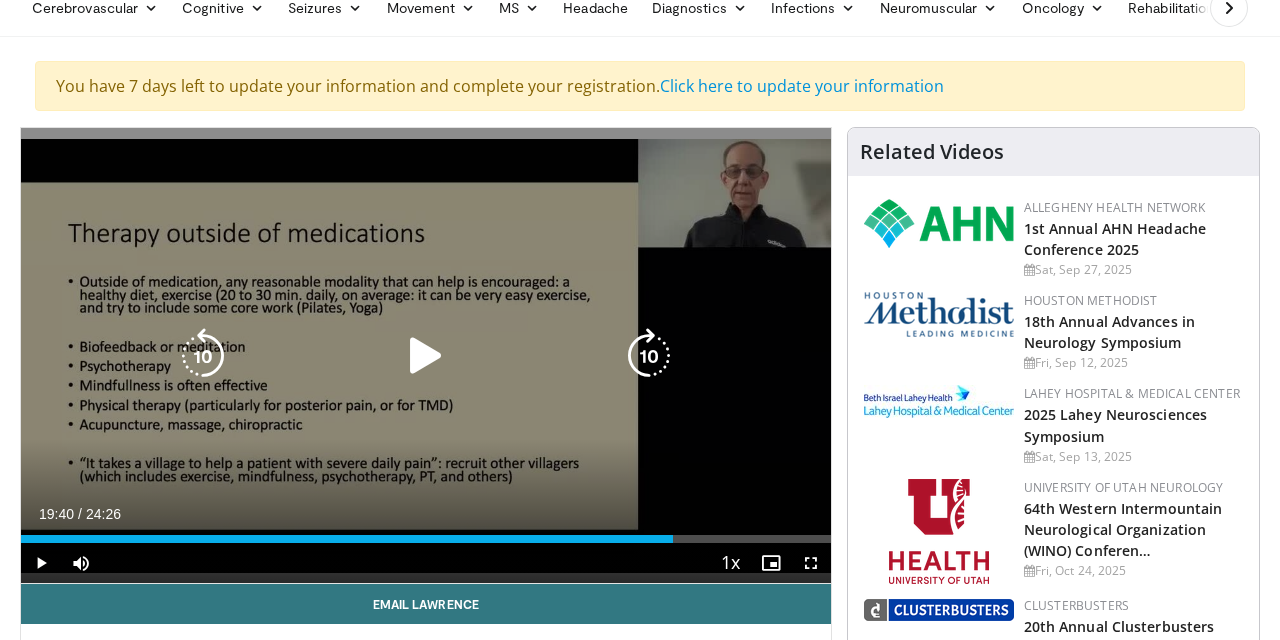 click at bounding box center [649, 356] 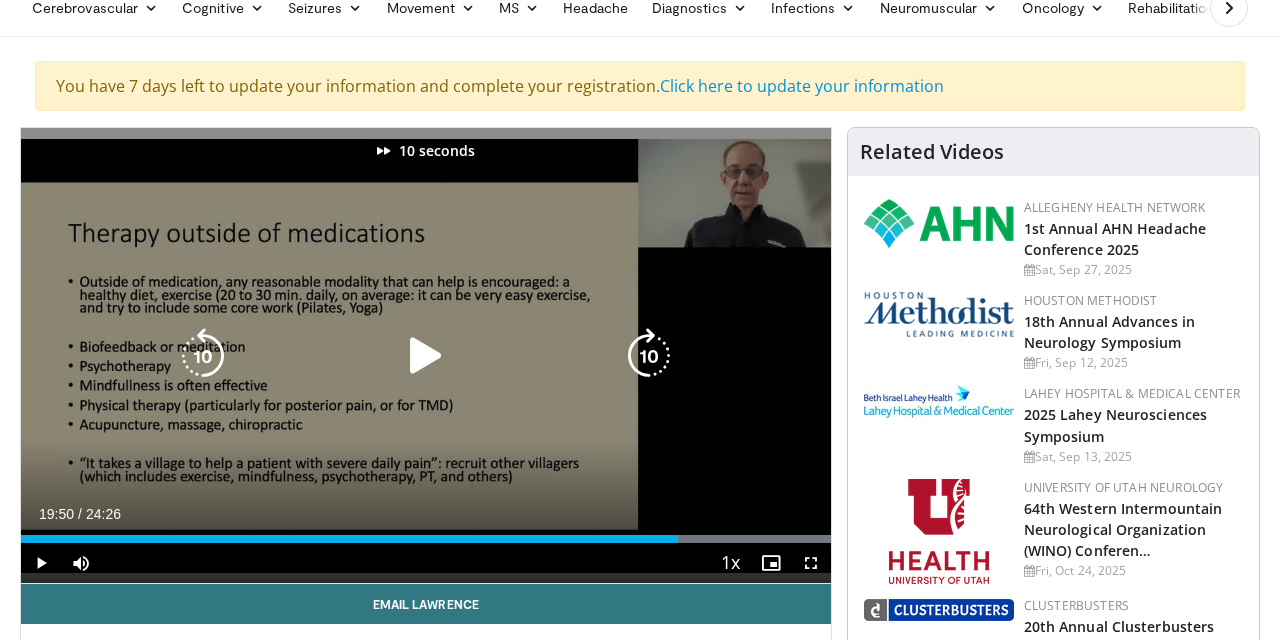 click at bounding box center (649, 356) 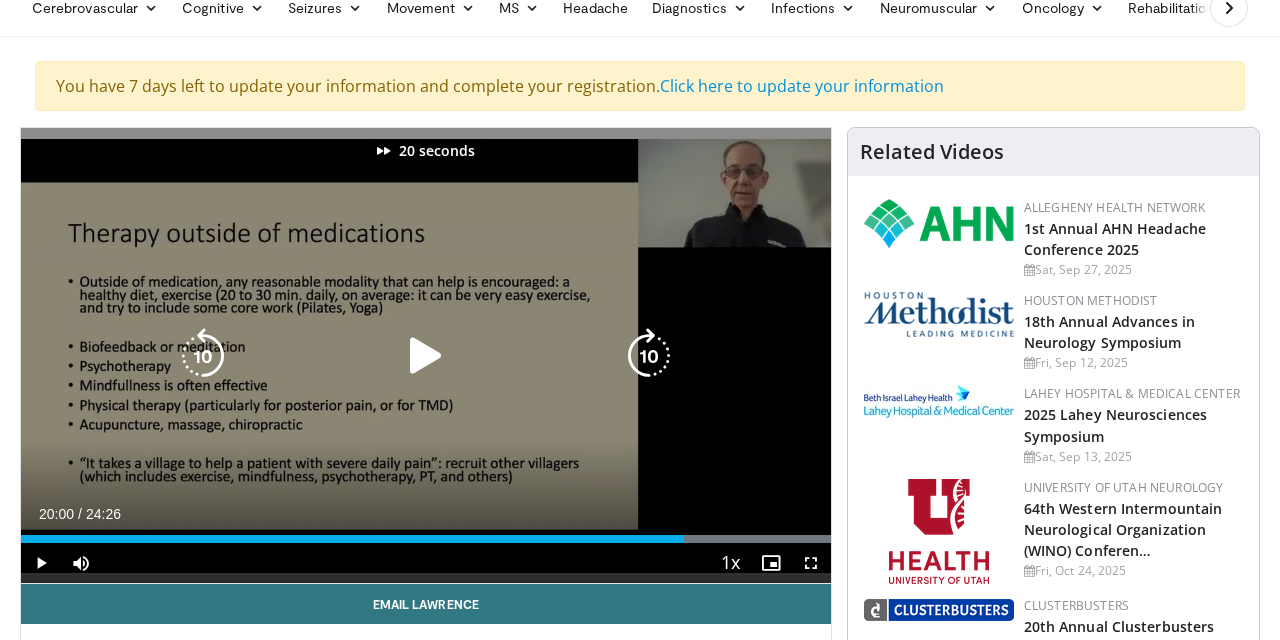 click at bounding box center (649, 356) 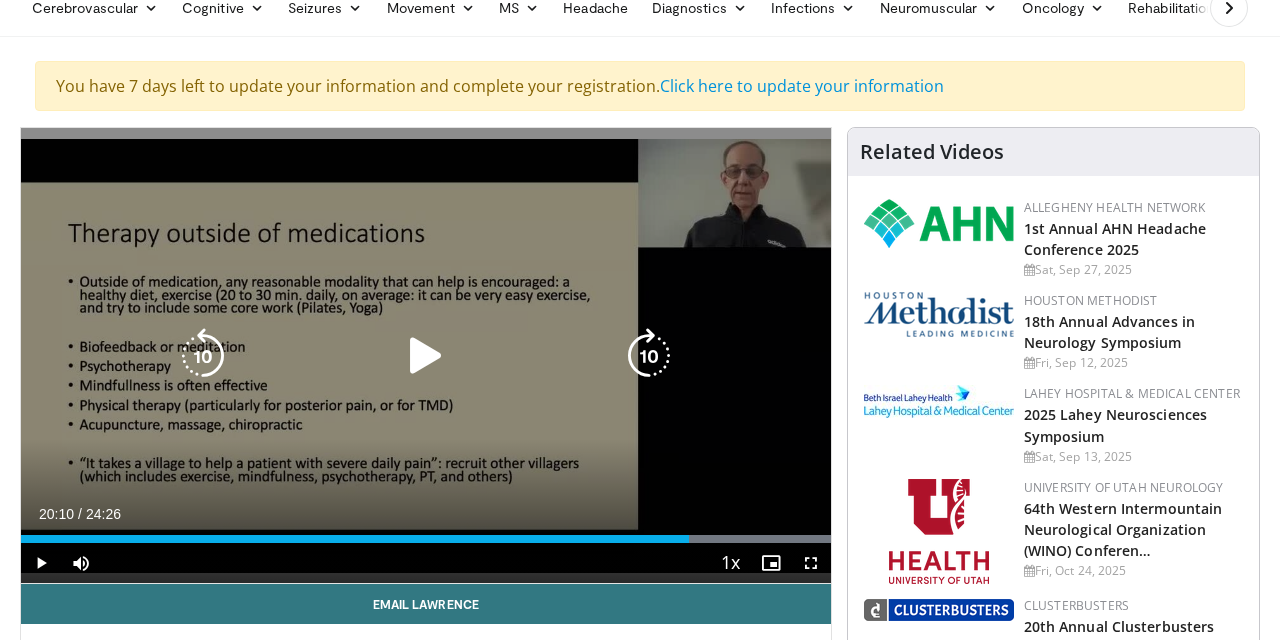 click at bounding box center [649, 356] 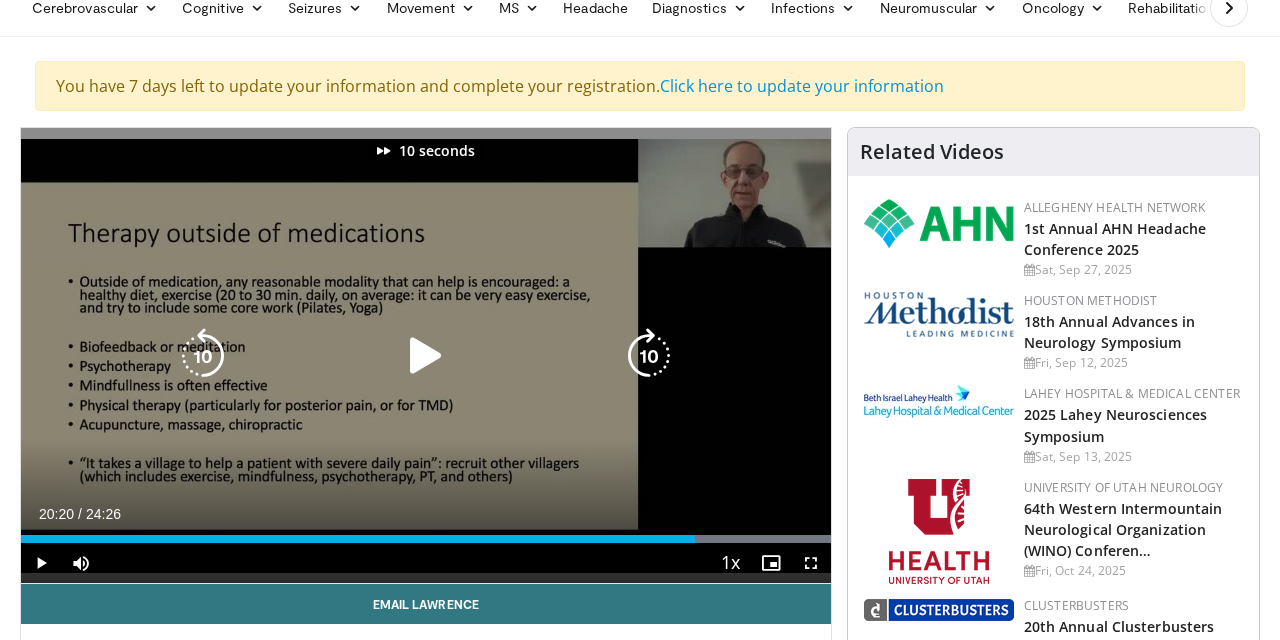 click at bounding box center [649, 356] 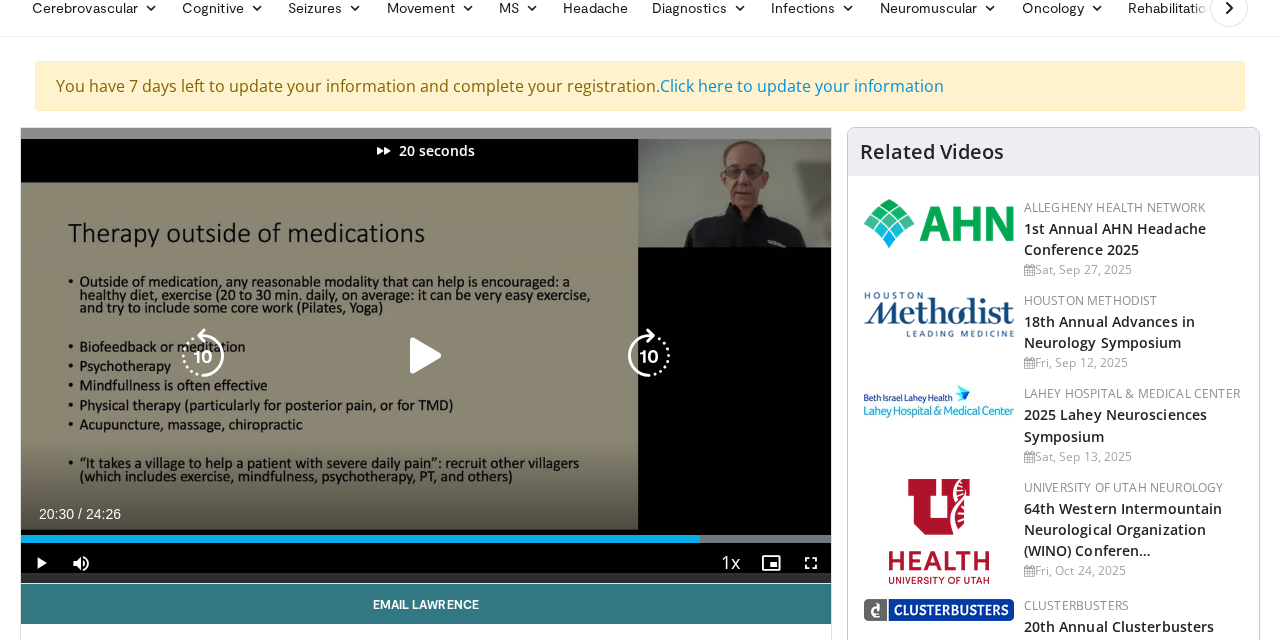 click at bounding box center [649, 356] 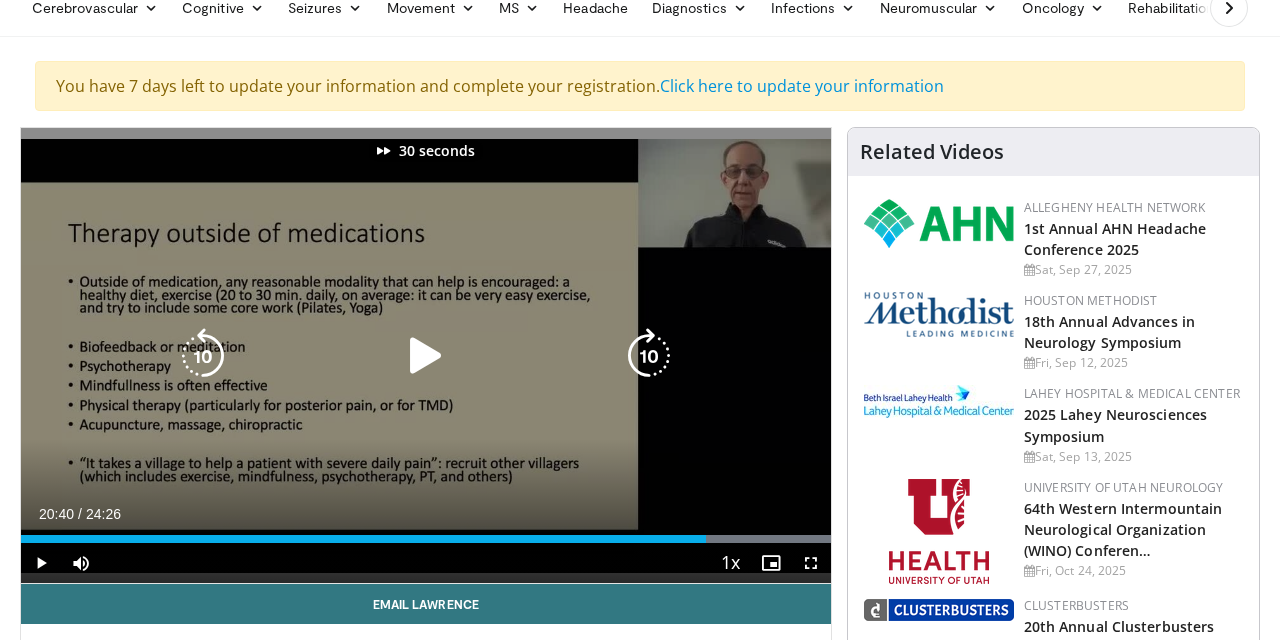 click at bounding box center (649, 356) 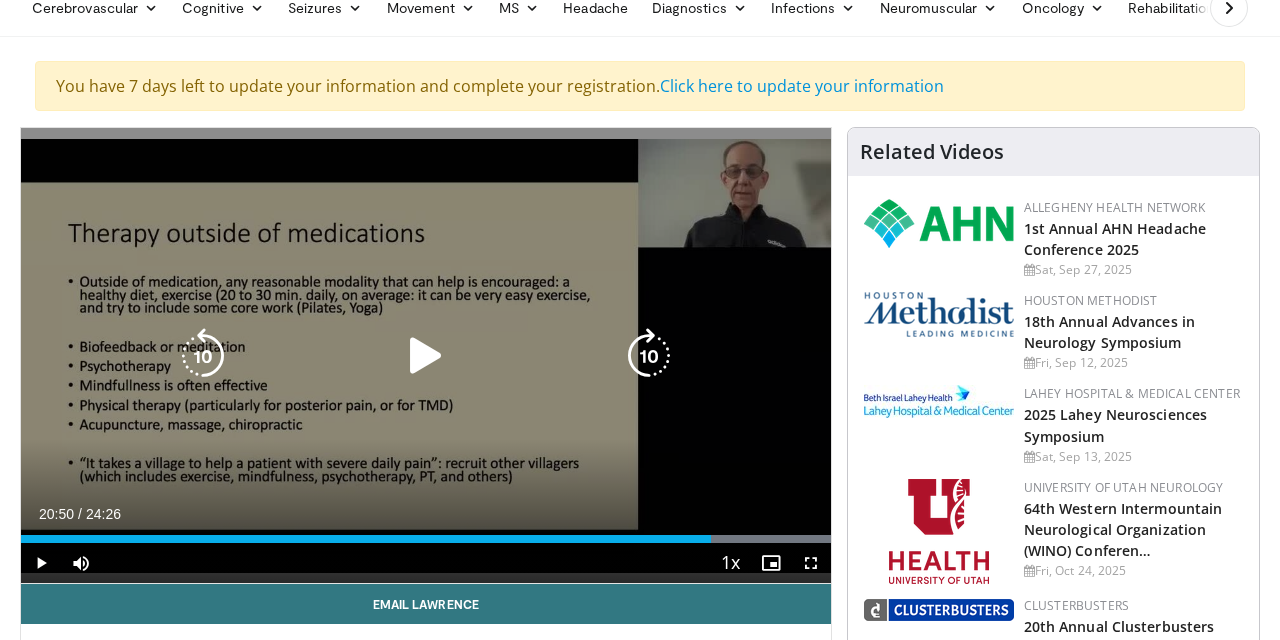 click at bounding box center [649, 356] 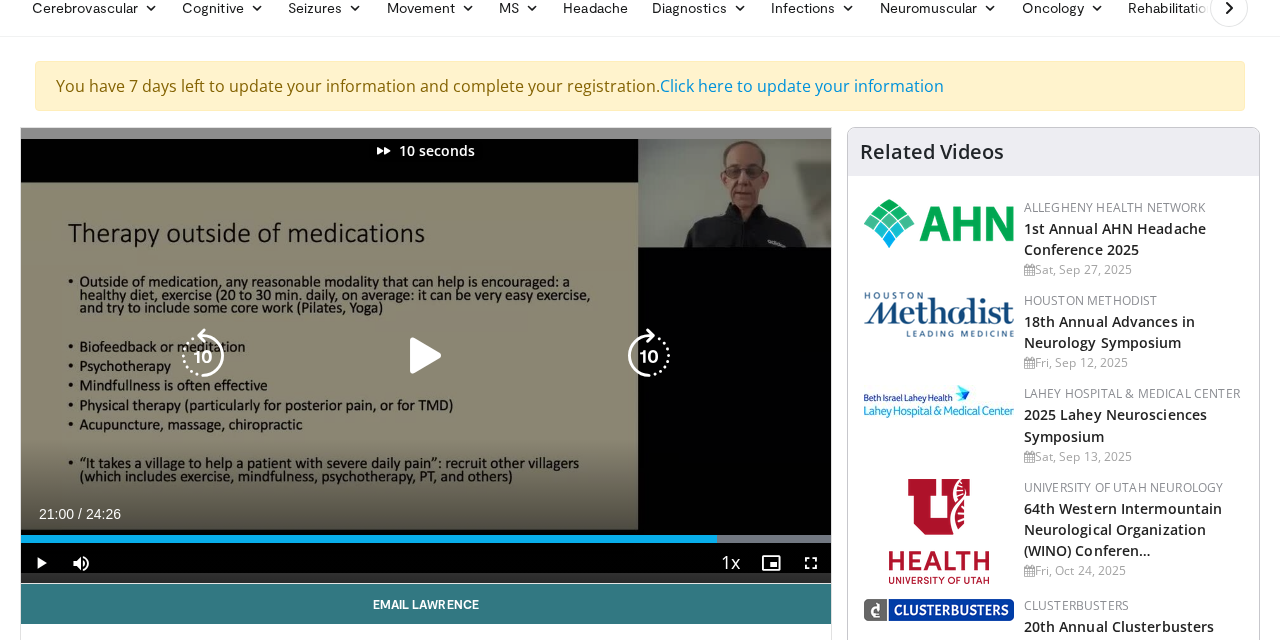 click at bounding box center [649, 356] 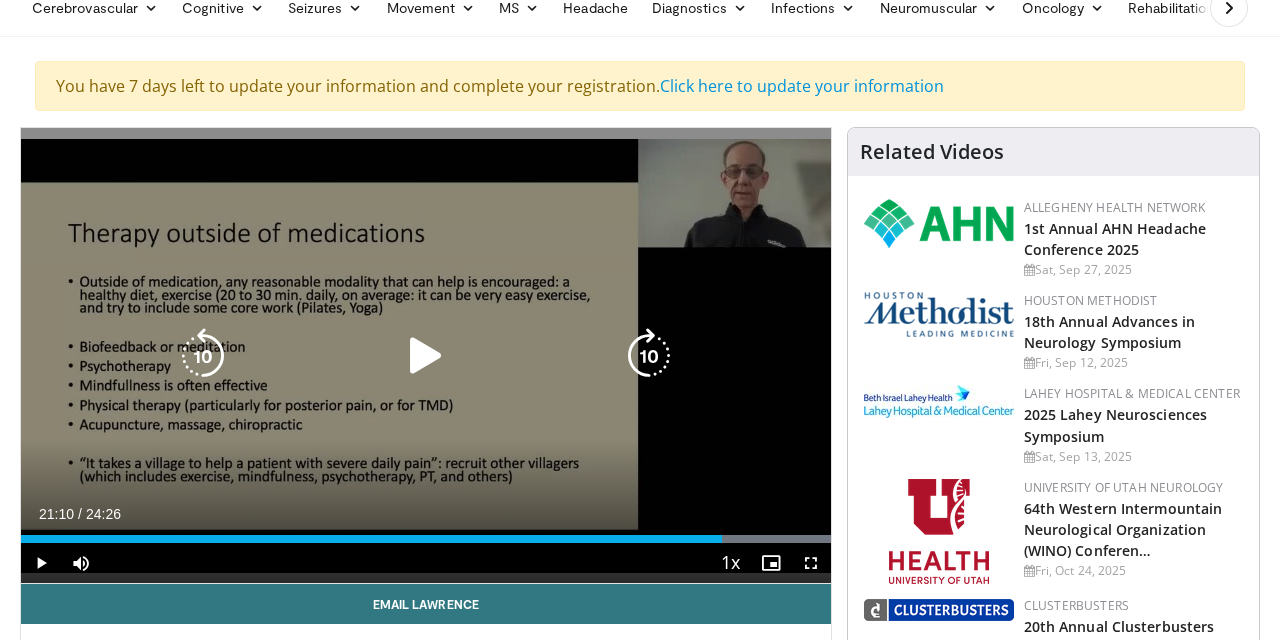 click at bounding box center (649, 356) 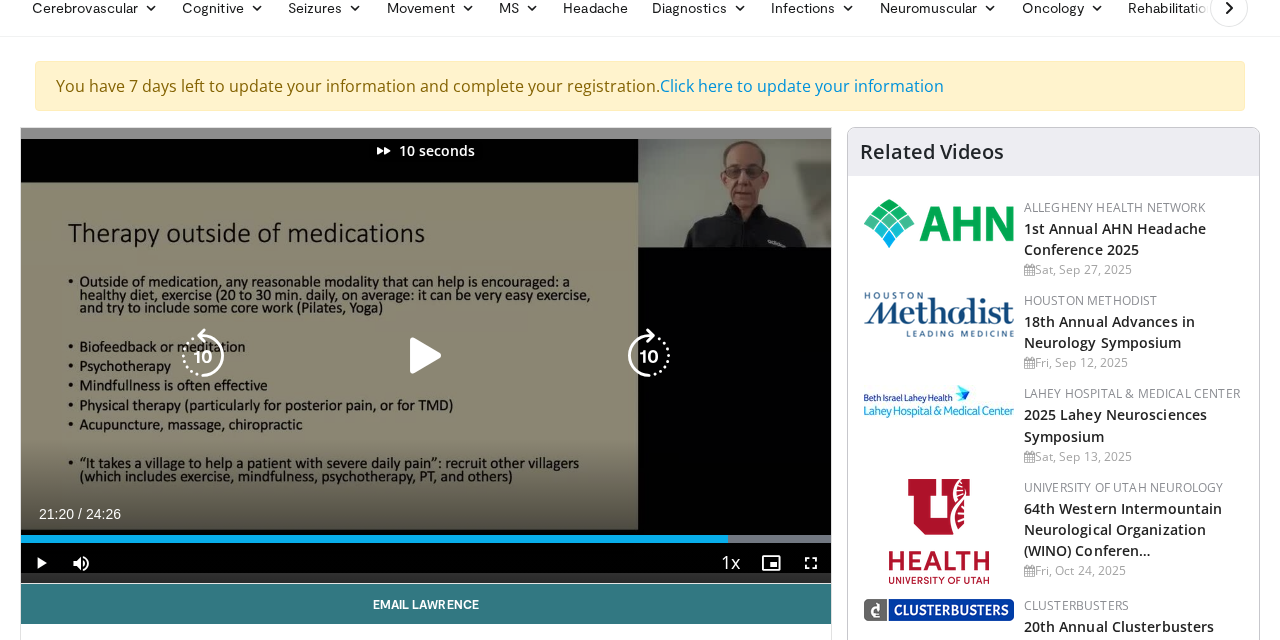 click at bounding box center [649, 356] 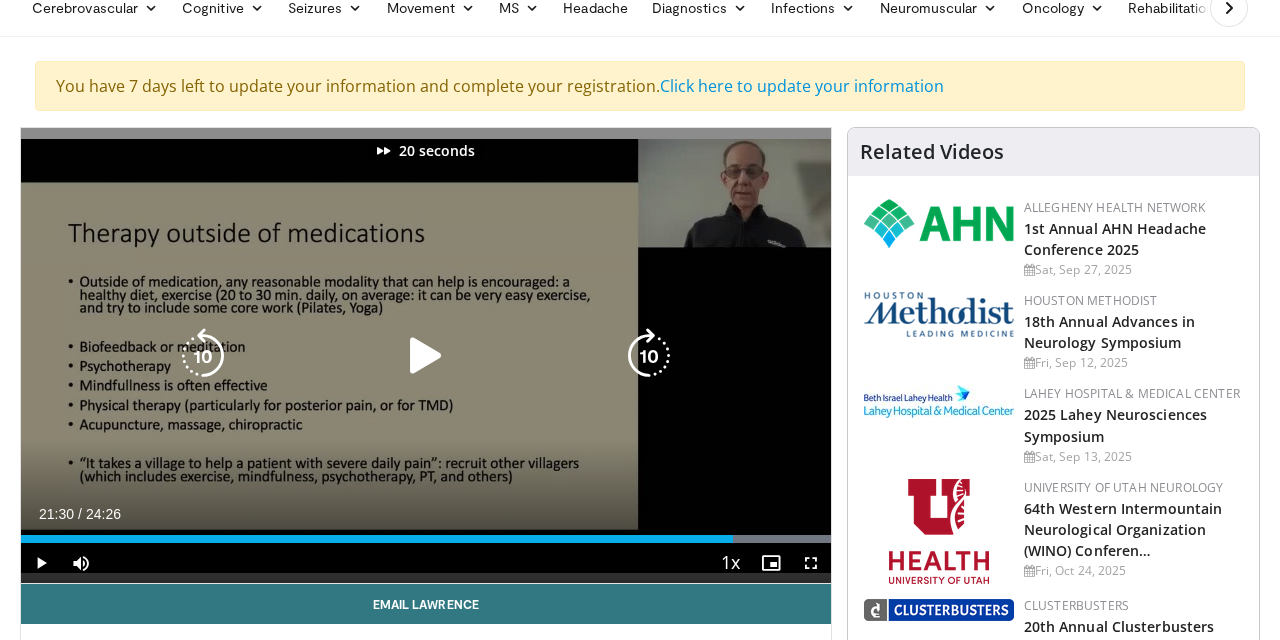 click at bounding box center (649, 356) 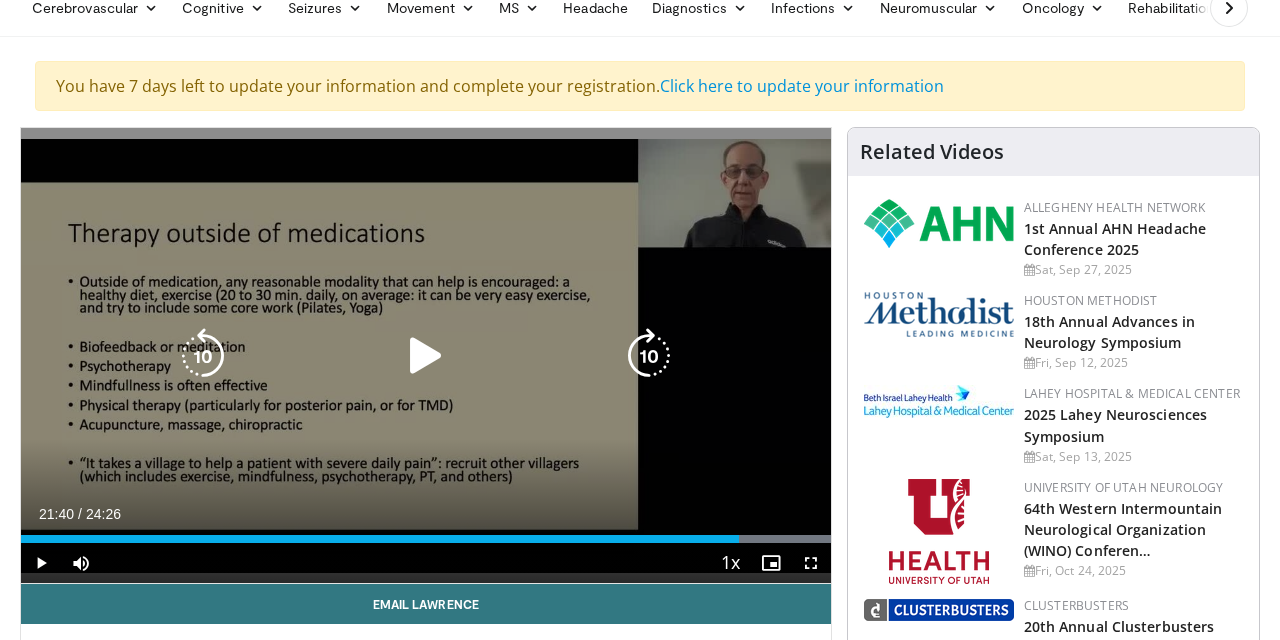 click at bounding box center [649, 356] 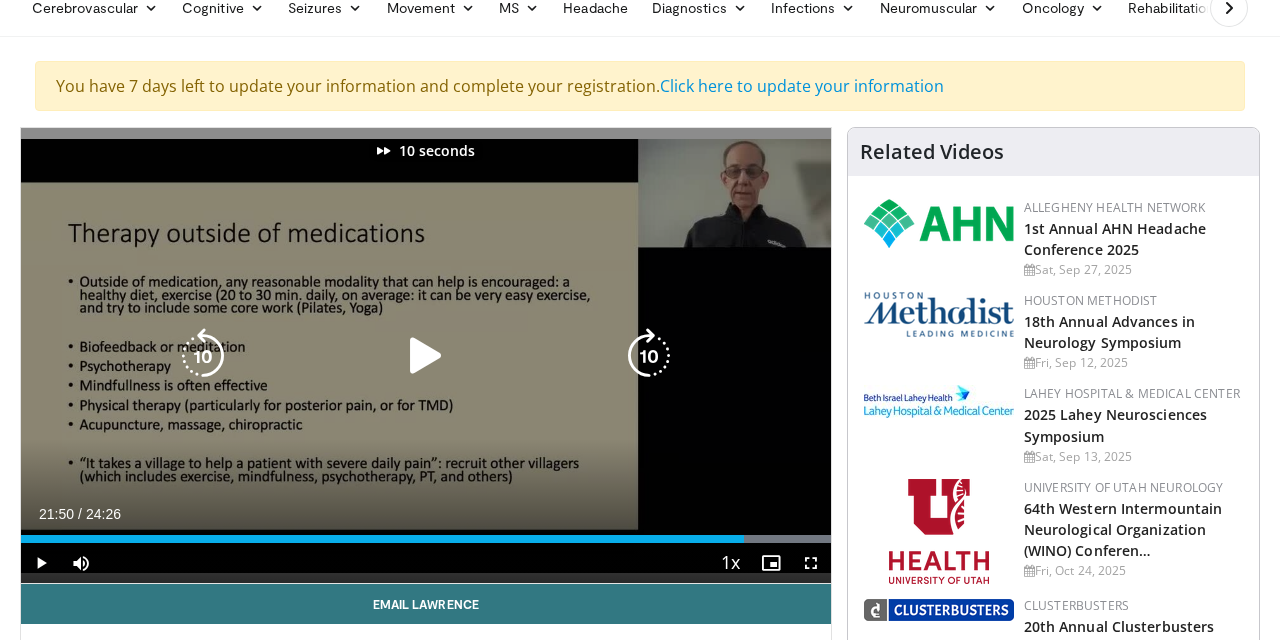 click at bounding box center (649, 356) 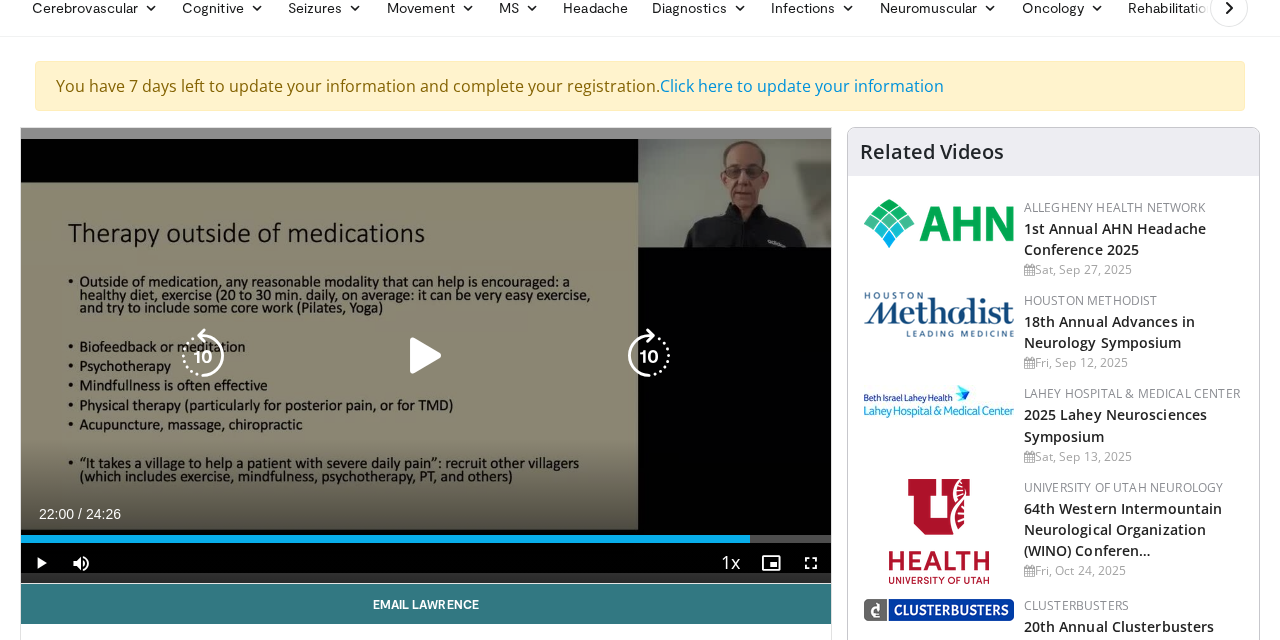 click at bounding box center (426, 356) 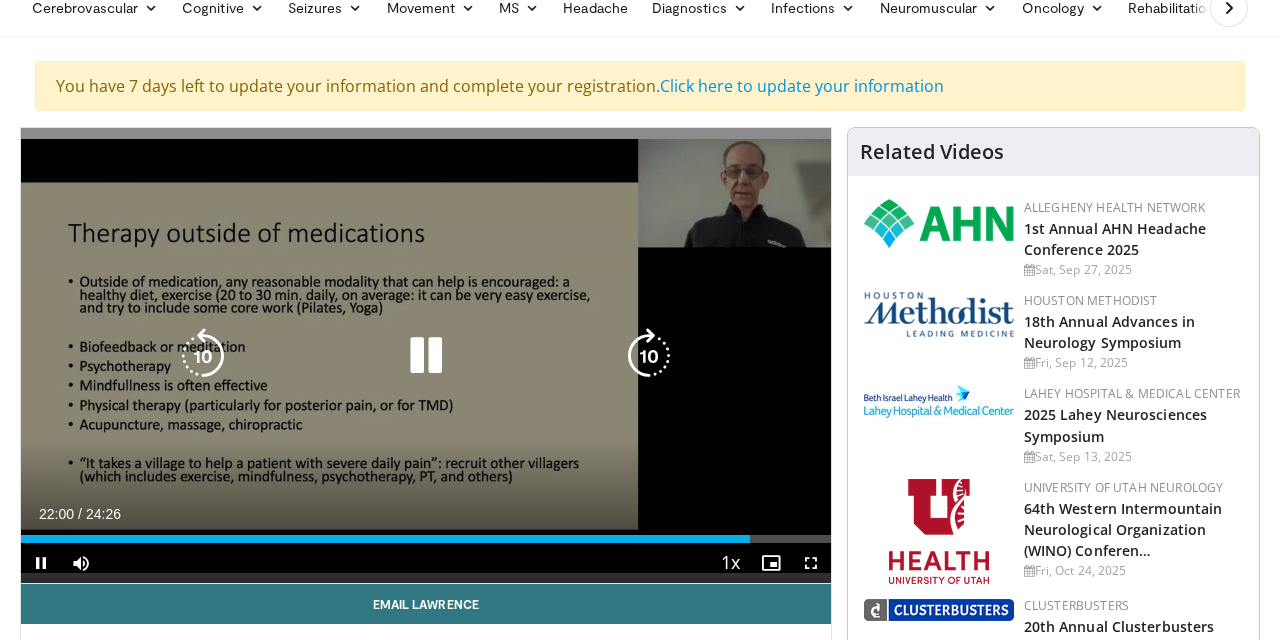 click at bounding box center [426, 356] 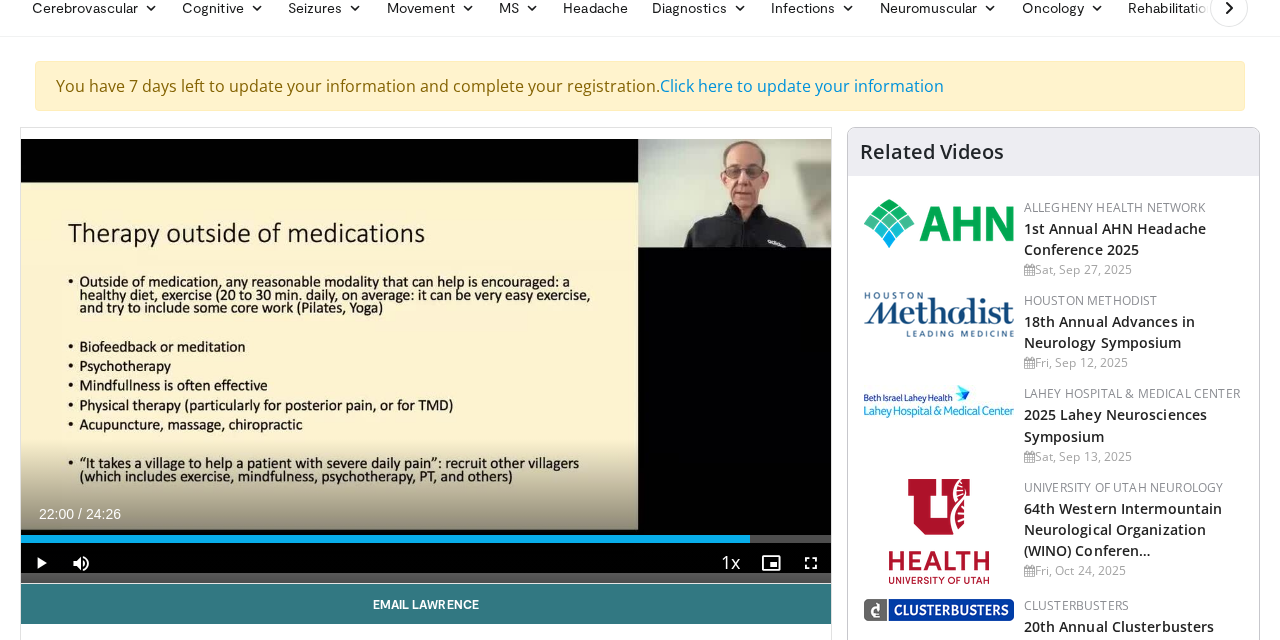 click at bounding box center (41, 563) 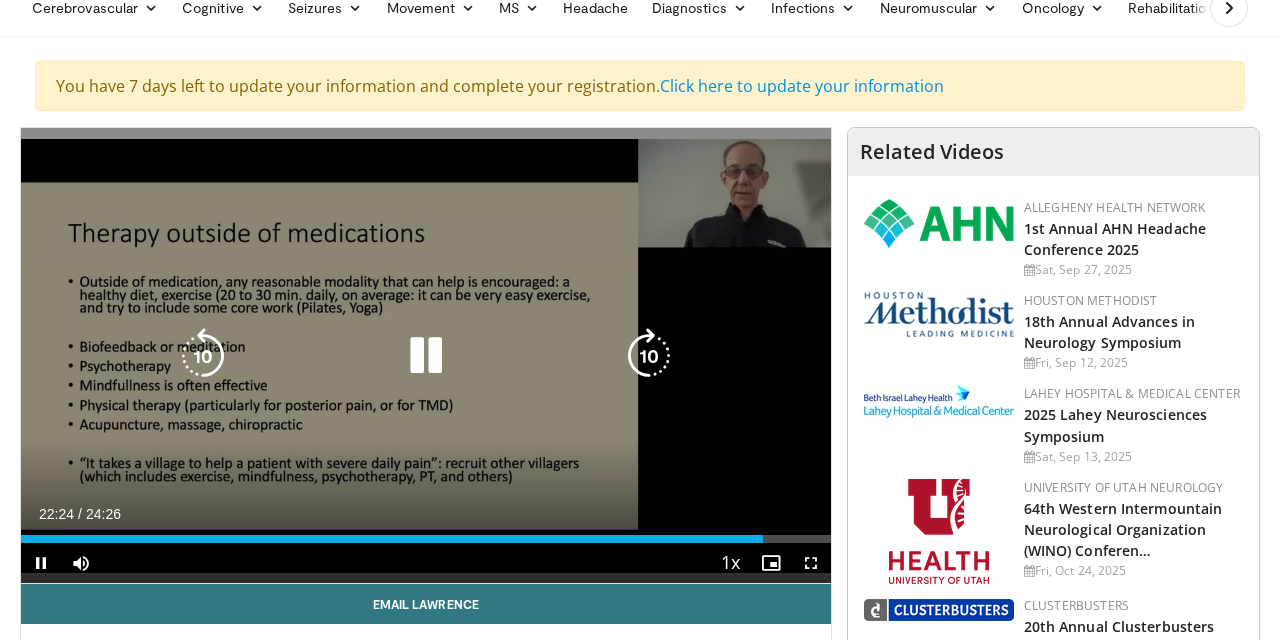 click at bounding box center (426, 356) 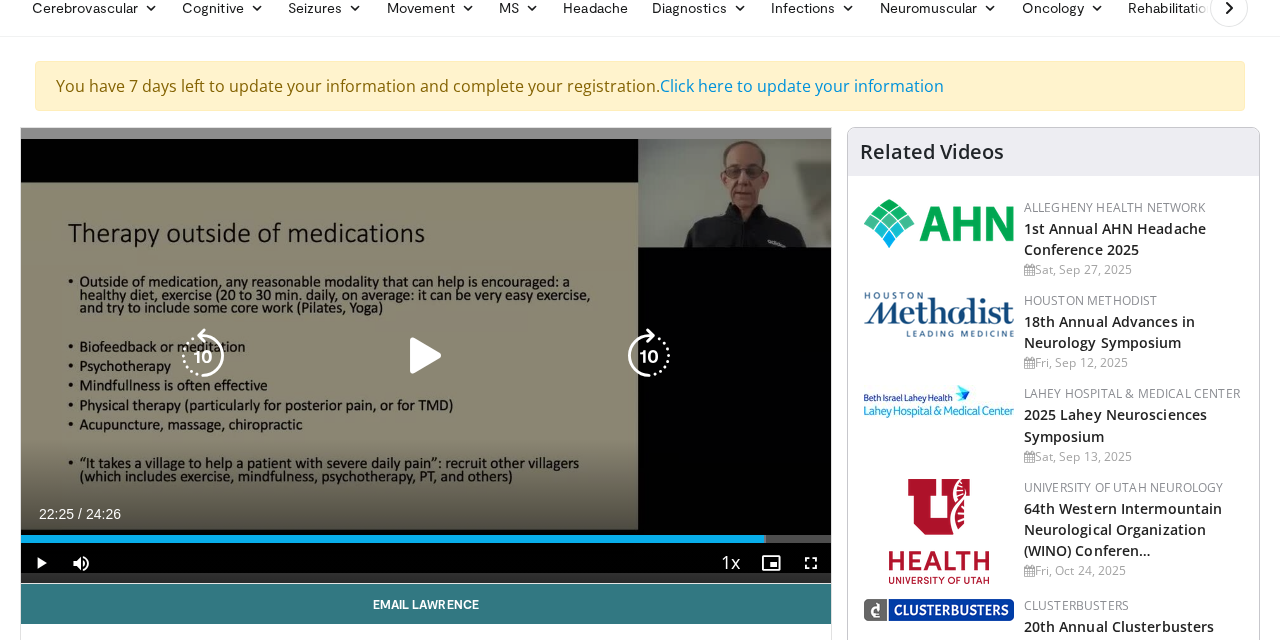 click at bounding box center [426, 356] 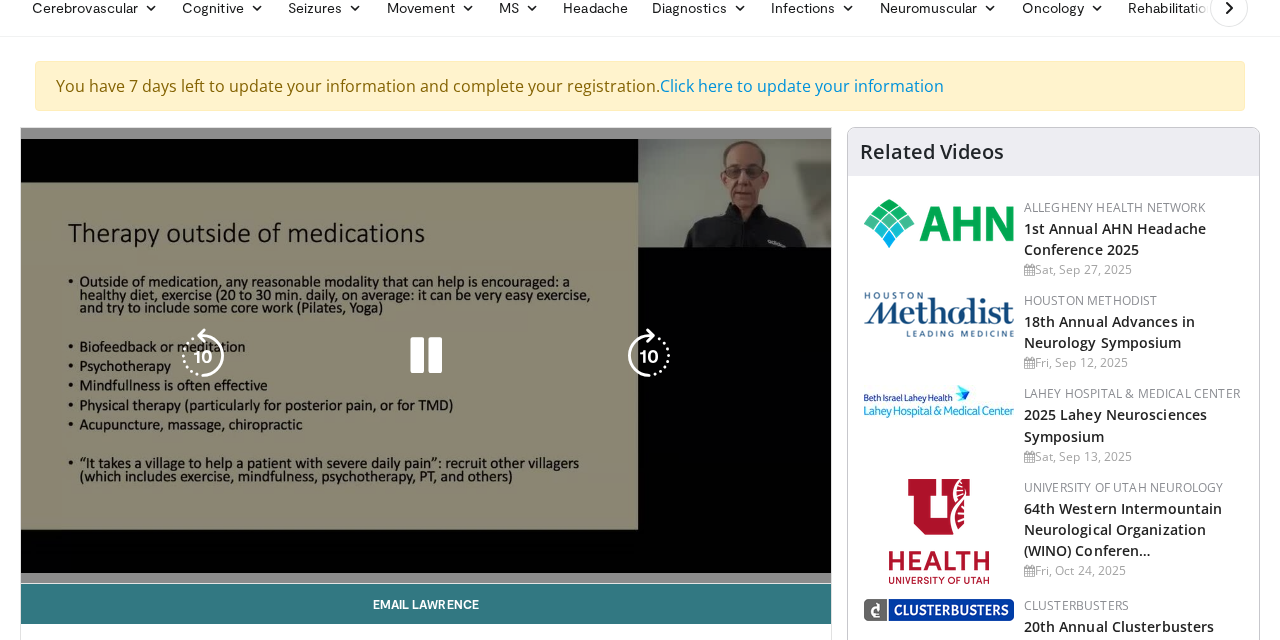click at bounding box center (426, 356) 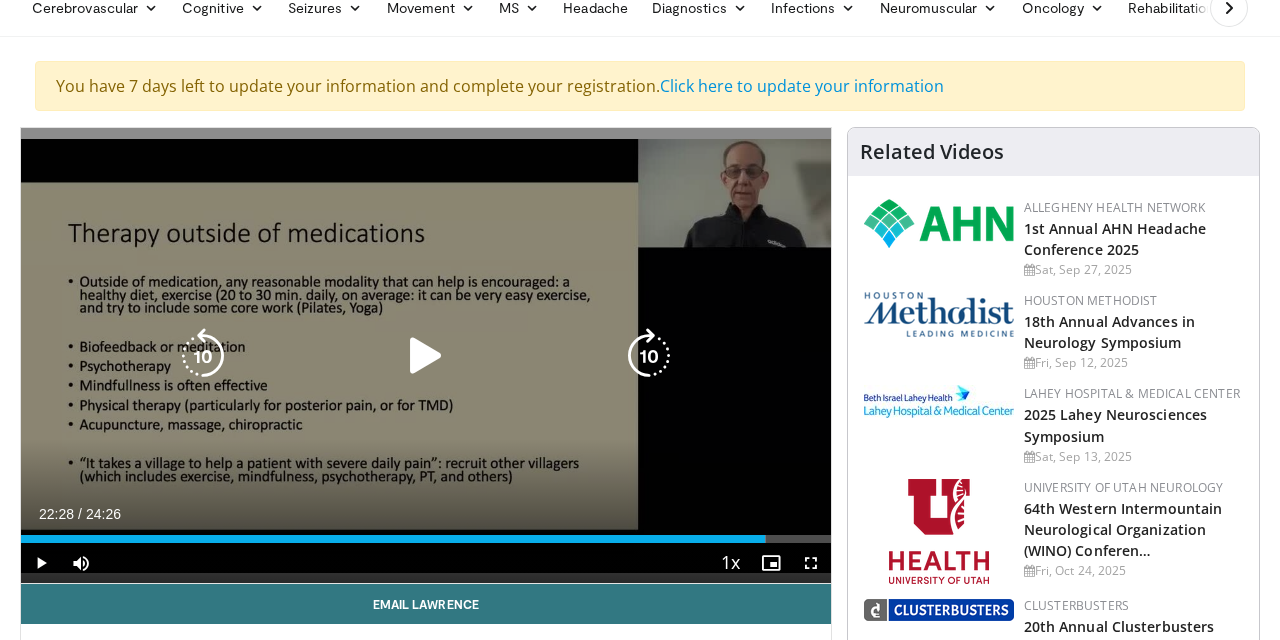 click at bounding box center [426, 356] 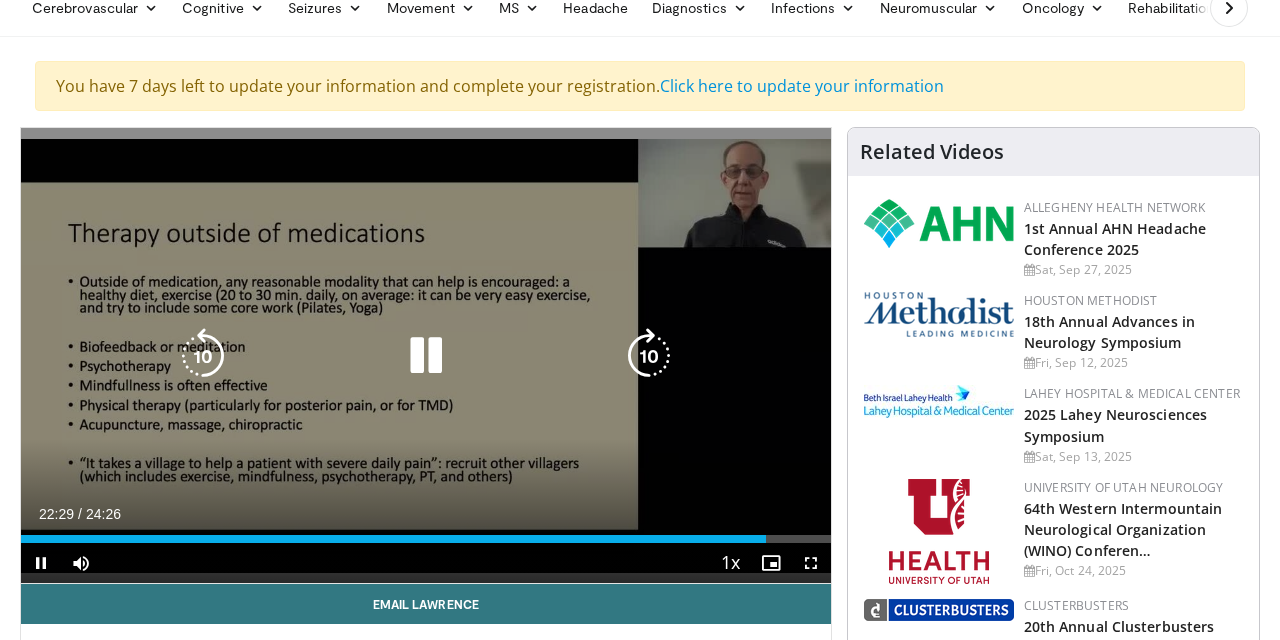 click at bounding box center (649, 356) 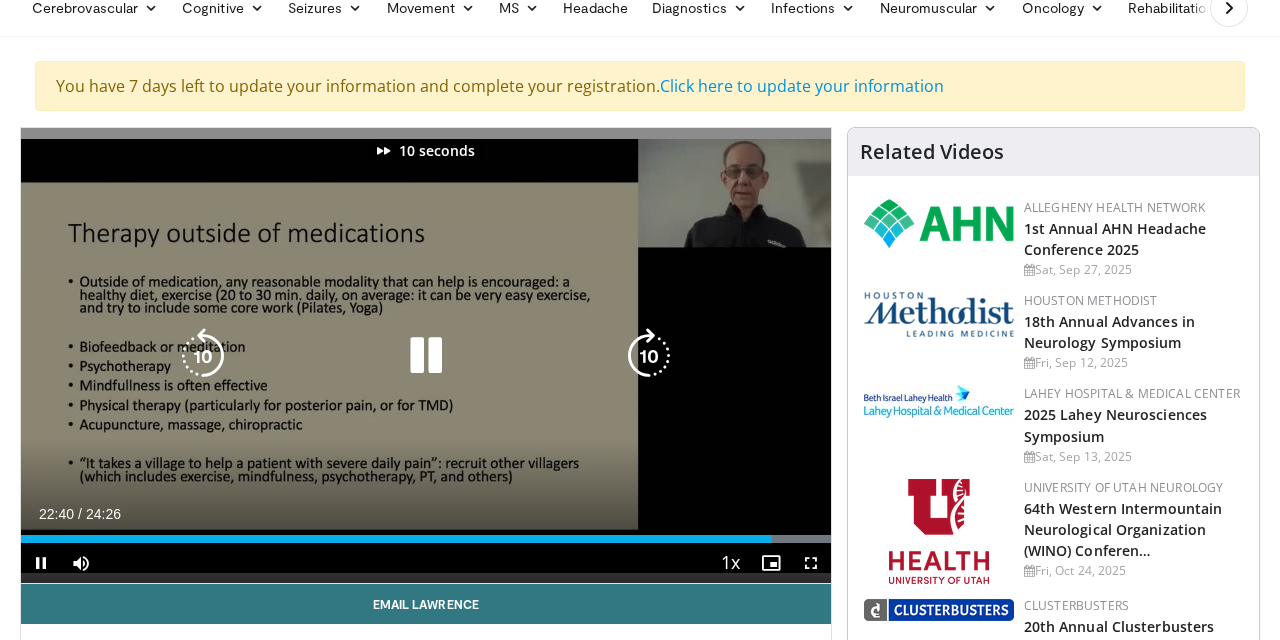click at bounding box center (649, 356) 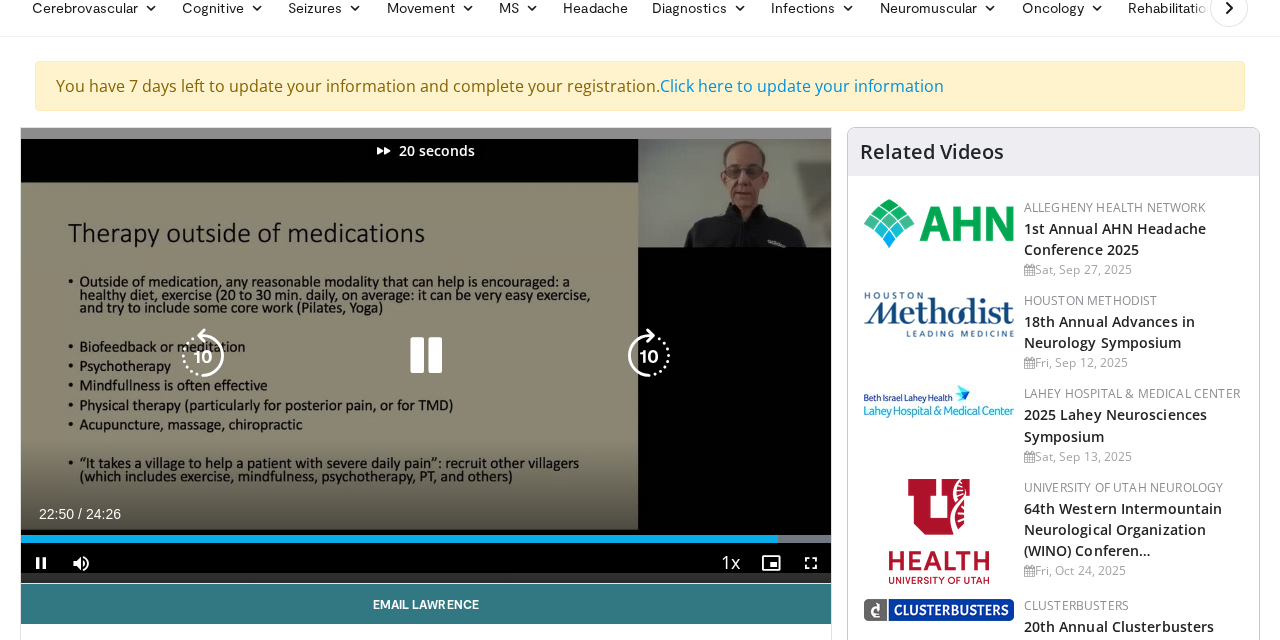 click at bounding box center [649, 356] 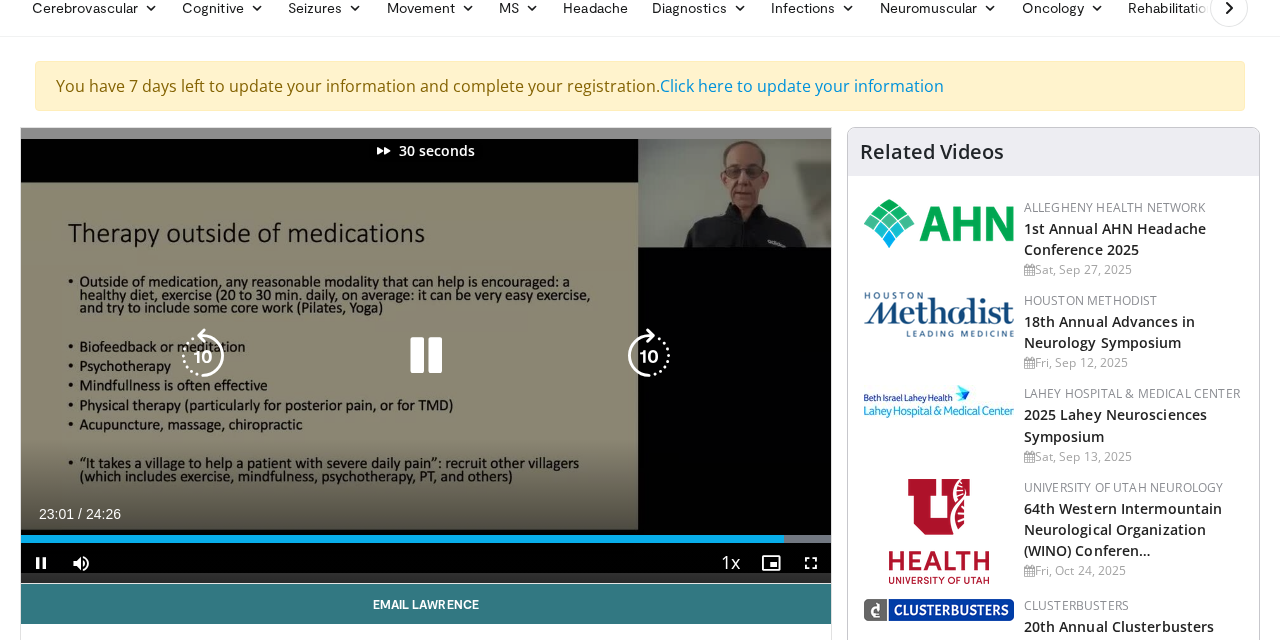 click at bounding box center [649, 356] 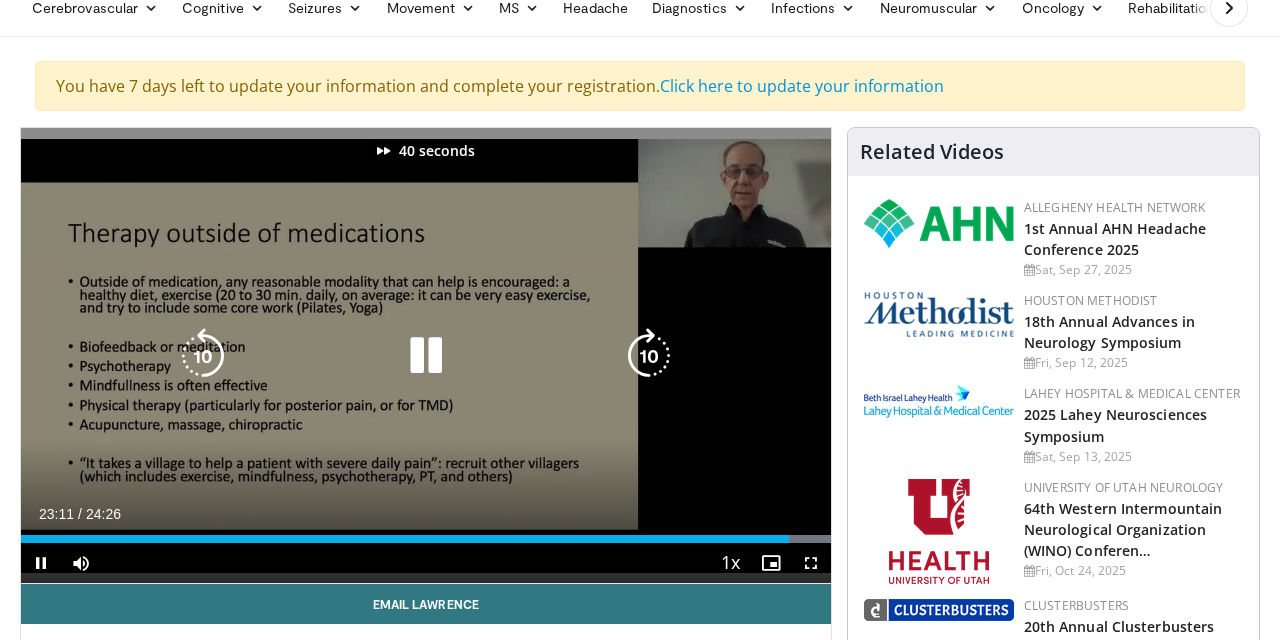 click at bounding box center [649, 356] 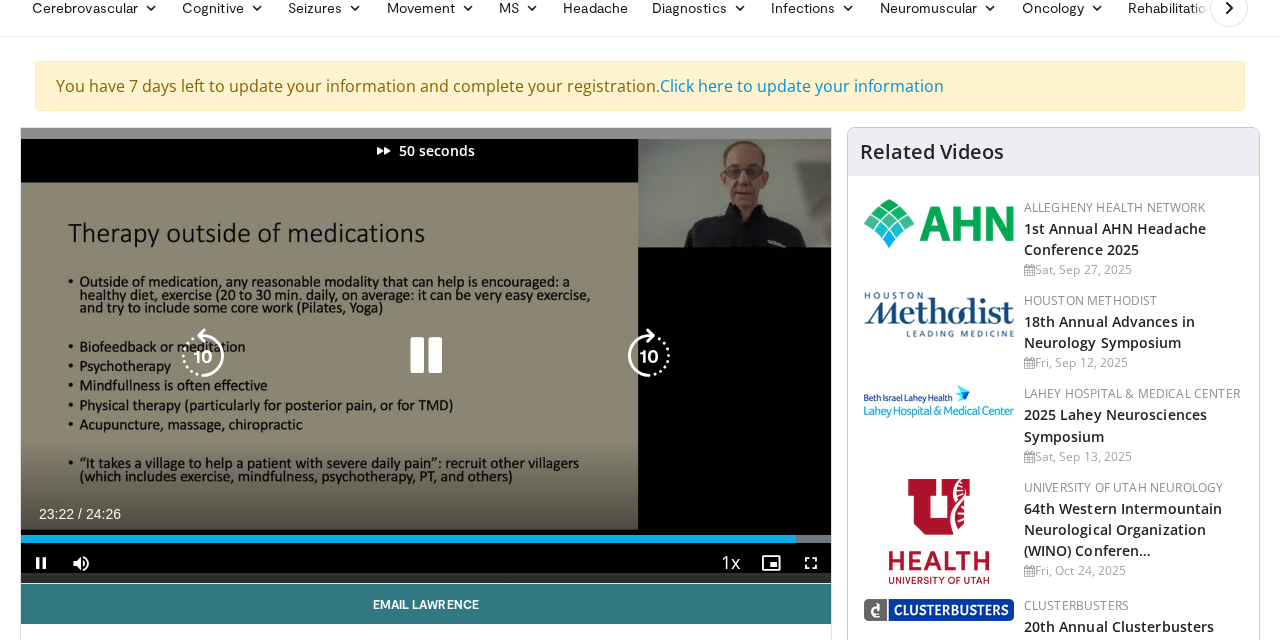 click at bounding box center [426, 356] 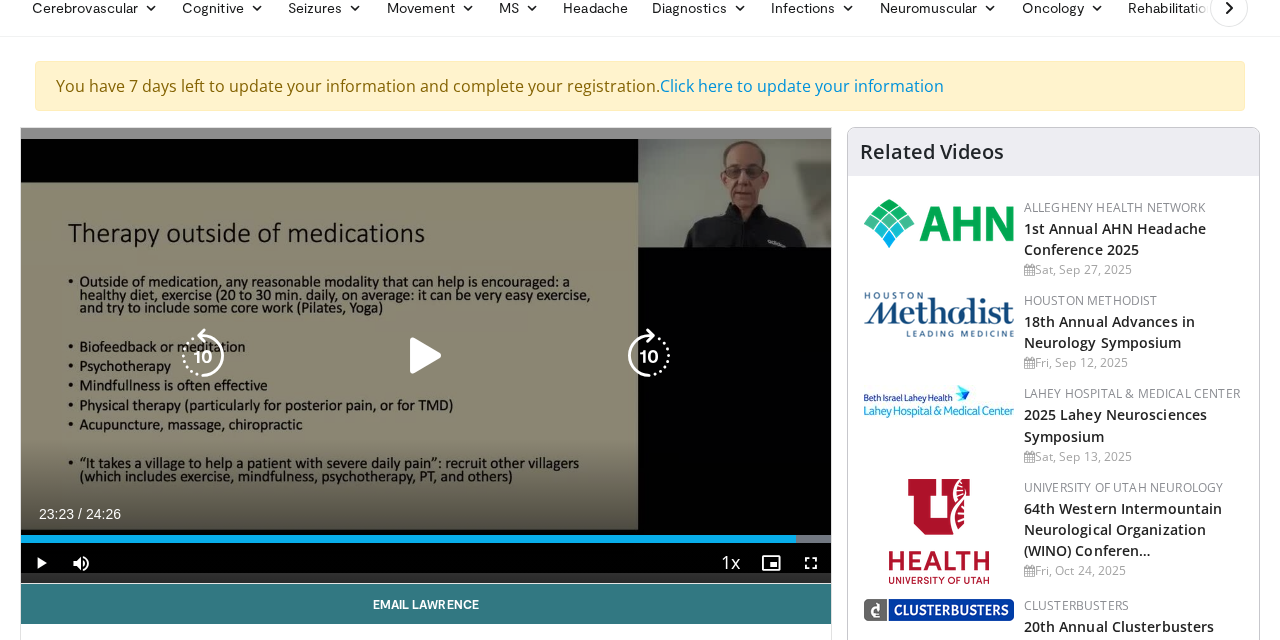 click at bounding box center [426, 356] 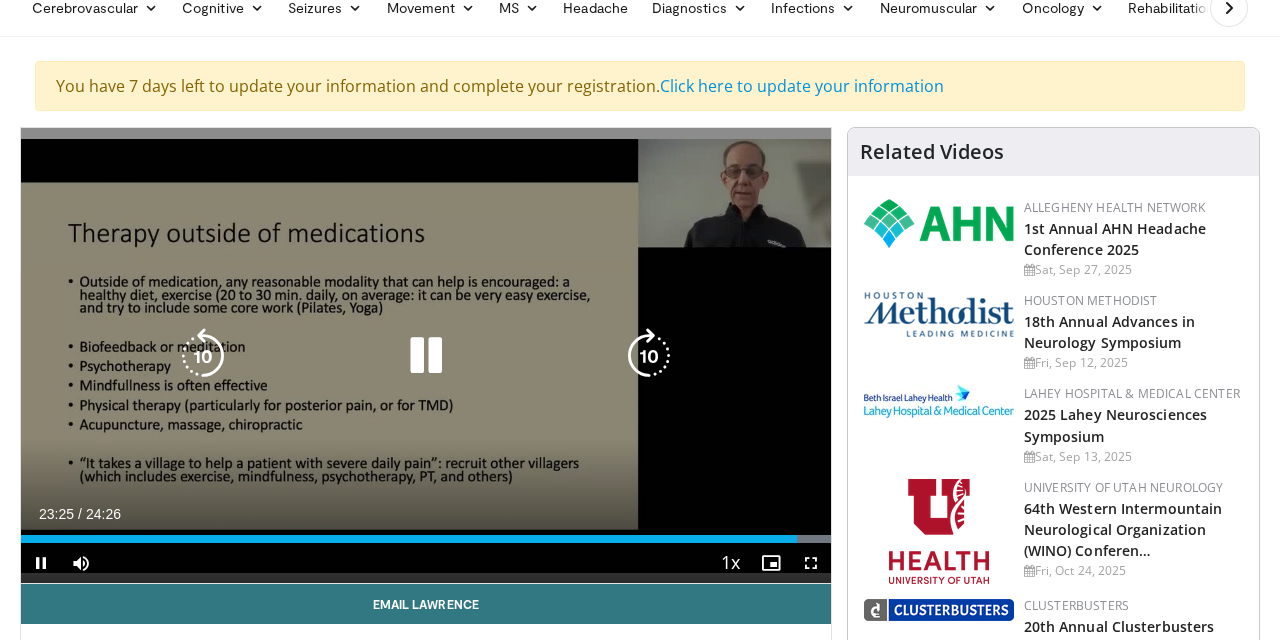 click at bounding box center [426, 356] 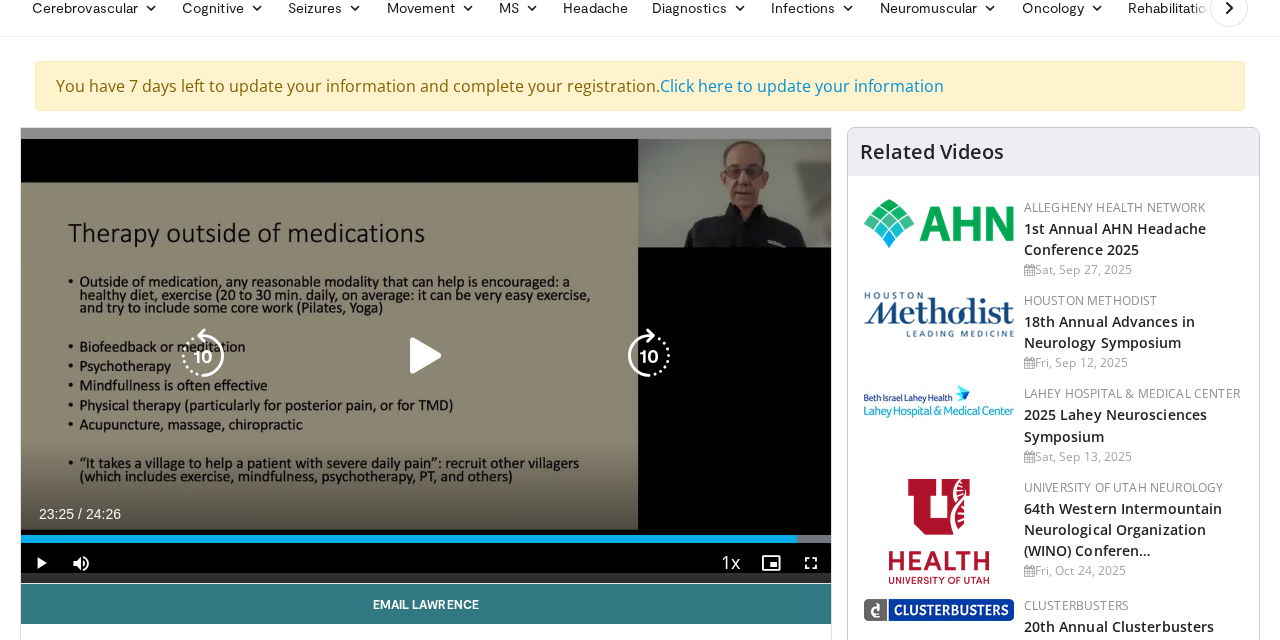 click at bounding box center [649, 356] 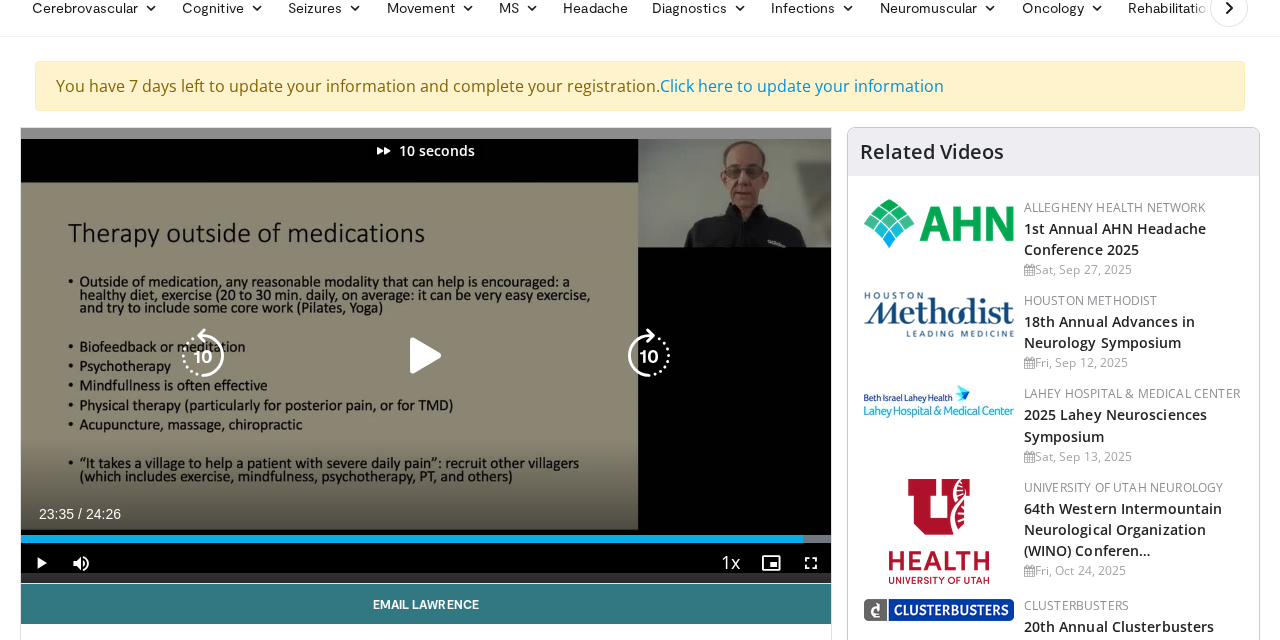 click at bounding box center (649, 356) 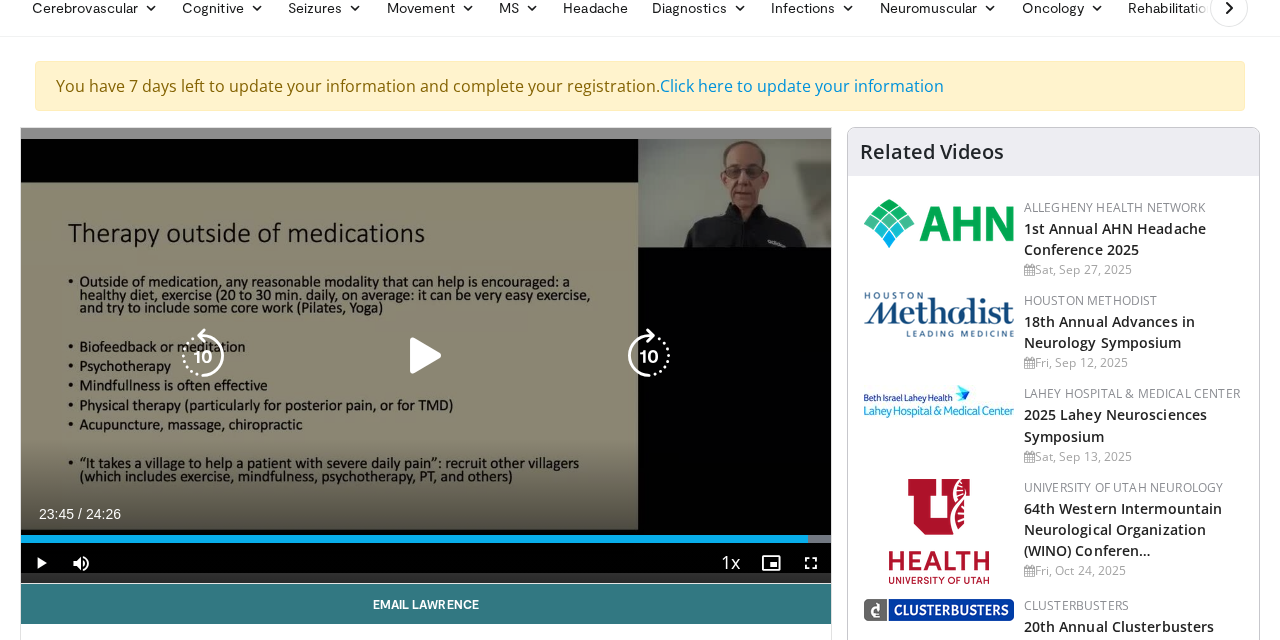 click at bounding box center [649, 356] 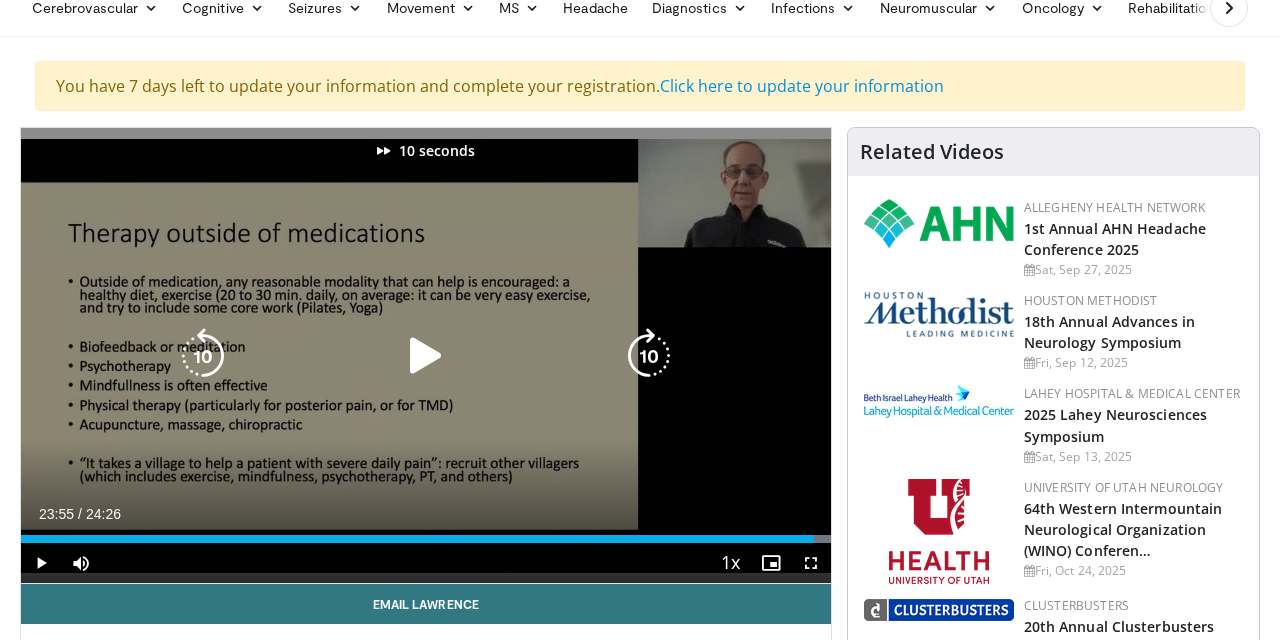 click at bounding box center [649, 356] 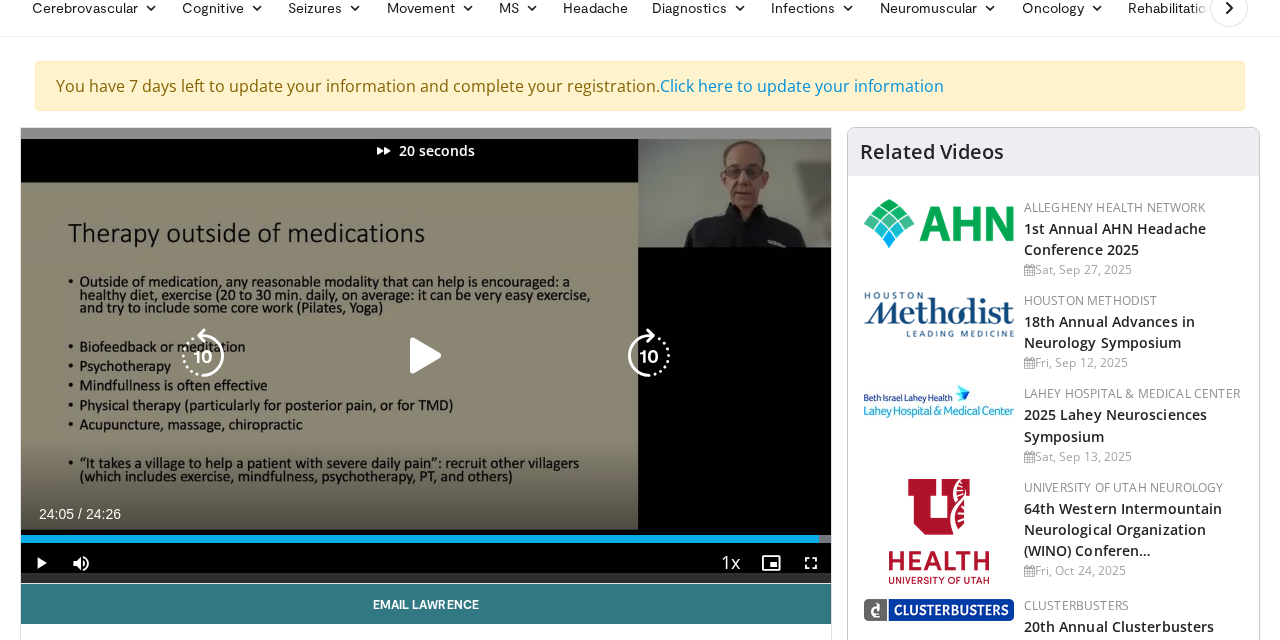 click at bounding box center [649, 356] 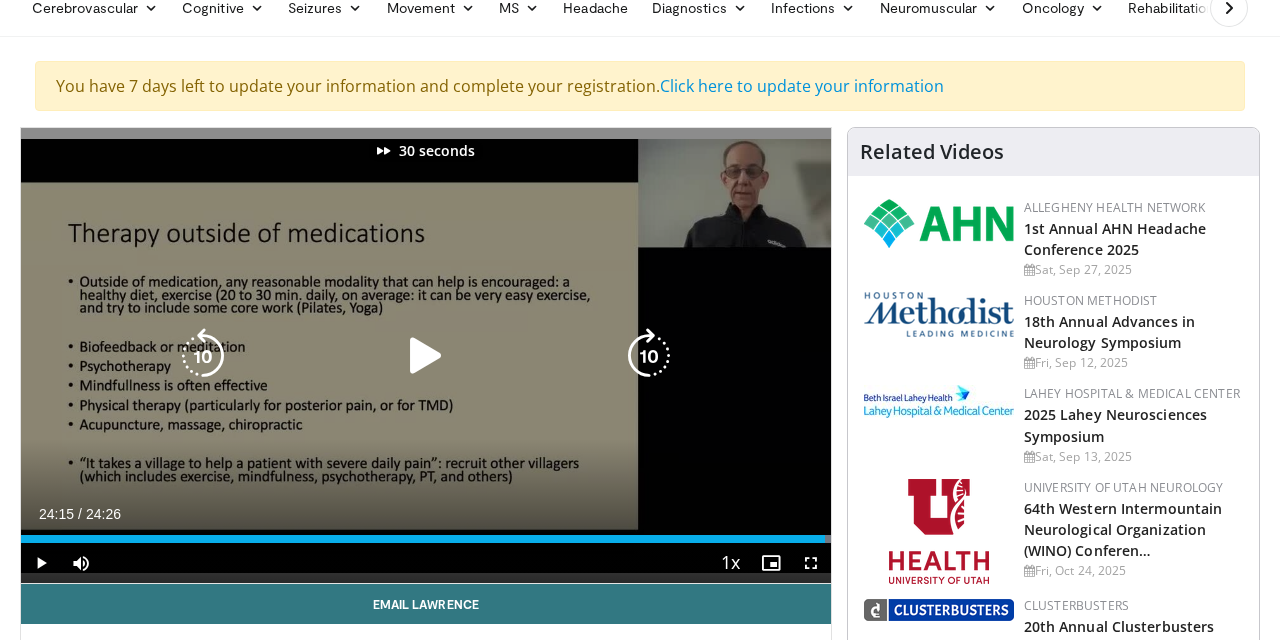 click at bounding box center (649, 356) 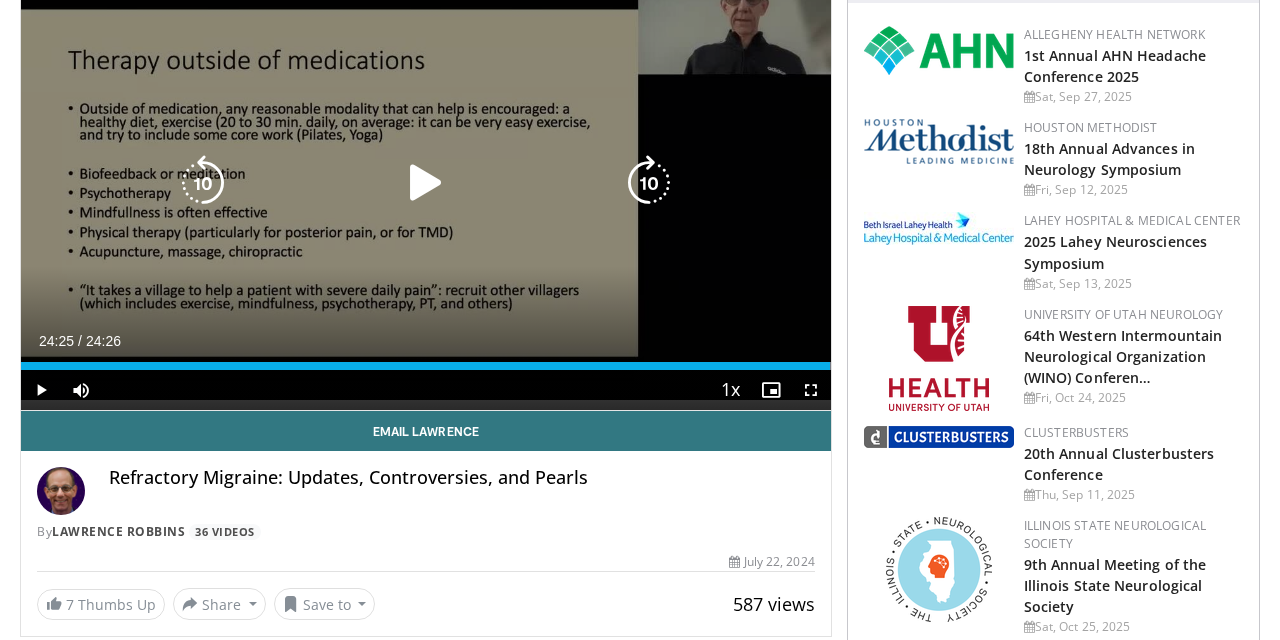 scroll, scrollTop: 277, scrollLeft: 0, axis: vertical 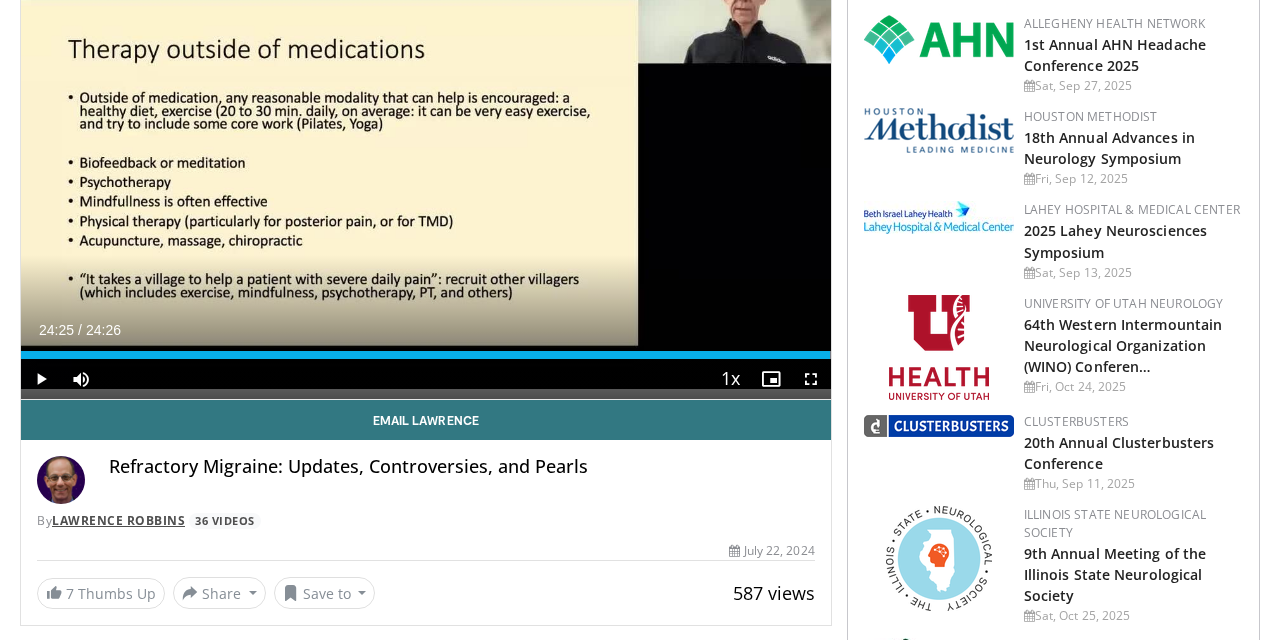 click on "Lawrence Robbins" at bounding box center (118, 520) 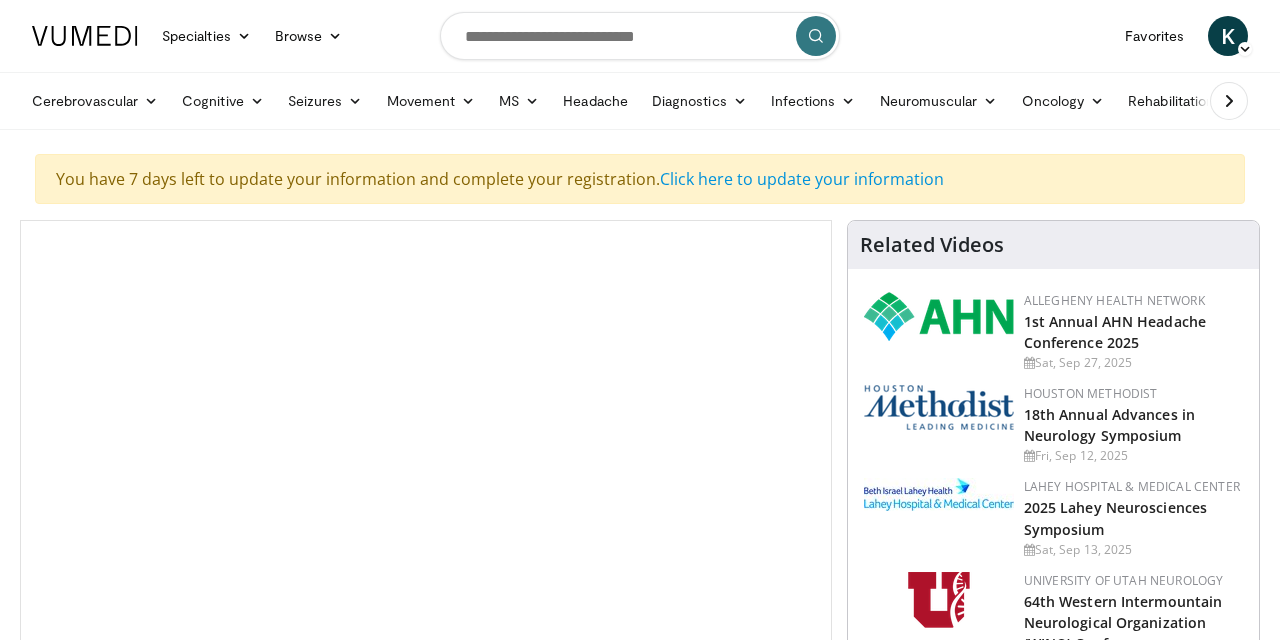 scroll, scrollTop: 0, scrollLeft: 0, axis: both 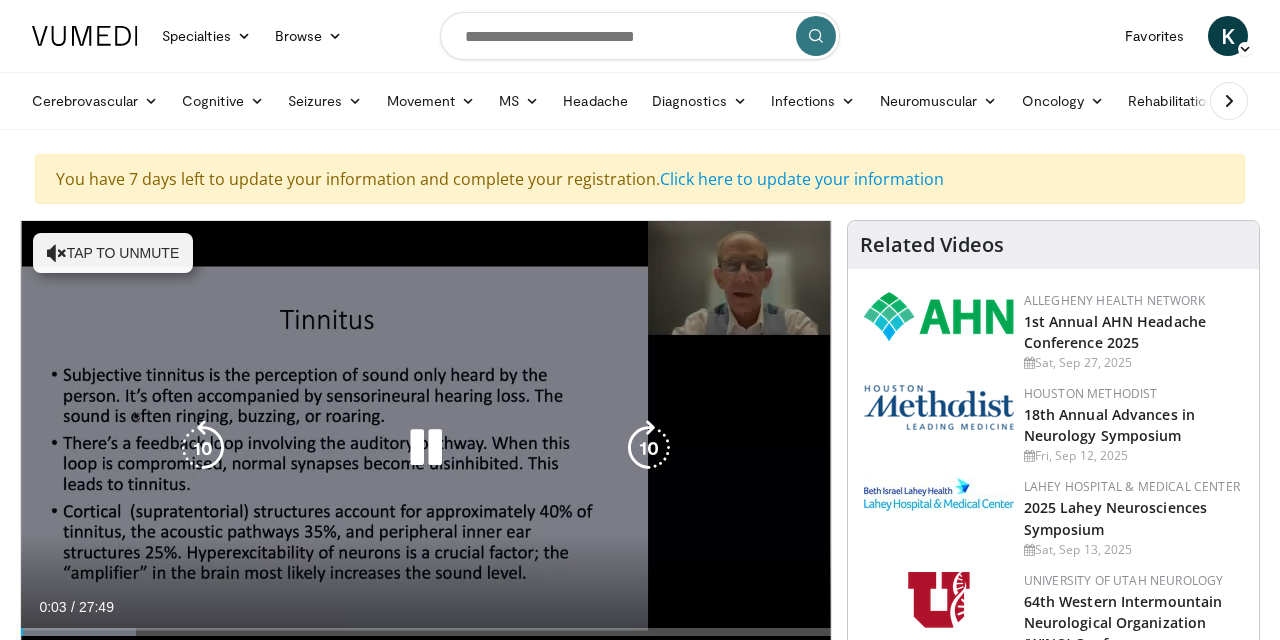 click at bounding box center [426, 448] 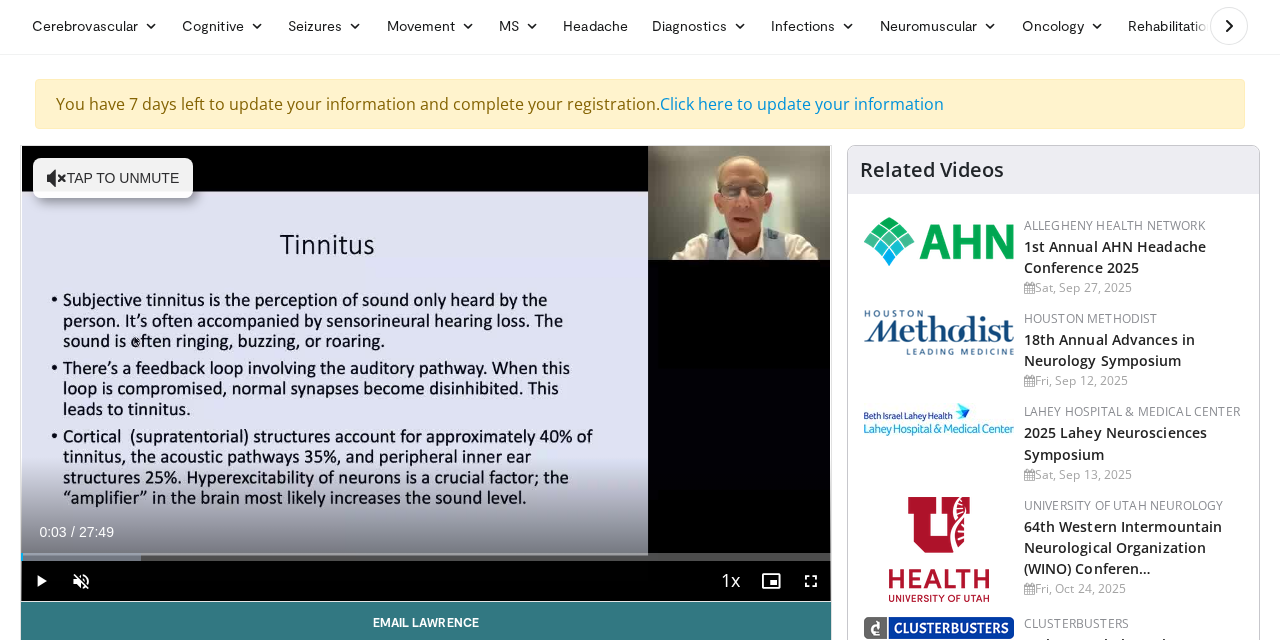 scroll, scrollTop: 84, scrollLeft: 0, axis: vertical 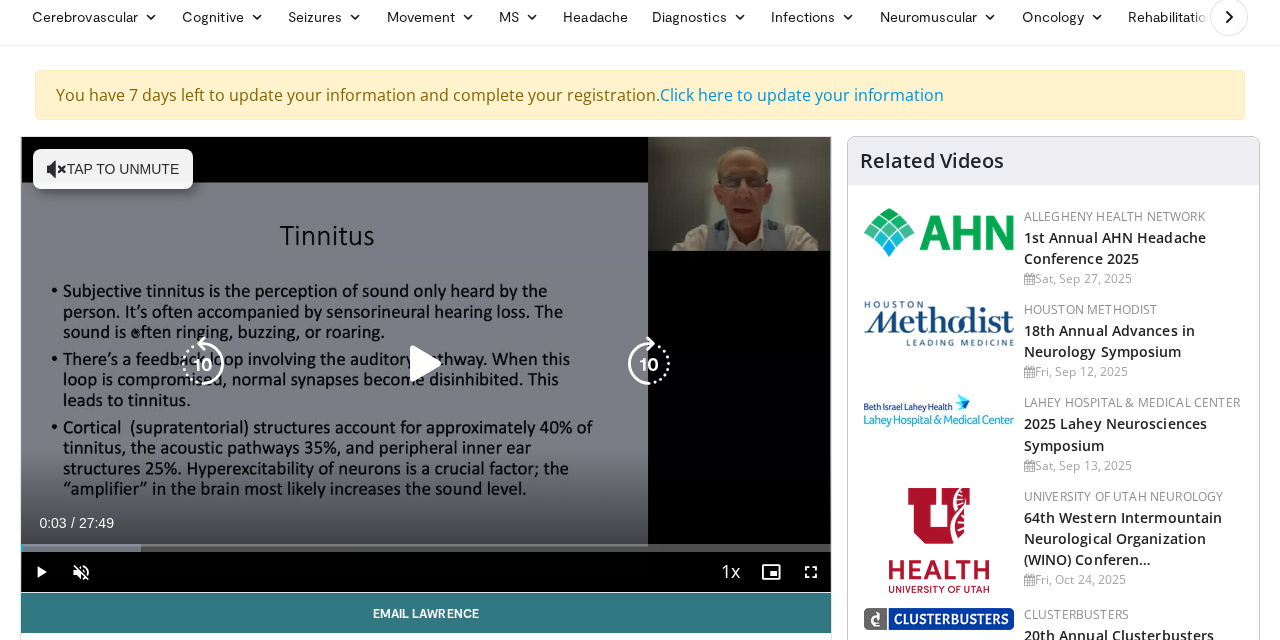 click at bounding box center (426, 364) 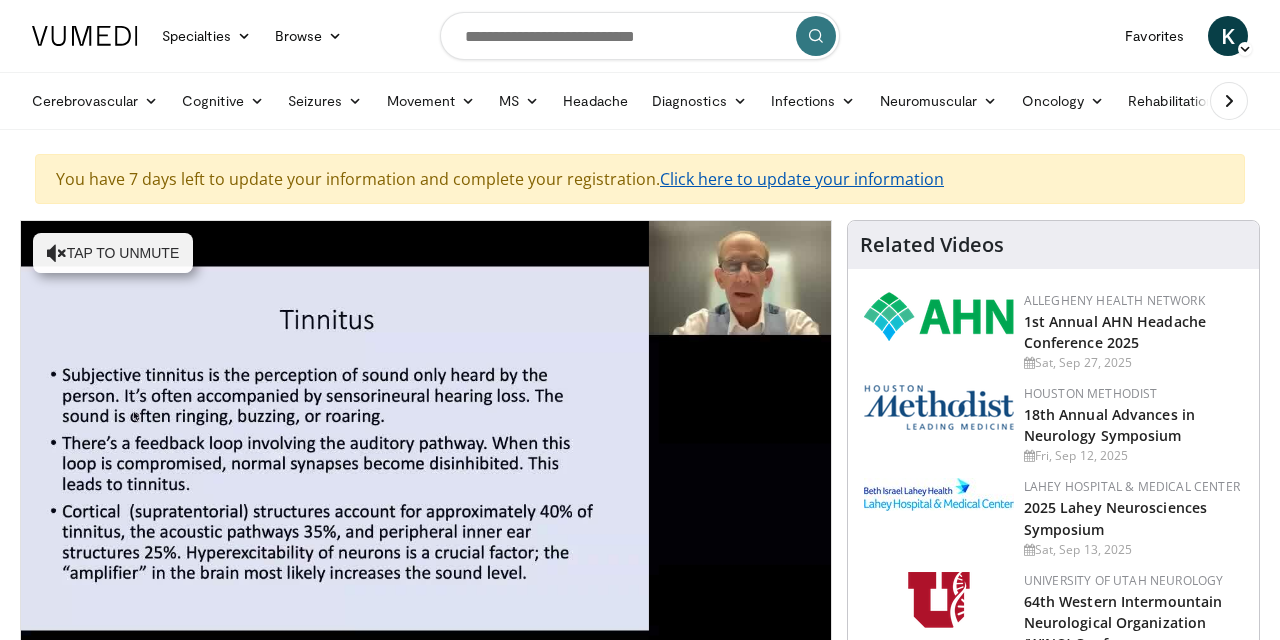 scroll, scrollTop: 0, scrollLeft: 0, axis: both 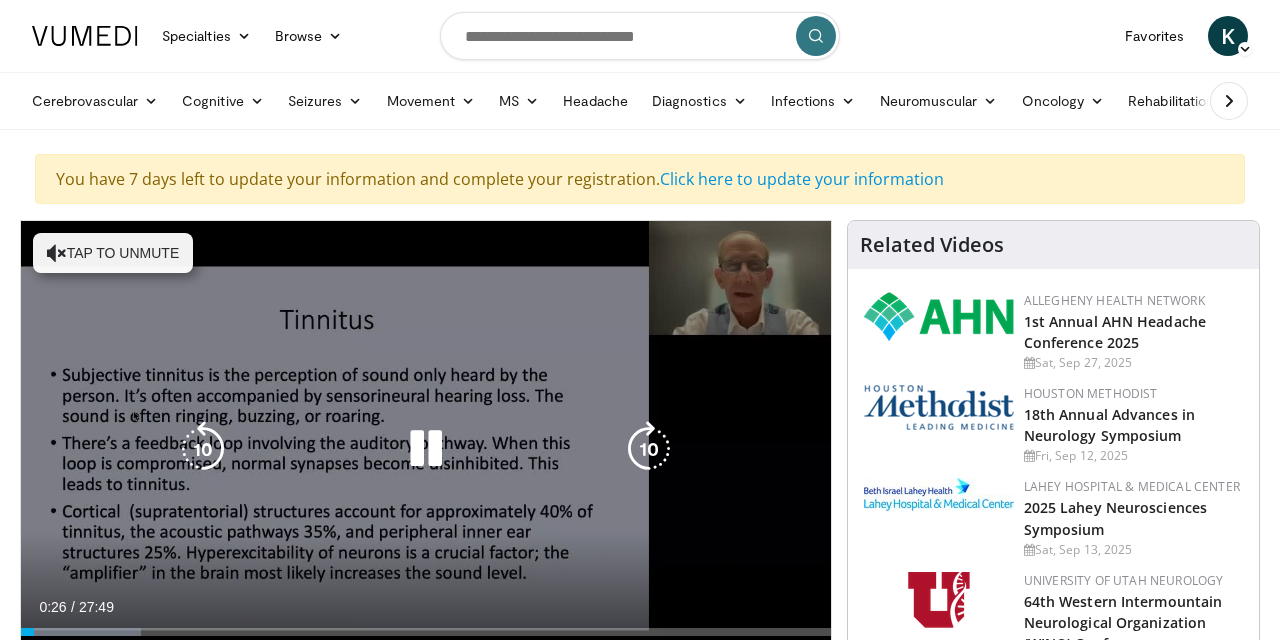 click on "Tap to unmute" at bounding box center [113, 253] 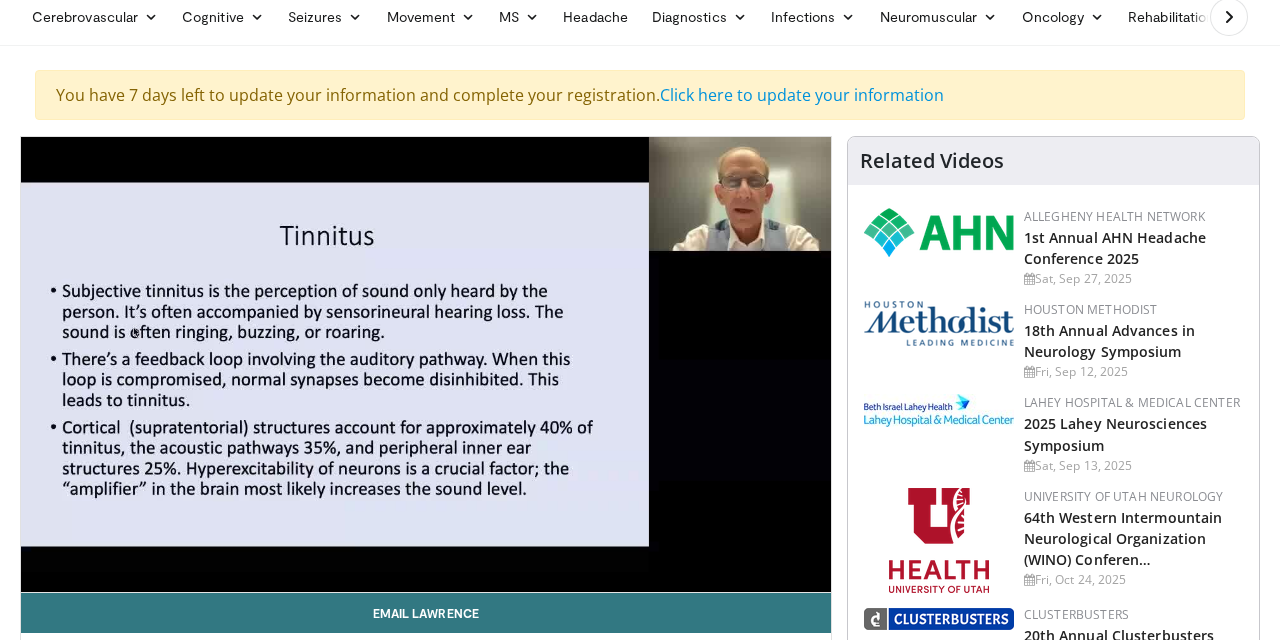 scroll, scrollTop: 92, scrollLeft: 0, axis: vertical 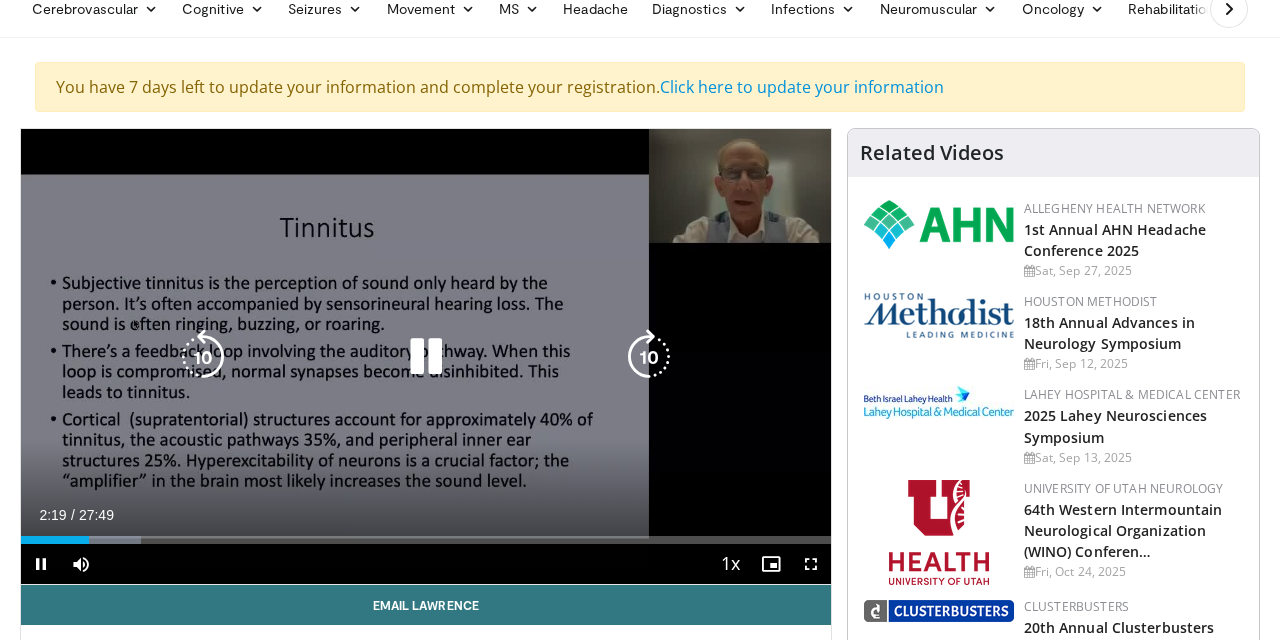 click at bounding box center [426, 357] 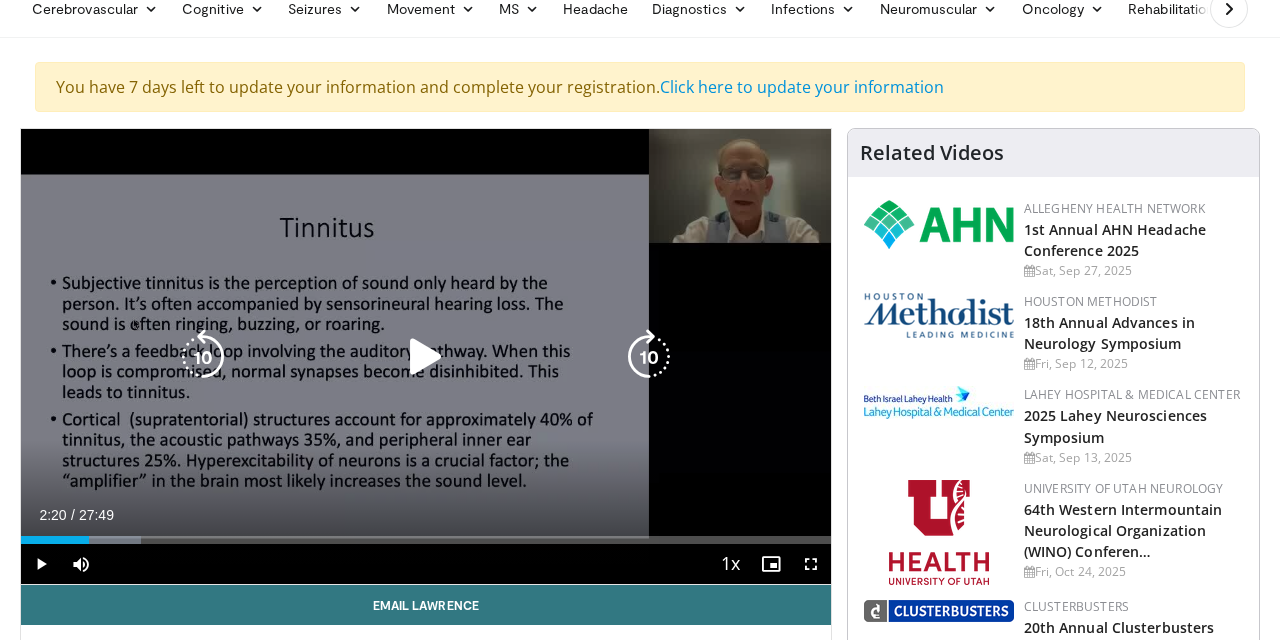 click at bounding box center (426, 357) 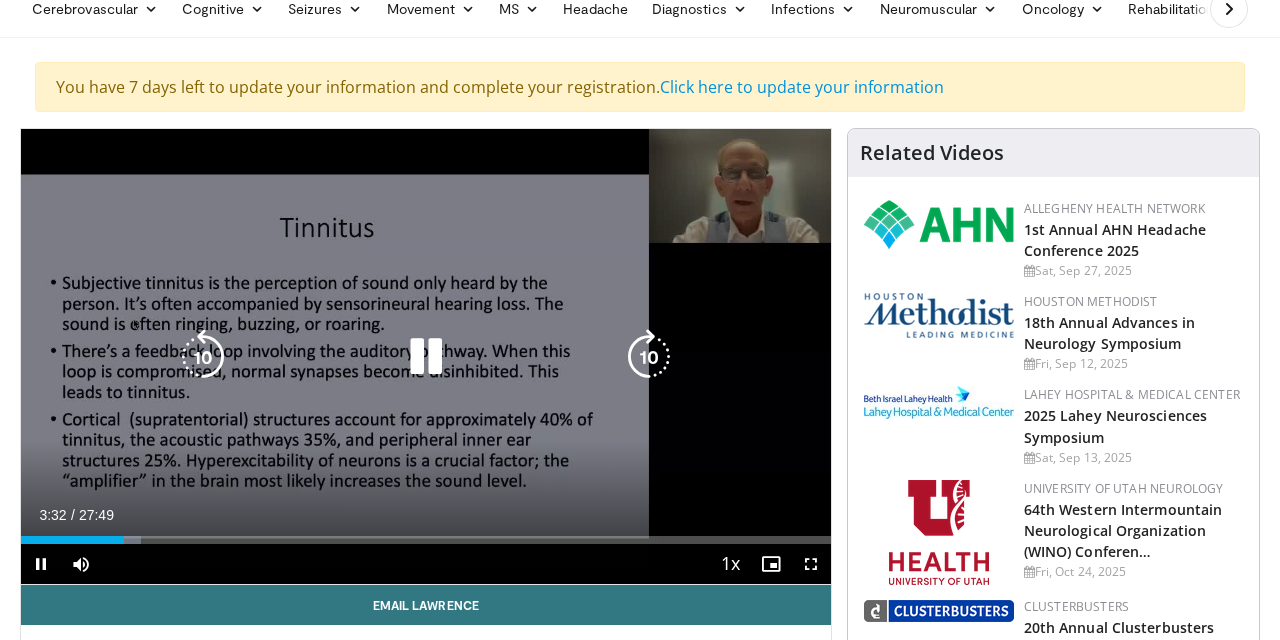 click at bounding box center (426, 357) 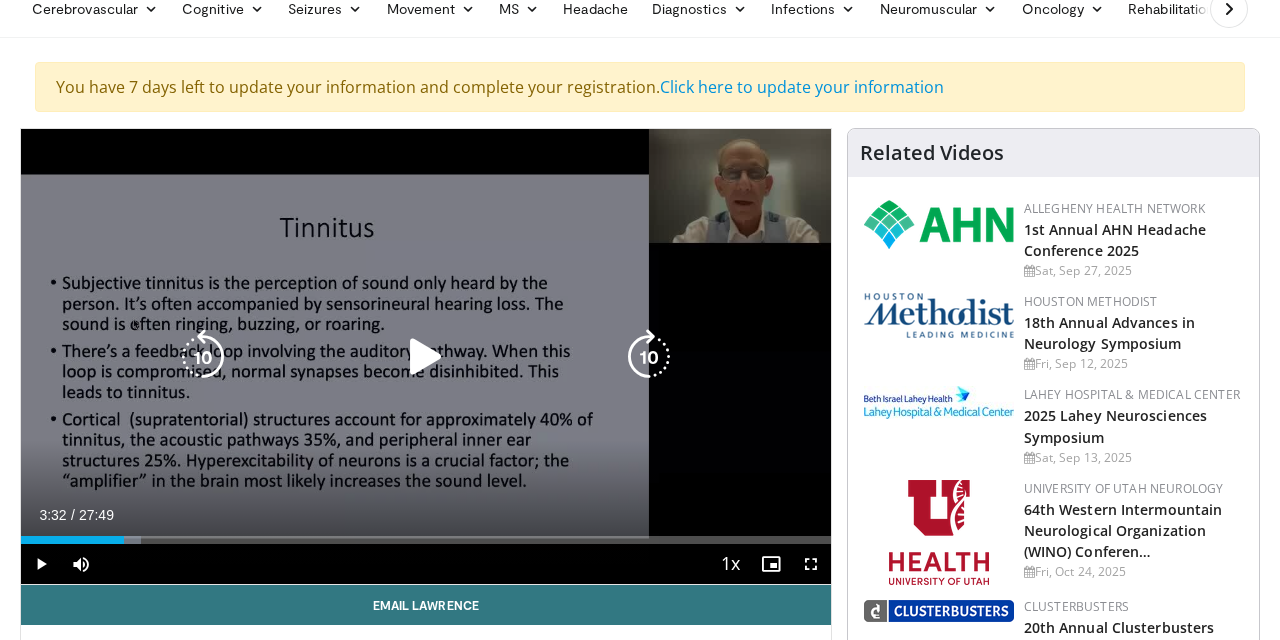 click at bounding box center [426, 357] 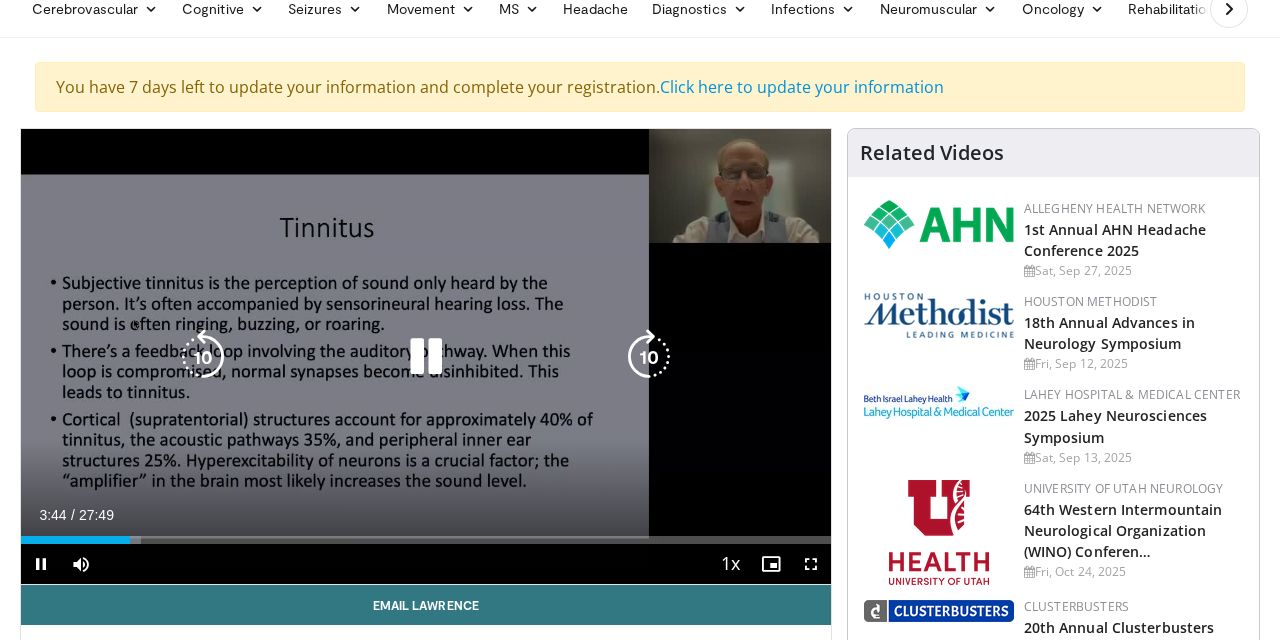 click at bounding box center (426, 357) 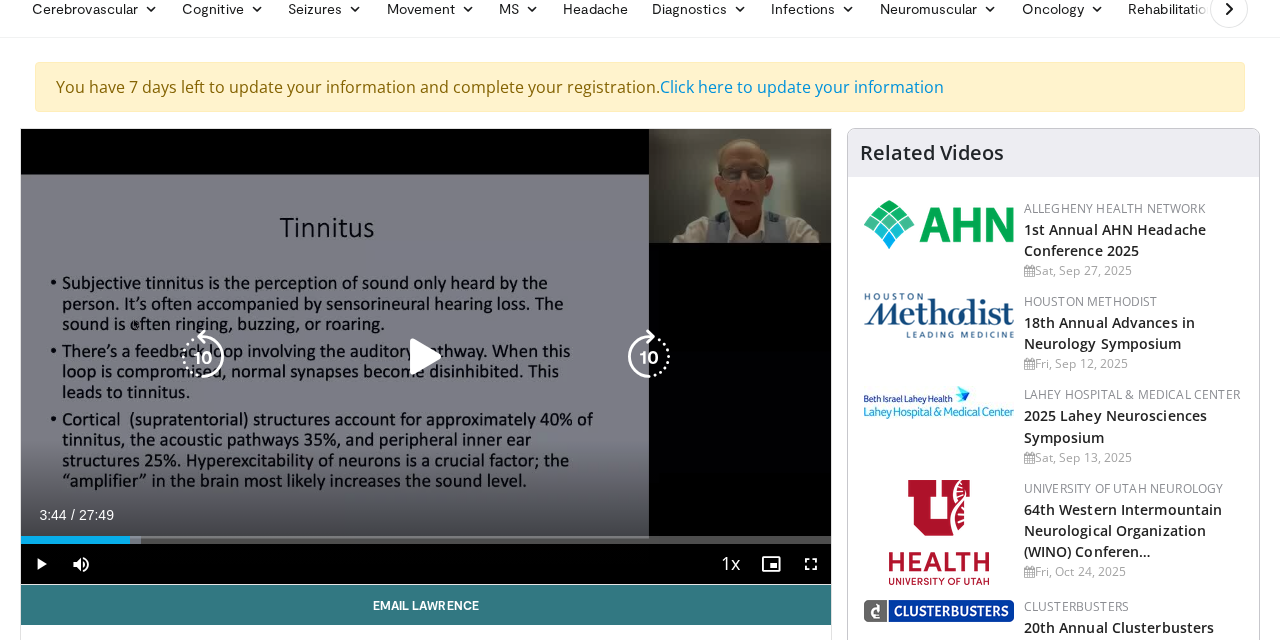 click at bounding box center (426, 357) 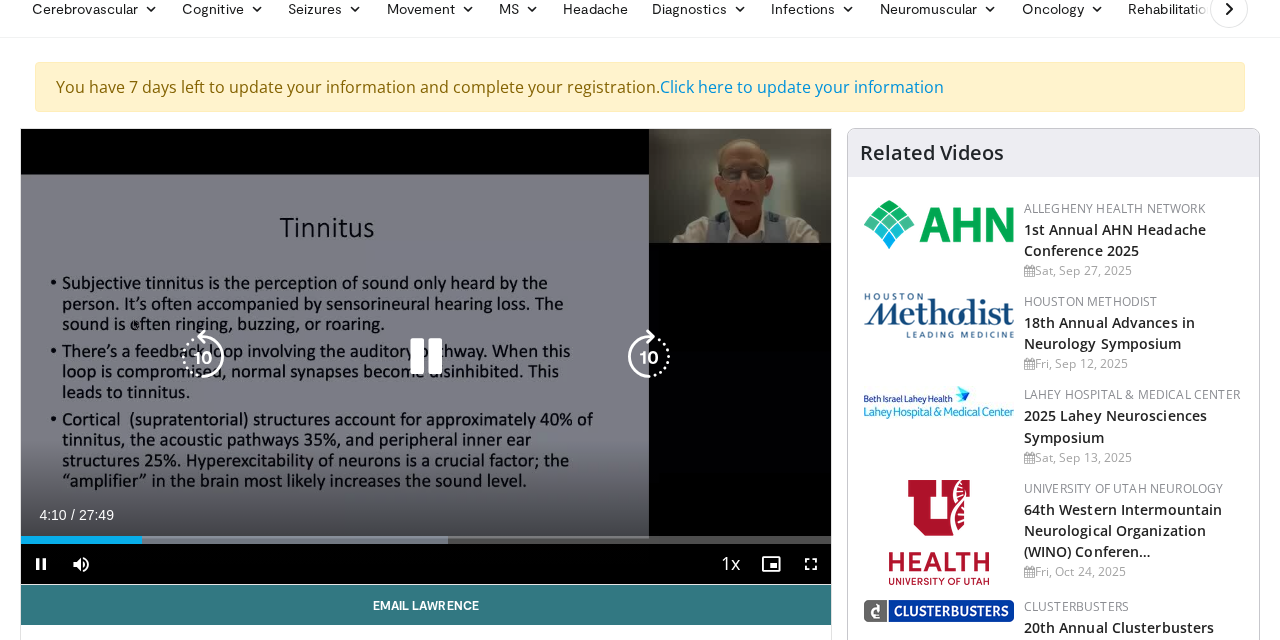 click at bounding box center [426, 357] 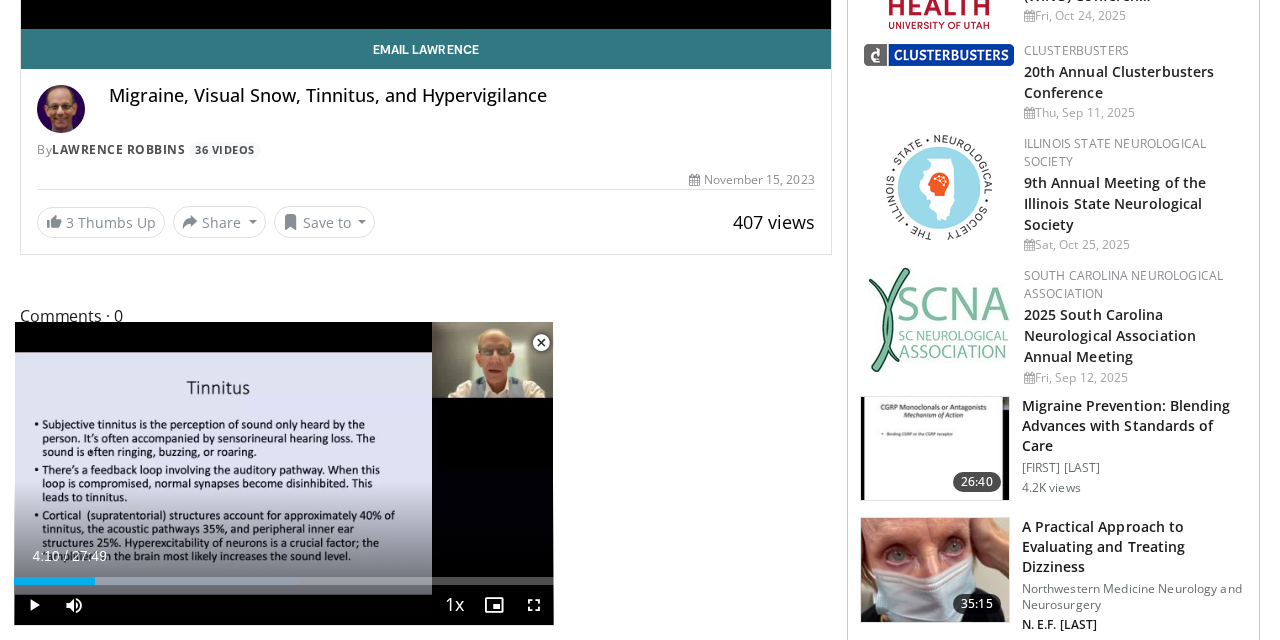 scroll, scrollTop: 652, scrollLeft: 0, axis: vertical 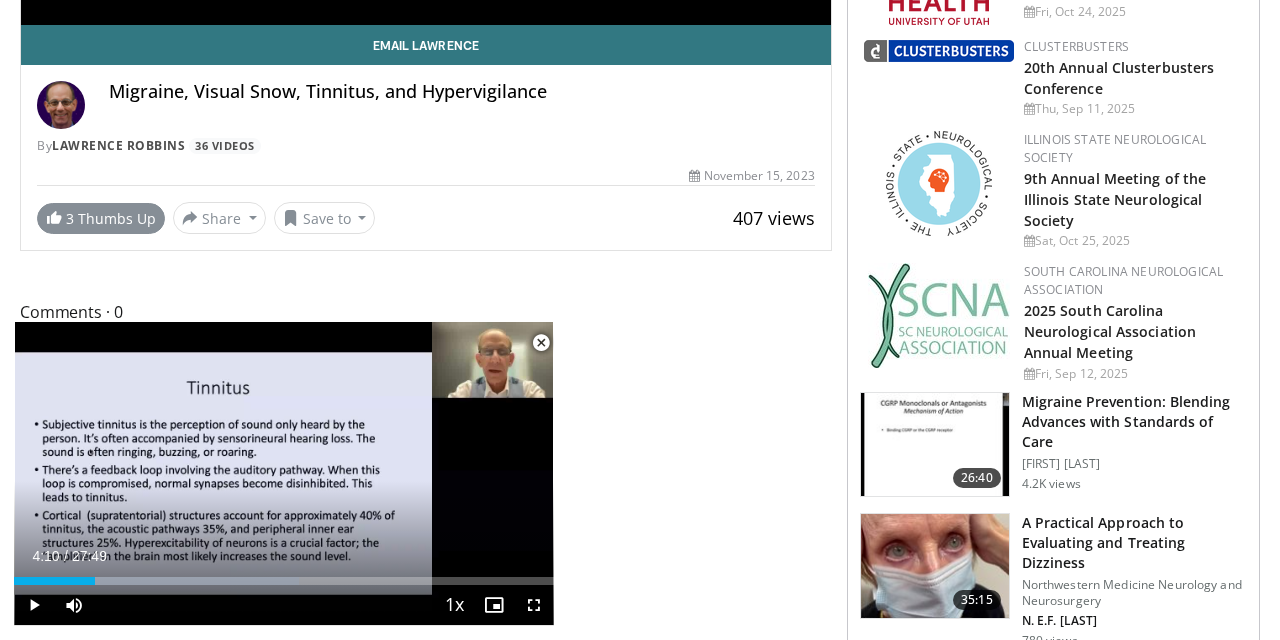 click on "3
Thumbs Up" at bounding box center (101, 218) 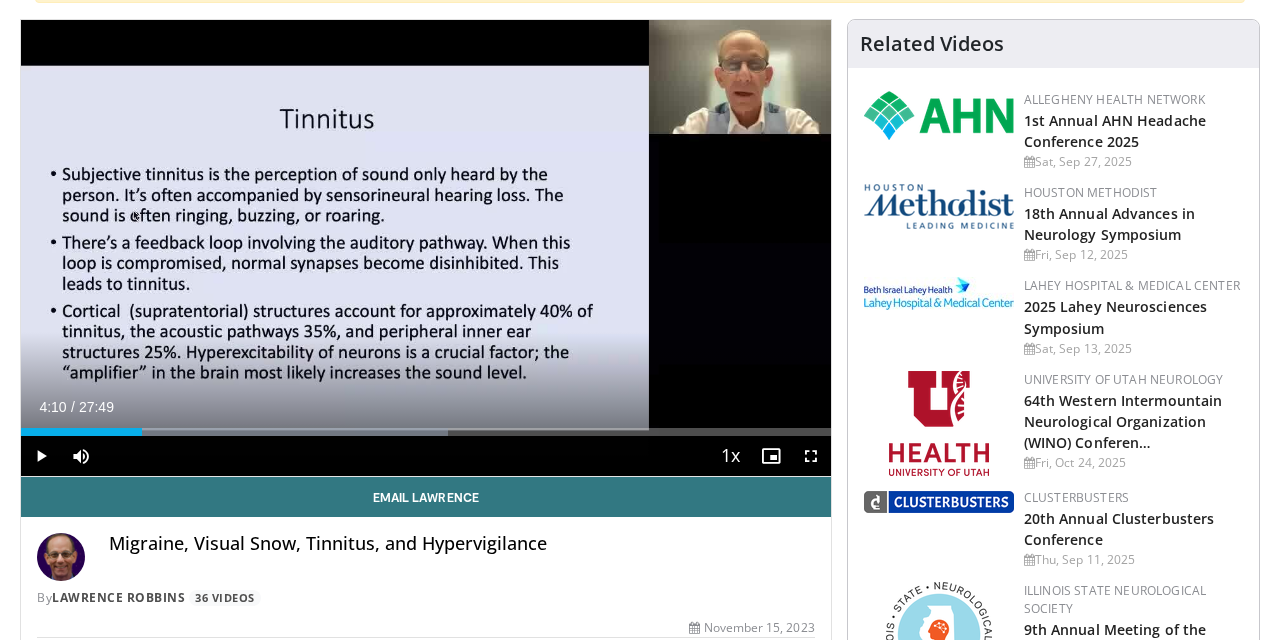 scroll, scrollTop: 150, scrollLeft: 0, axis: vertical 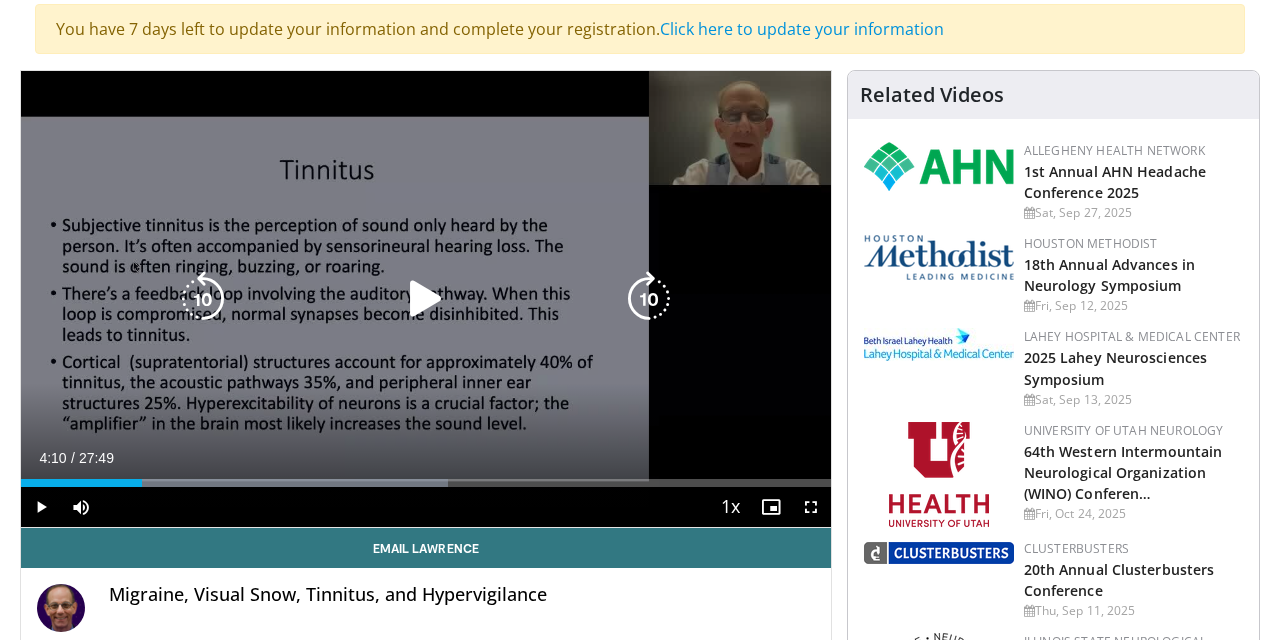 click at bounding box center [426, 299] 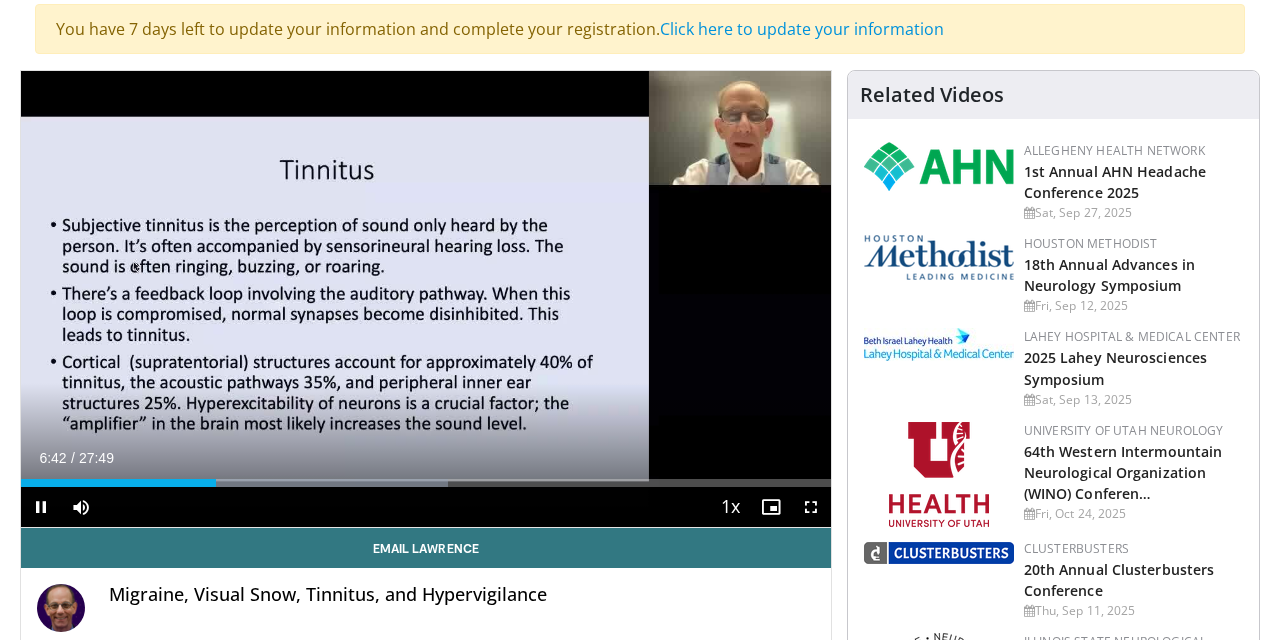 click at bounding box center (41, 507) 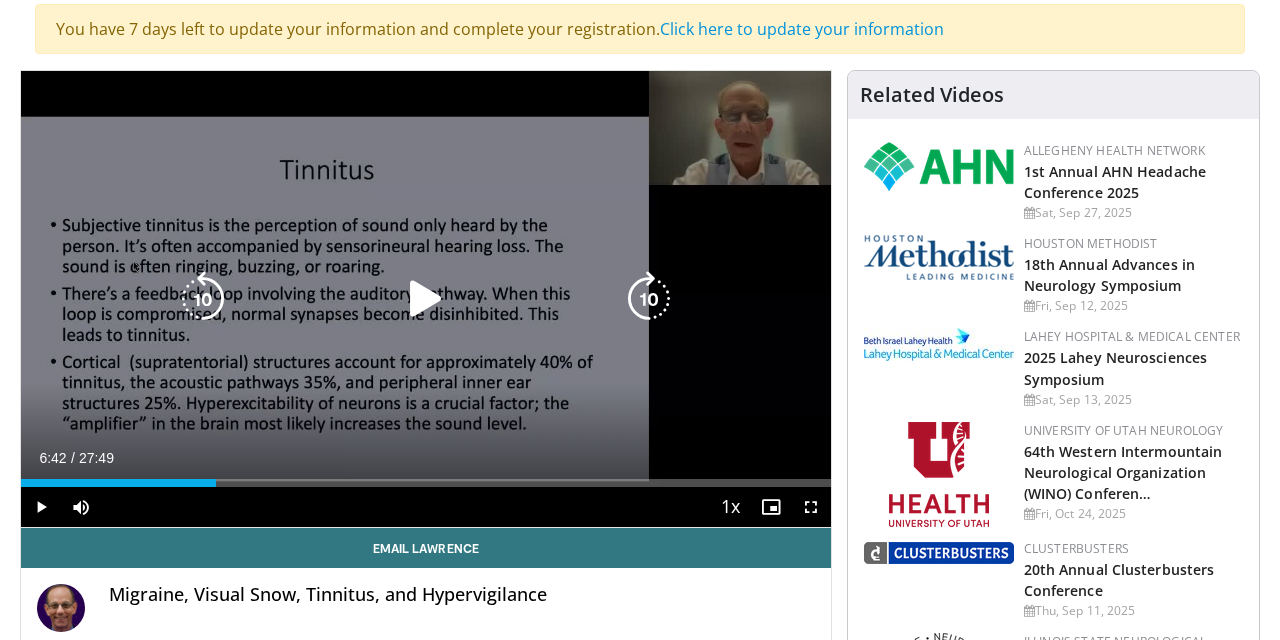 click at bounding box center [426, 299] 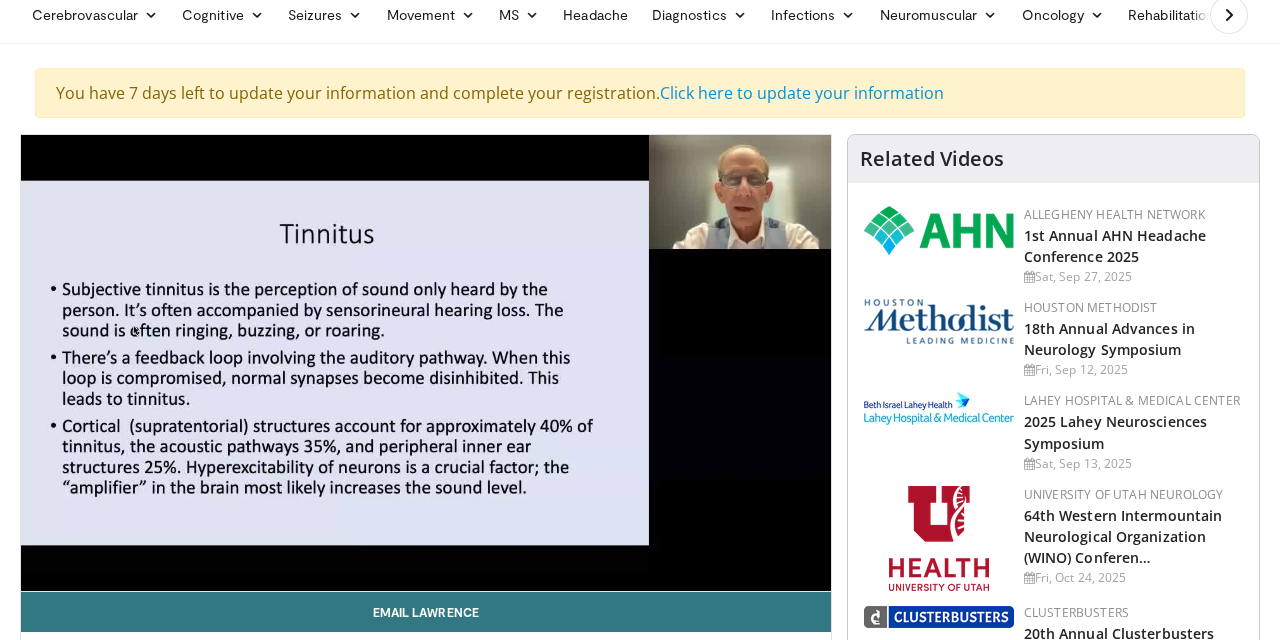 scroll, scrollTop: 86, scrollLeft: 0, axis: vertical 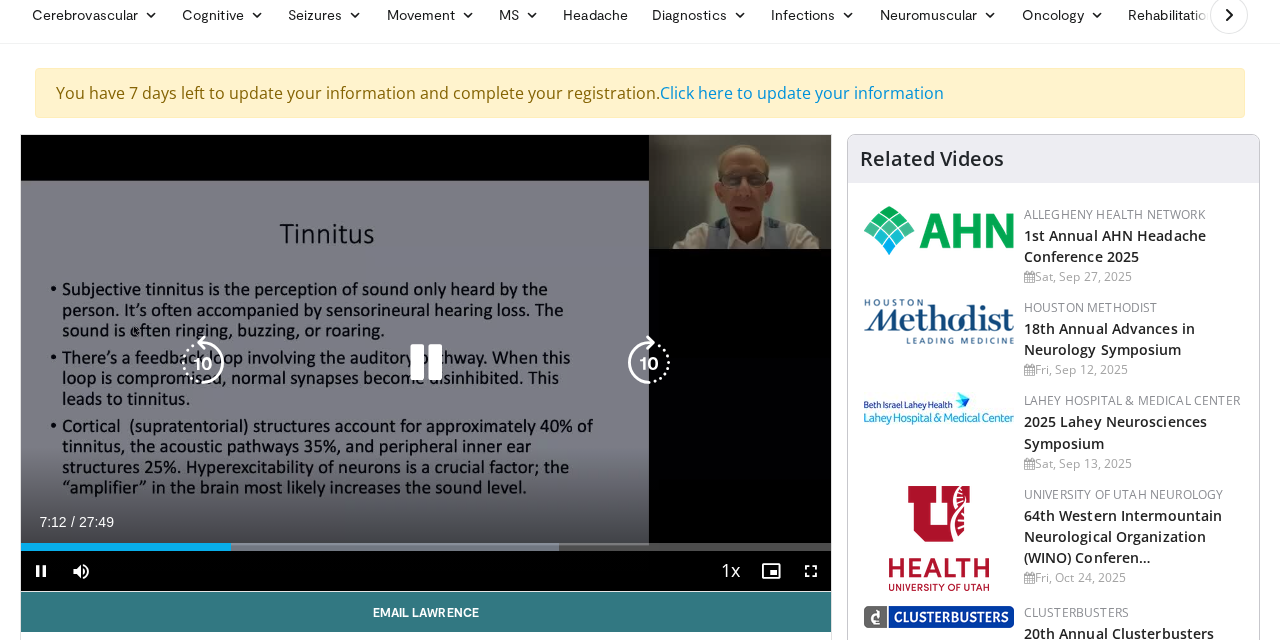 click at bounding box center (426, 363) 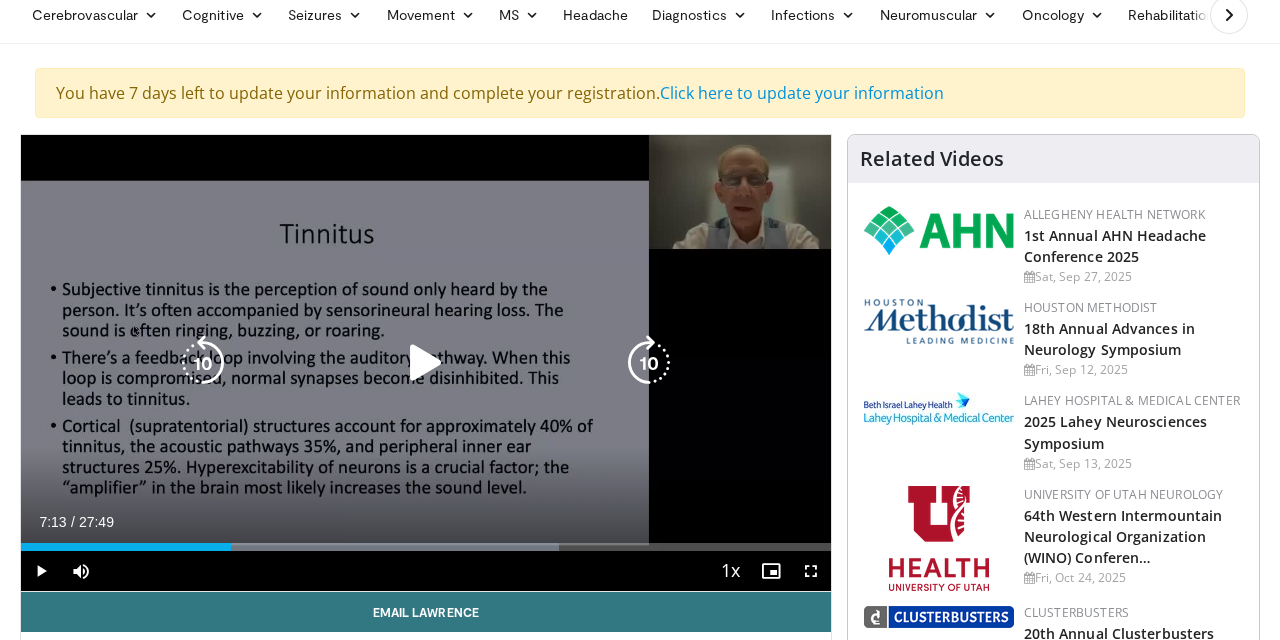 click at bounding box center [426, 363] 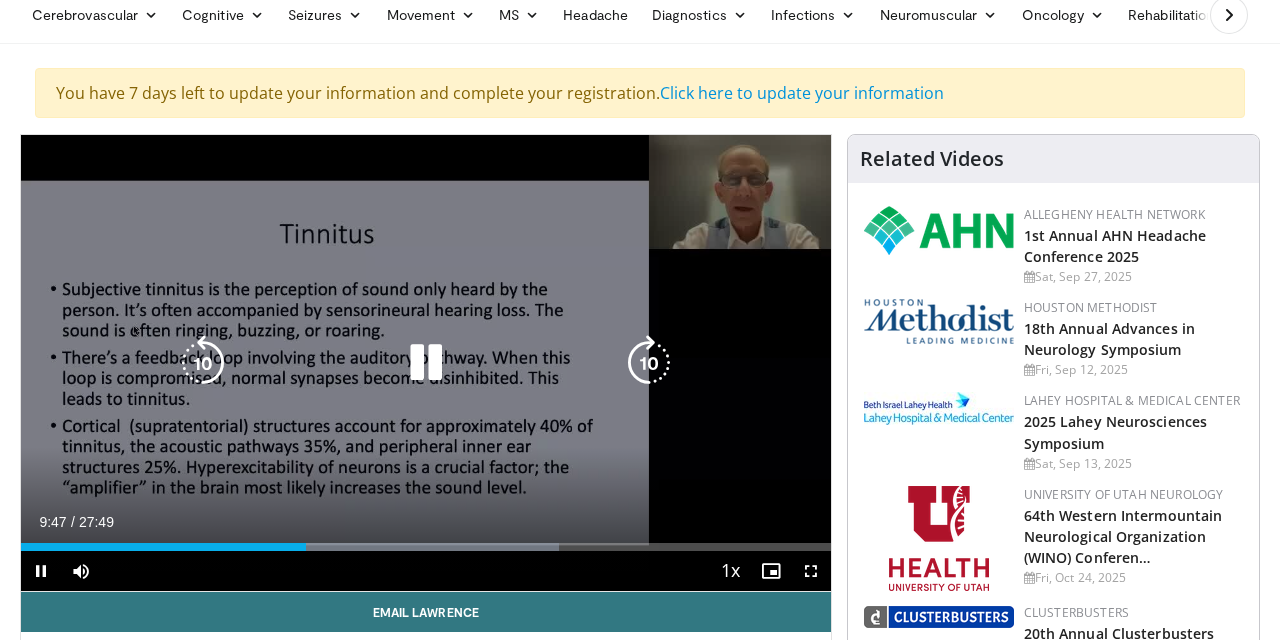 click at bounding box center [426, 363] 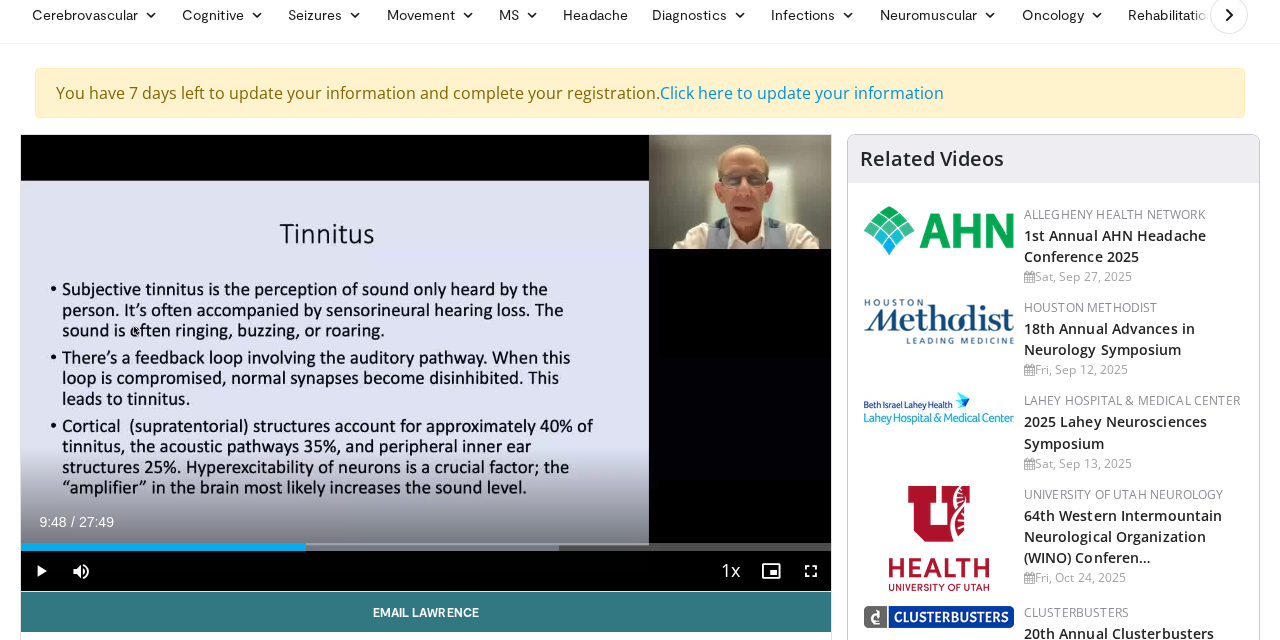 click at bounding box center (939, 246) 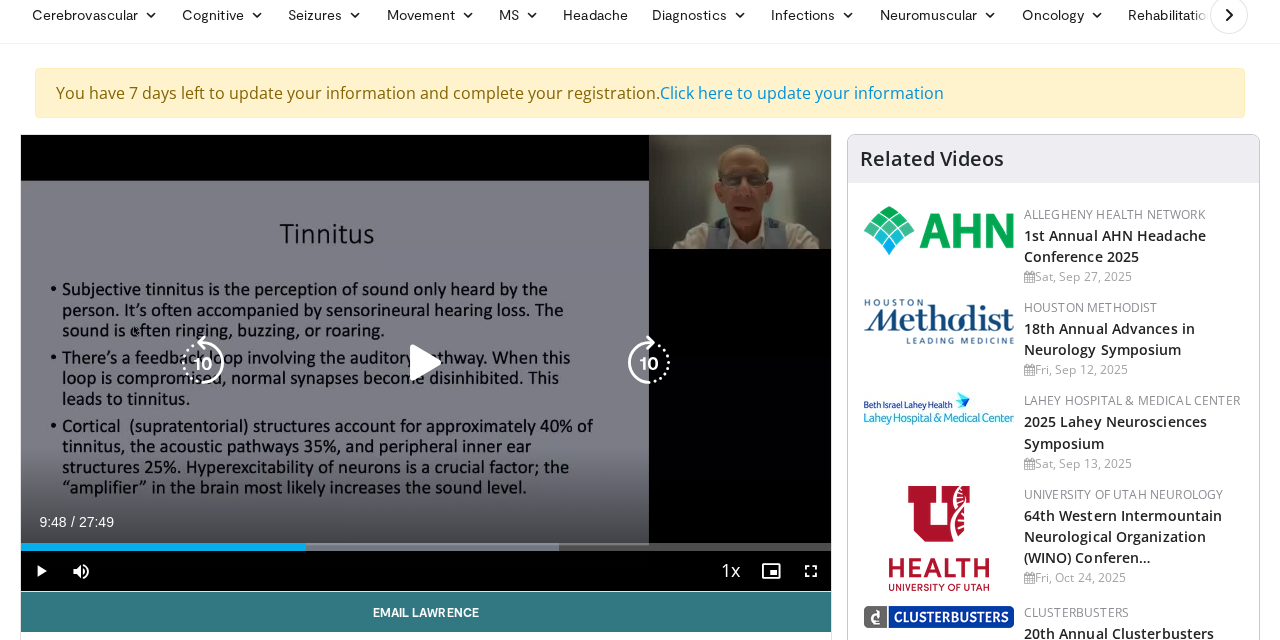 click at bounding box center [426, 363] 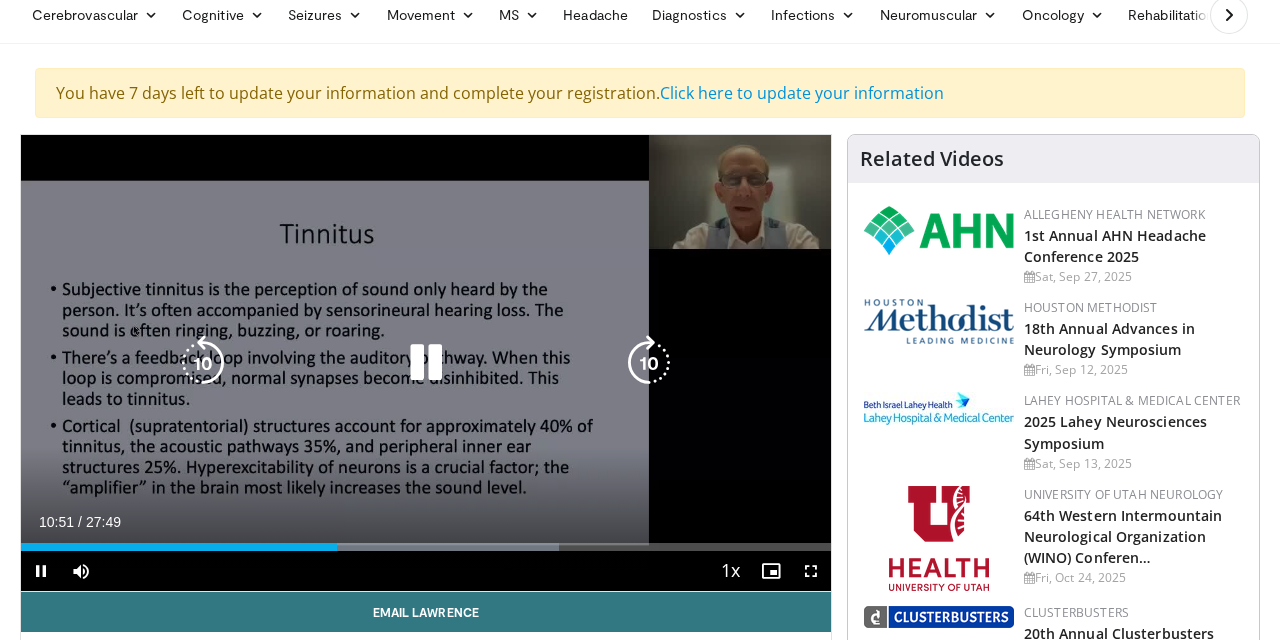 click at bounding box center [426, 363] 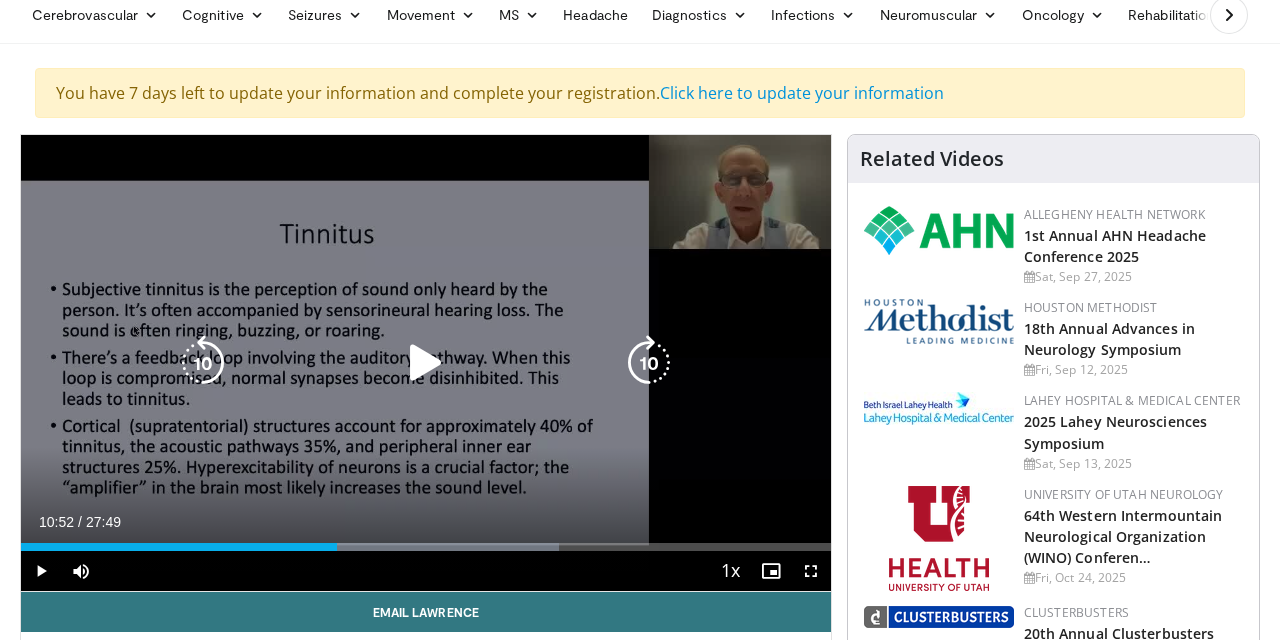 click at bounding box center [426, 363] 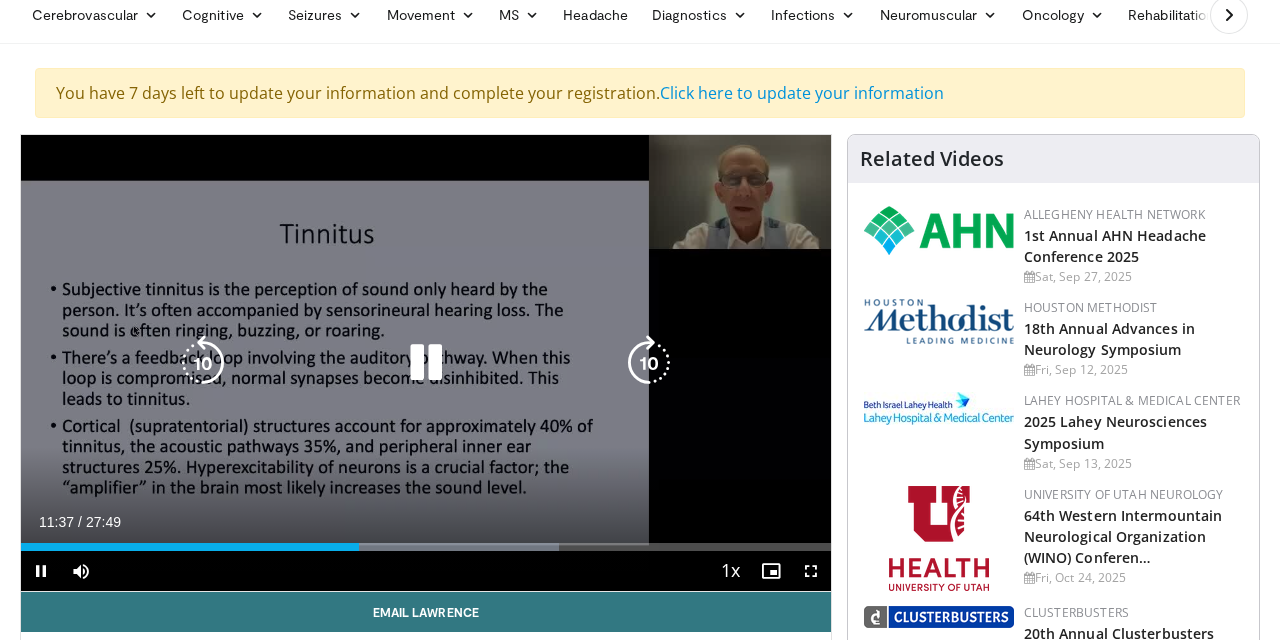click at bounding box center (426, 363) 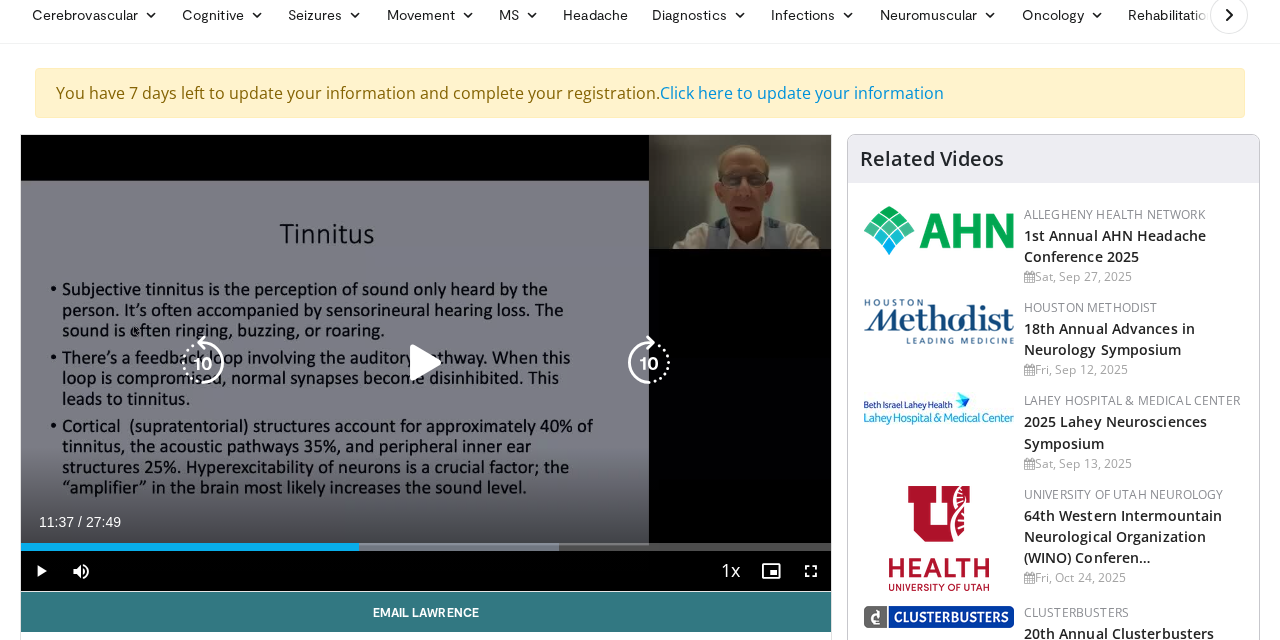 click at bounding box center (426, 363) 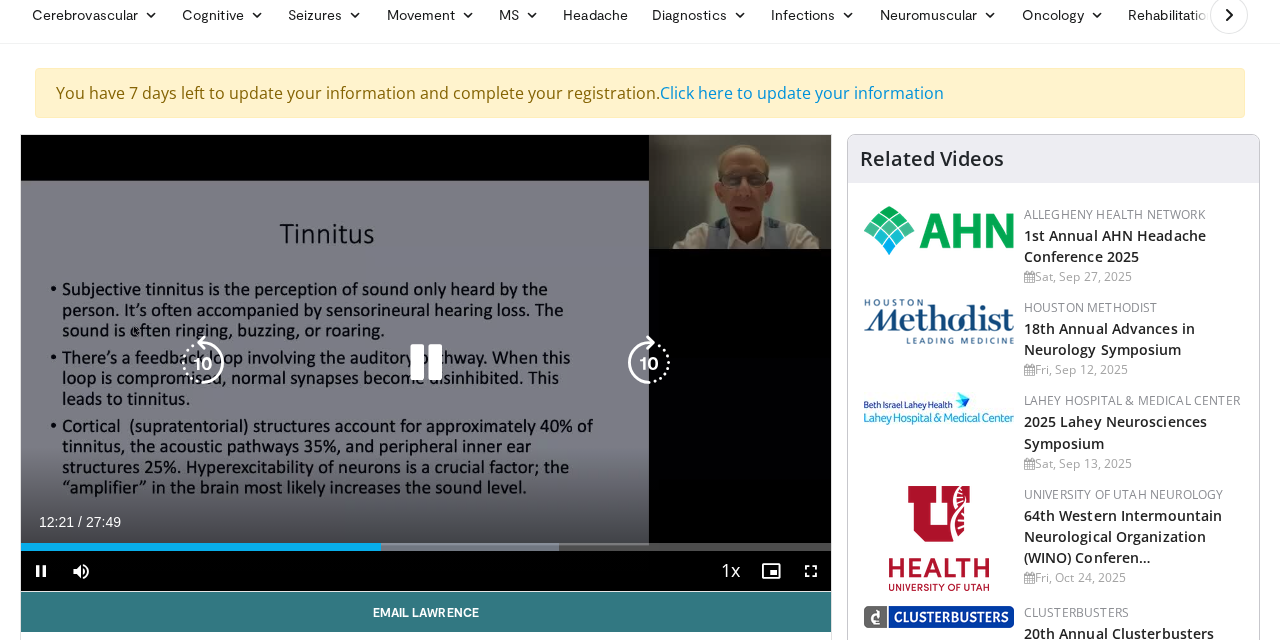 click at bounding box center [426, 363] 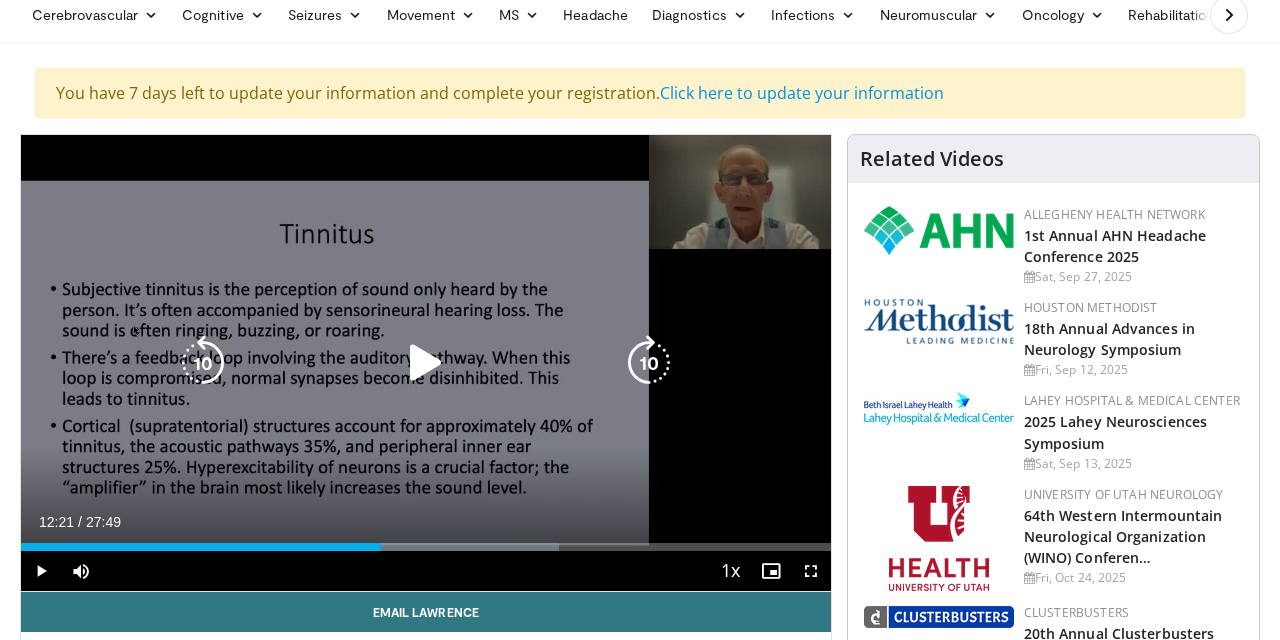 click at bounding box center (426, 363) 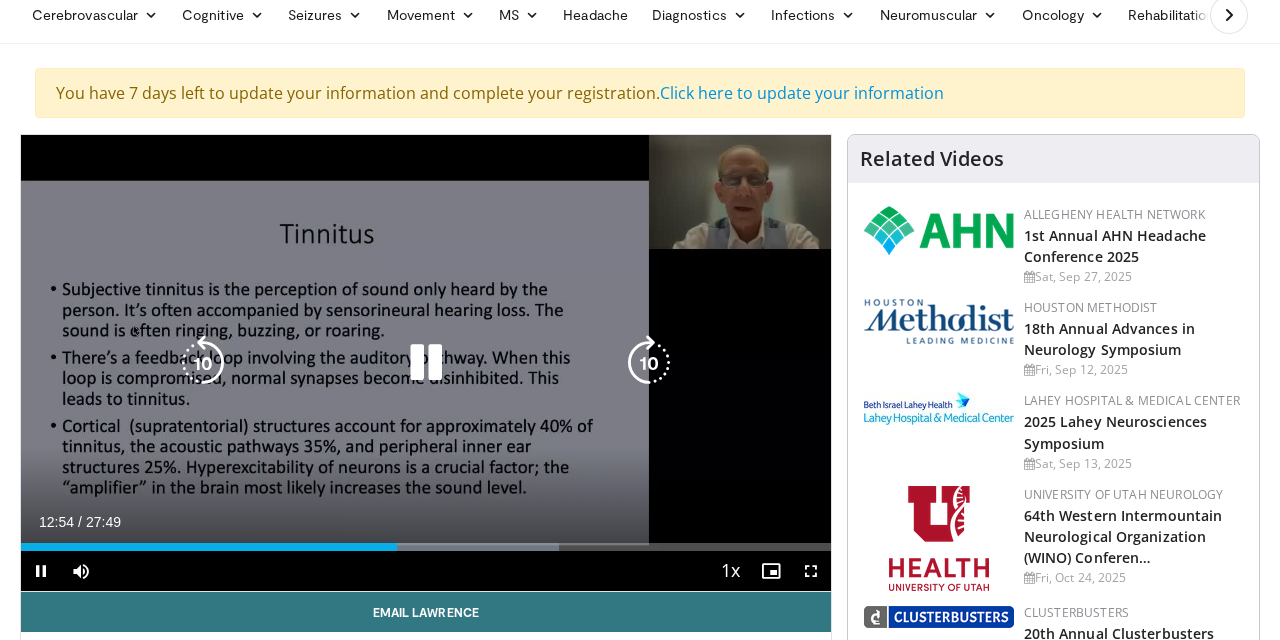 click at bounding box center [426, 363] 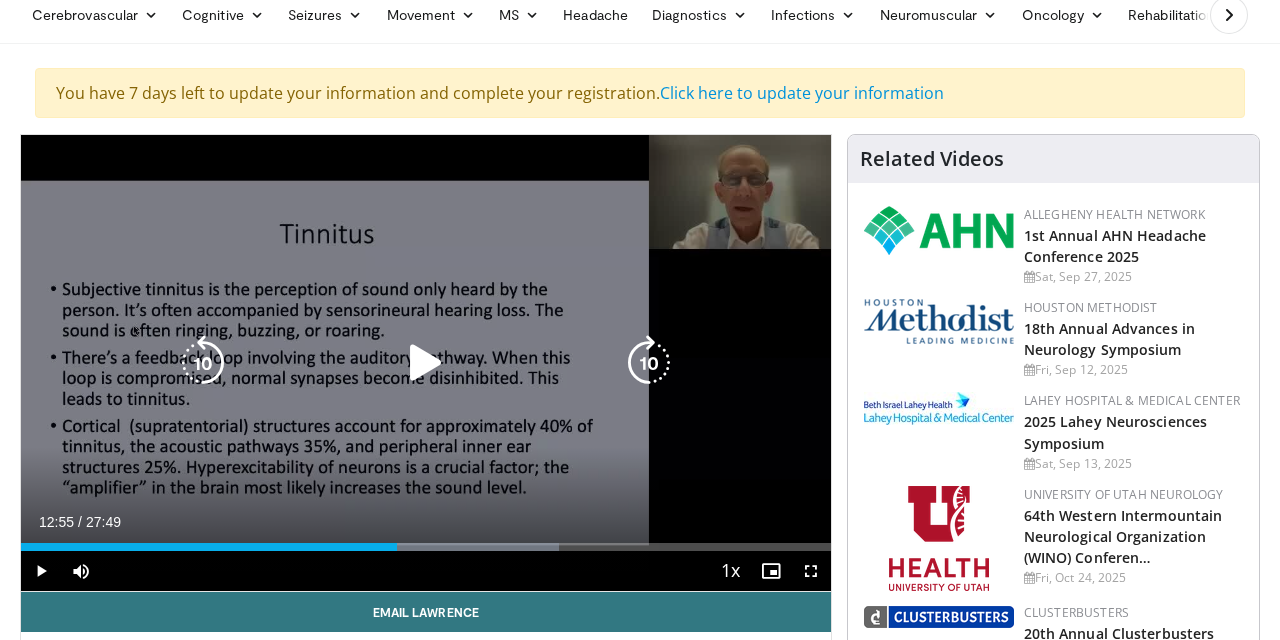 click at bounding box center (426, 363) 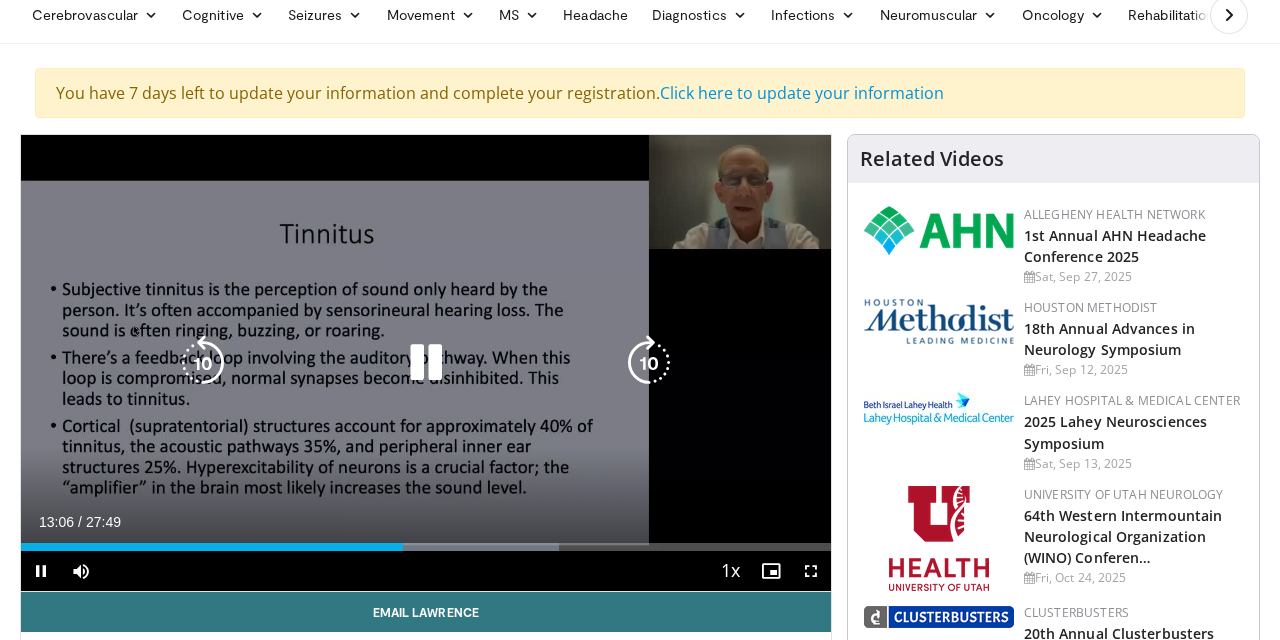 click at bounding box center (426, 363) 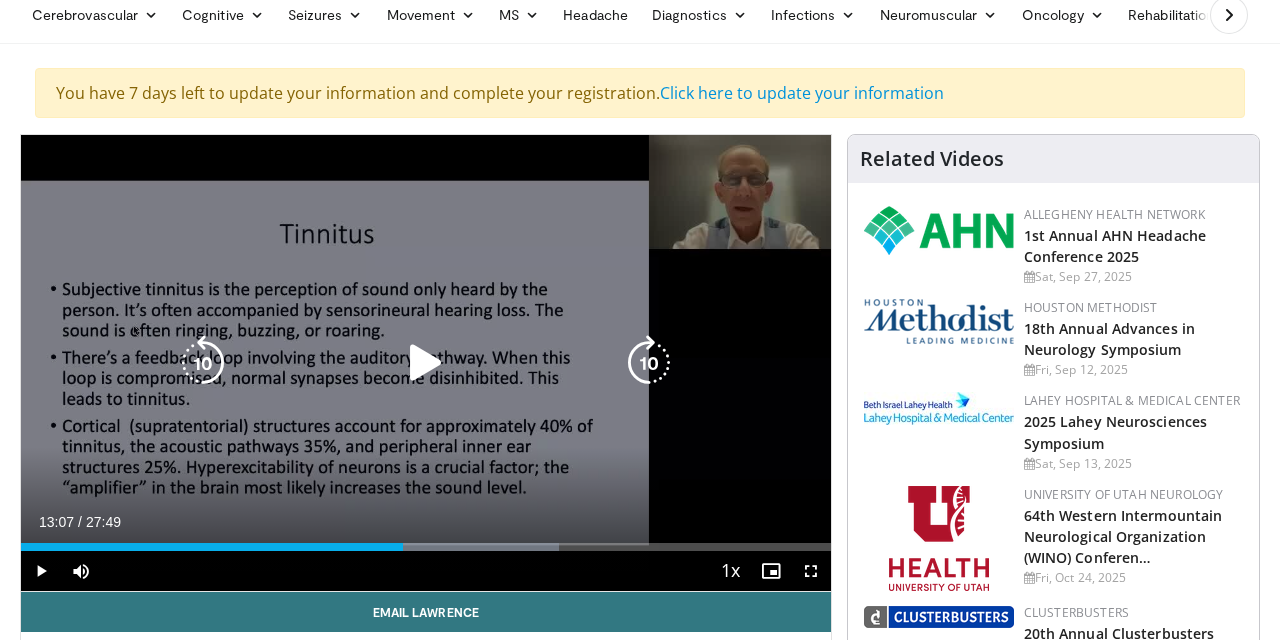 click at bounding box center [426, 363] 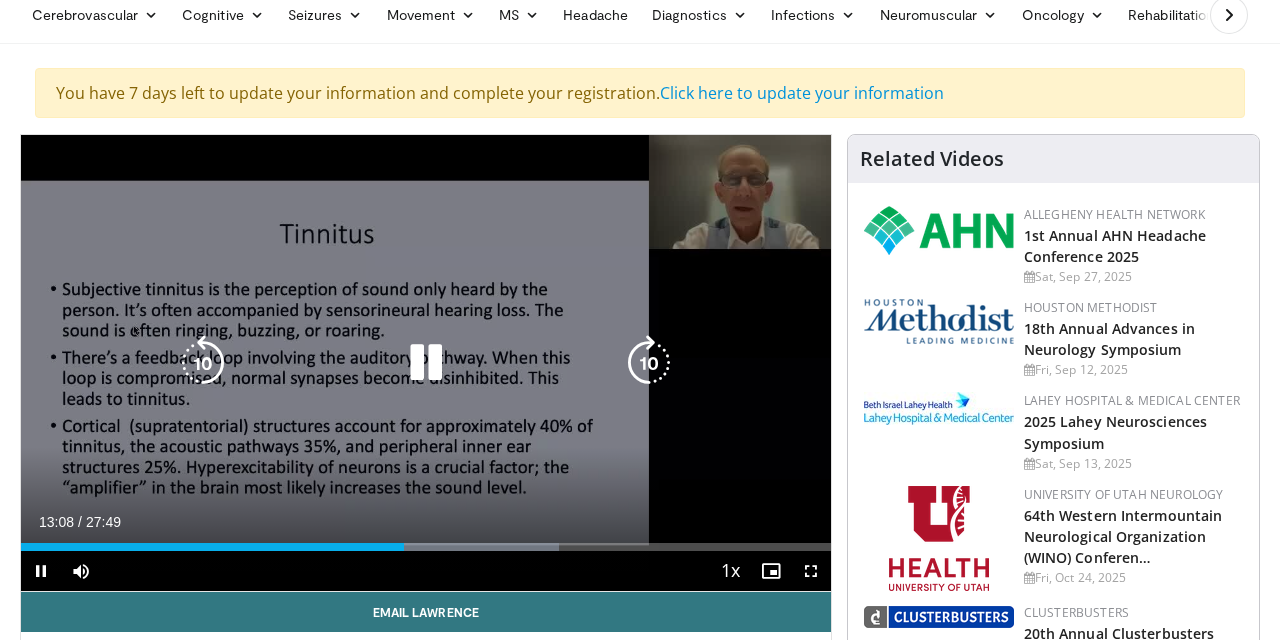 click at bounding box center (426, 363) 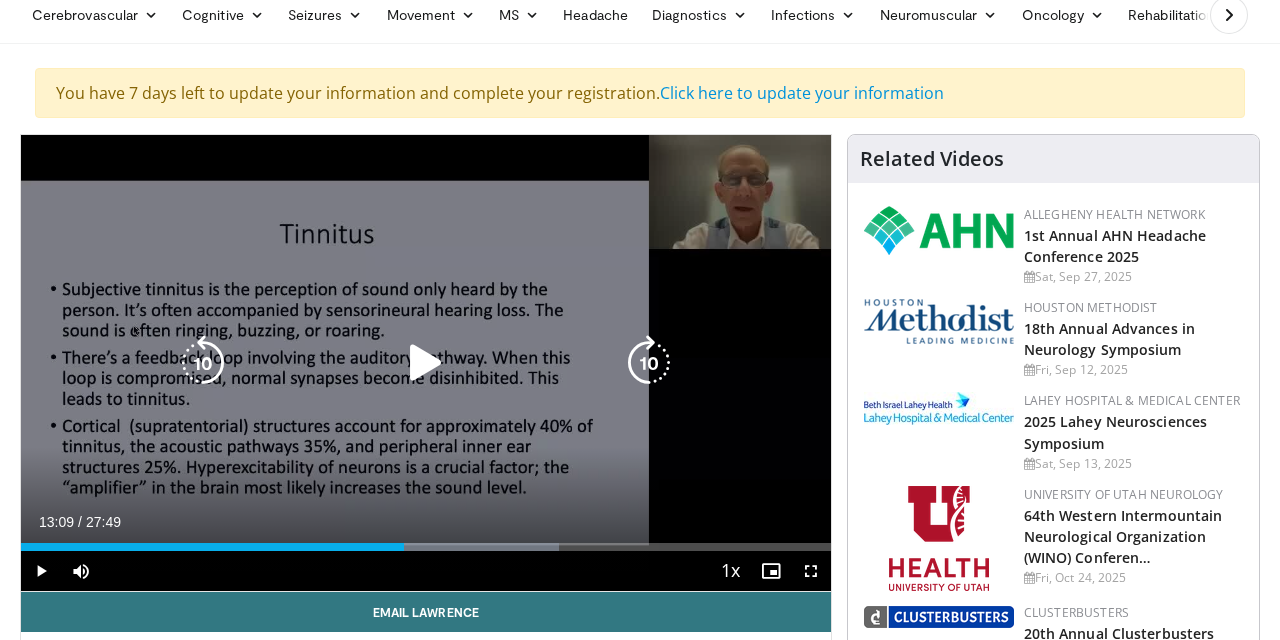 click at bounding box center [426, 363] 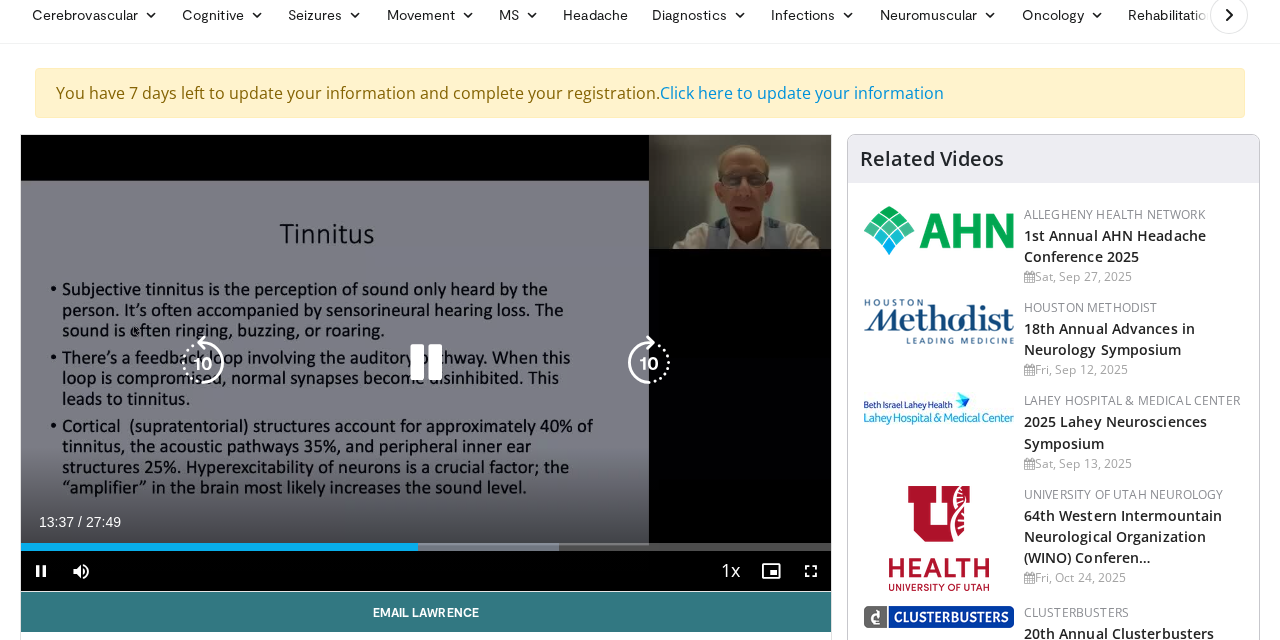 click at bounding box center (426, 363) 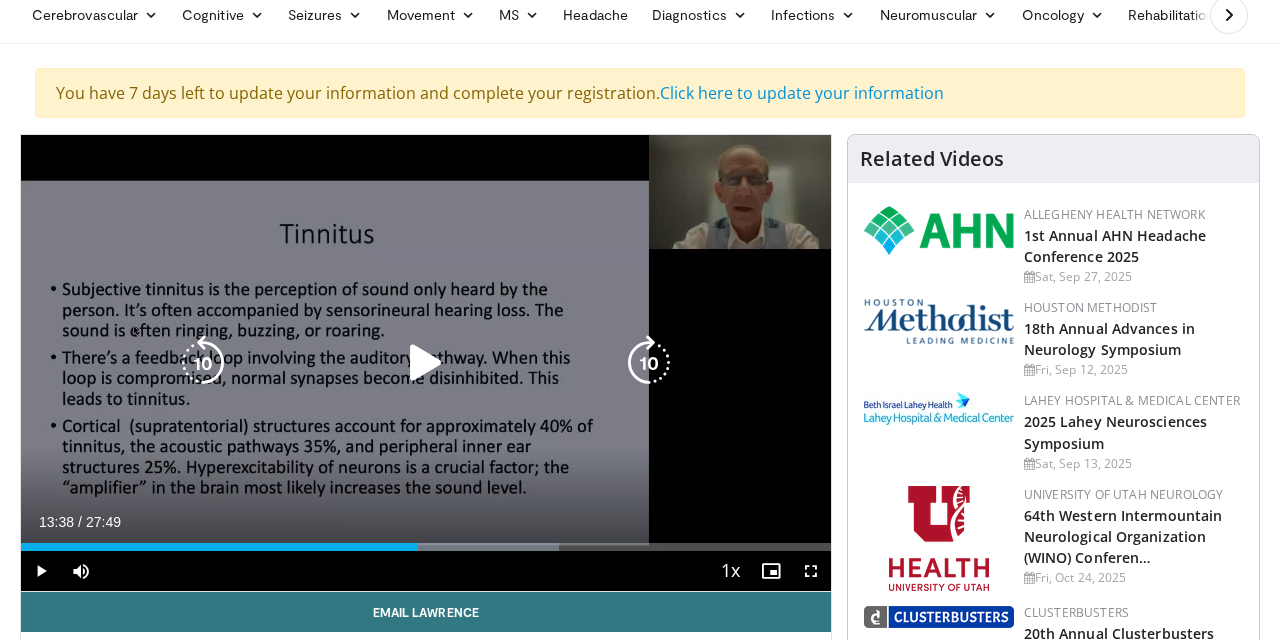 click at bounding box center (426, 363) 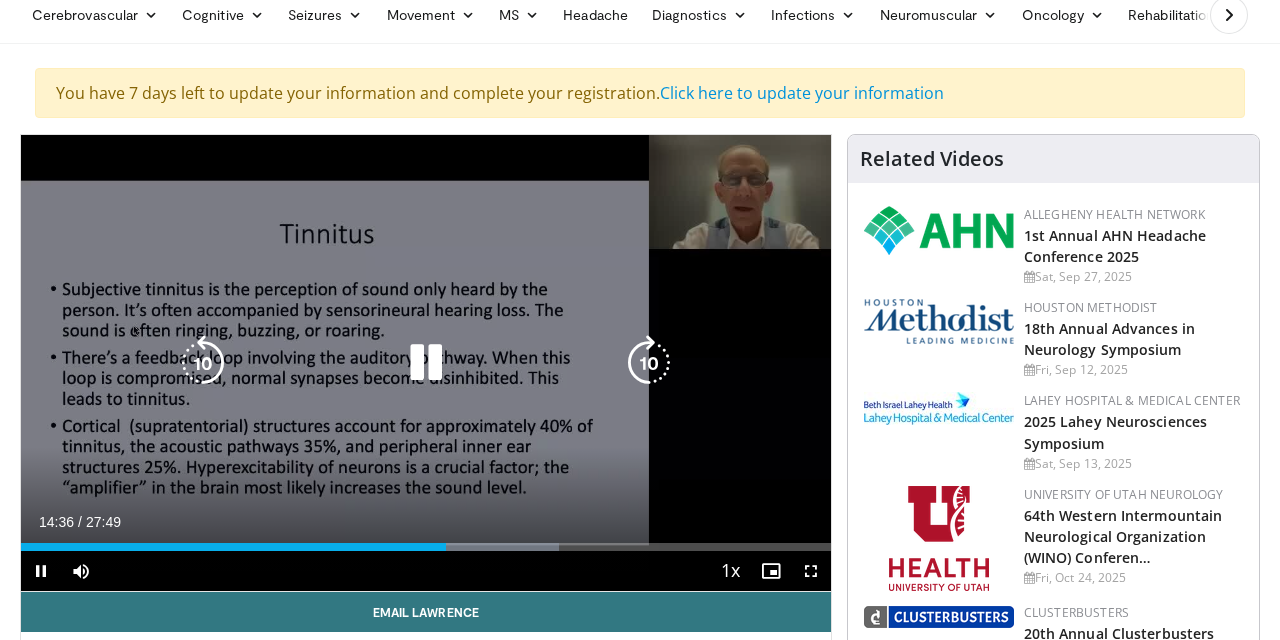 click at bounding box center (426, 363) 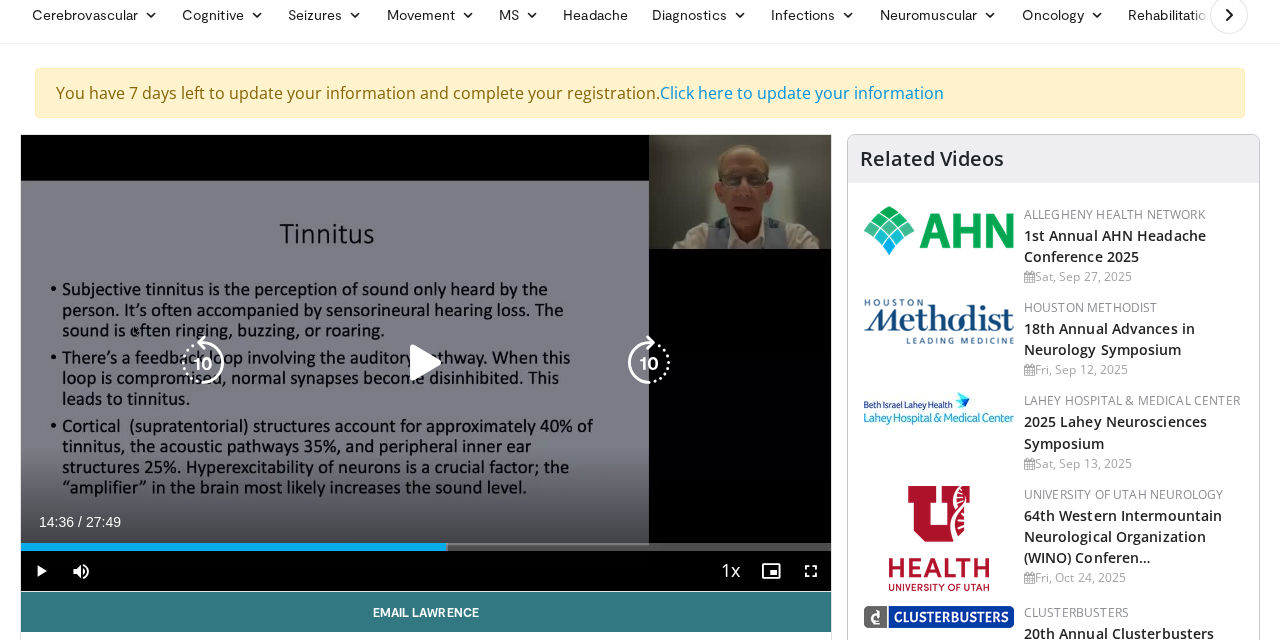 click at bounding box center (426, 363) 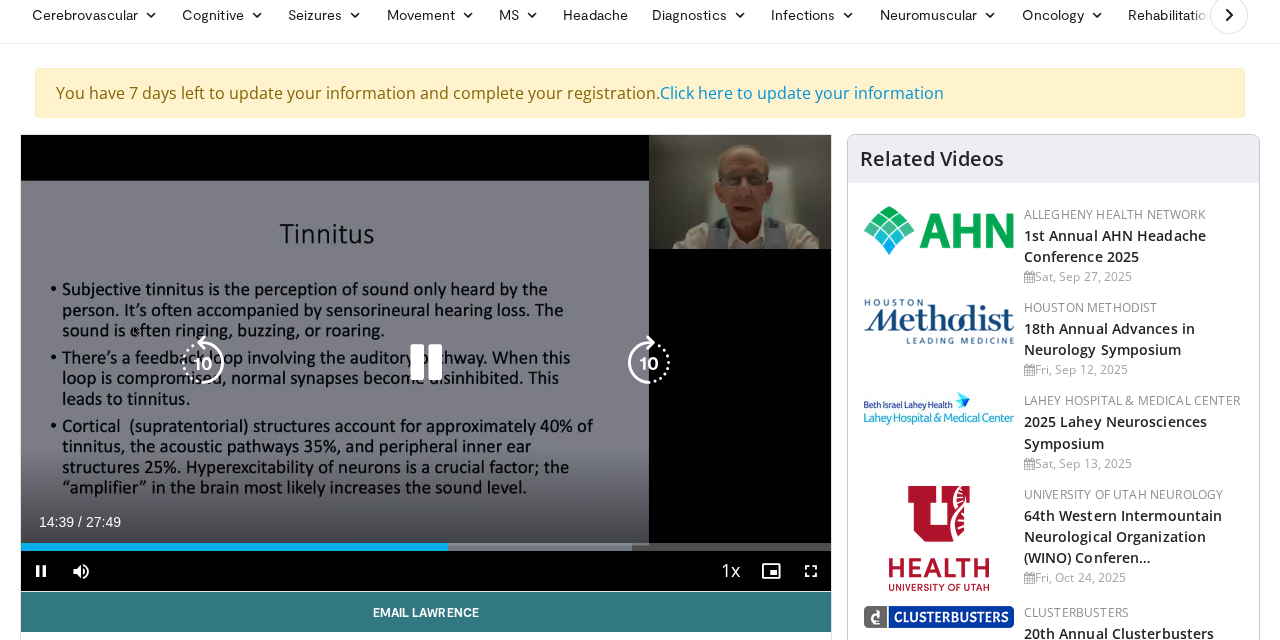 drag, startPoint x: 430, startPoint y: 363, endPoint x: 518, endPoint y: 186, distance: 197.66891 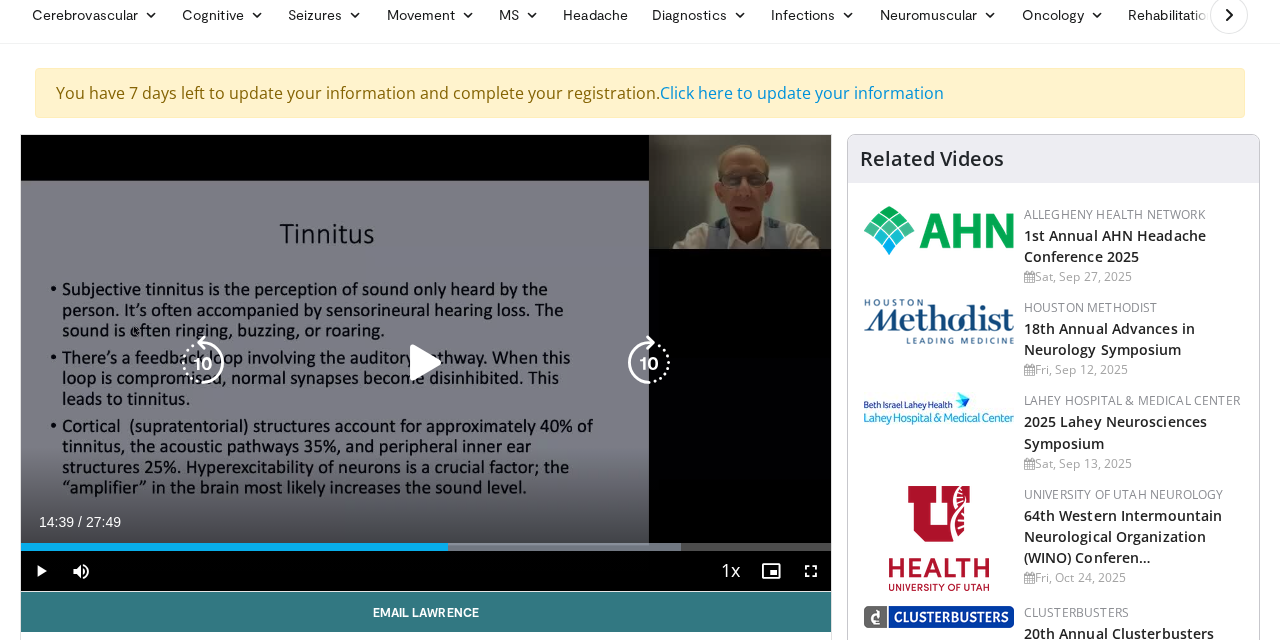 click at bounding box center [426, 363] 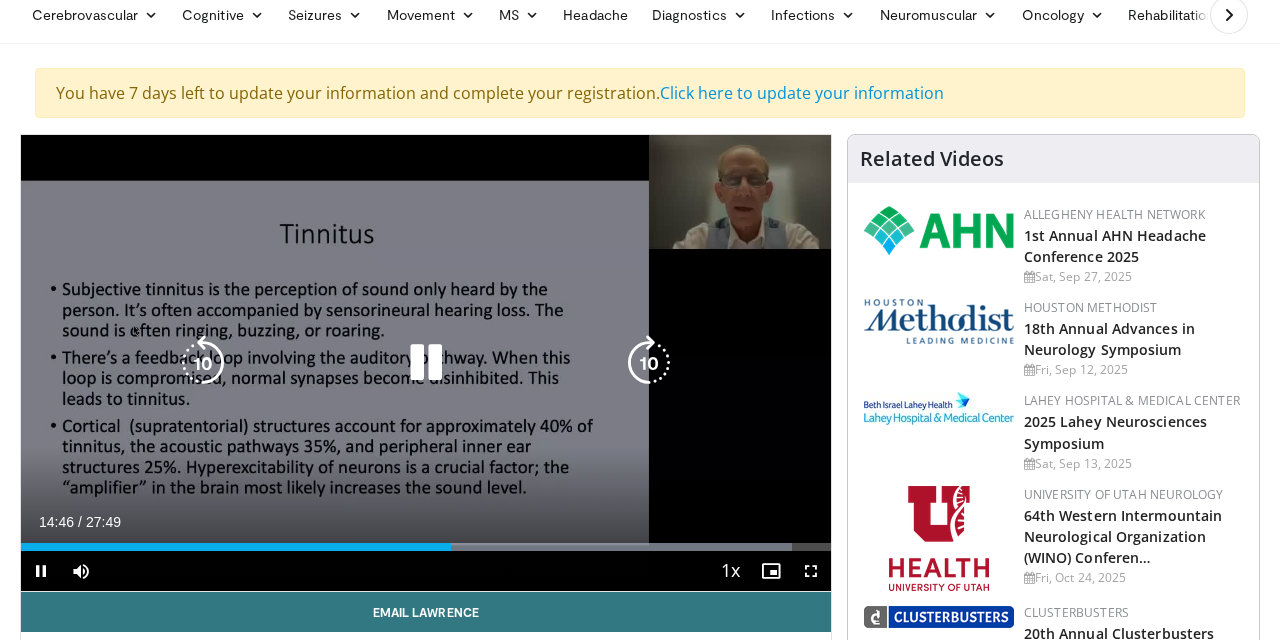 click at bounding box center [426, 363] 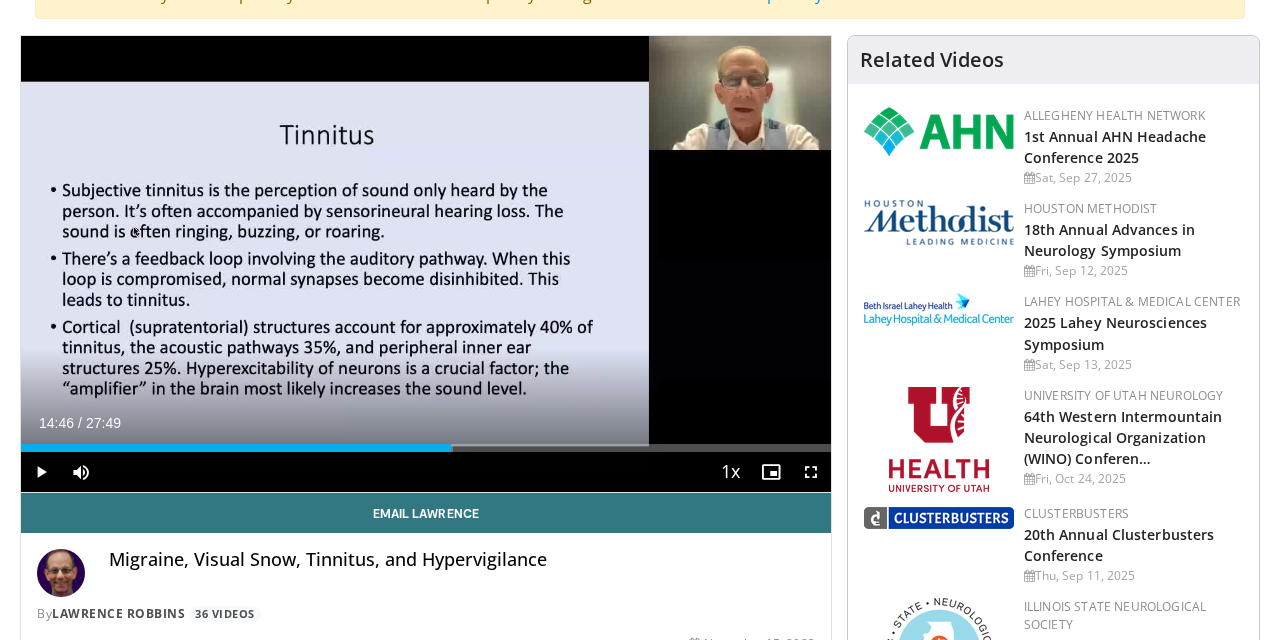 scroll, scrollTop: 195, scrollLeft: 0, axis: vertical 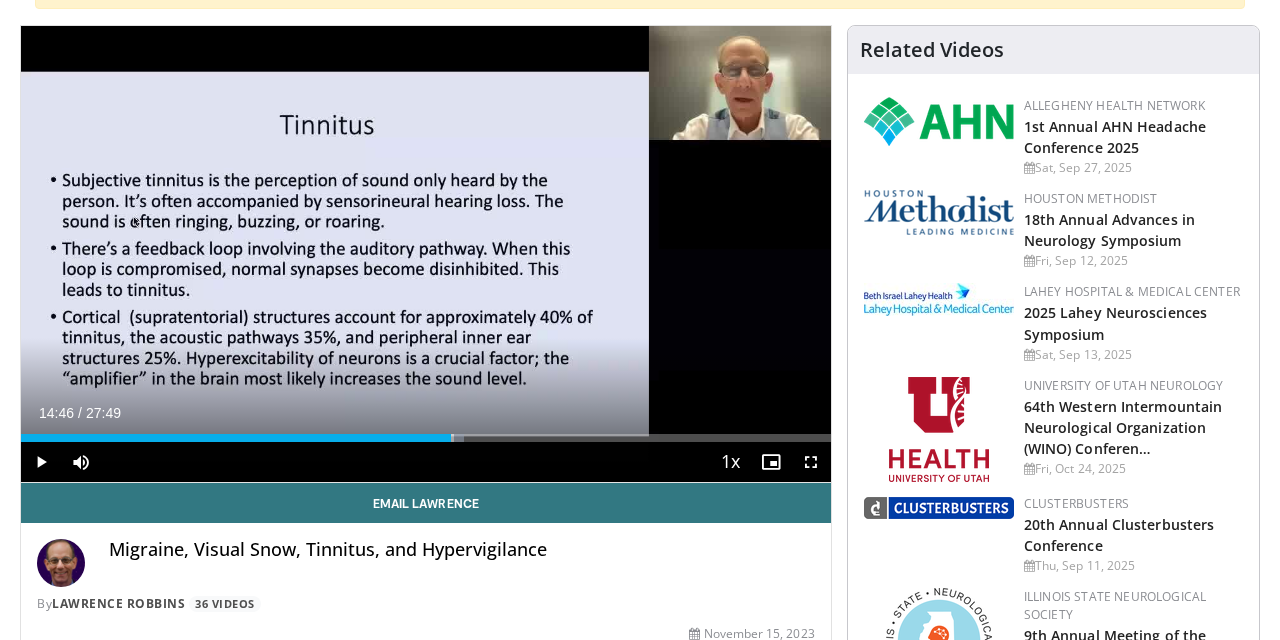 click at bounding box center (41, 462) 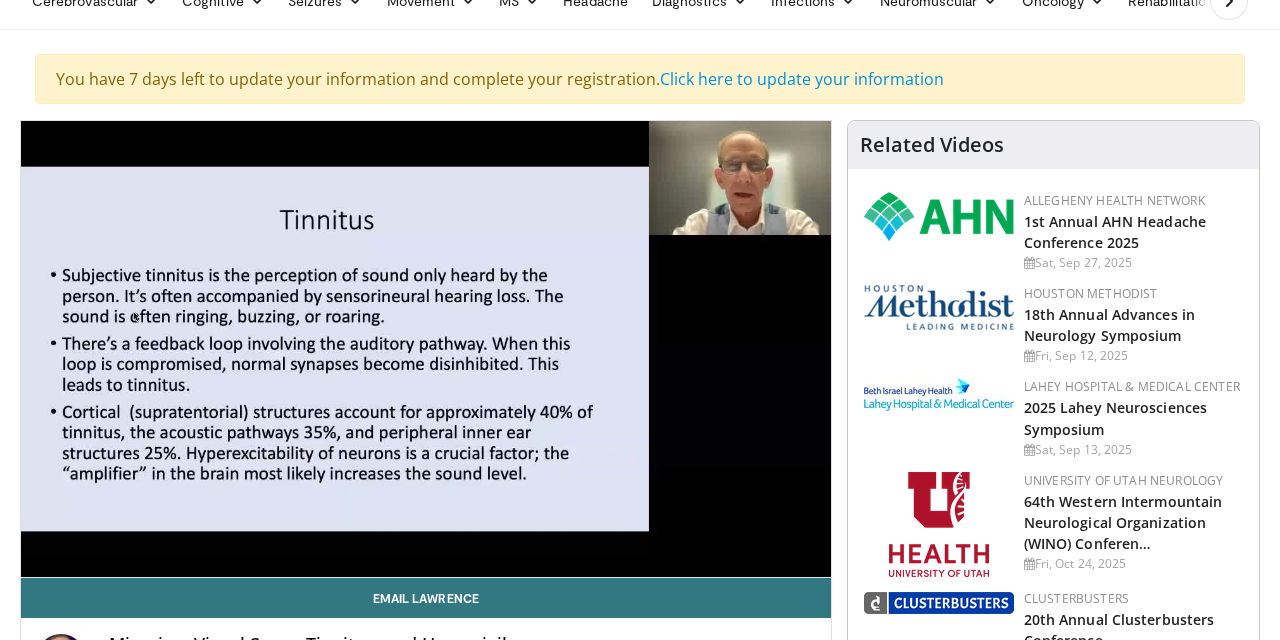scroll, scrollTop: 86, scrollLeft: 0, axis: vertical 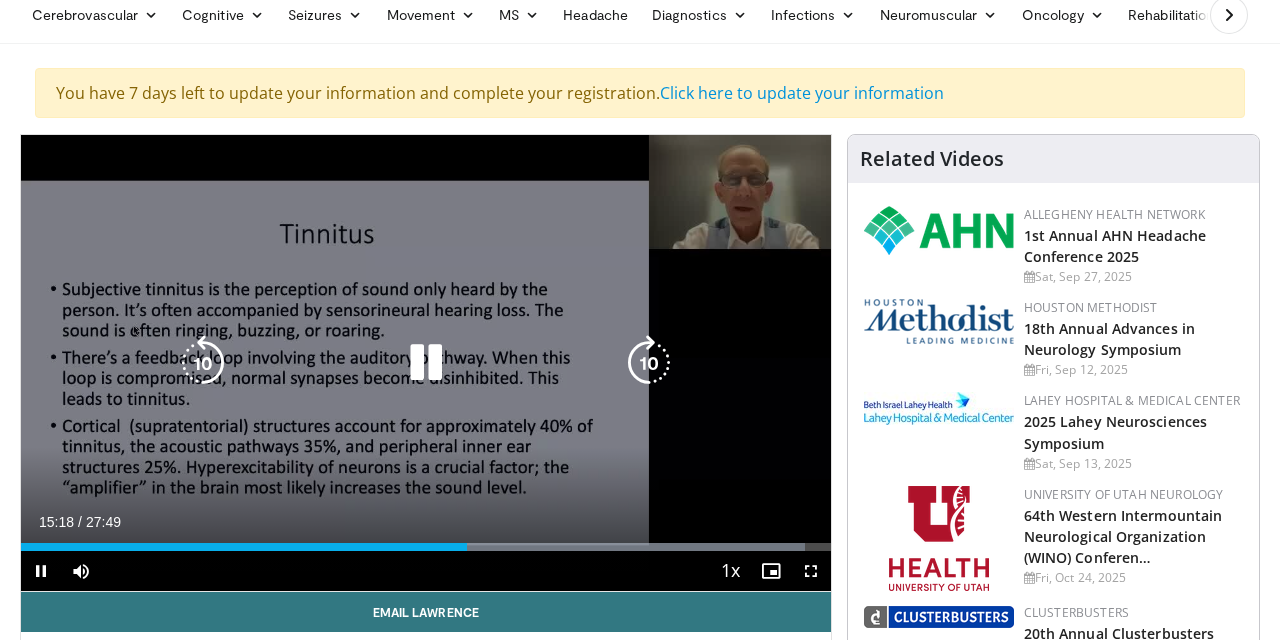 click at bounding box center (426, 363) 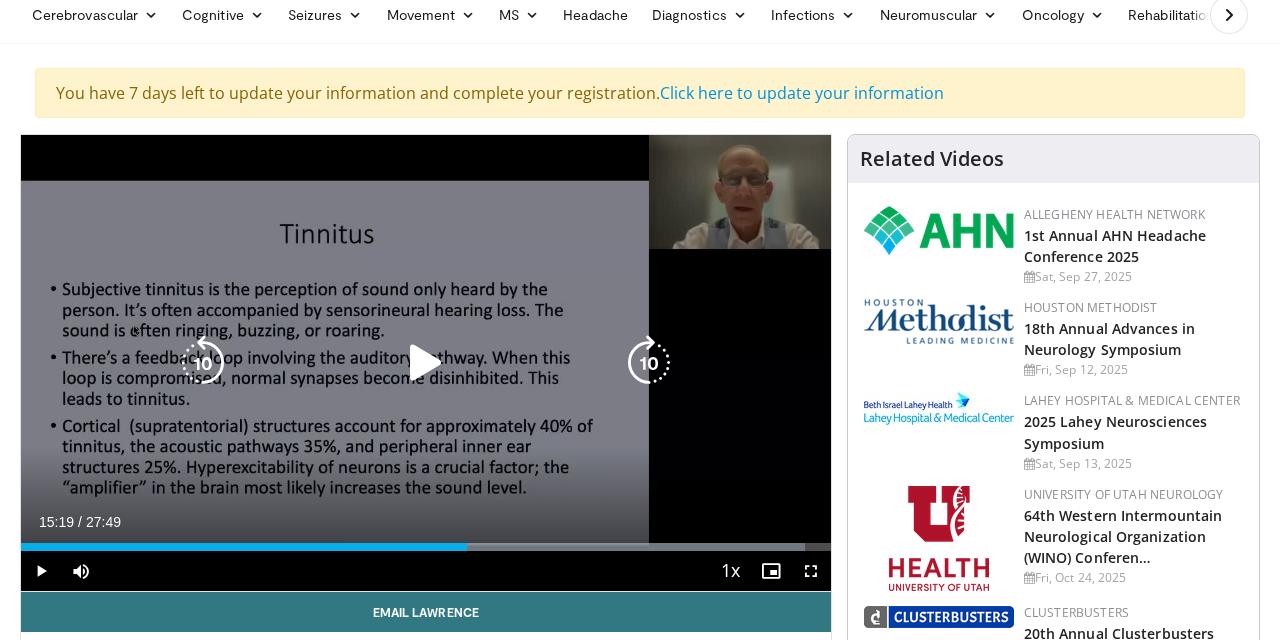 click at bounding box center (426, 363) 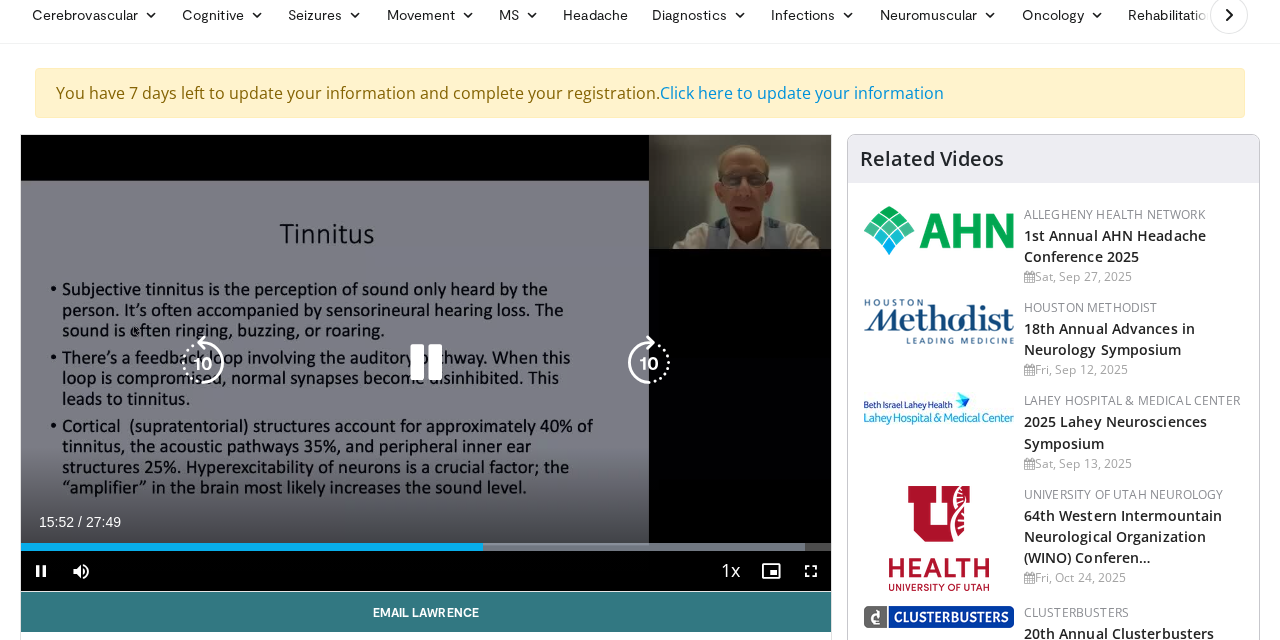 click at bounding box center (426, 363) 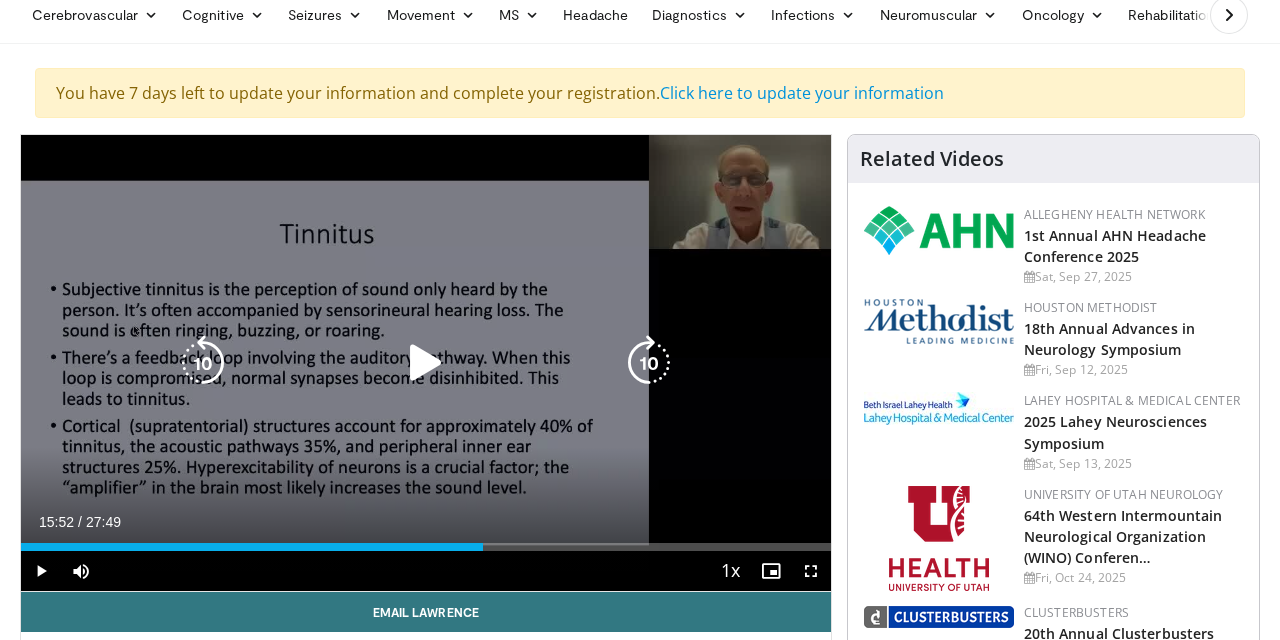 click at bounding box center (426, 363) 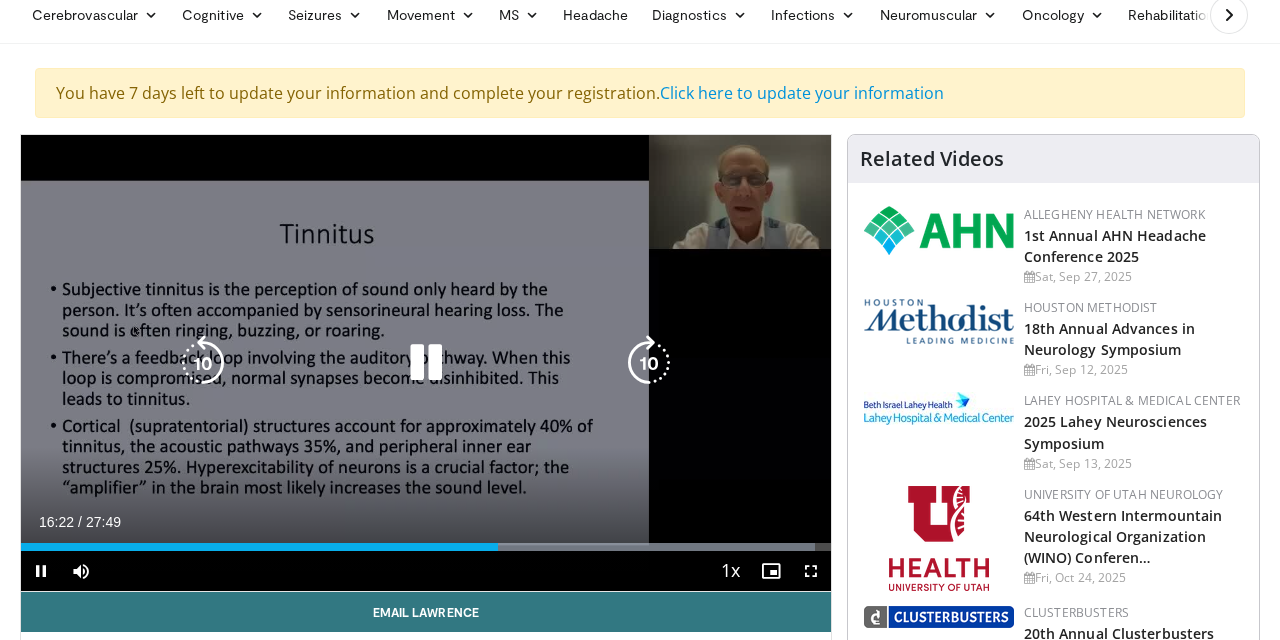 click at bounding box center [426, 363] 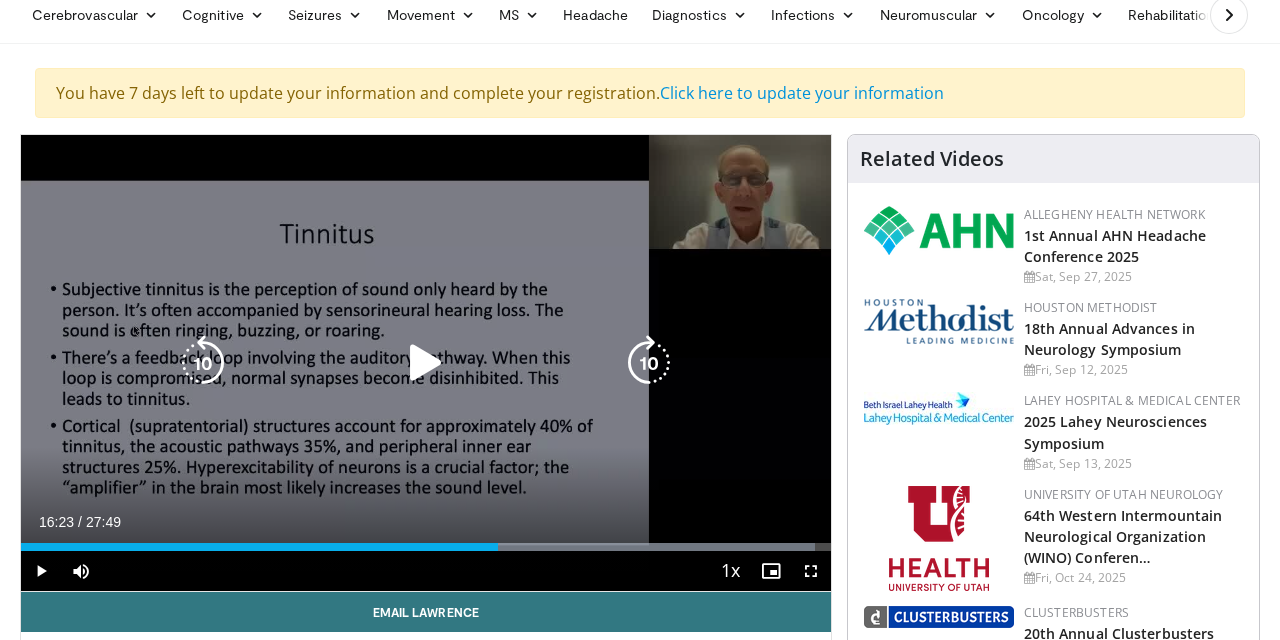 click at bounding box center [426, 363] 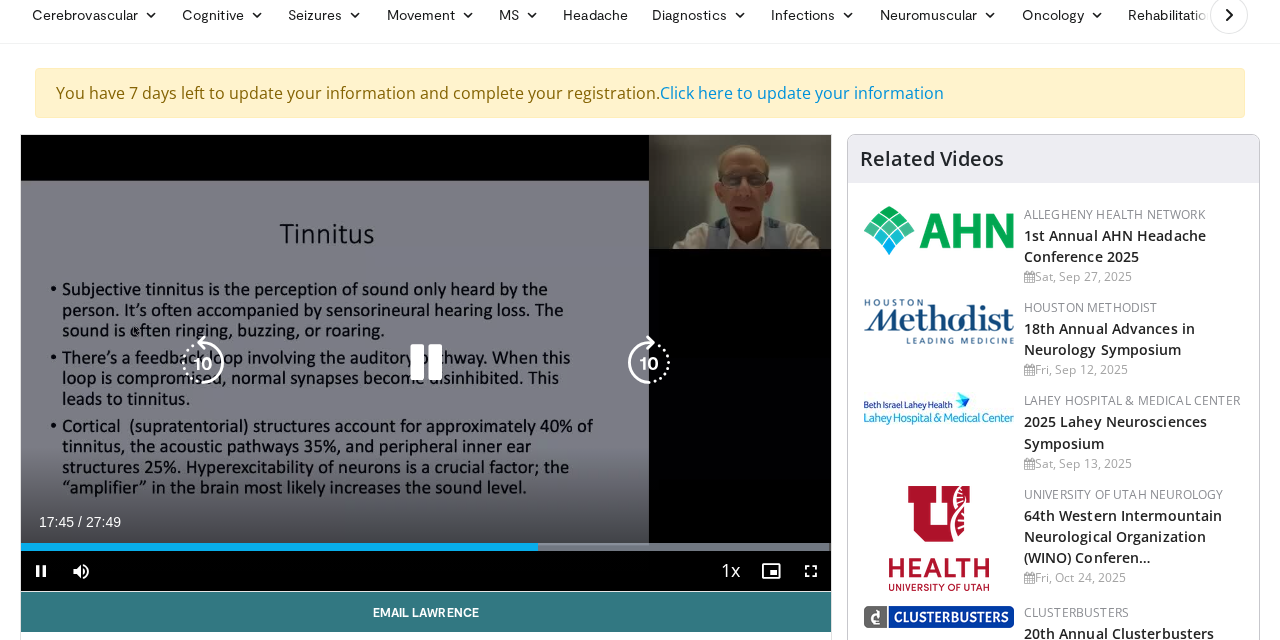 click at bounding box center (426, 363) 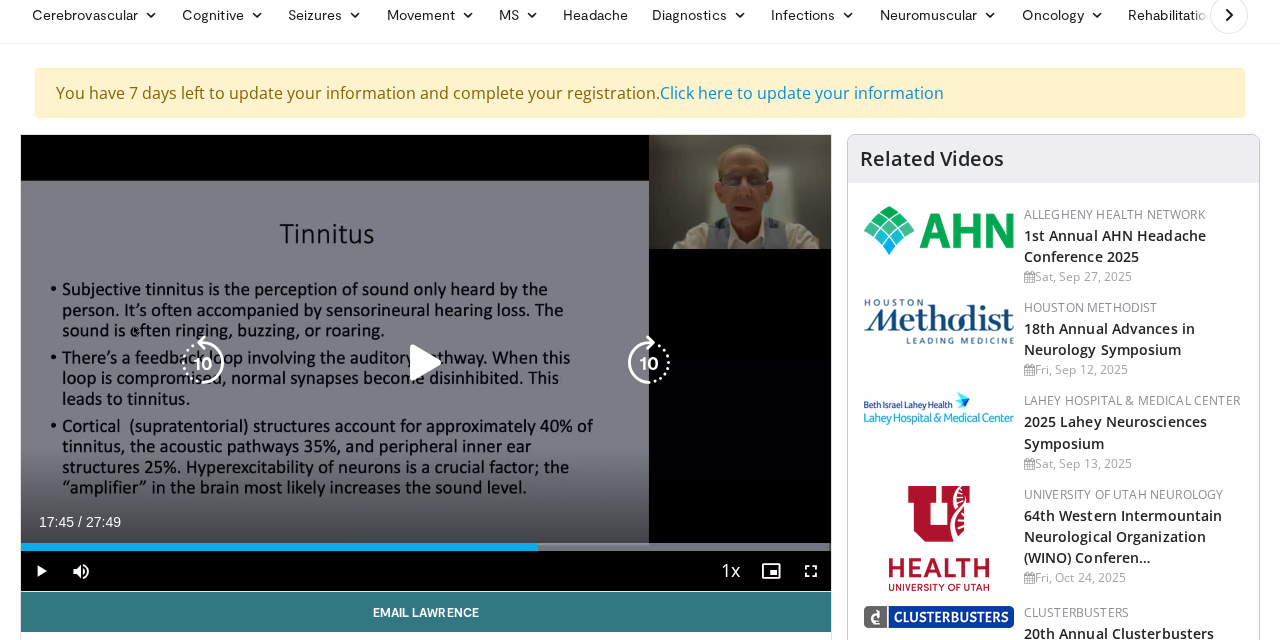 click at bounding box center (426, 363) 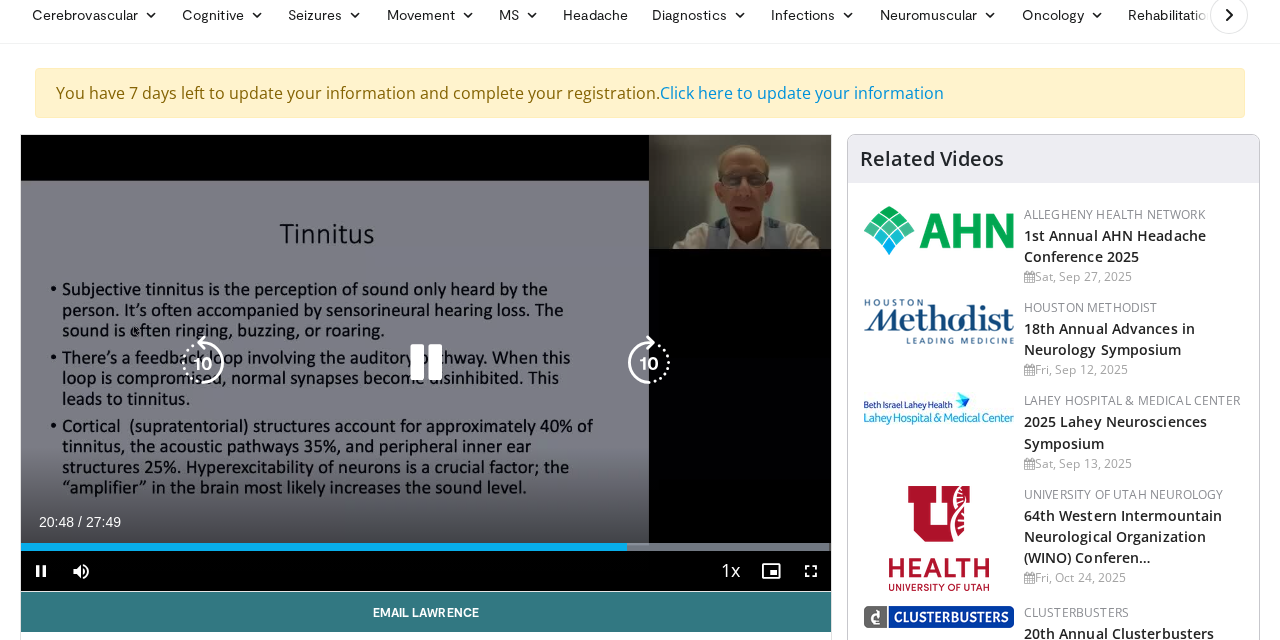click at bounding box center (426, 363) 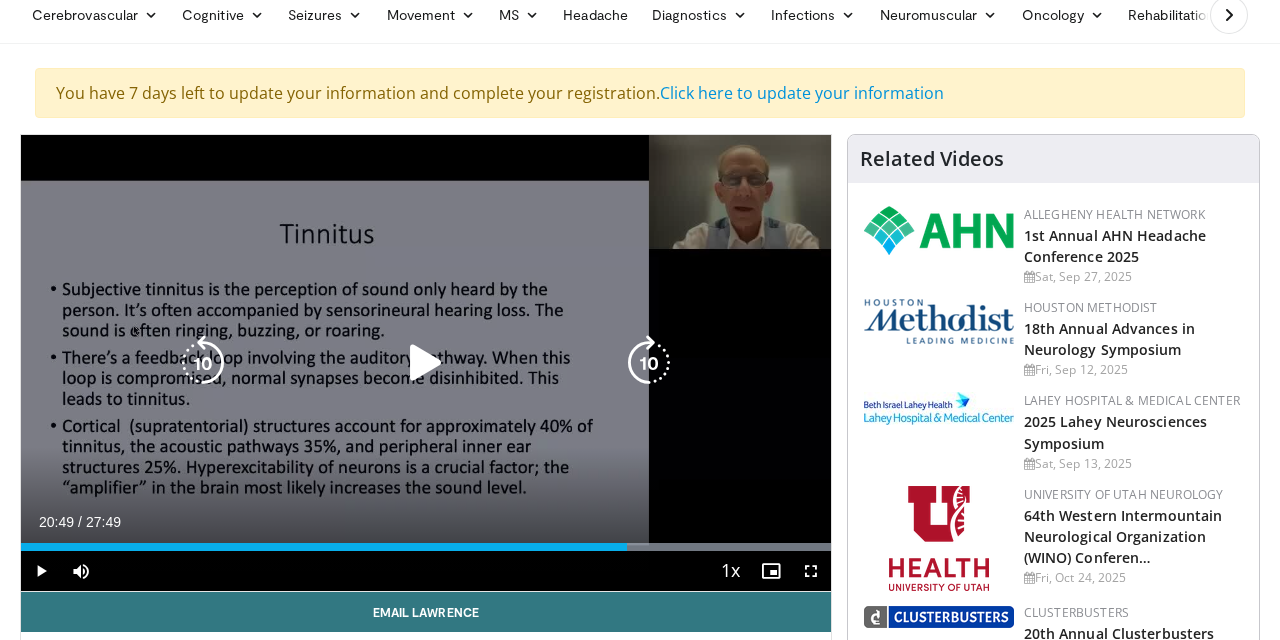 click at bounding box center [426, 363] 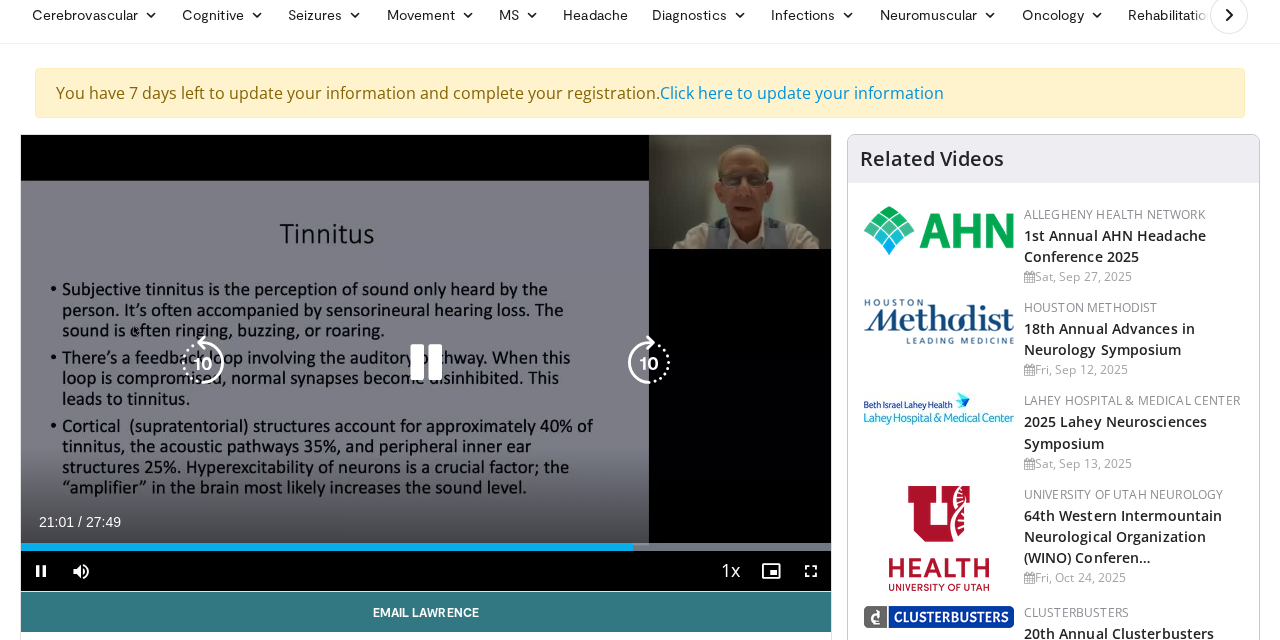click at bounding box center (426, 363) 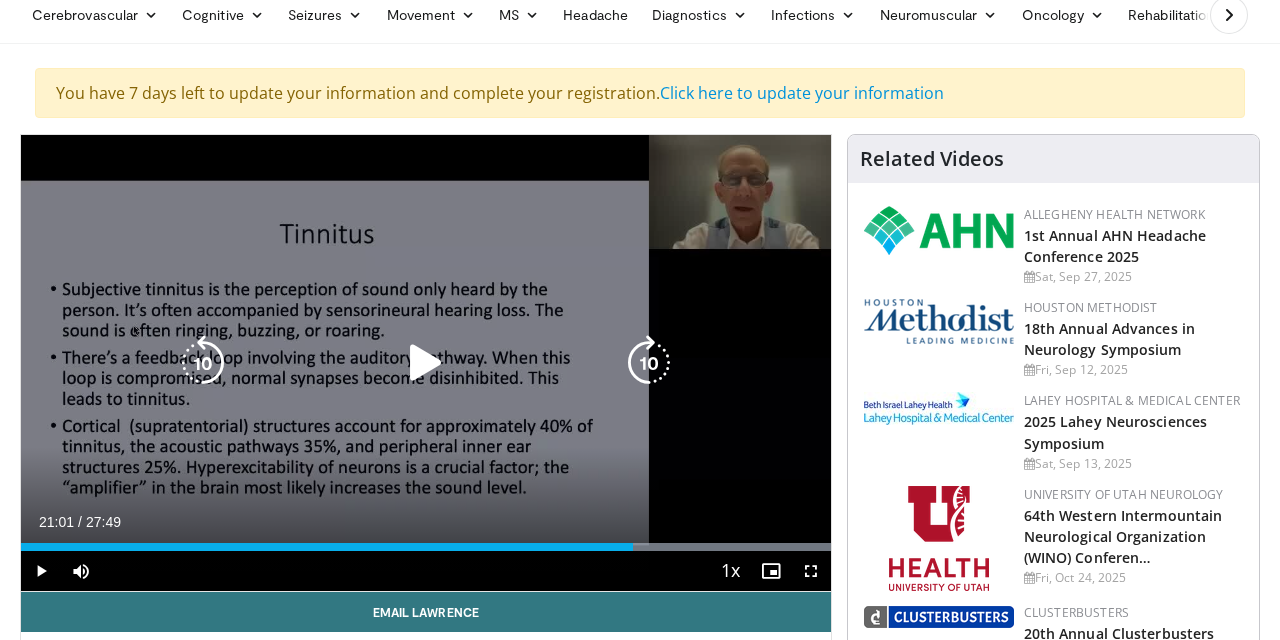 click at bounding box center (426, 363) 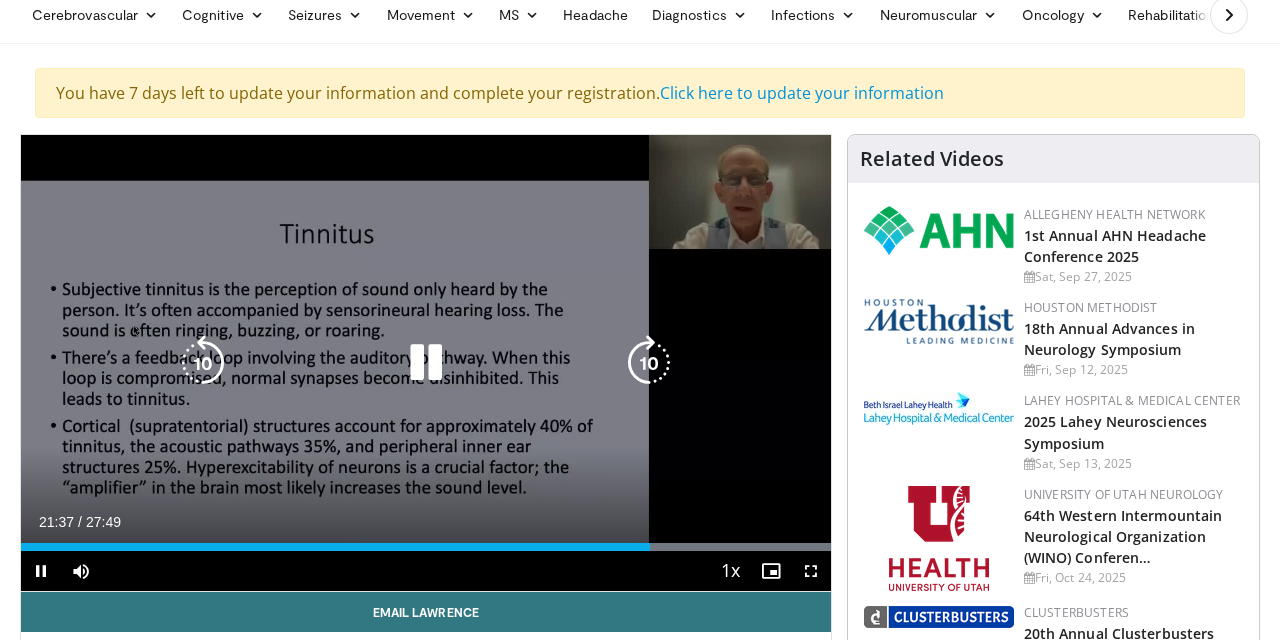click at bounding box center [426, 363] 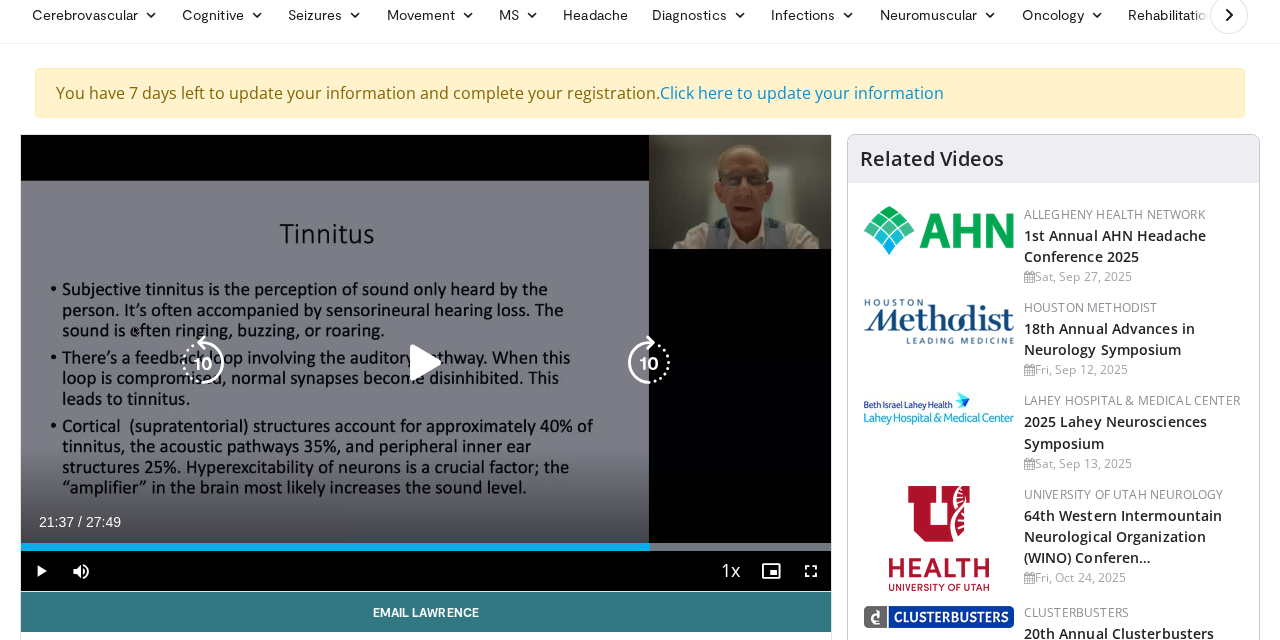 click at bounding box center (426, 363) 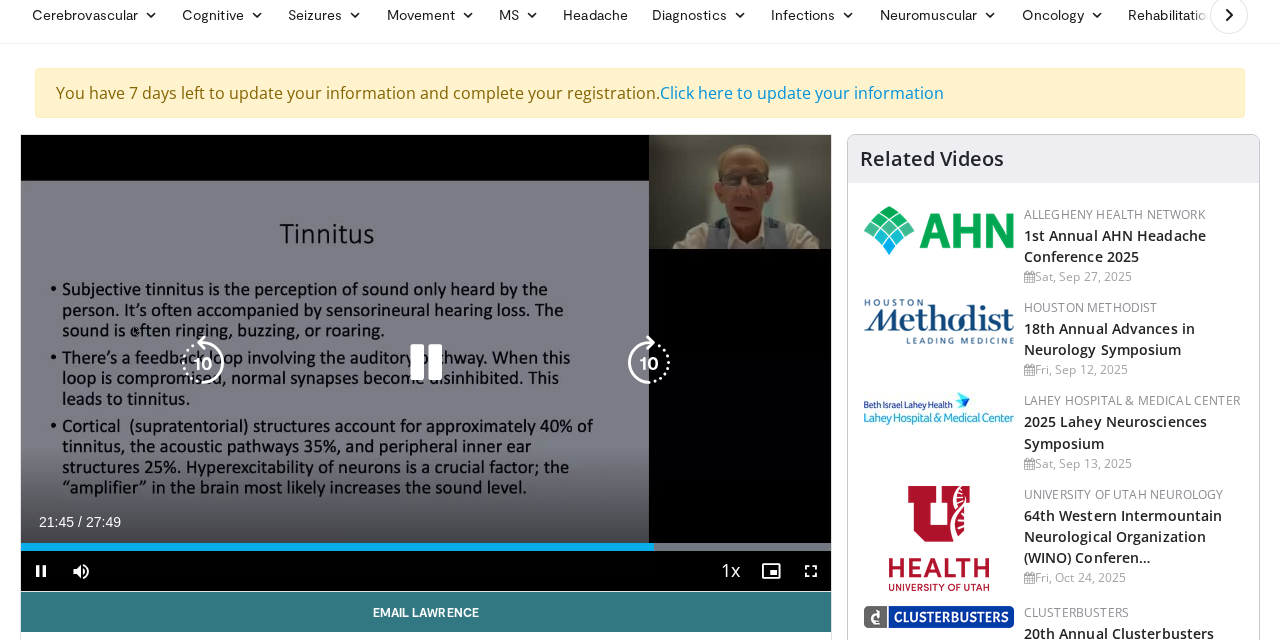 click at bounding box center [426, 363] 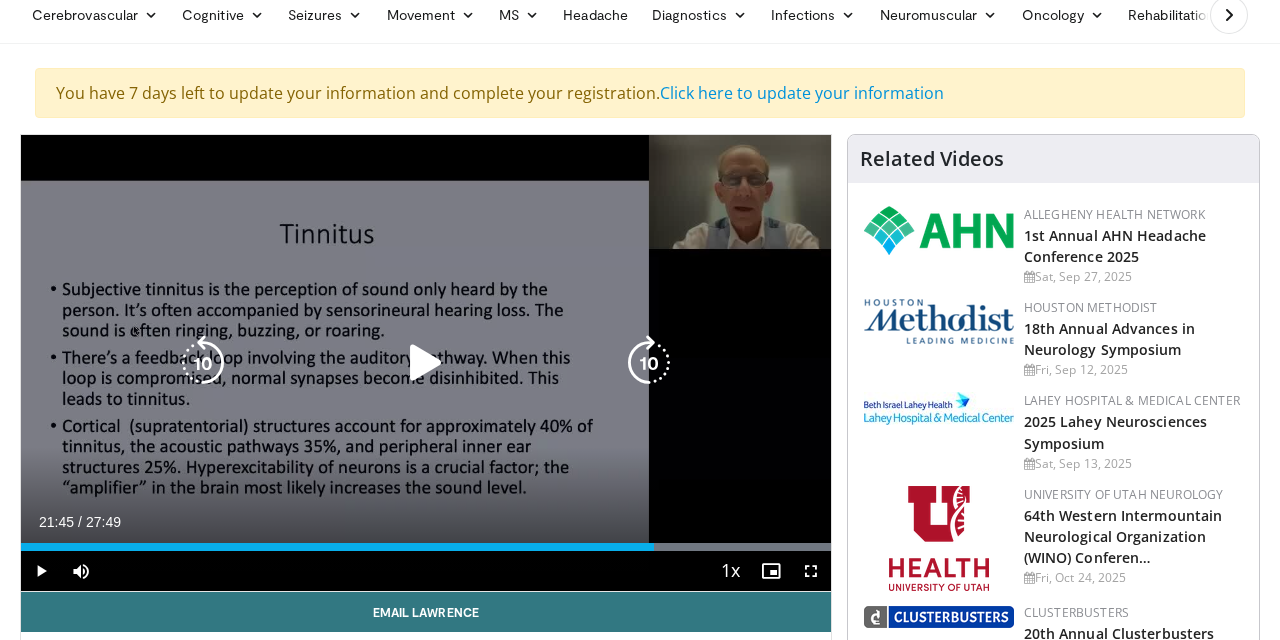 click at bounding box center (426, 363) 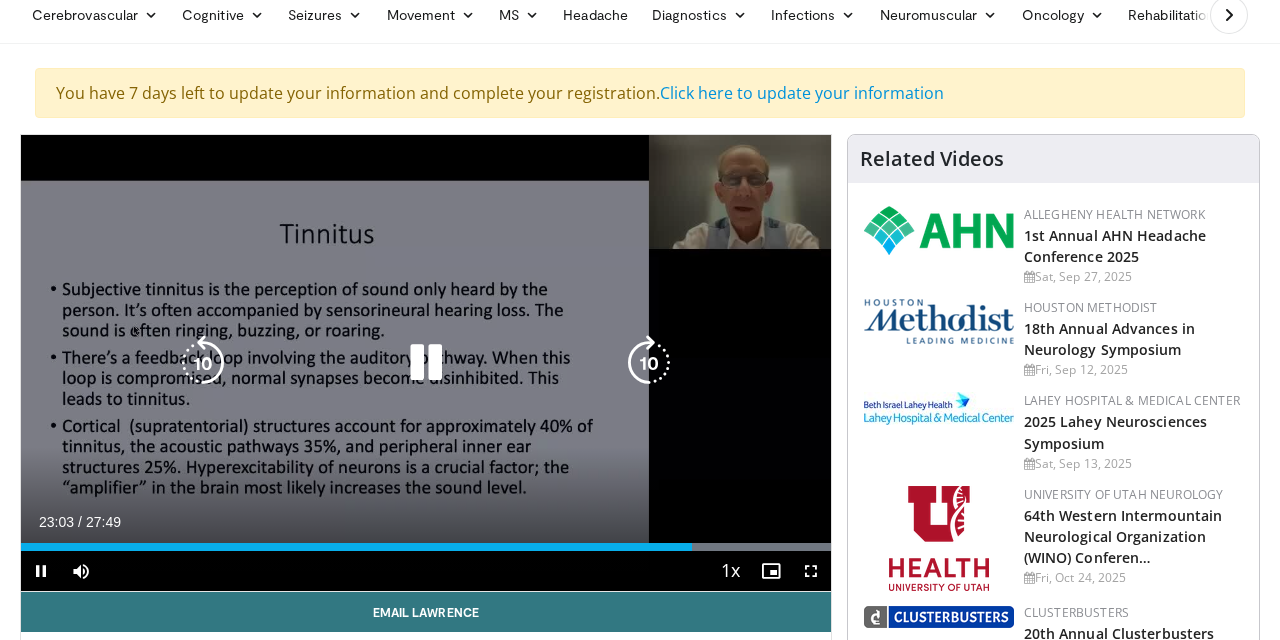 click at bounding box center [426, 363] 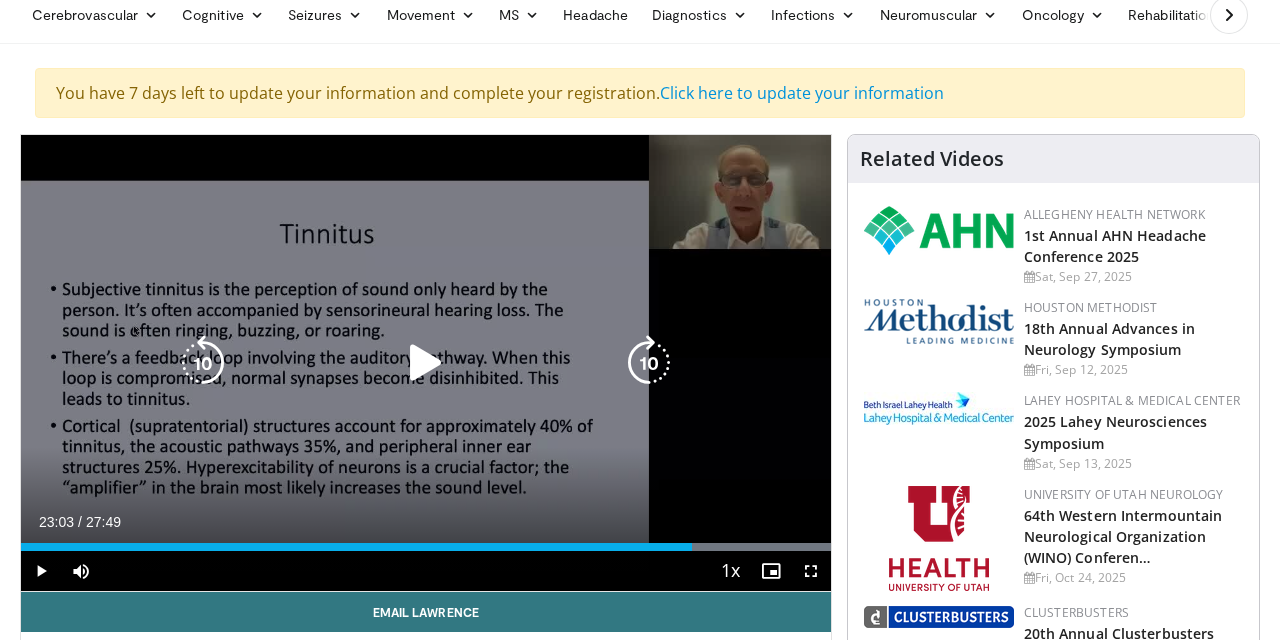 click at bounding box center (426, 363) 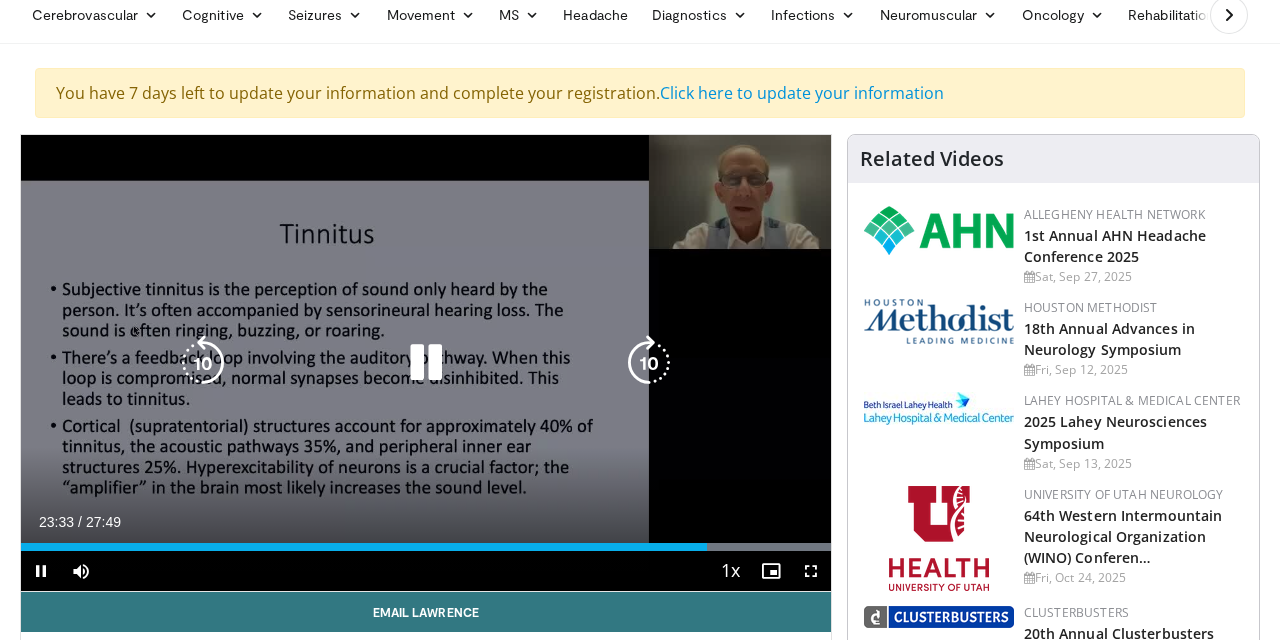 click at bounding box center [426, 363] 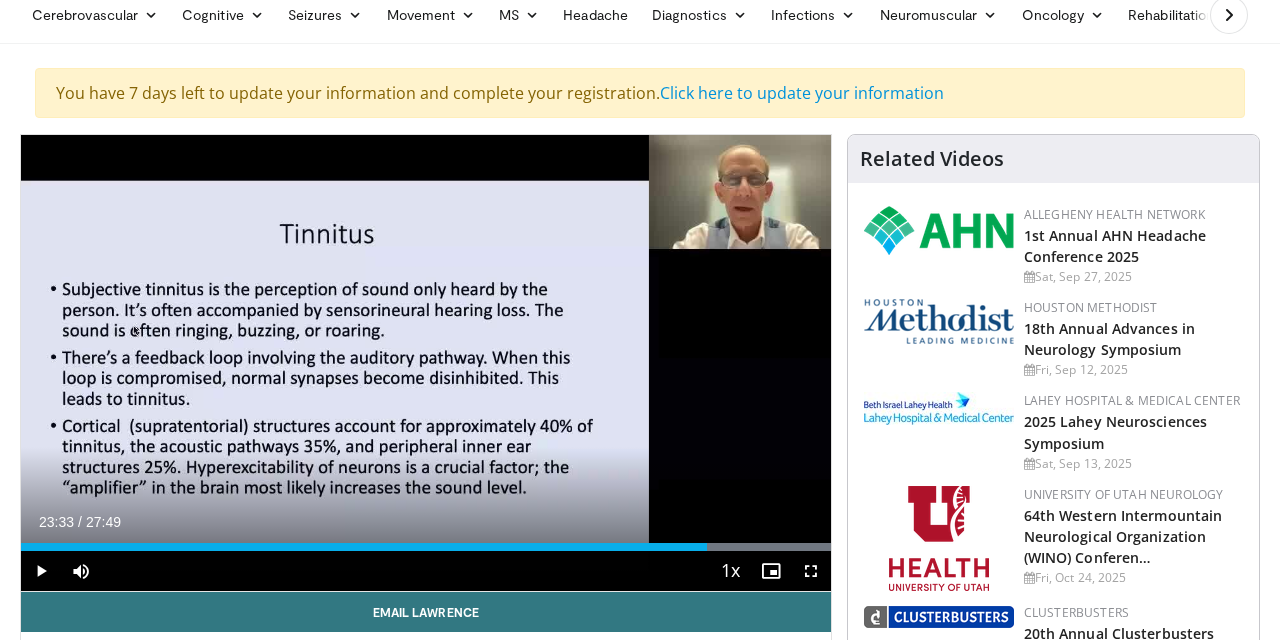 click on "Specialties
Adult & Family Medicine
Allergy, Asthma, Immunology
Anesthesiology
Cardiology
Dental
Dermatology
Endocrinology
Gastroenterology & Hepatology
General Surgery
Hematology & Oncology
Infectious Disease
Nephrology
Neurology
Neurosurgery
Obstetrics & Gynecology
Ophthalmology
Oral Maxillofacial
Orthopaedics
Otolaryngology
Pediatrics
Plastic Surgery
Podiatry
Psychiatry
Pulmonology
Radiation Oncology
Radiology
Rheumatology
Urology" at bounding box center (640, 1853) 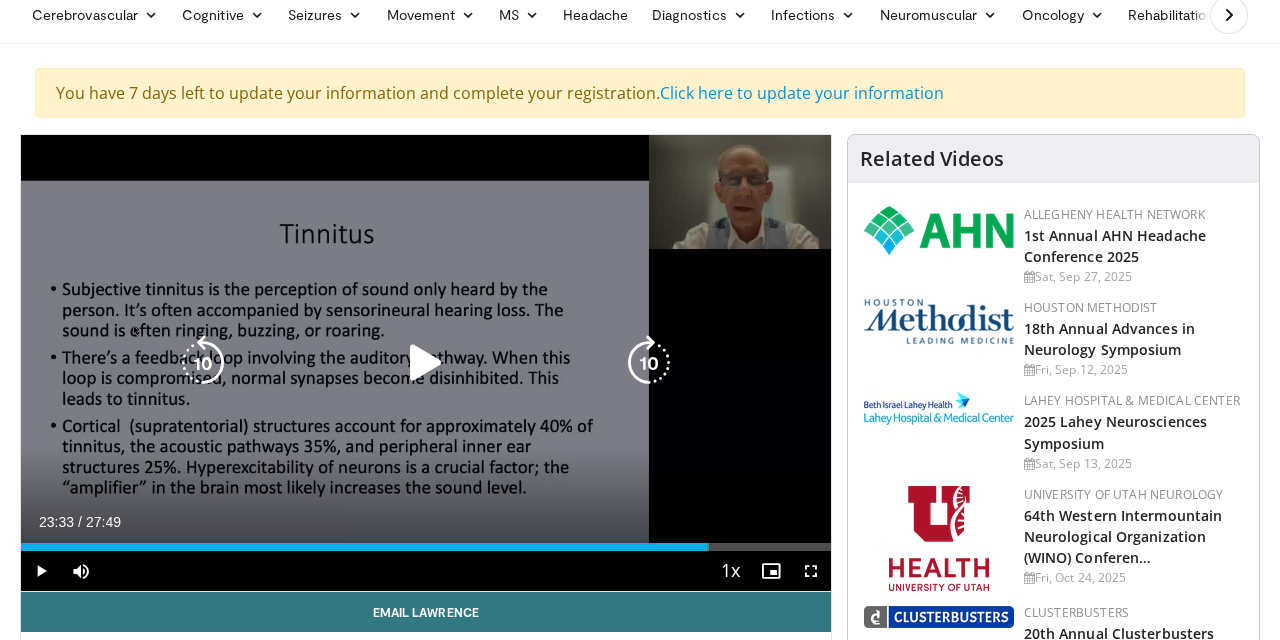 click at bounding box center (426, 363) 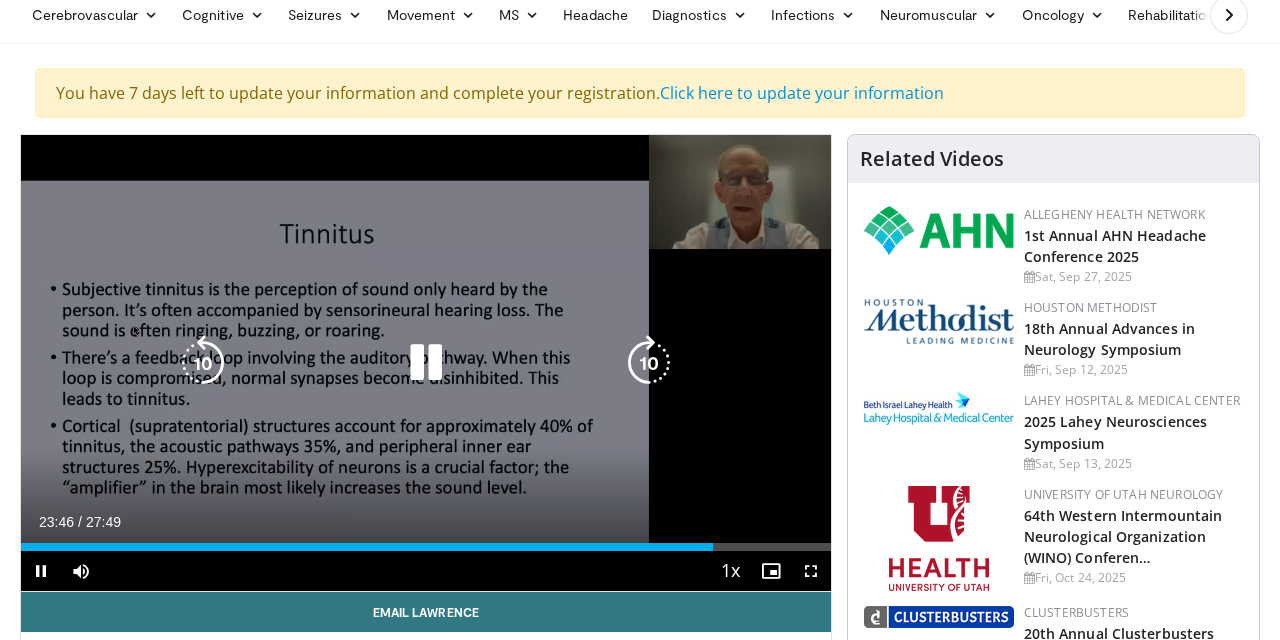 click at bounding box center (426, 363) 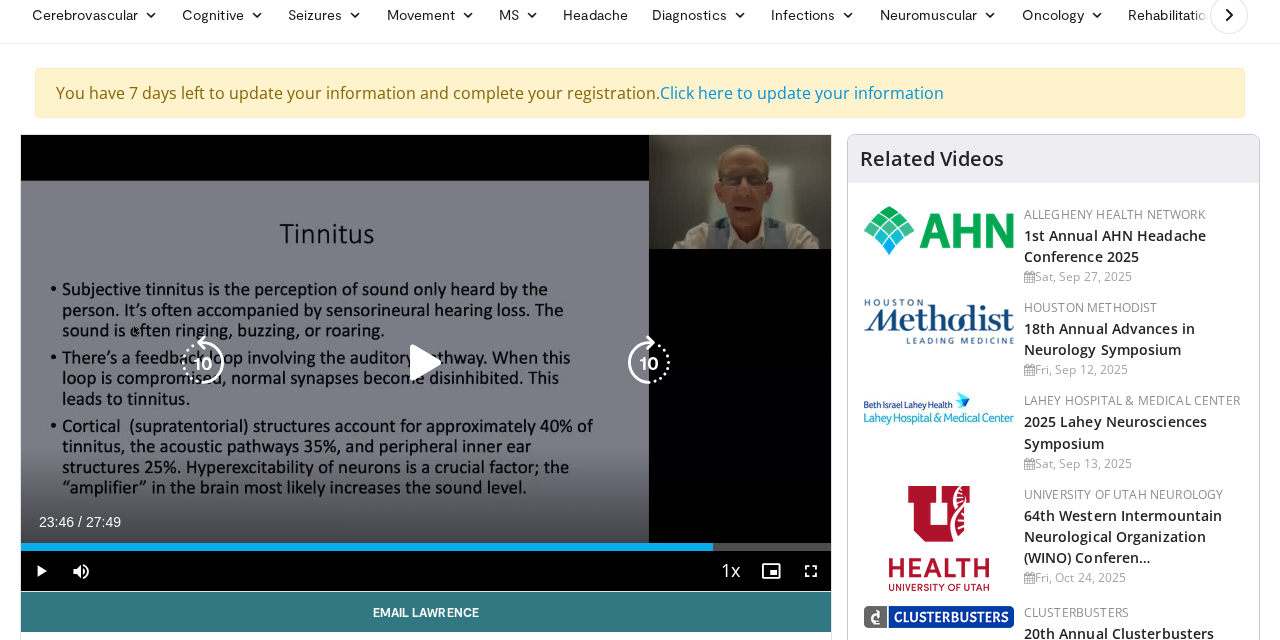 click on "10 seconds
Tap to unmute" at bounding box center [426, 363] 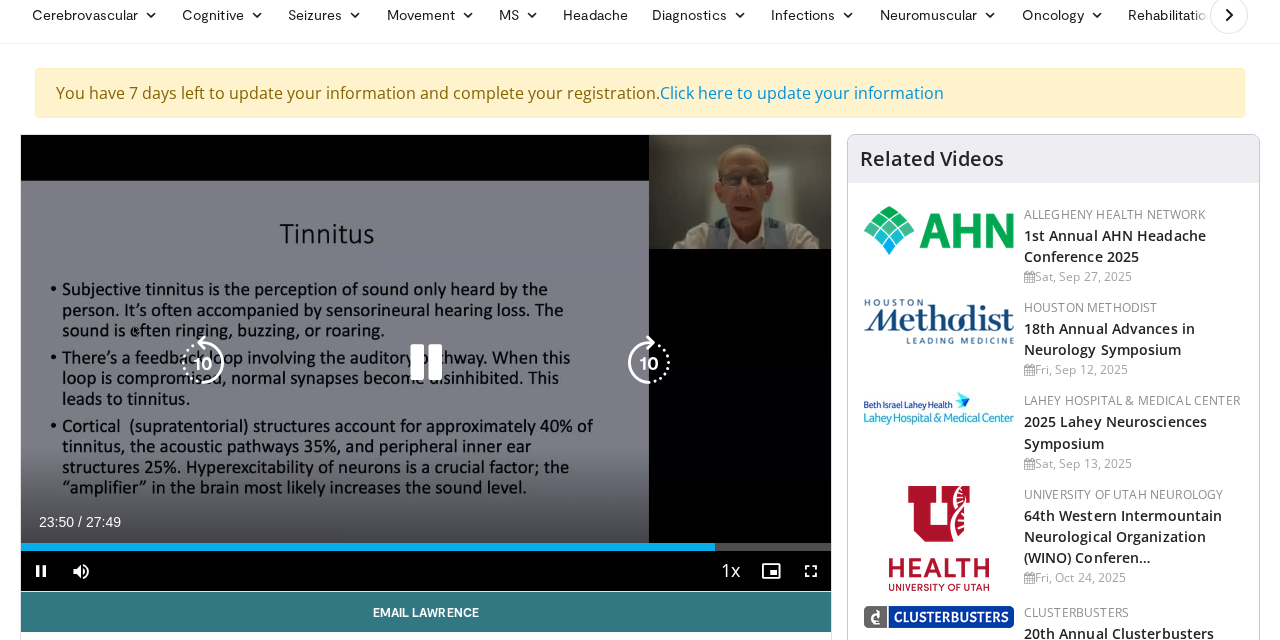 click at bounding box center (426, 363) 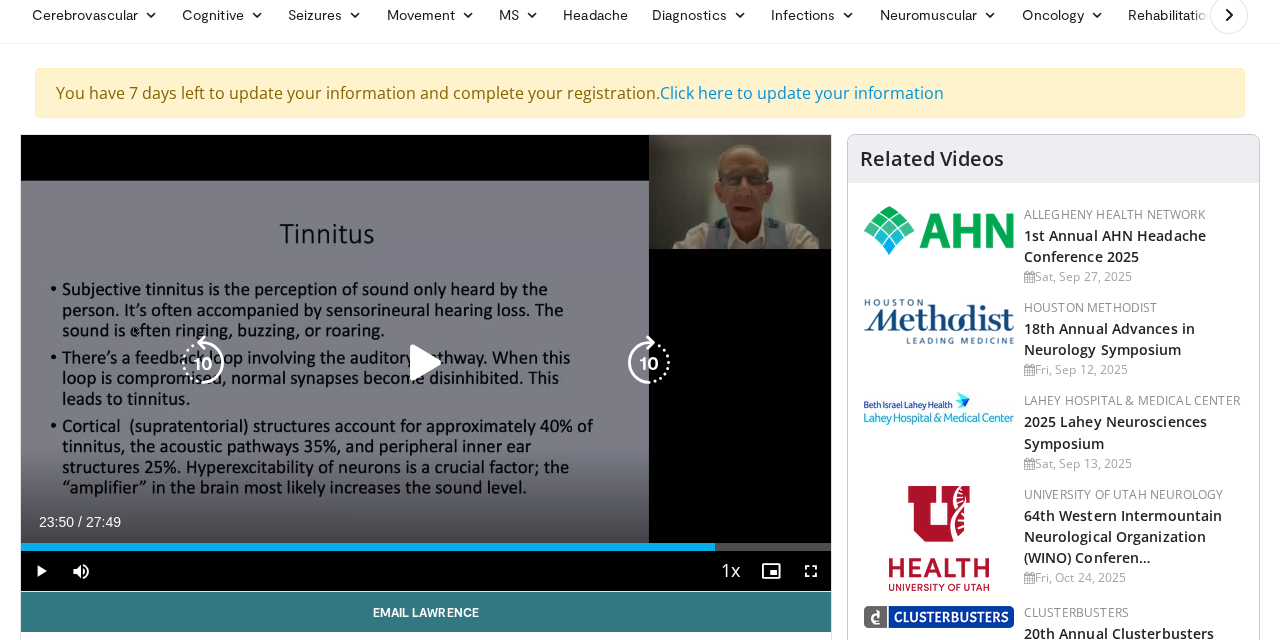 click at bounding box center (426, 363) 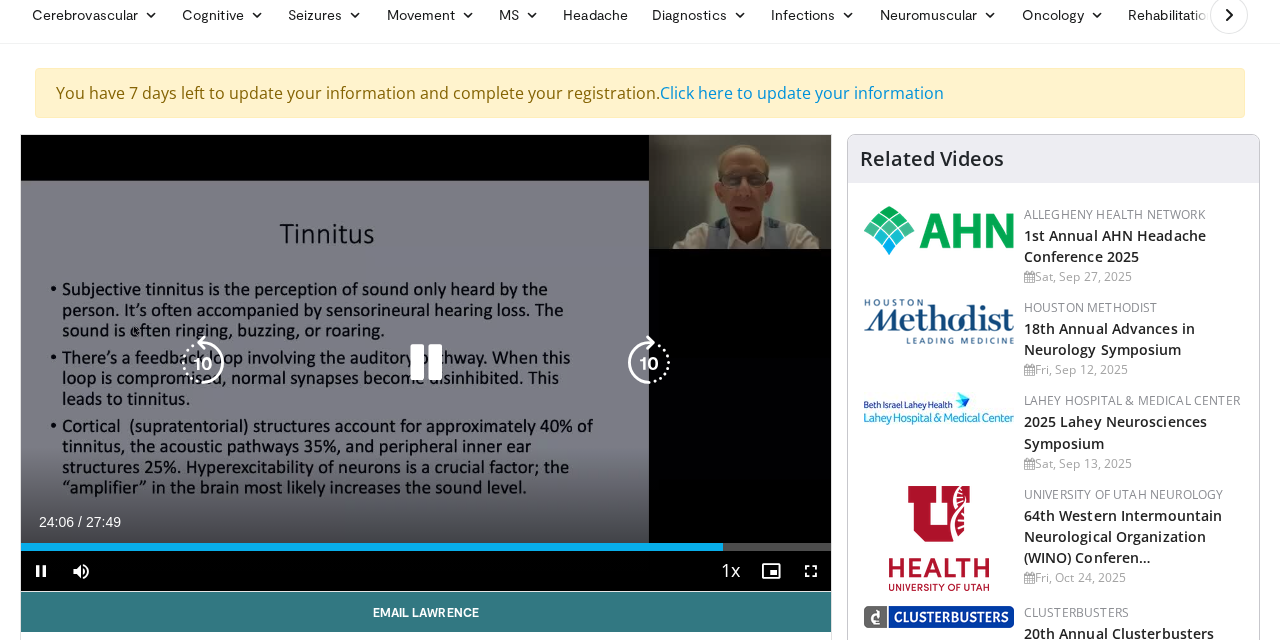click at bounding box center [426, 363] 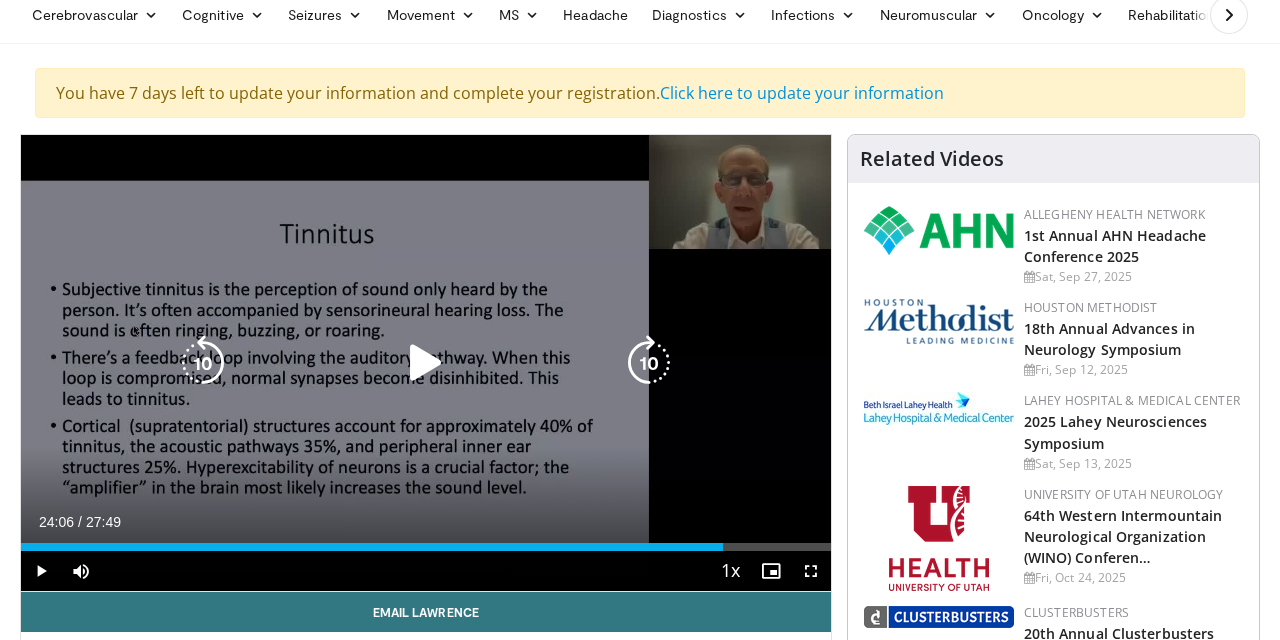 click at bounding box center [426, 363] 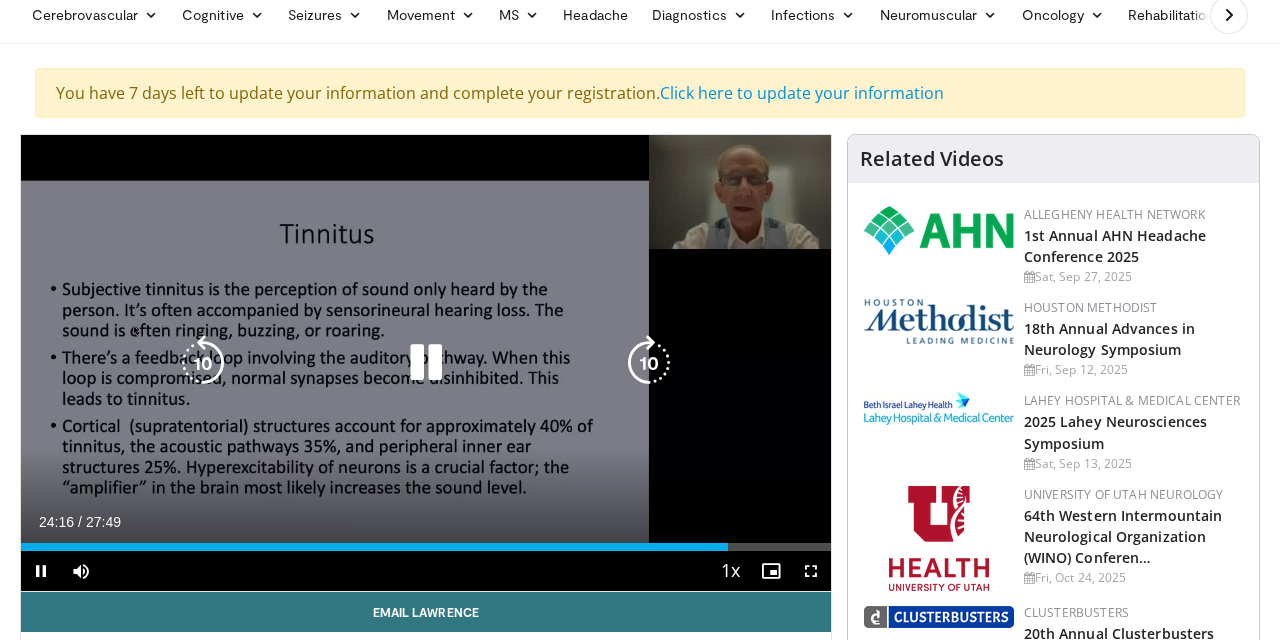click at bounding box center (426, 363) 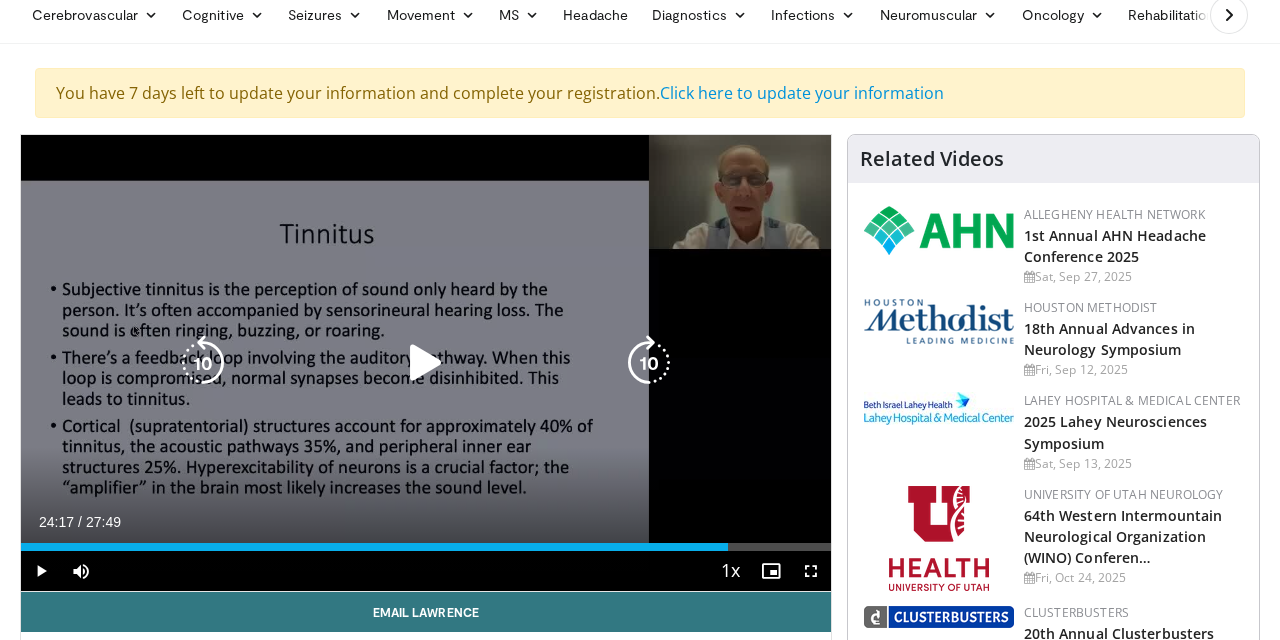 click at bounding box center (426, 363) 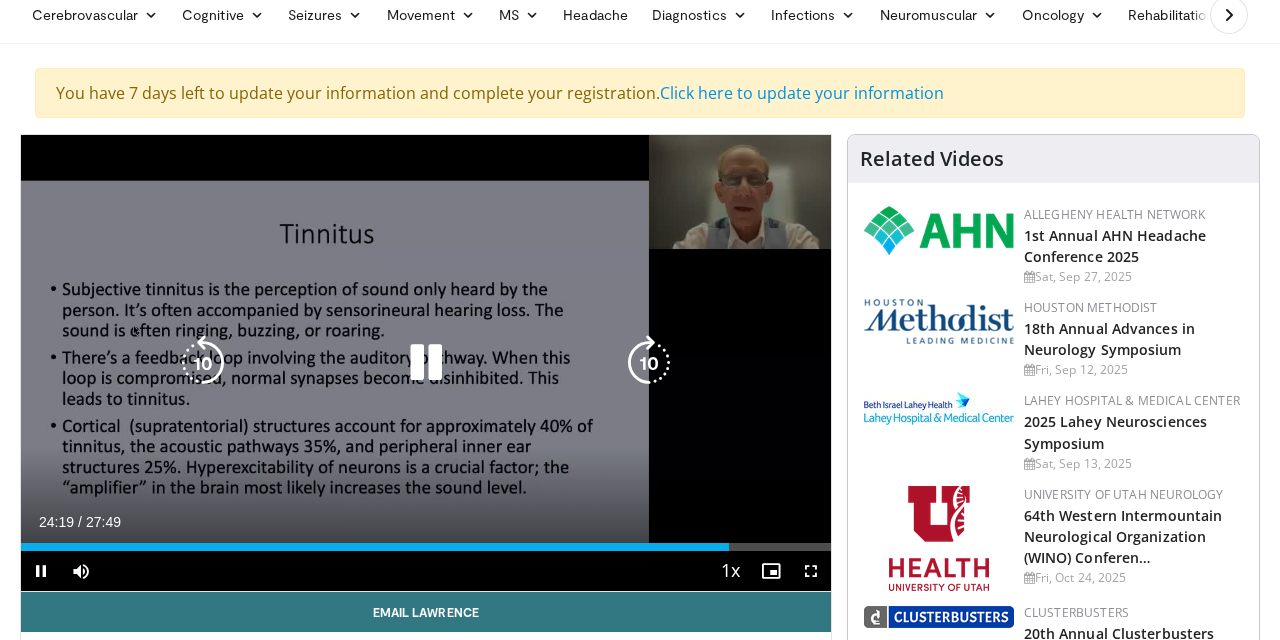 click at bounding box center (426, 363) 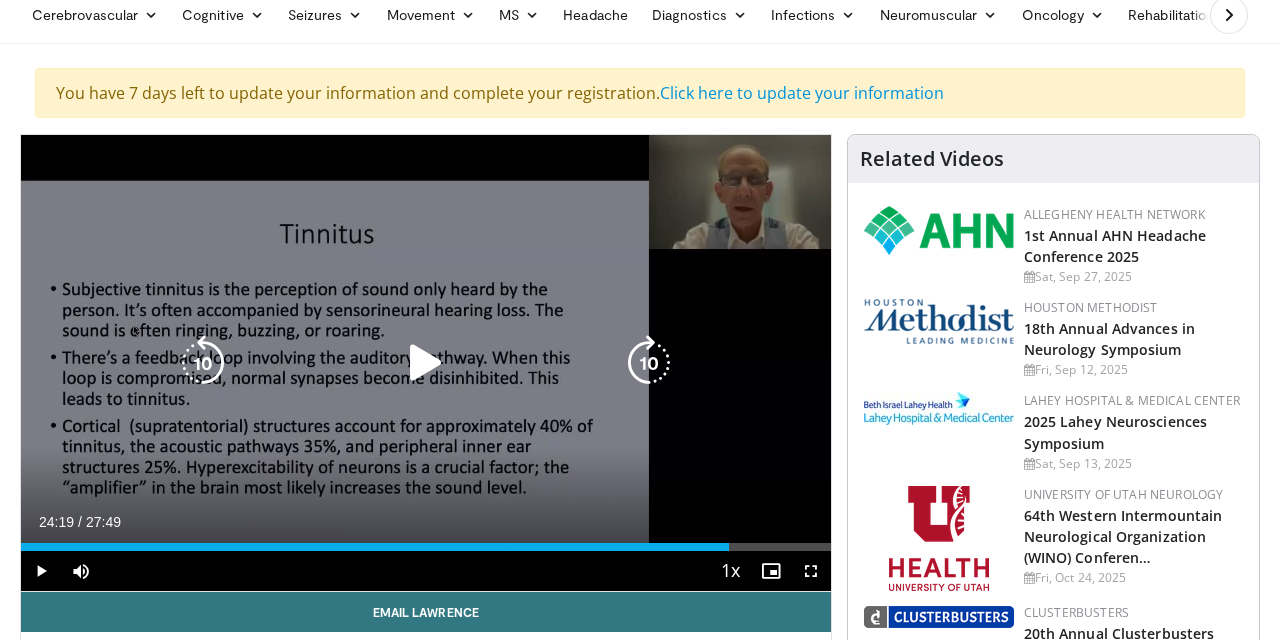 click at bounding box center (426, 363) 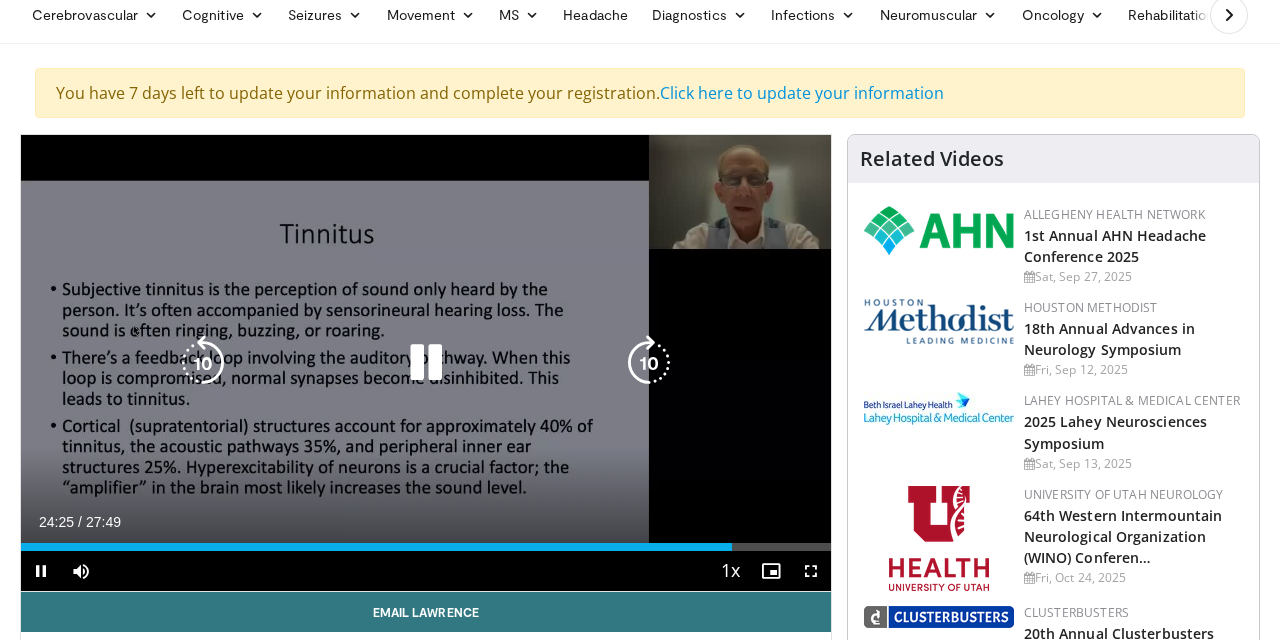 click at bounding box center (426, 363) 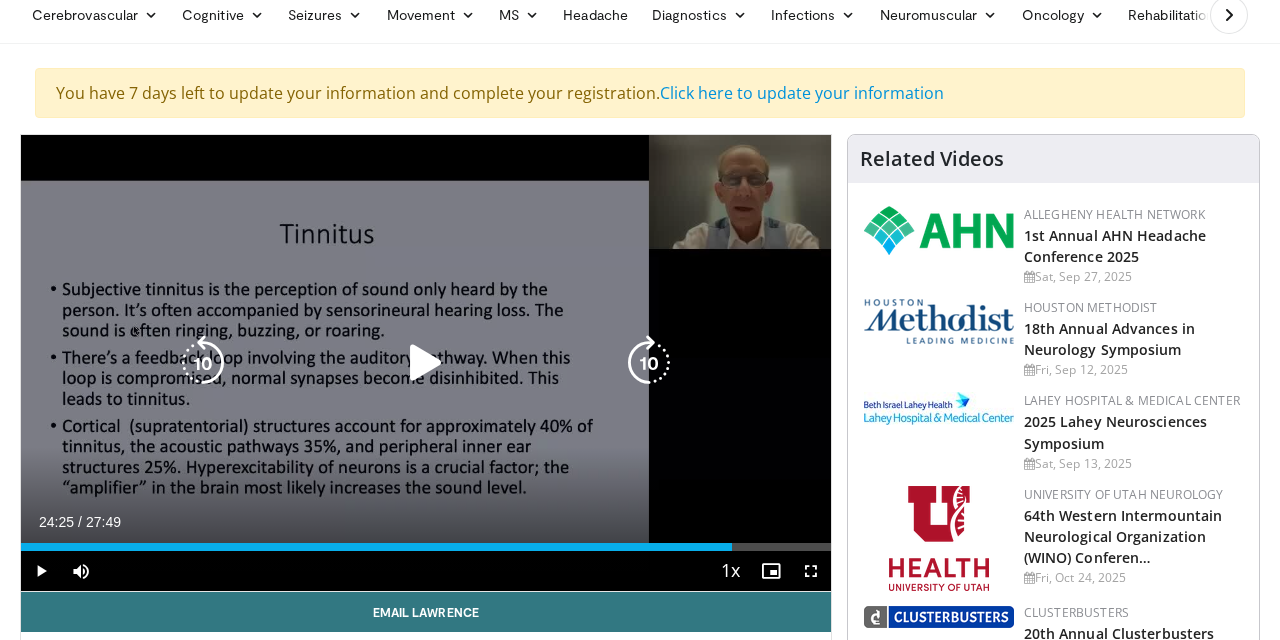 click at bounding box center (426, 363) 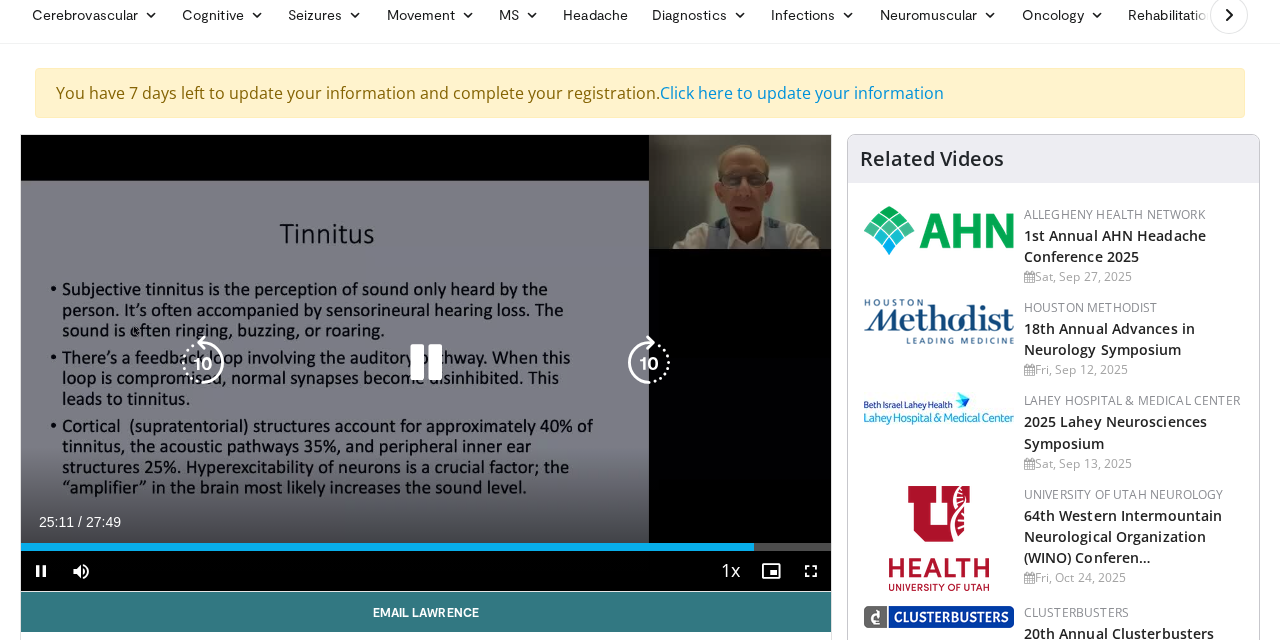 click at bounding box center (426, 363) 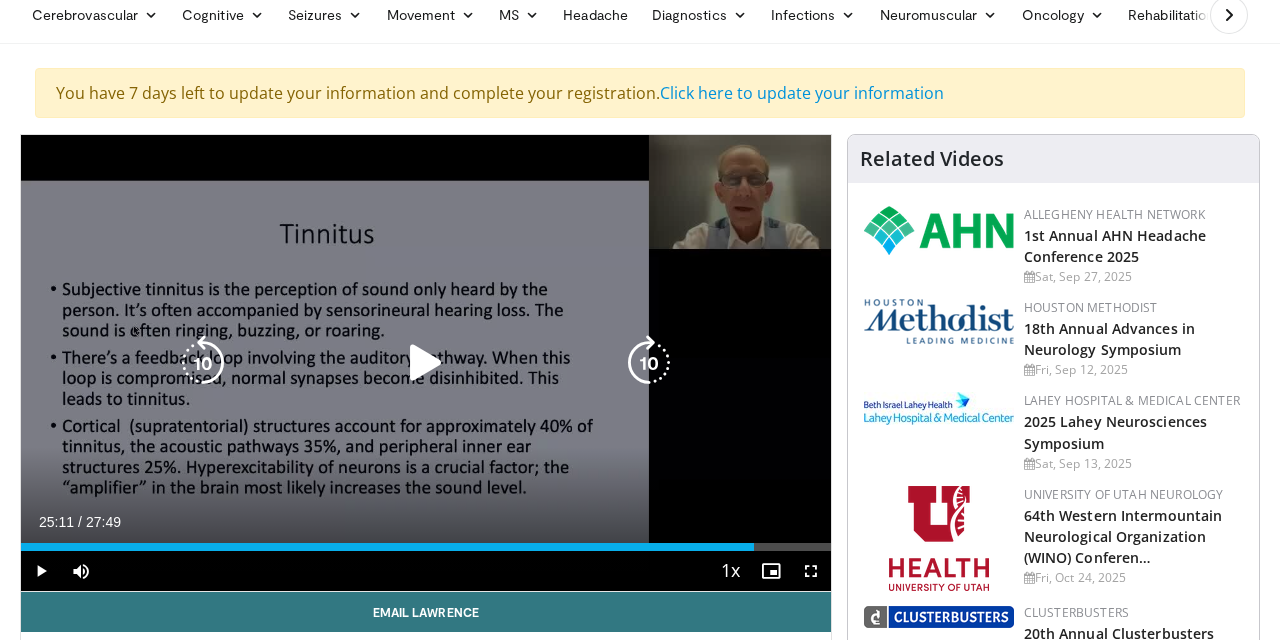 click at bounding box center (426, 363) 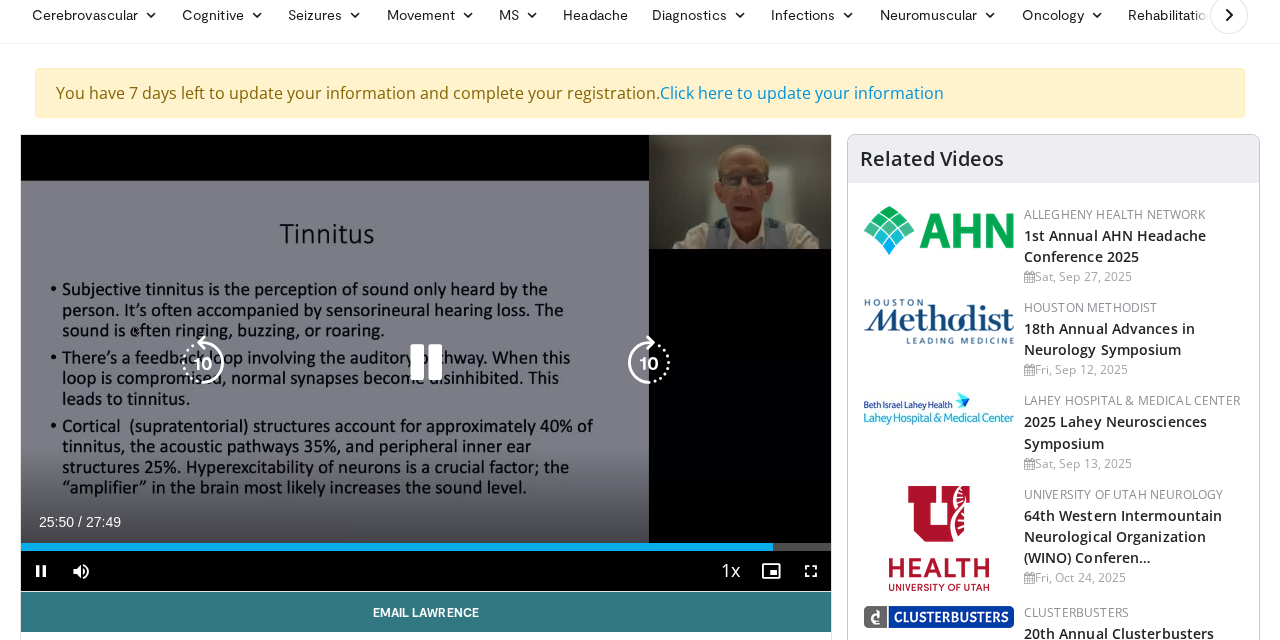 click at bounding box center [426, 363] 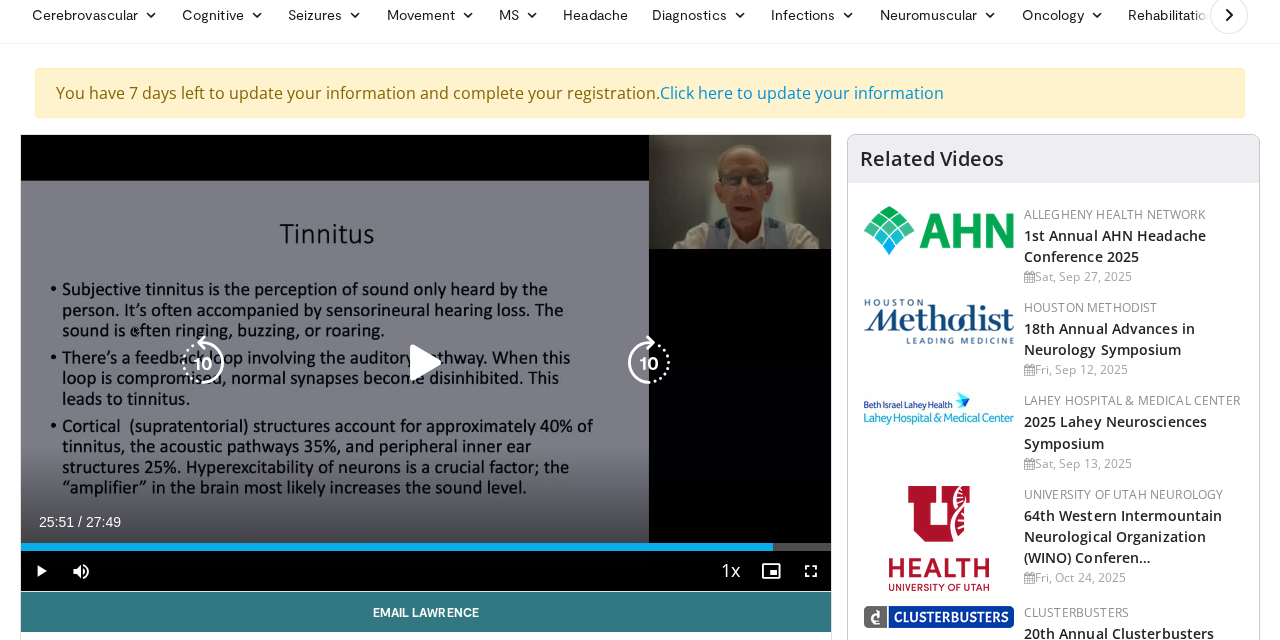 click at bounding box center (426, 363) 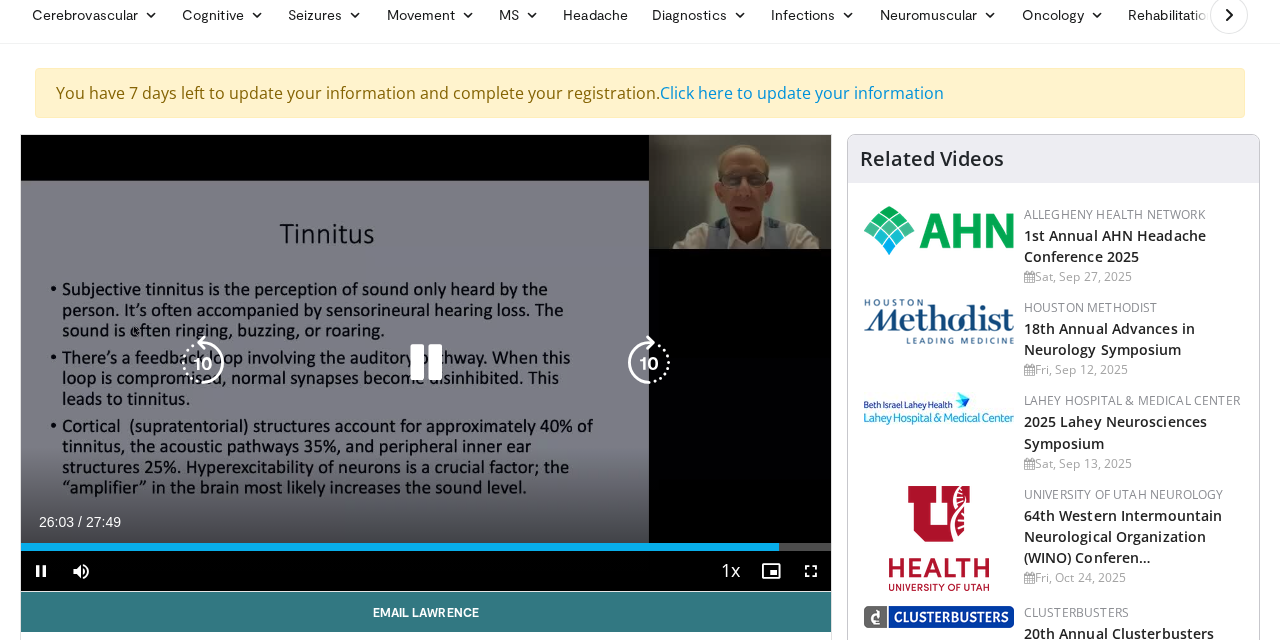 click at bounding box center (426, 363) 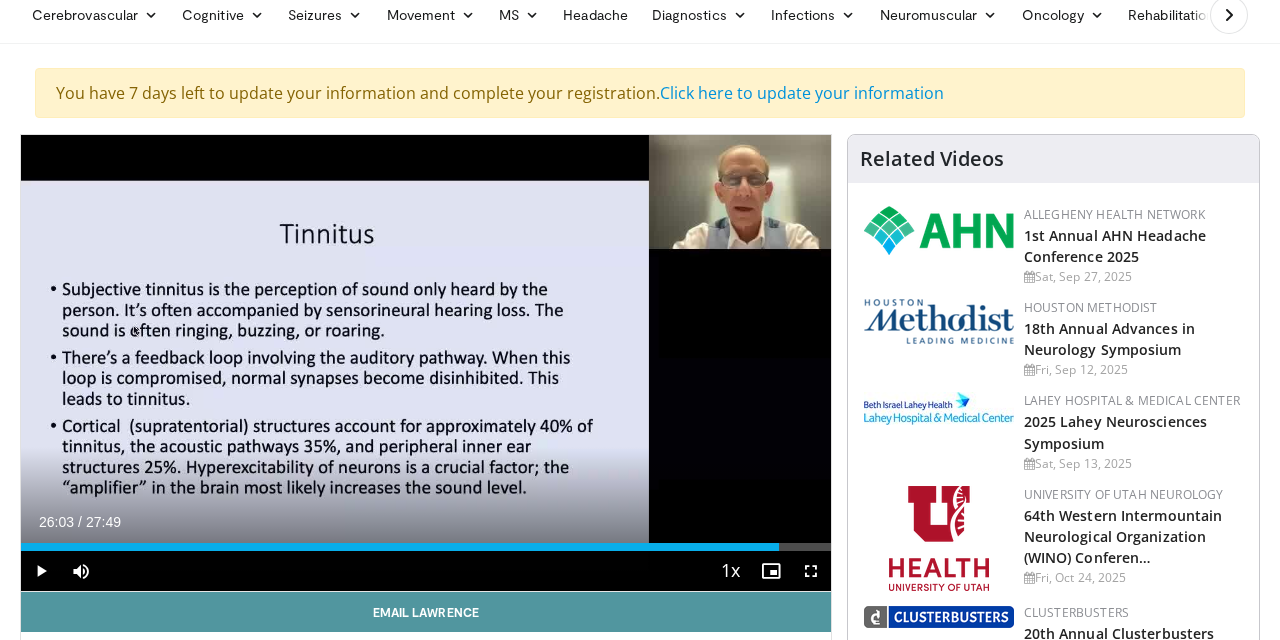 click on "Email
Lawrence" at bounding box center (426, 612) 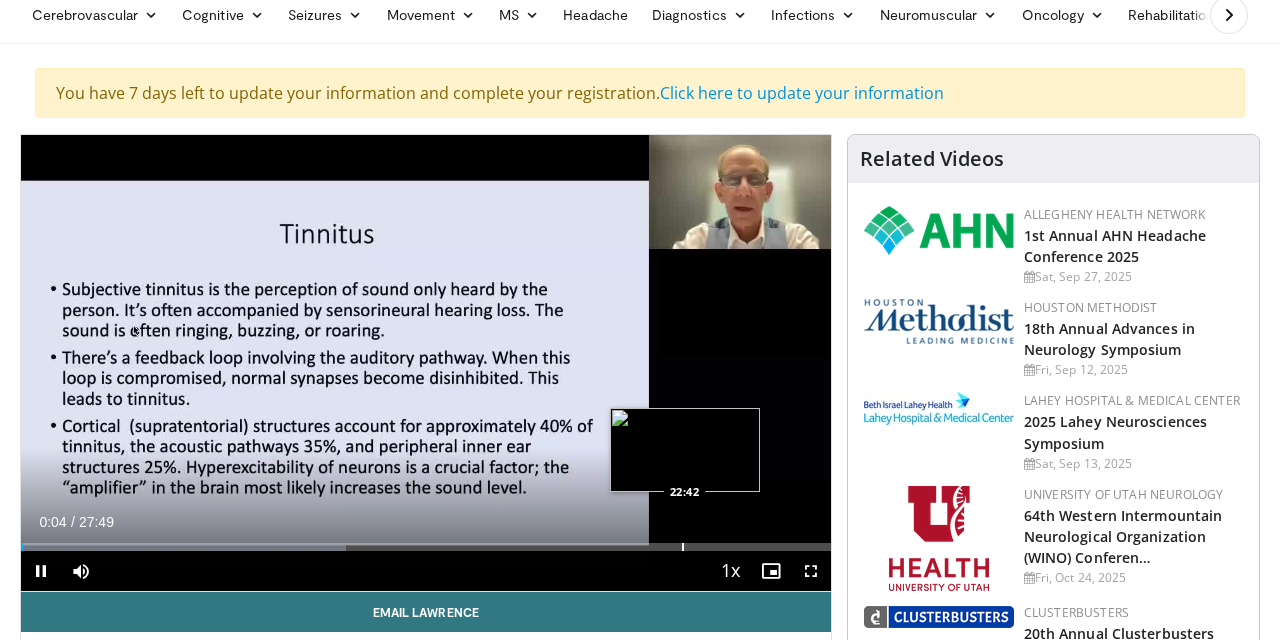 click at bounding box center (683, 547) 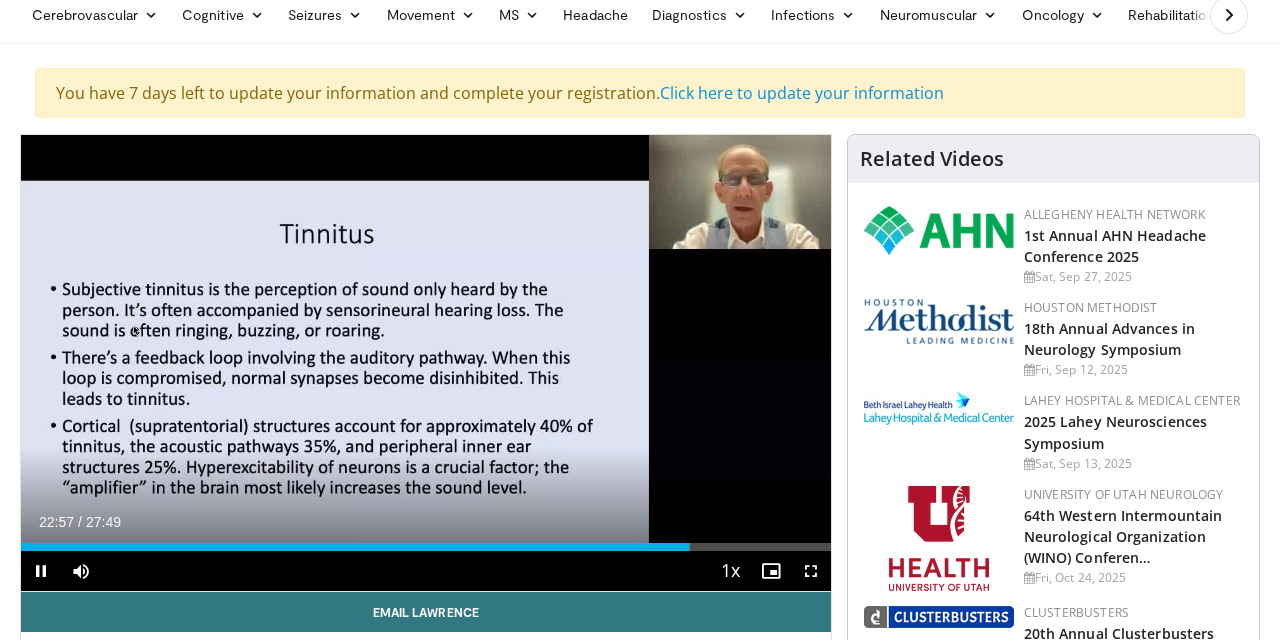 click on "2x" at bounding box center (685, 851) 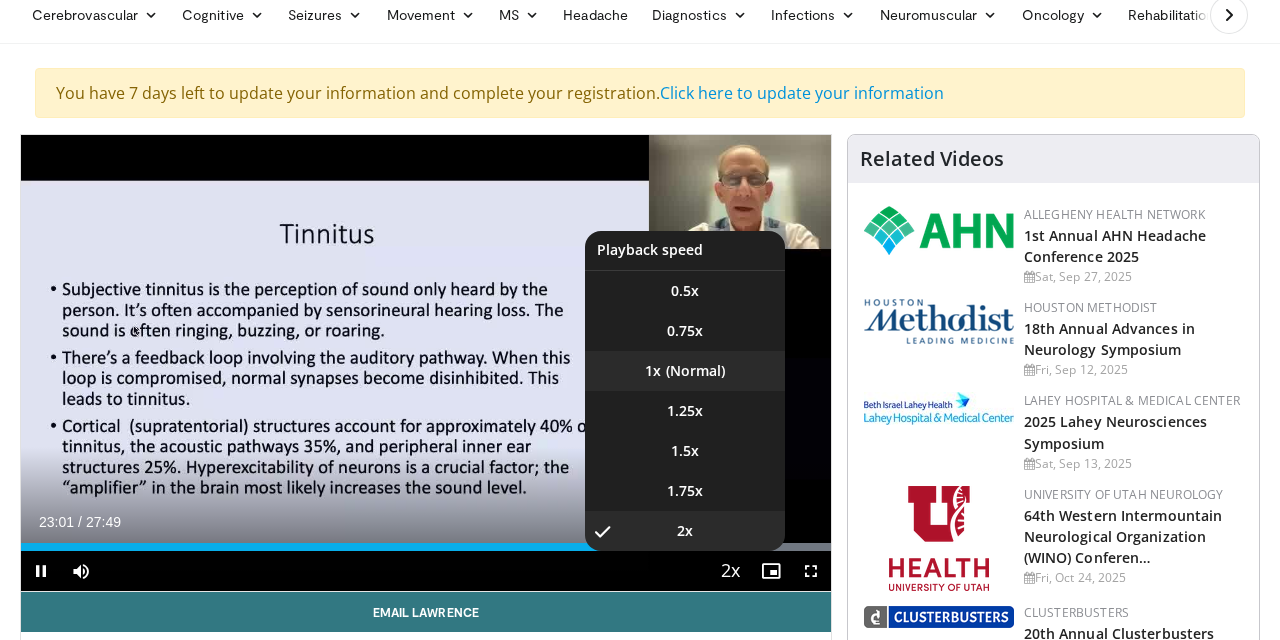 click on "1x" at bounding box center [685, 371] 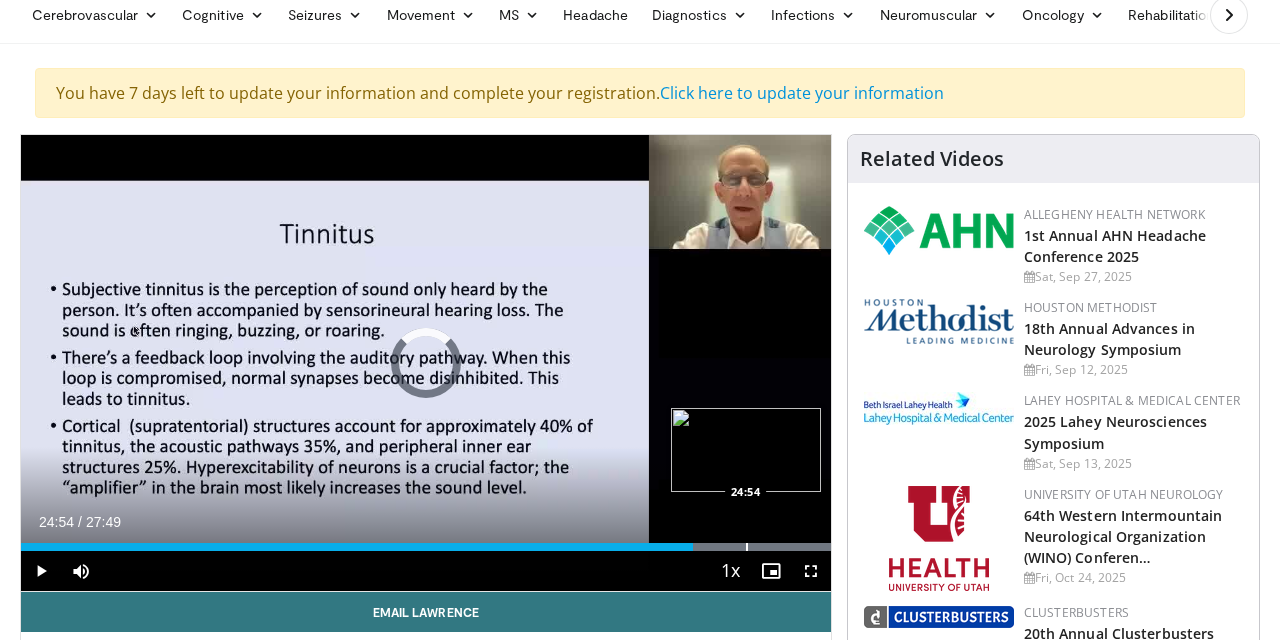 click on "Loaded :  100.00% 23:05 24:54" at bounding box center [426, 541] 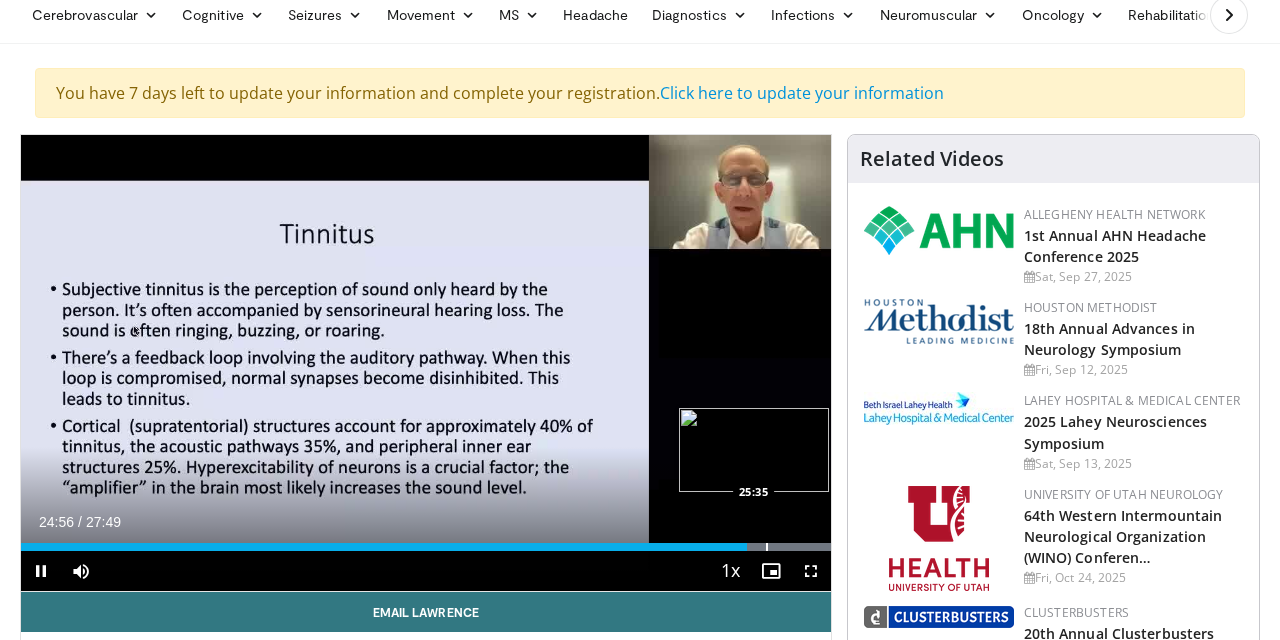 click at bounding box center (767, 547) 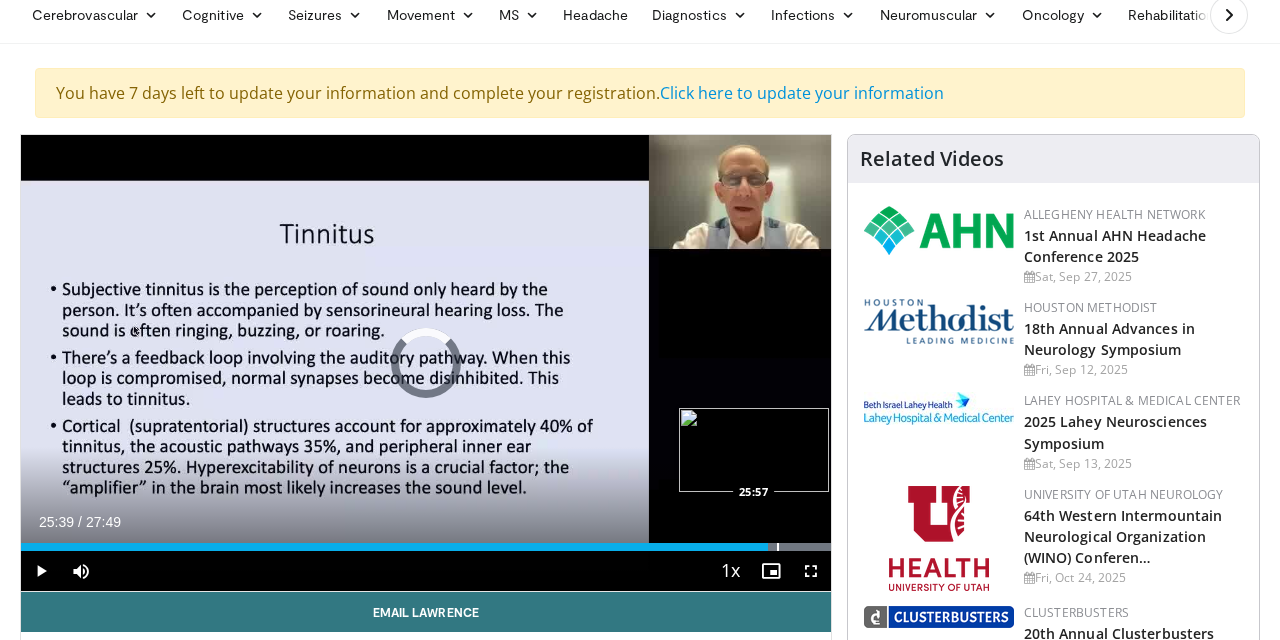 click at bounding box center [778, 547] 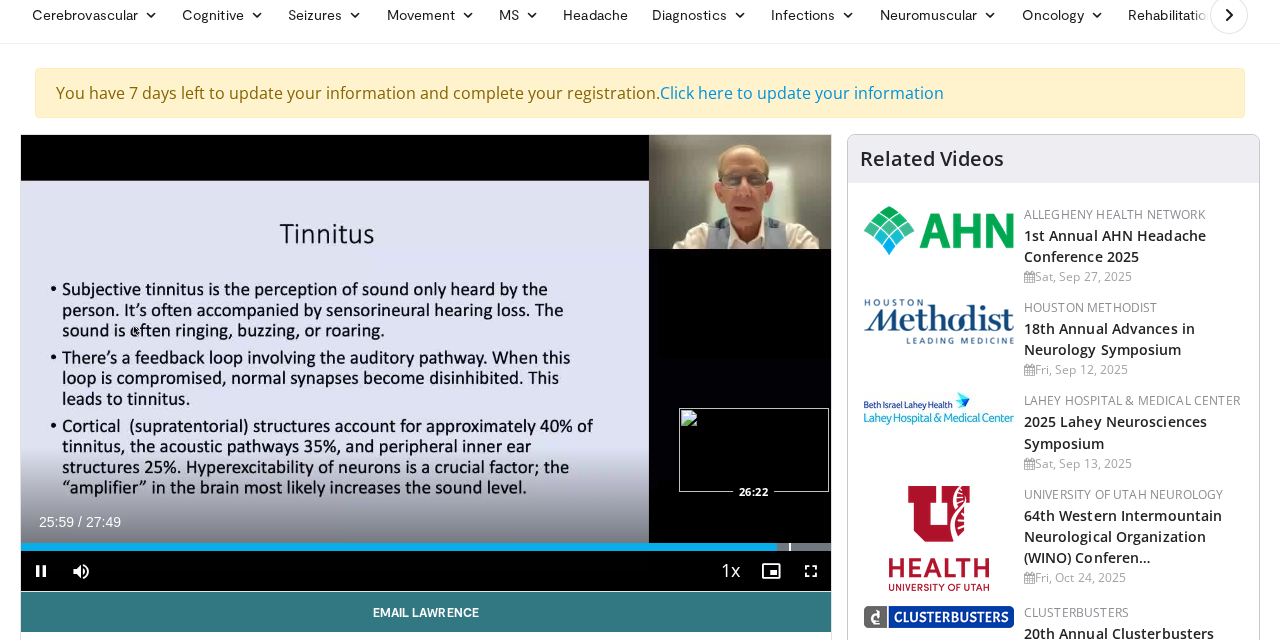 click at bounding box center (790, 547) 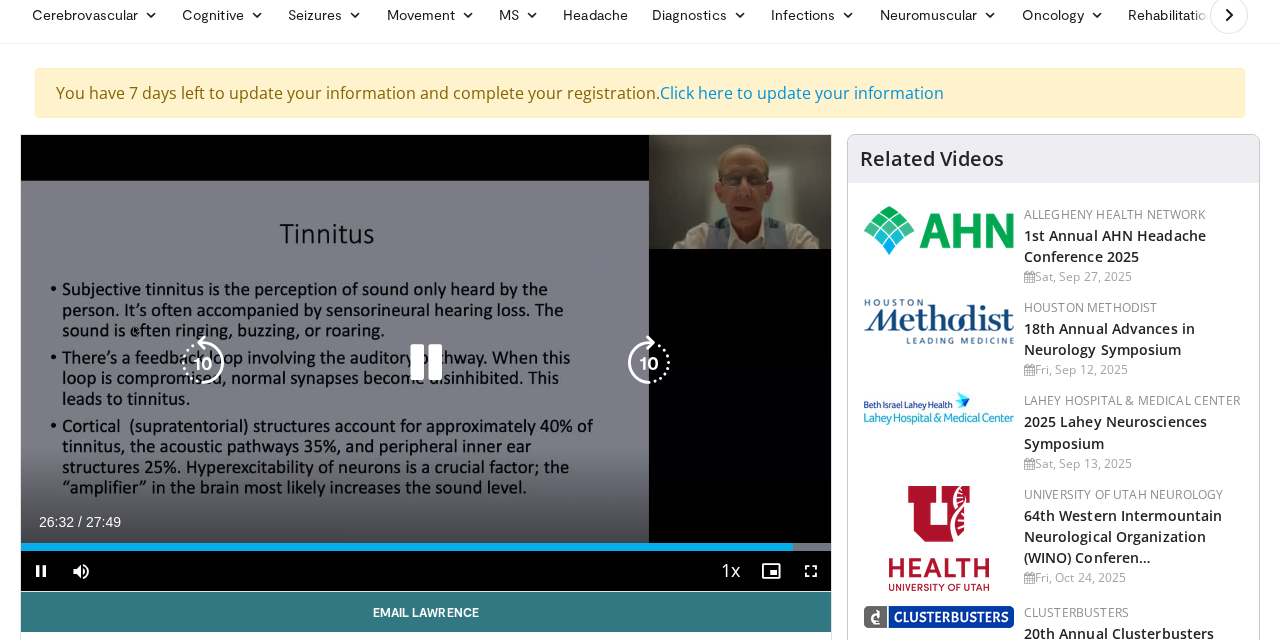 click at bounding box center [426, 363] 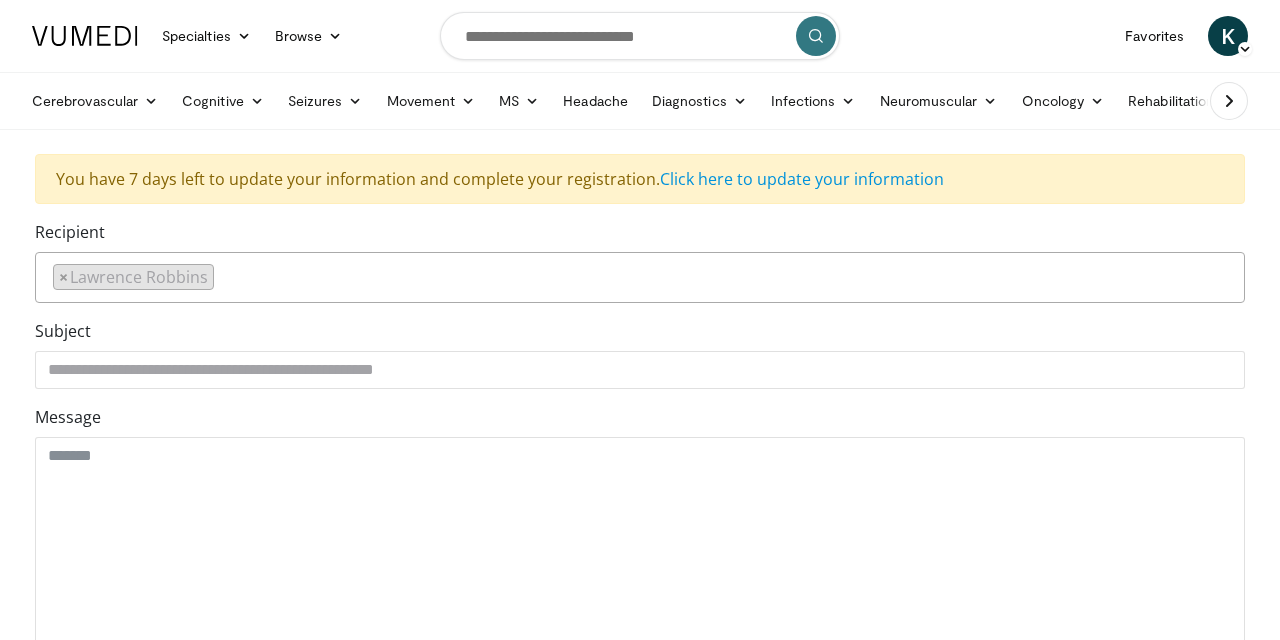 scroll, scrollTop: 0, scrollLeft: 0, axis: both 